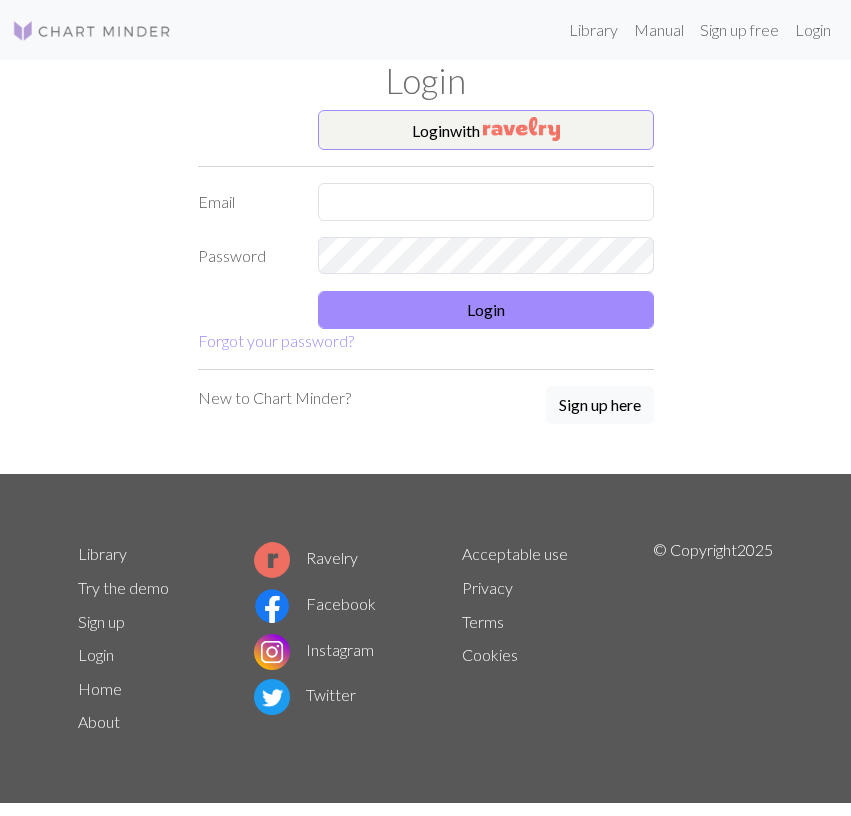 scroll, scrollTop: 0, scrollLeft: 0, axis: both 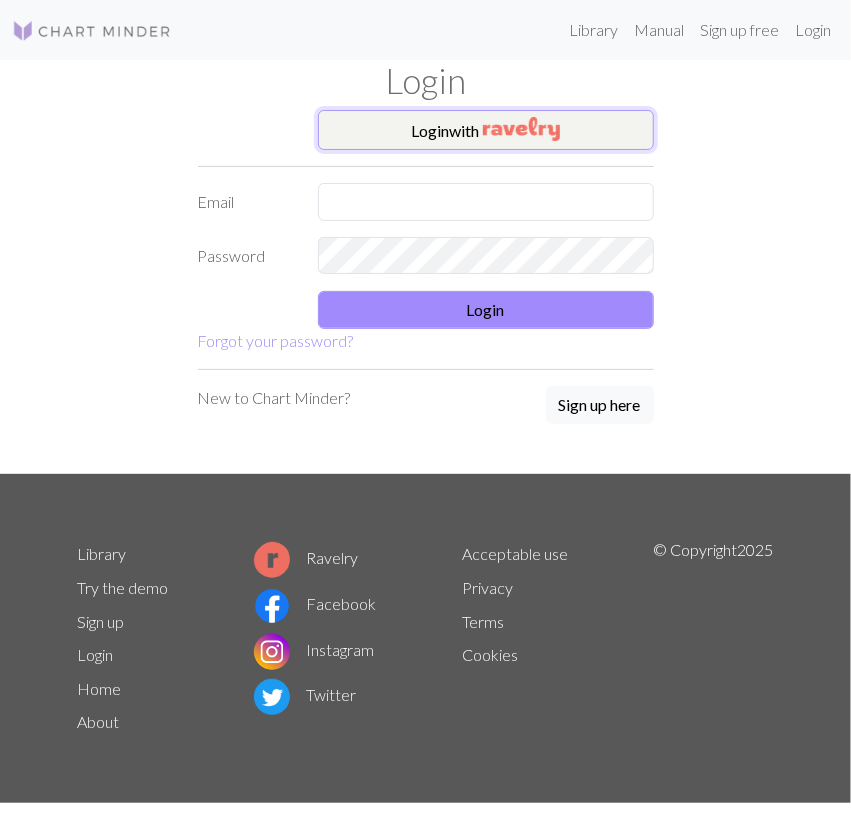 click on "Login  with" at bounding box center (486, 130) 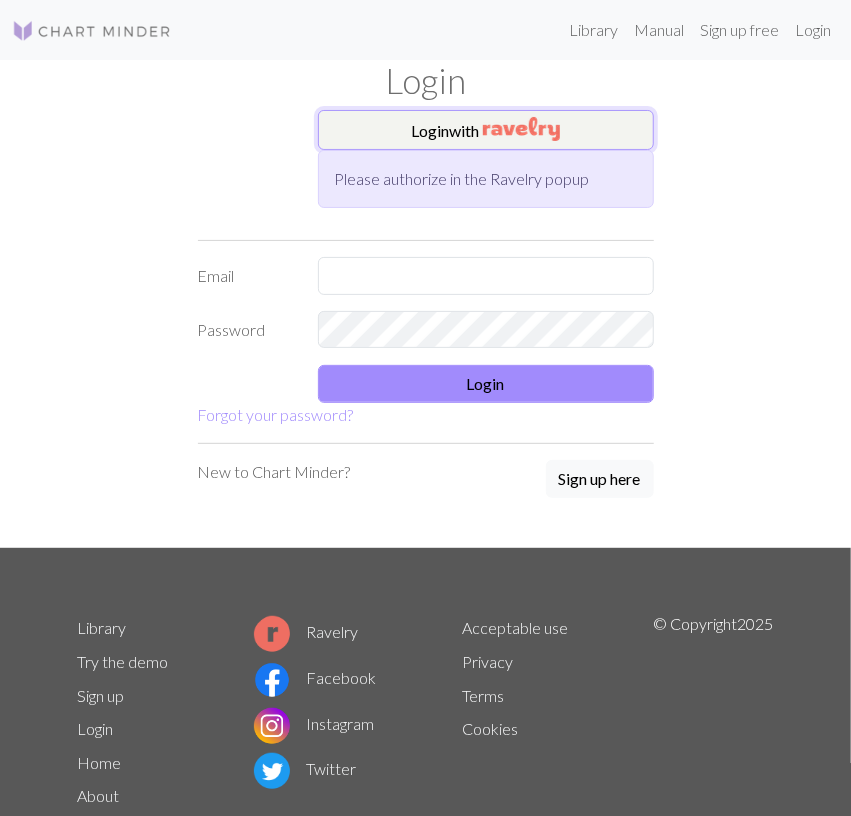 scroll, scrollTop: 0, scrollLeft: 0, axis: both 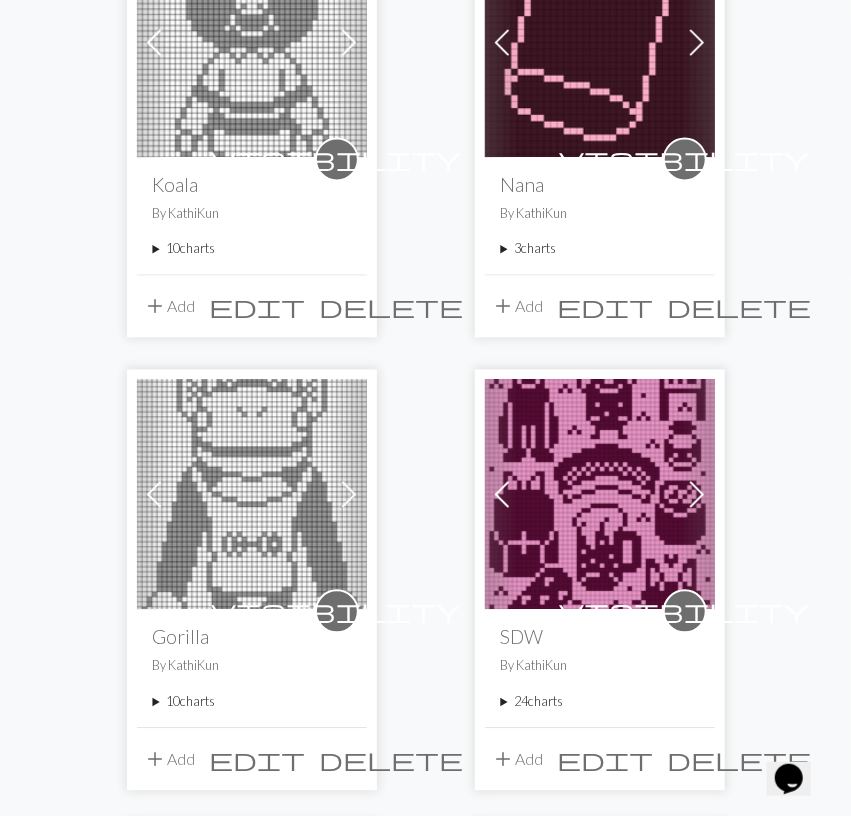 click on "3  charts" at bounding box center (600, 249) 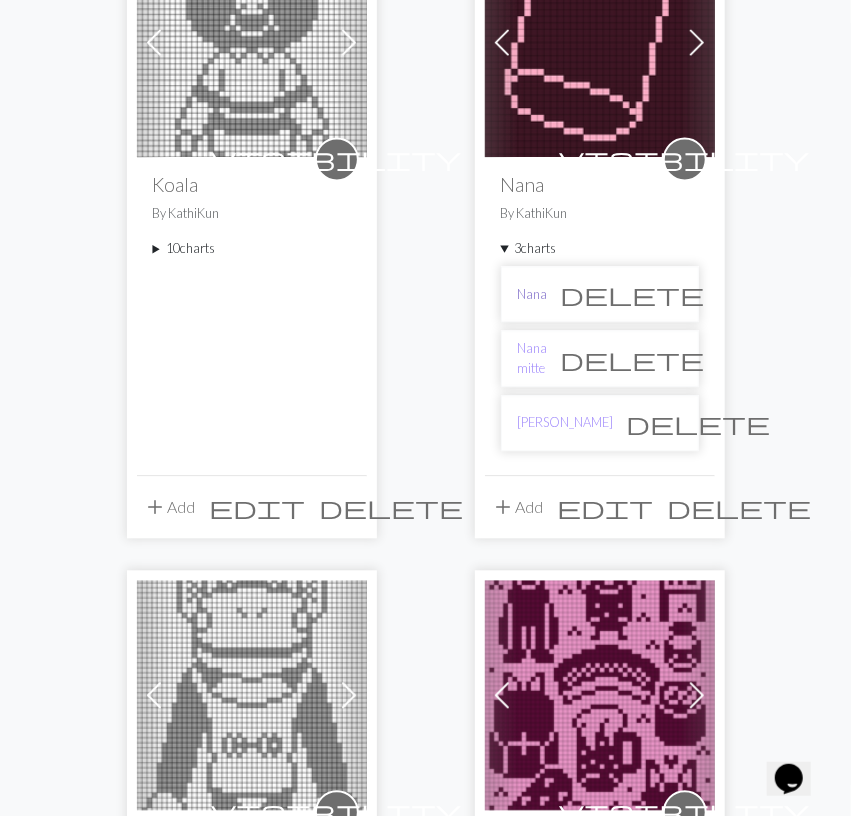 click on "Nana" at bounding box center (533, 295) 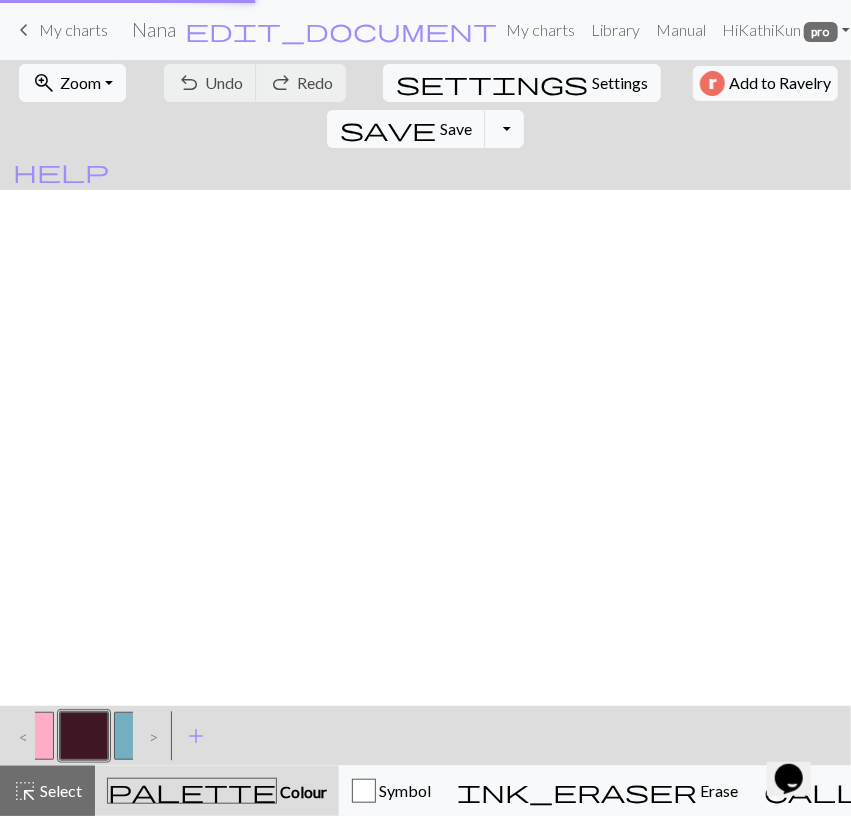 scroll, scrollTop: 0, scrollLeft: 0, axis: both 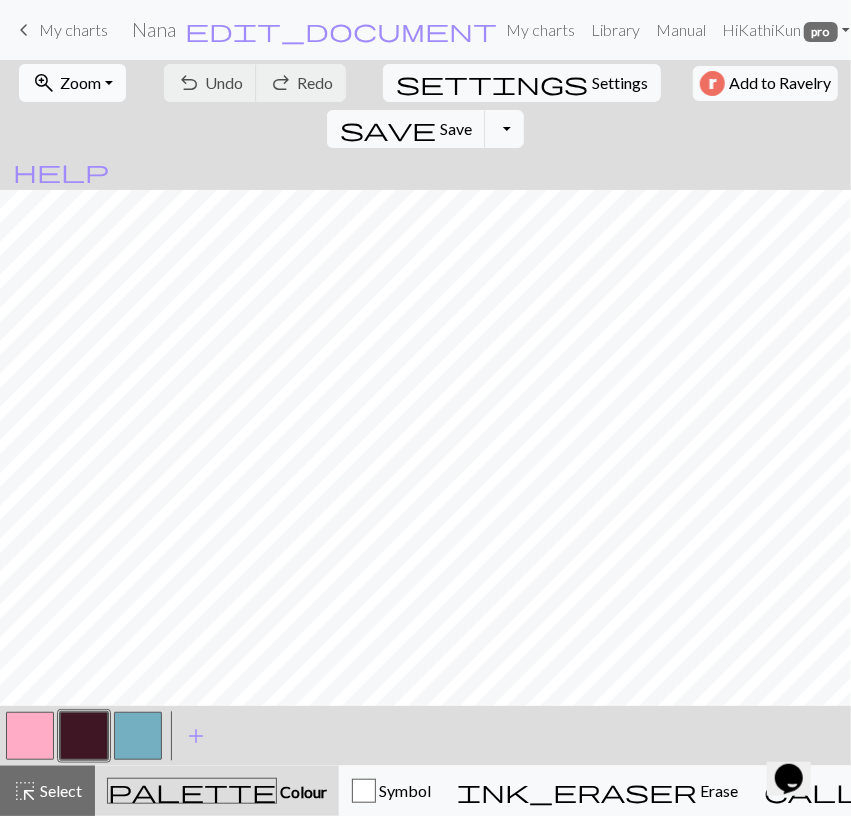 click on "zoom_in" at bounding box center [44, 83] 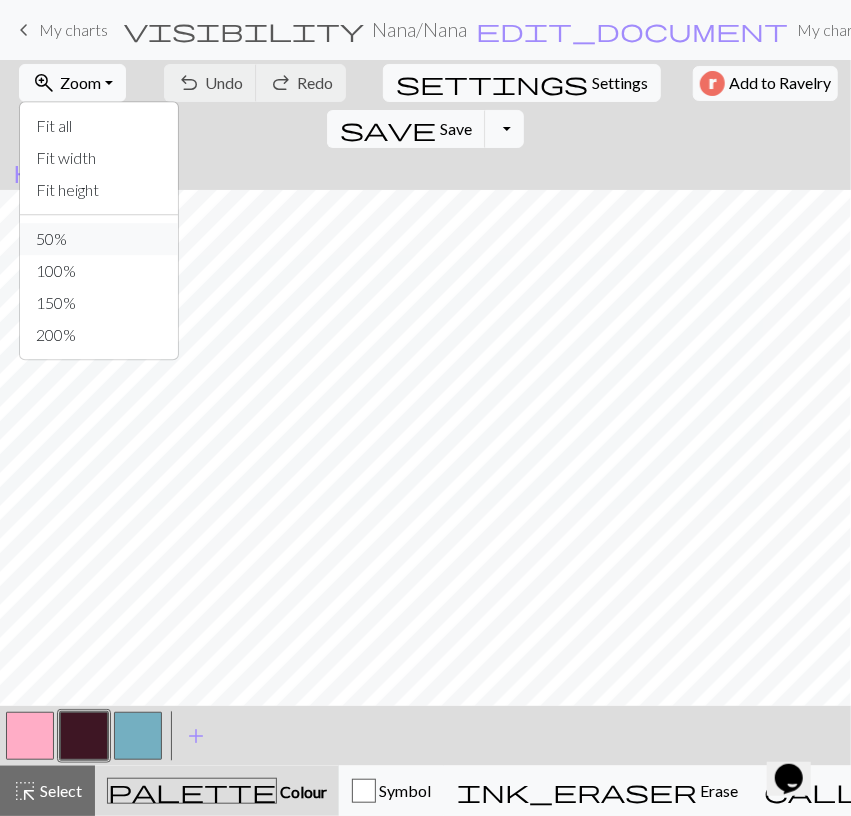 click on "50%" at bounding box center (99, 239) 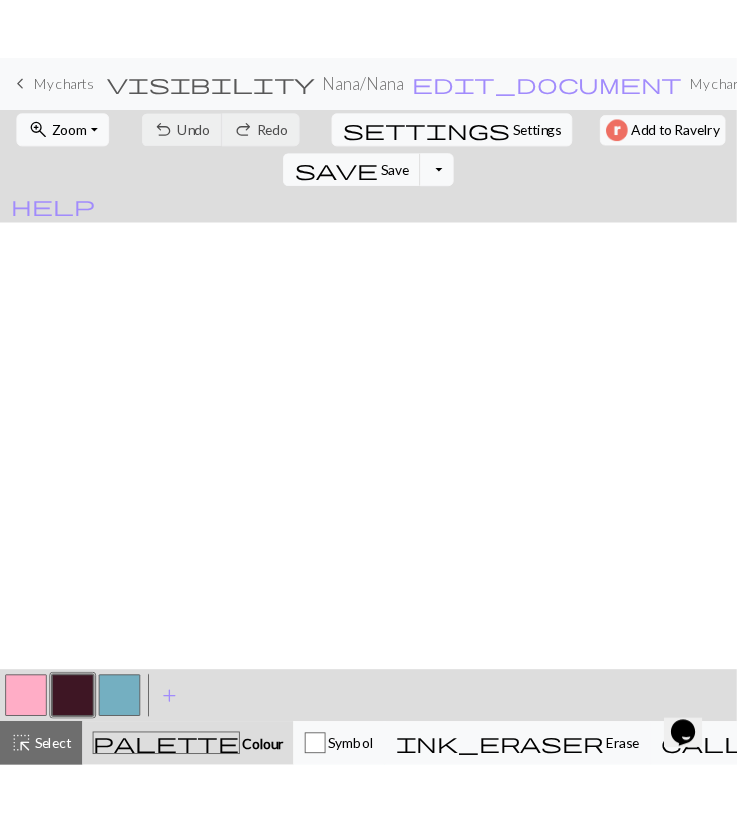 scroll, scrollTop: 2469, scrollLeft: 0, axis: vertical 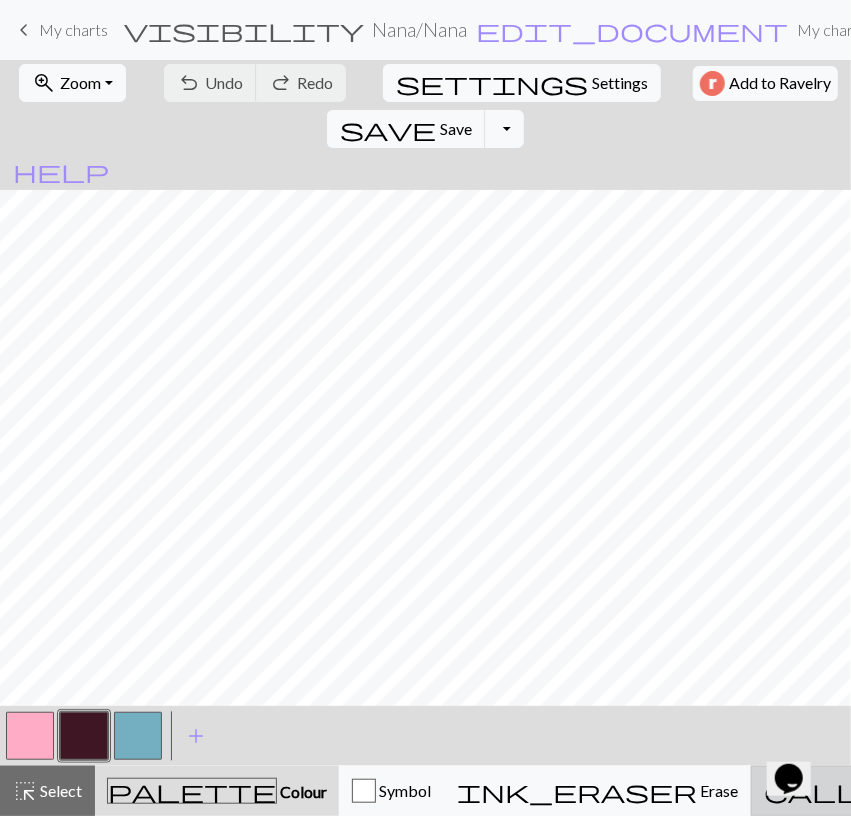 click on "call_to_action   Knitting mode   Knitting mode" at bounding box center (982, 791) 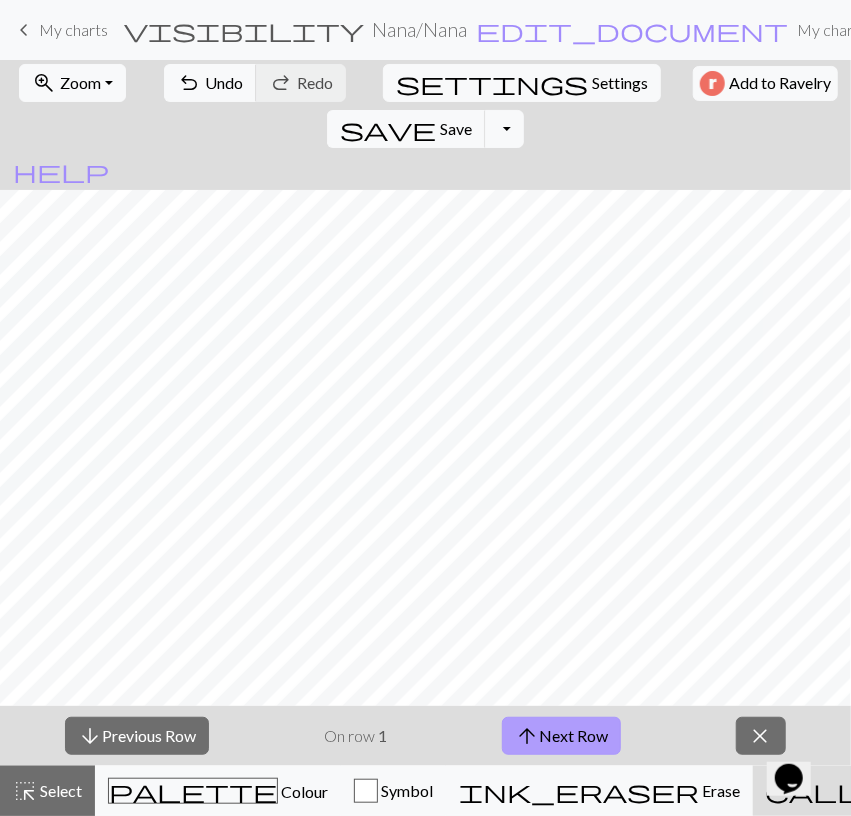 click on "arrow_upward  Next Row" at bounding box center [561, 736] 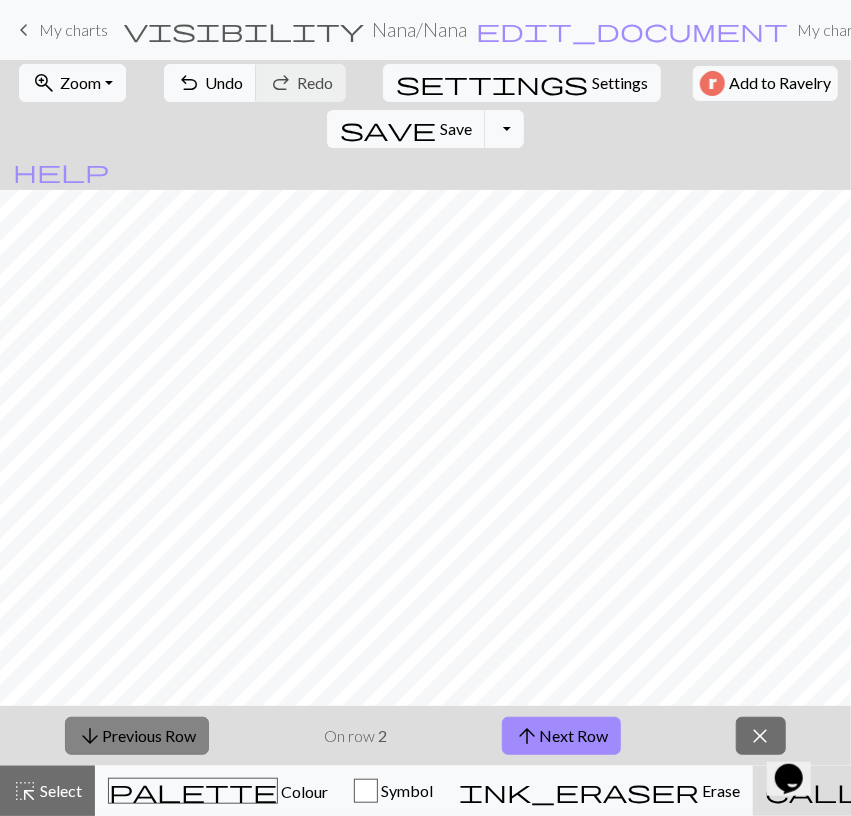 click on "arrow_downward Previous Row" at bounding box center (137, 736) 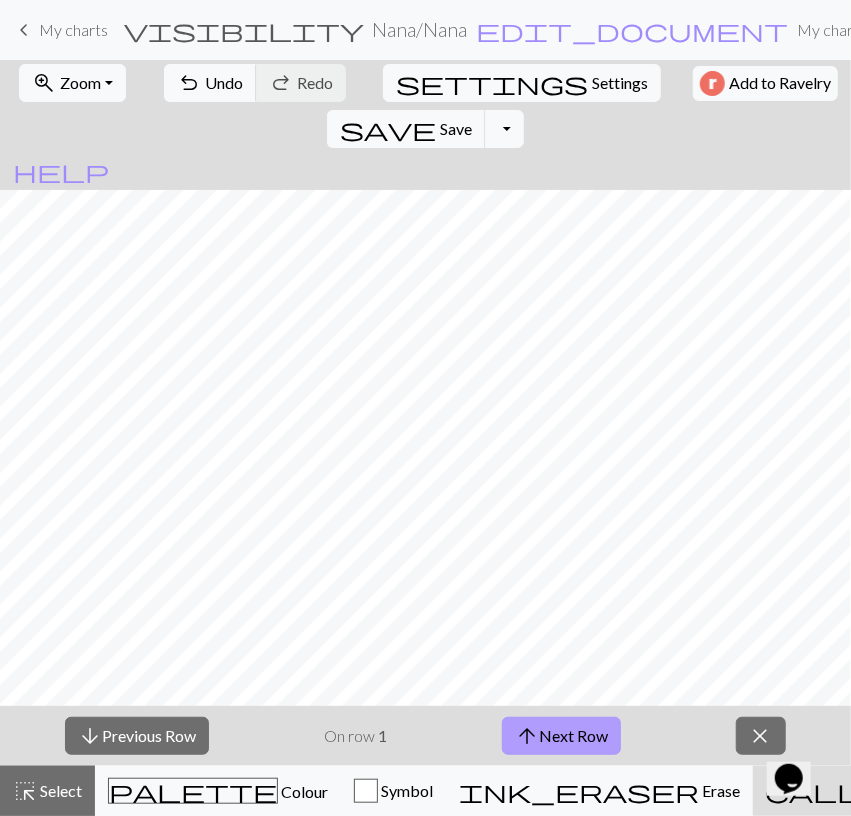 click on "arrow_upward  Next Row" at bounding box center (561, 736) 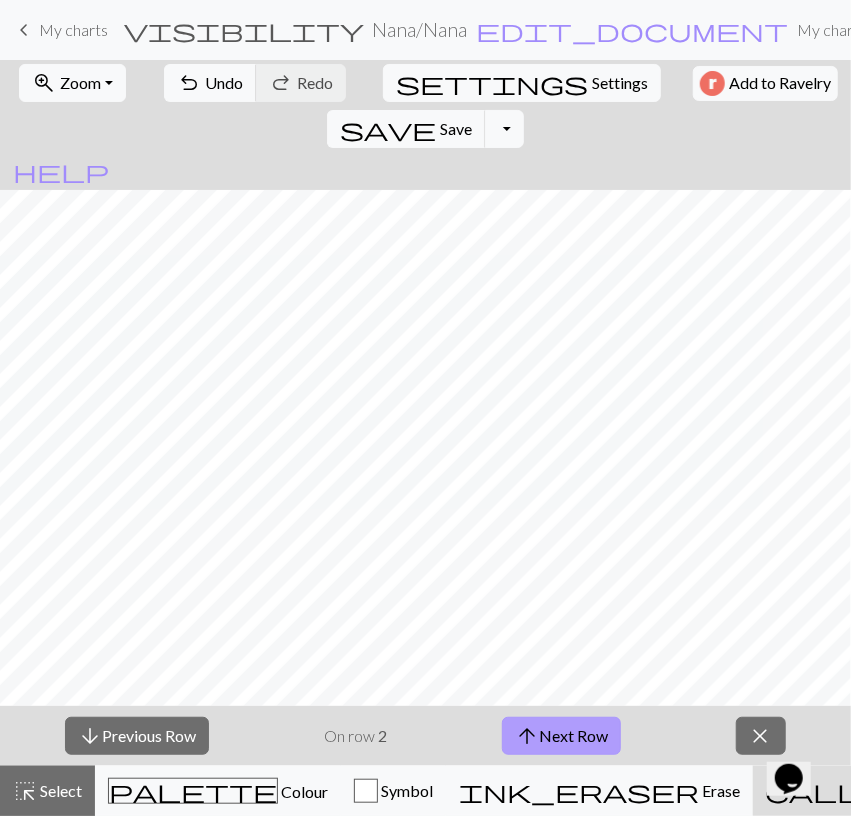 click on "arrow_upward  Next Row" at bounding box center (561, 736) 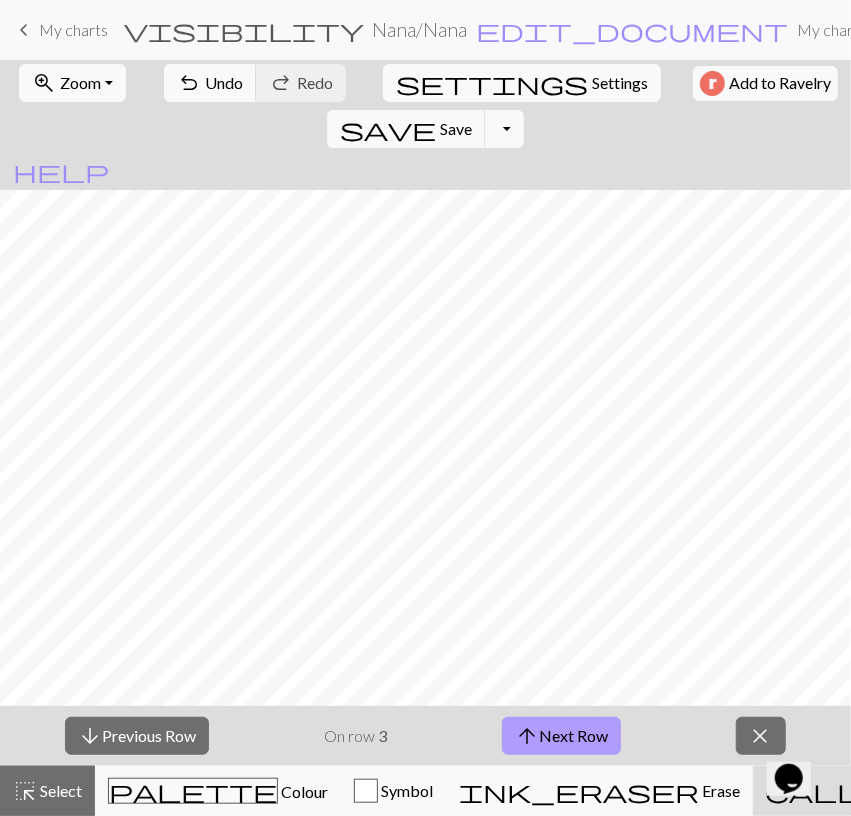 click on "arrow_upward  Next Row" at bounding box center (561, 736) 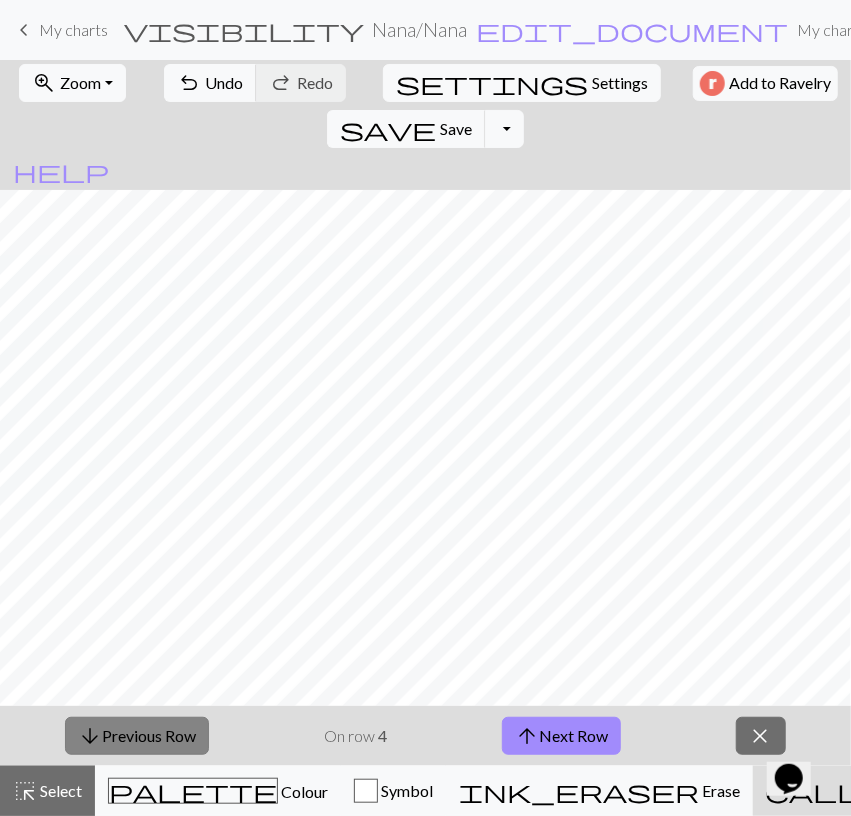 click on "arrow_downward Previous Row" at bounding box center (137, 736) 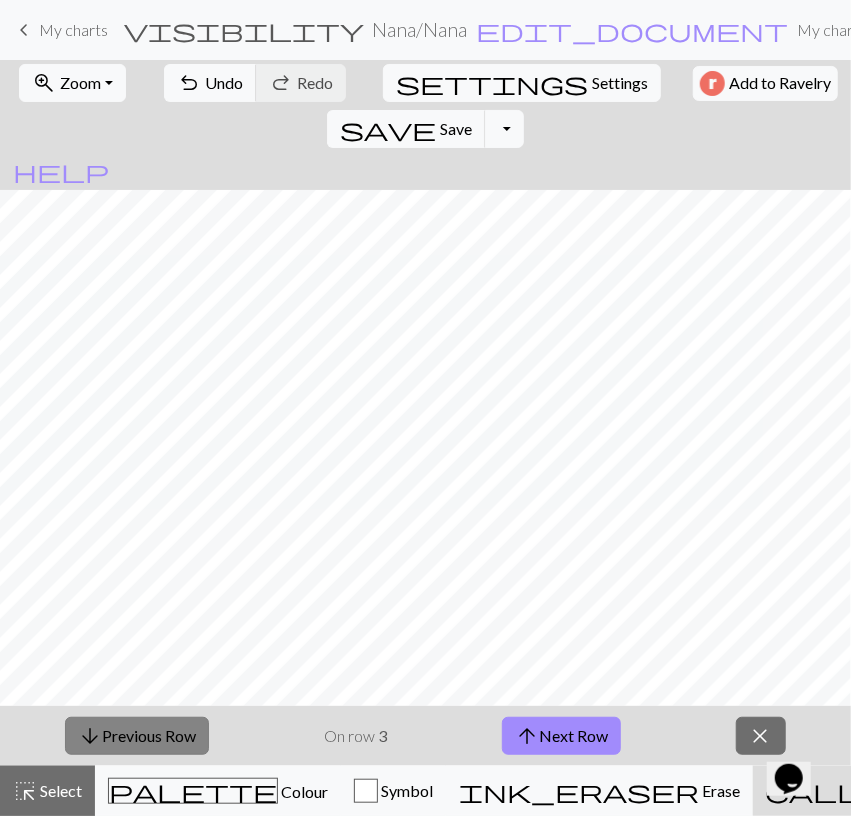 click on "arrow_downward Previous Row" at bounding box center [137, 736] 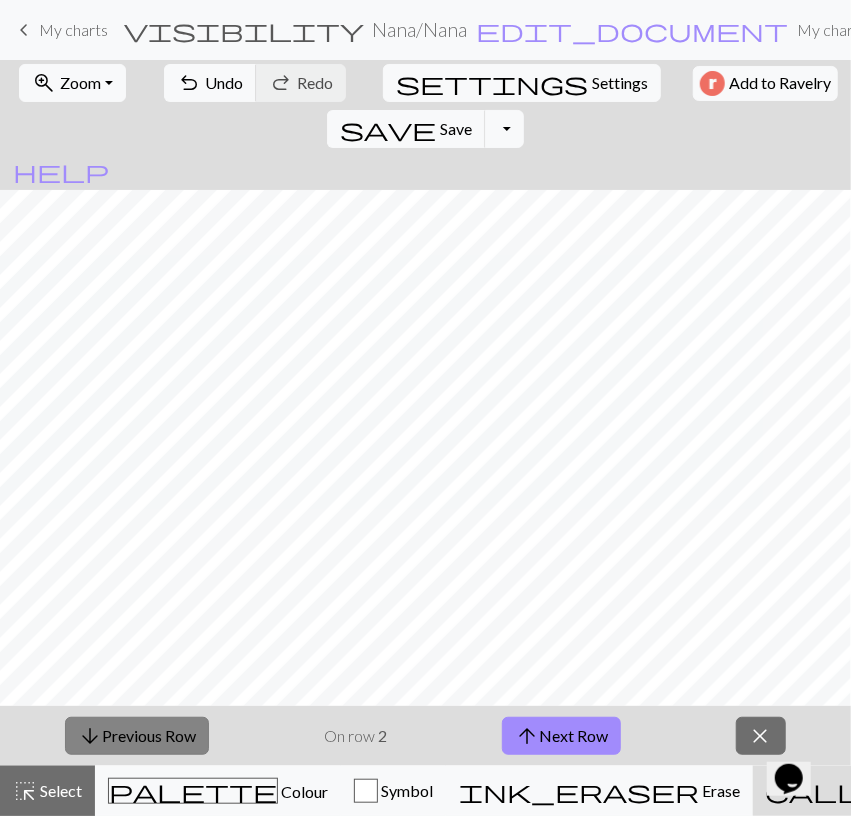 click on "arrow_downward Previous Row" at bounding box center [137, 736] 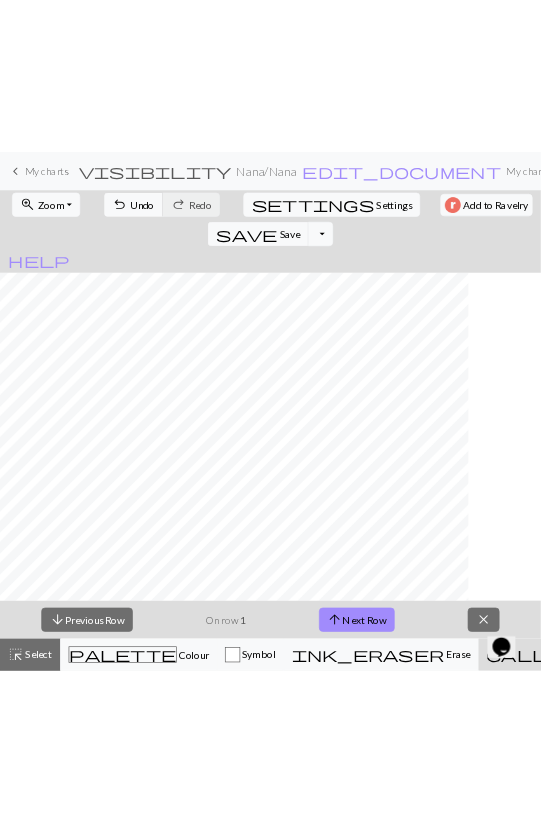 scroll, scrollTop: 2463, scrollLeft: 0, axis: vertical 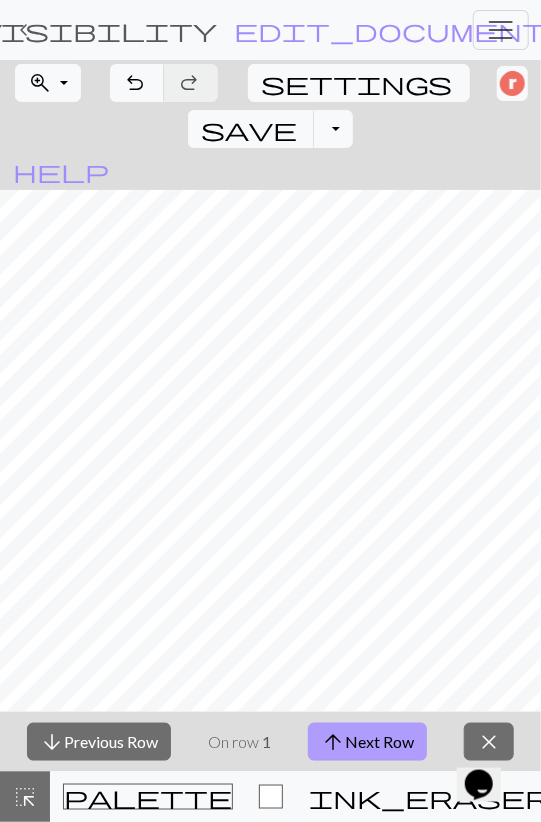 click on "arrow_upward  Next Row" at bounding box center (367, 742) 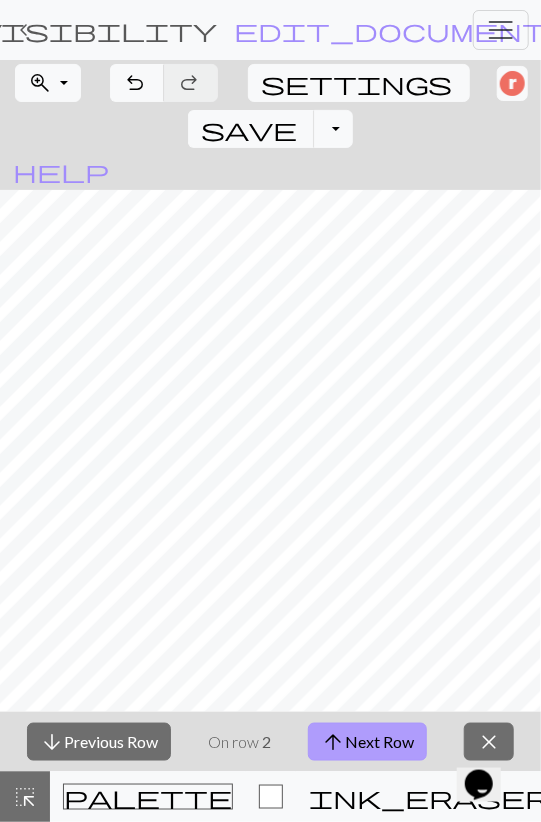click on "arrow_upward  Next Row" at bounding box center [367, 742] 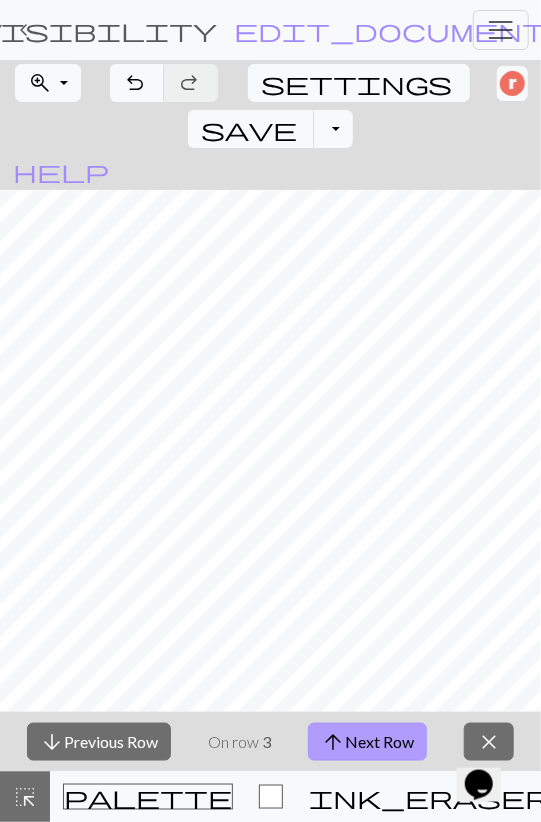 click on "arrow_upward  Next Row" at bounding box center (367, 742) 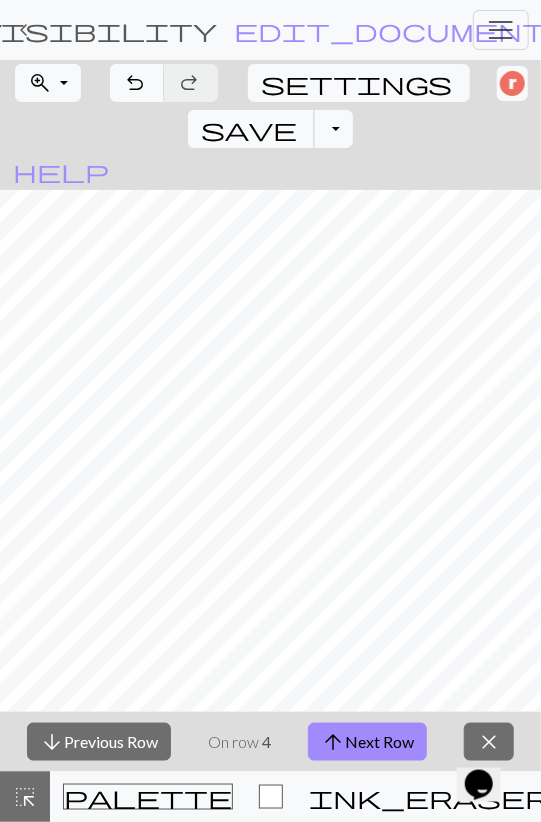 click on "save" at bounding box center [249, 129] 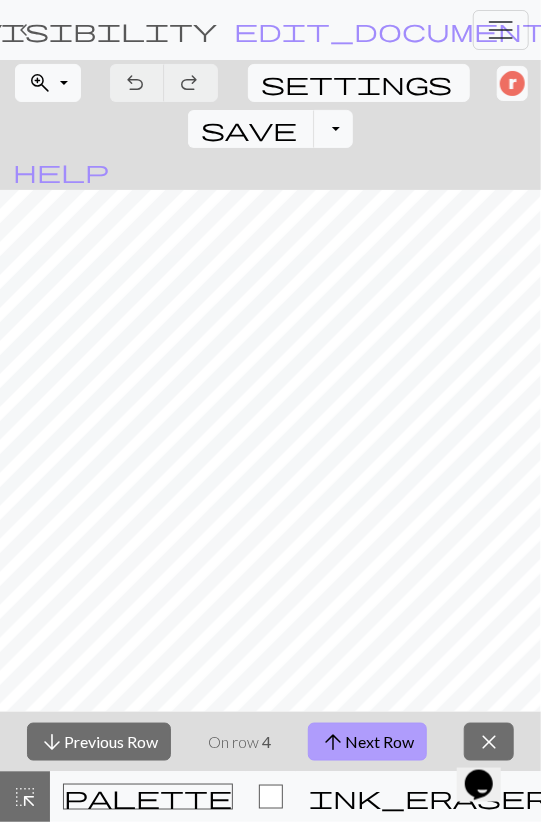 click on "arrow_upward  Next Row" at bounding box center (367, 742) 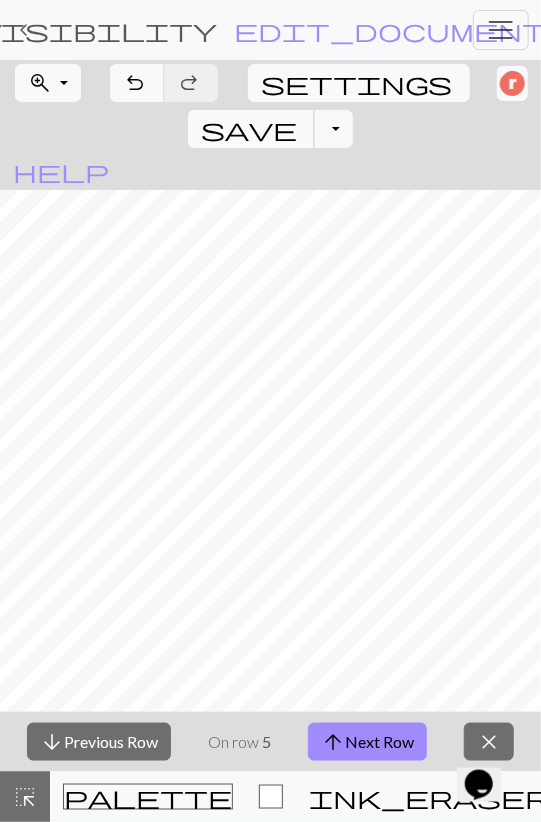 click on "save" at bounding box center (249, 129) 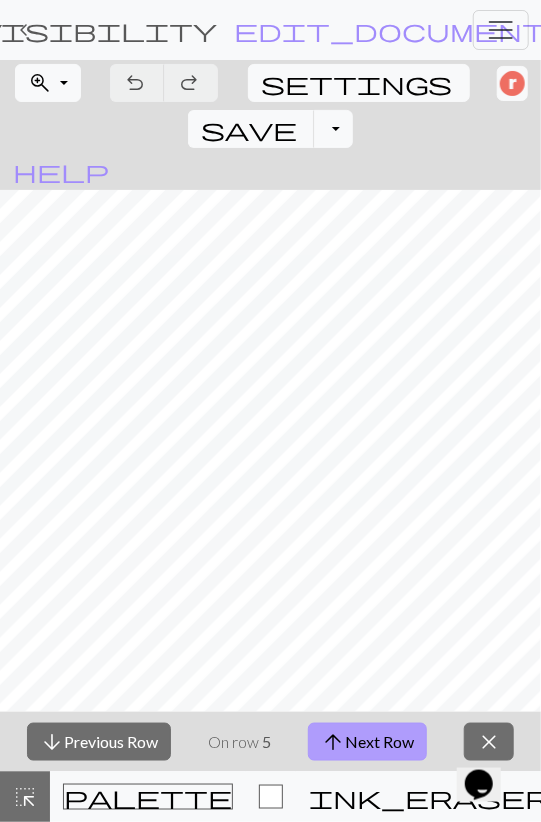 click on "arrow_upward  Next Row" at bounding box center (367, 742) 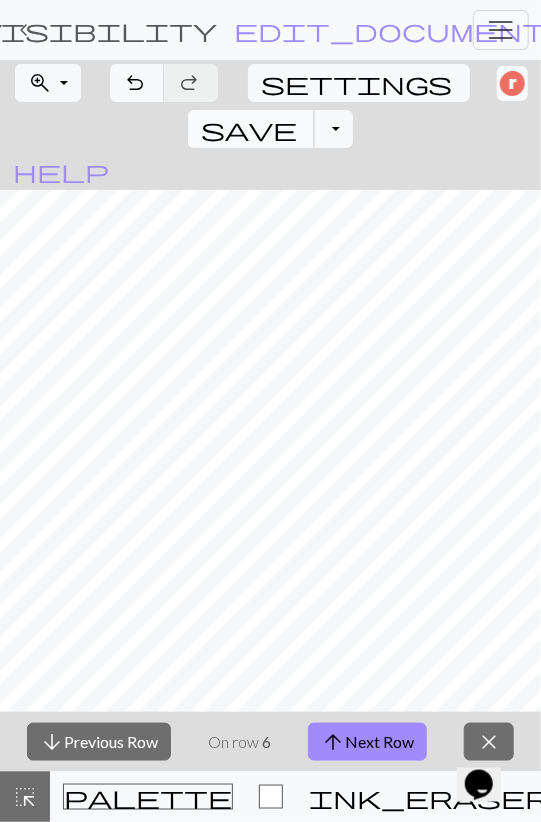 click on "save Save Save" at bounding box center [251, 129] 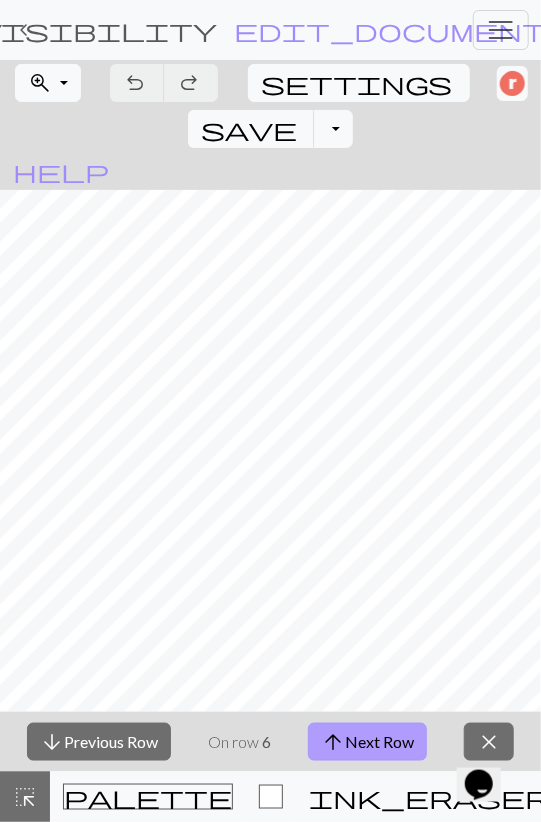 click on "arrow_upward  Next Row" at bounding box center (367, 742) 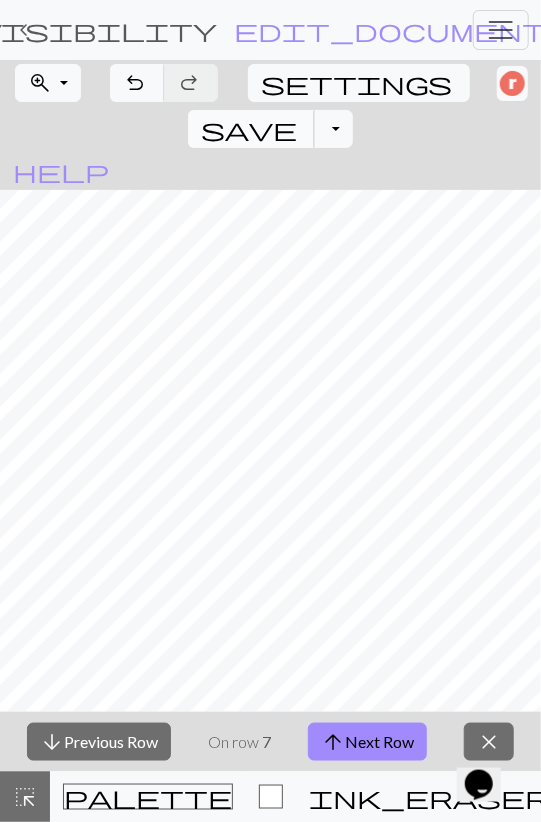 click on "save" at bounding box center [249, 129] 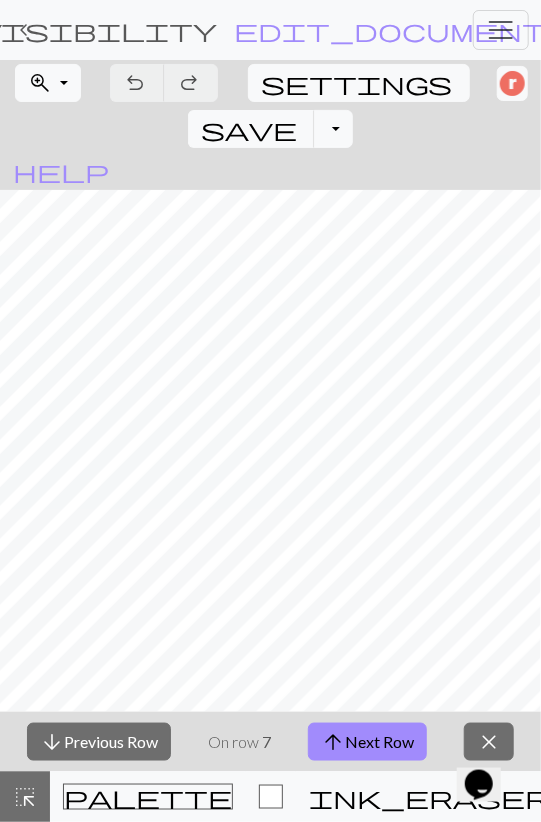 click on "keyboard_arrow_left" at bounding box center (24, 30) 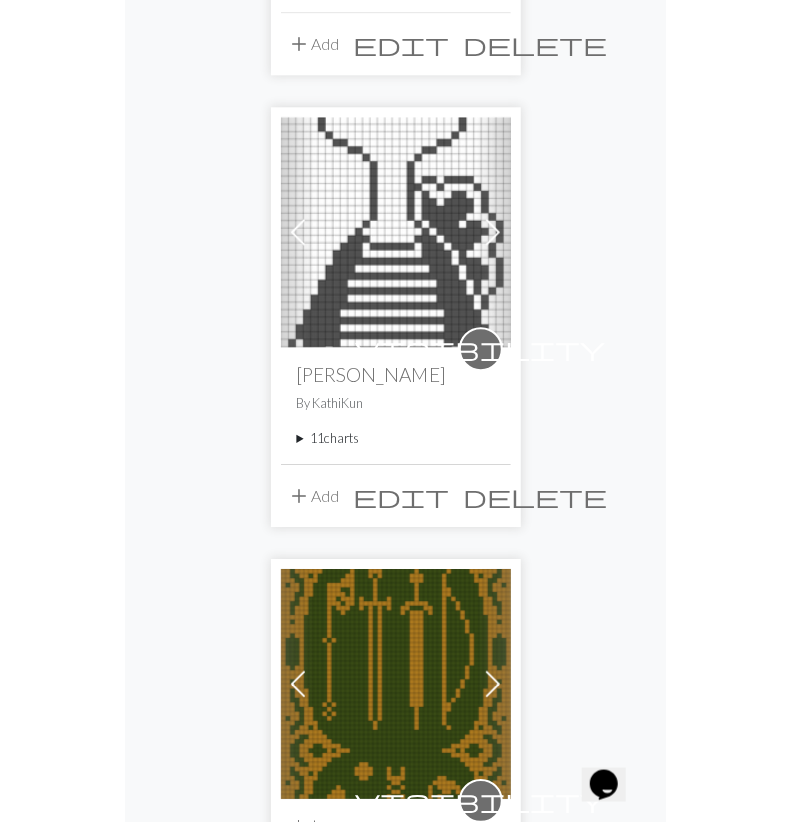 scroll, scrollTop: 1352, scrollLeft: 0, axis: vertical 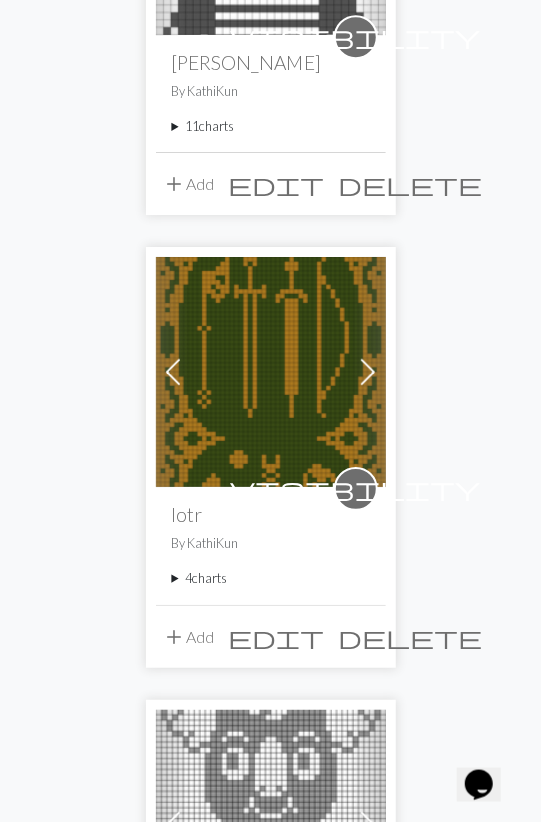 click on "4  charts" at bounding box center [271, 578] 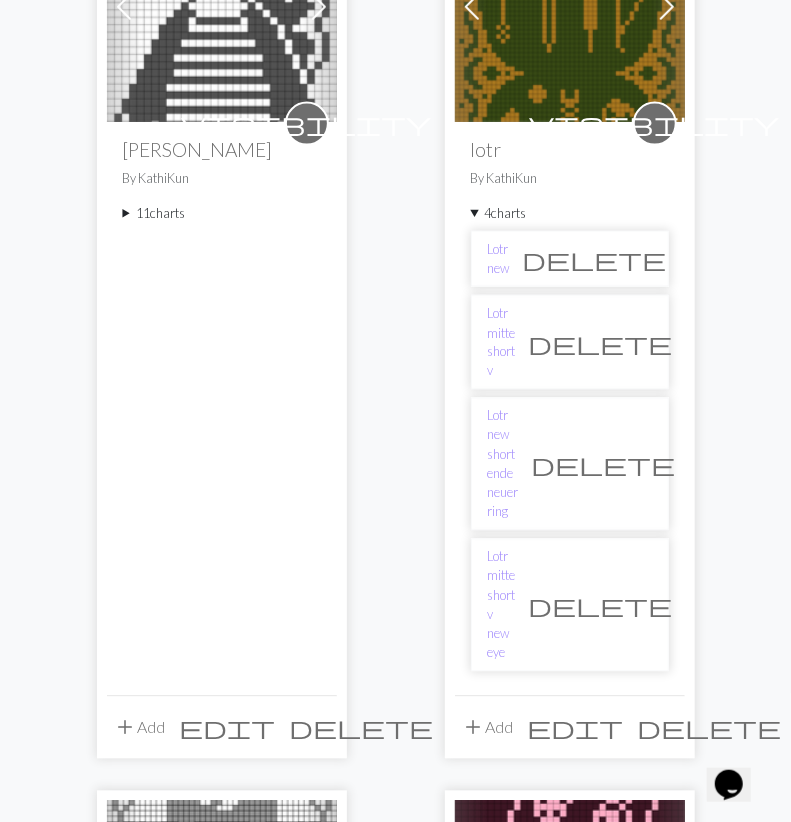 scroll, scrollTop: 416, scrollLeft: 0, axis: vertical 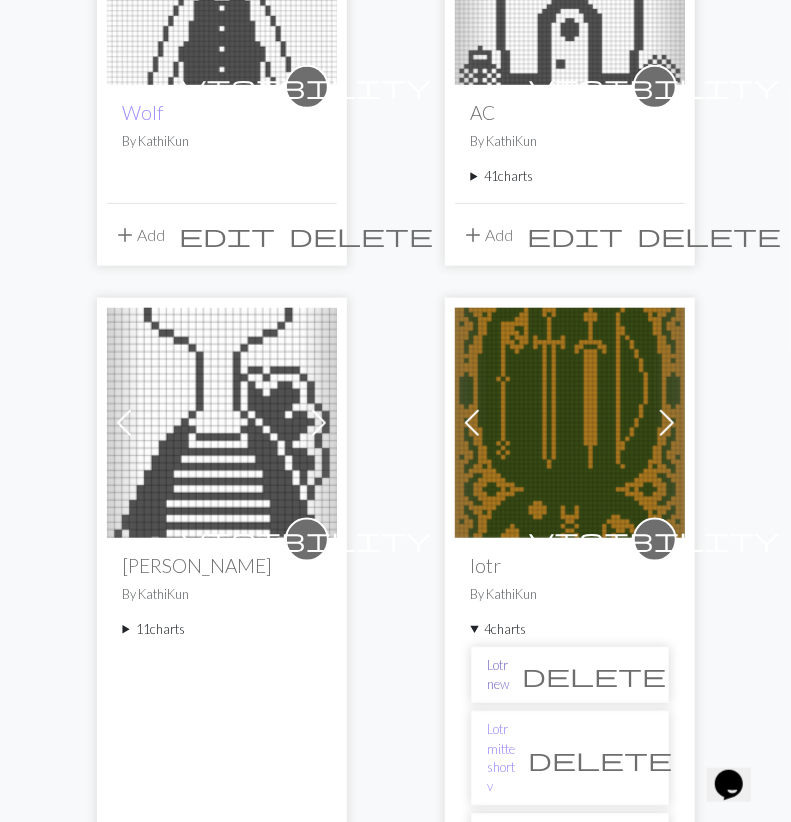 click on "Lotr new" at bounding box center (499, 675) 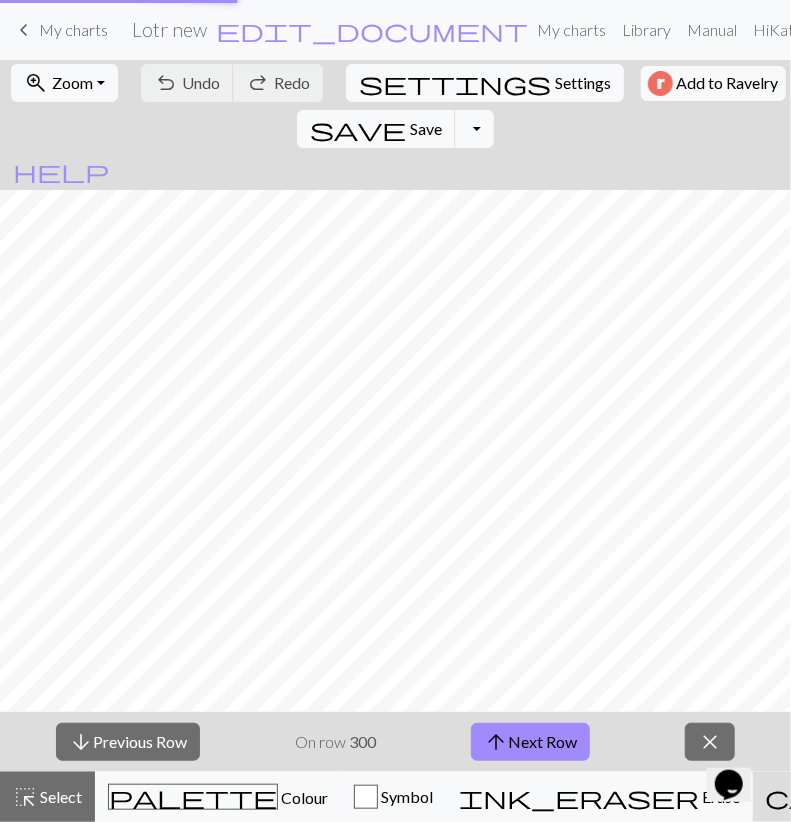 scroll, scrollTop: 0, scrollLeft: 0, axis: both 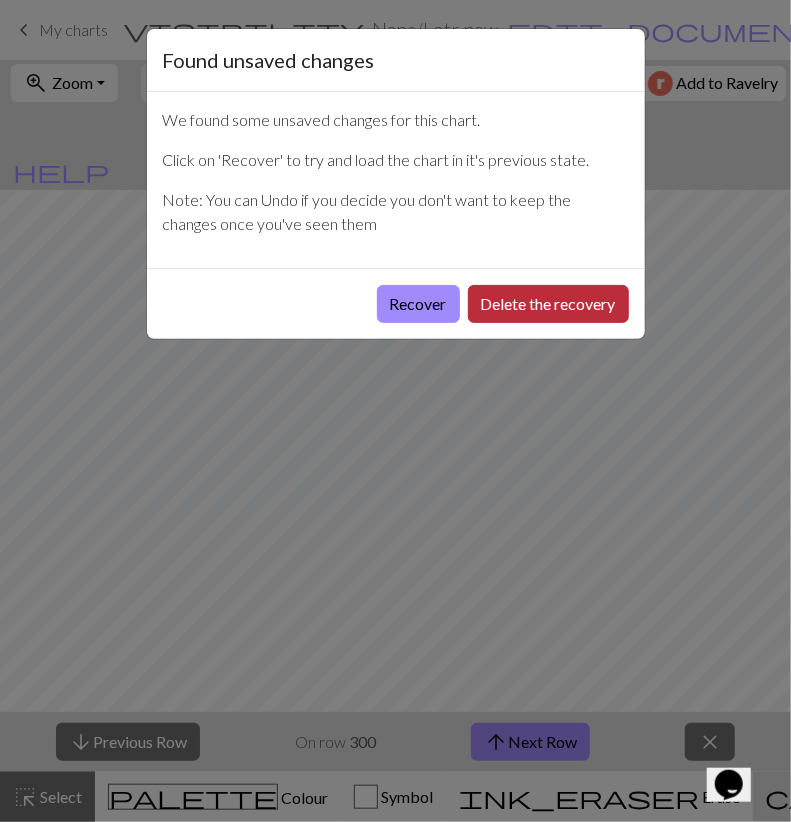 click on "Delete the recovery" at bounding box center [548, 304] 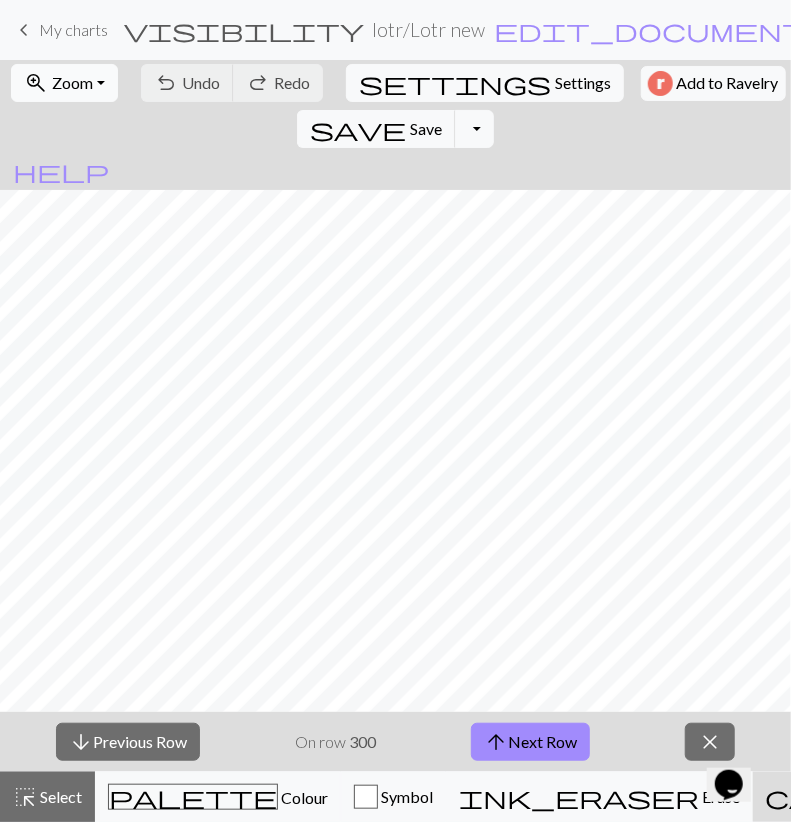 click on "Zoom" at bounding box center (72, 82) 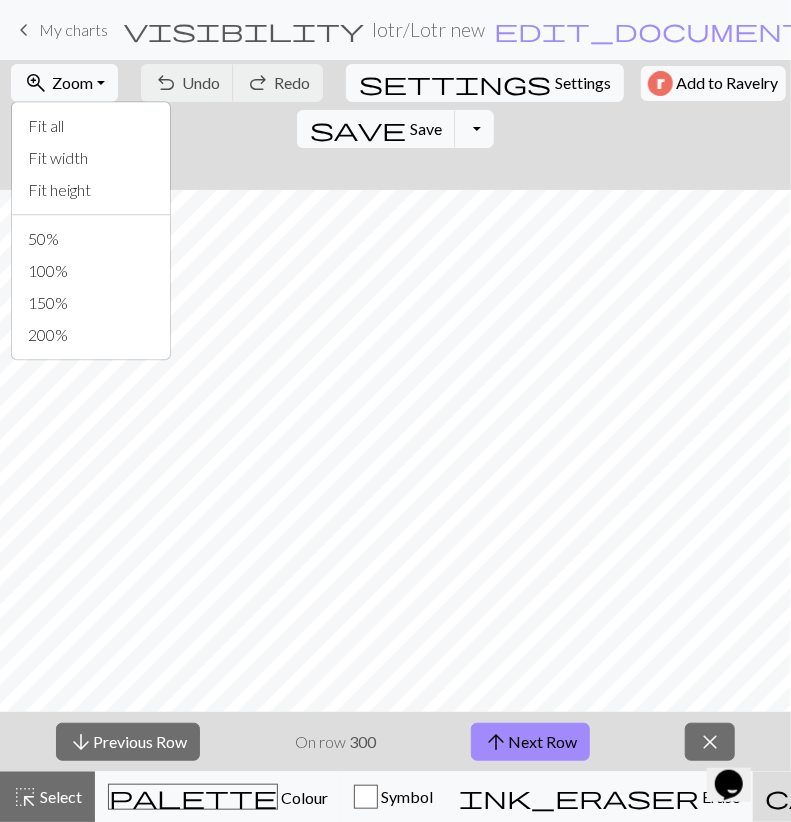 click on "Fit all Fit width Fit height 50% 100% 150% 200%" at bounding box center (91, 230) 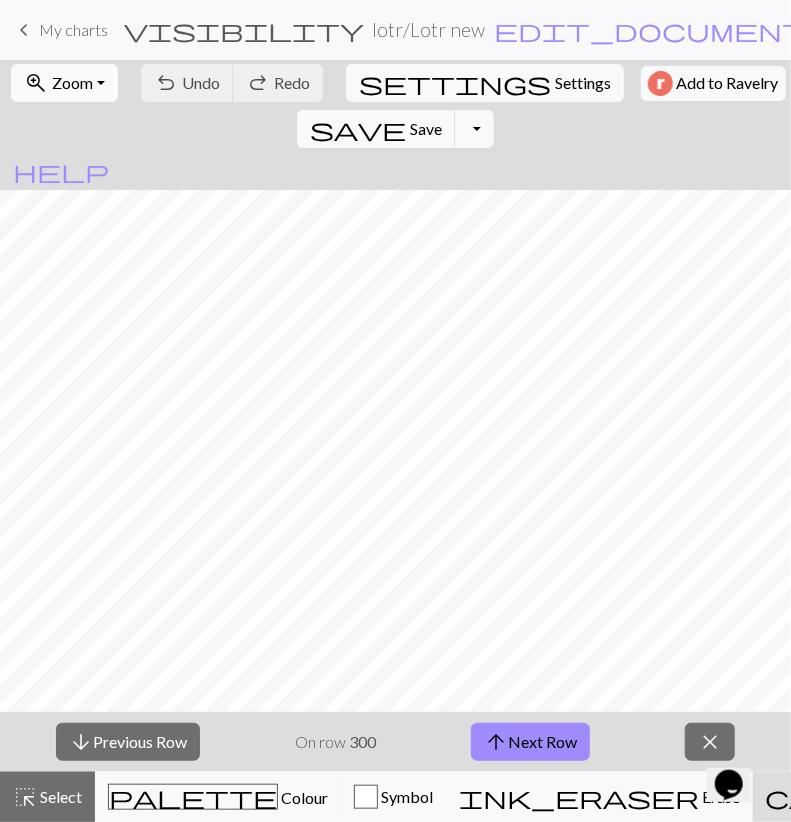 click on "zoom_in Zoom Zoom" at bounding box center (64, 83) 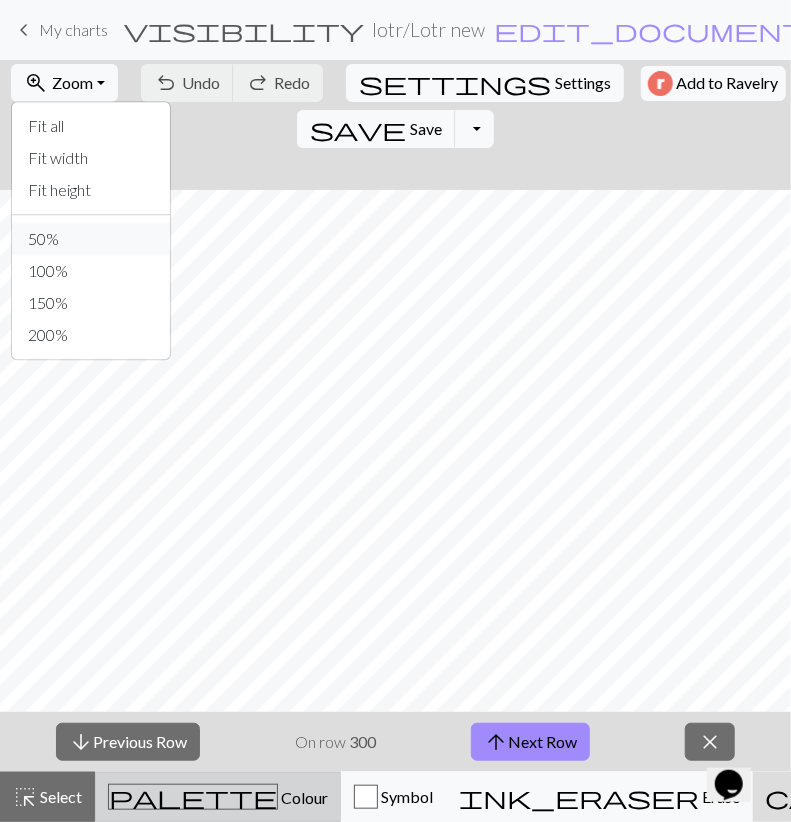 drag, startPoint x: 60, startPoint y: 233, endPoint x: 241, endPoint y: 796, distance: 591.37976 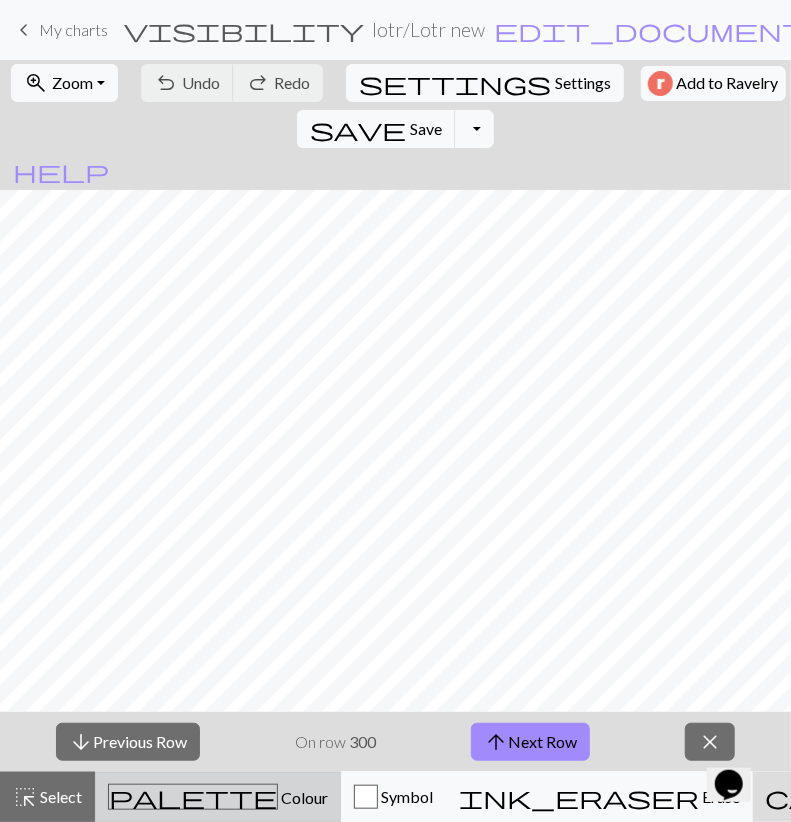 click on "Colour" at bounding box center [303, 797] 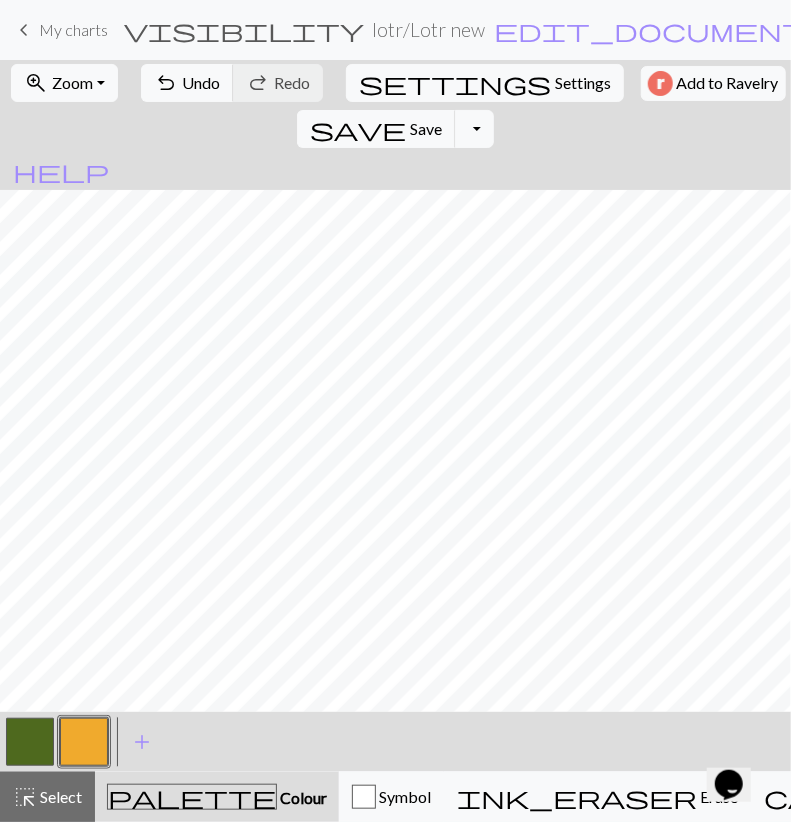 click at bounding box center [30, 742] 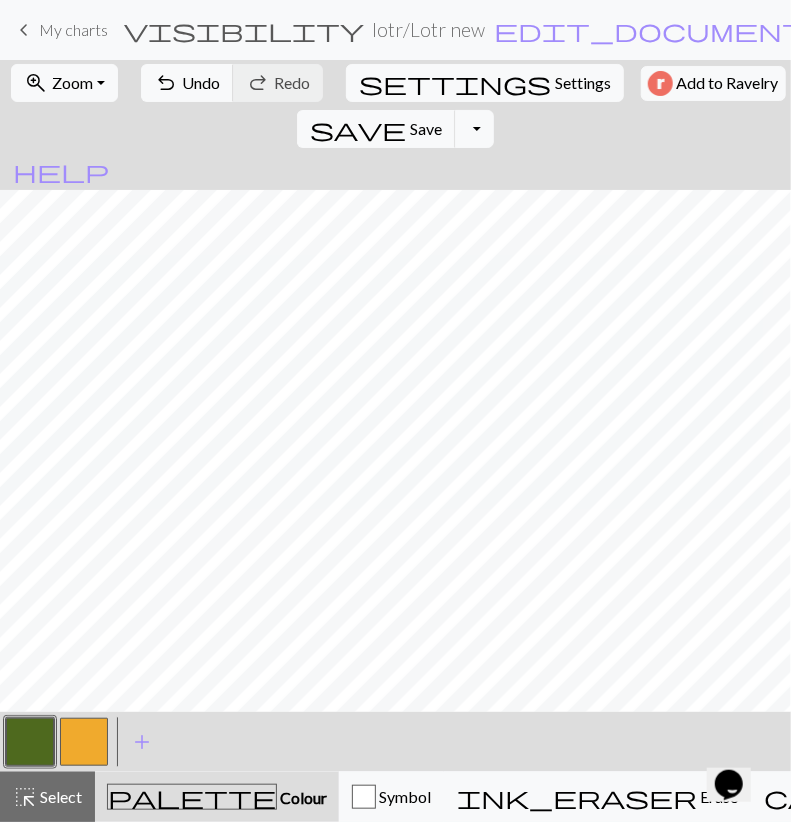 click at bounding box center [30, 742] 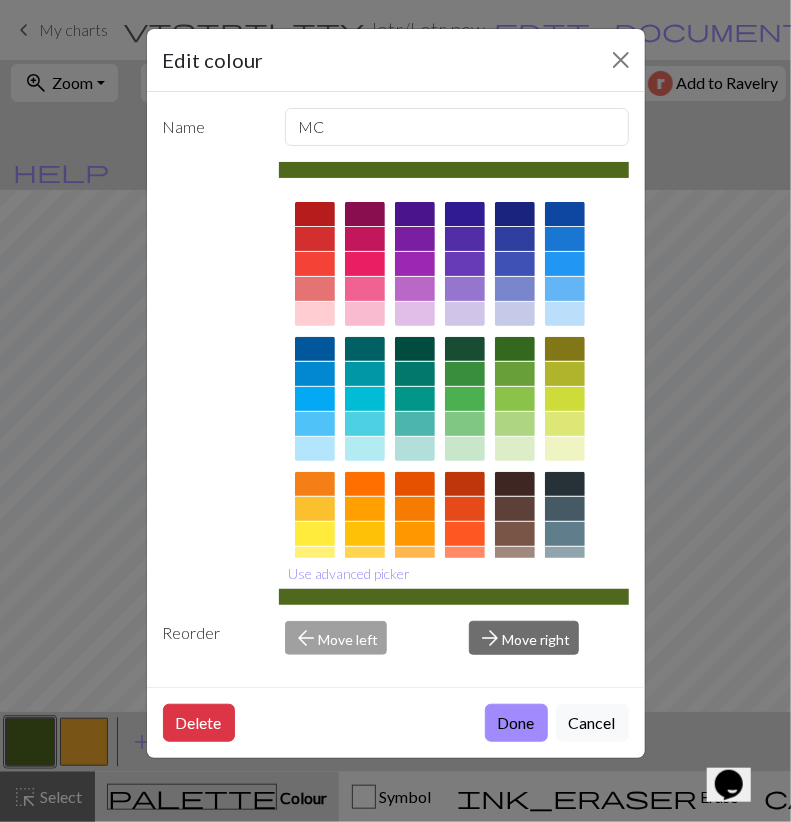scroll, scrollTop: 196, scrollLeft: 0, axis: vertical 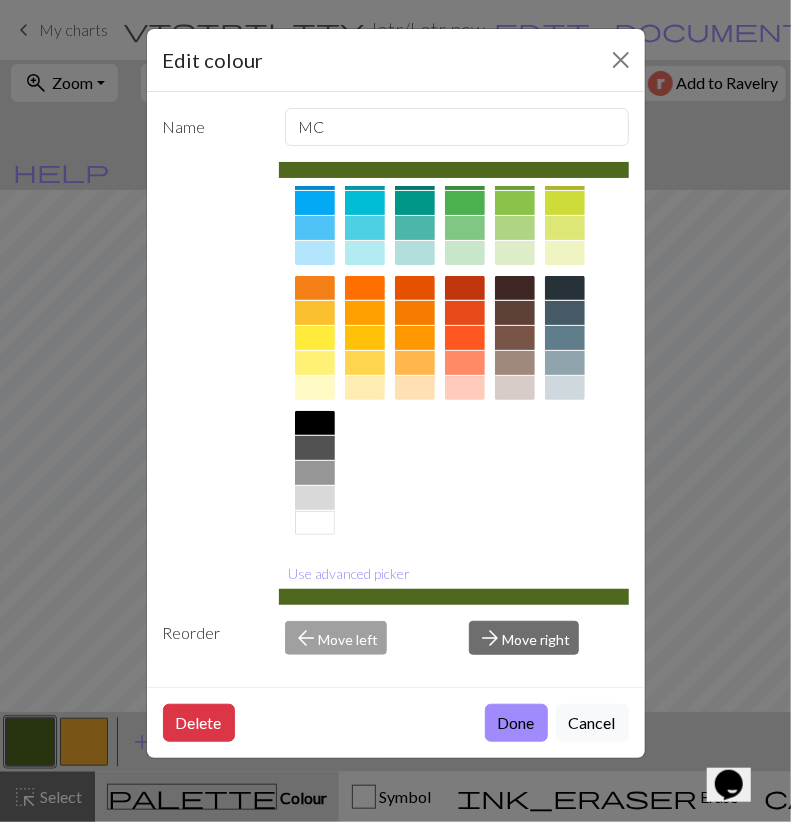 click at bounding box center [315, 473] 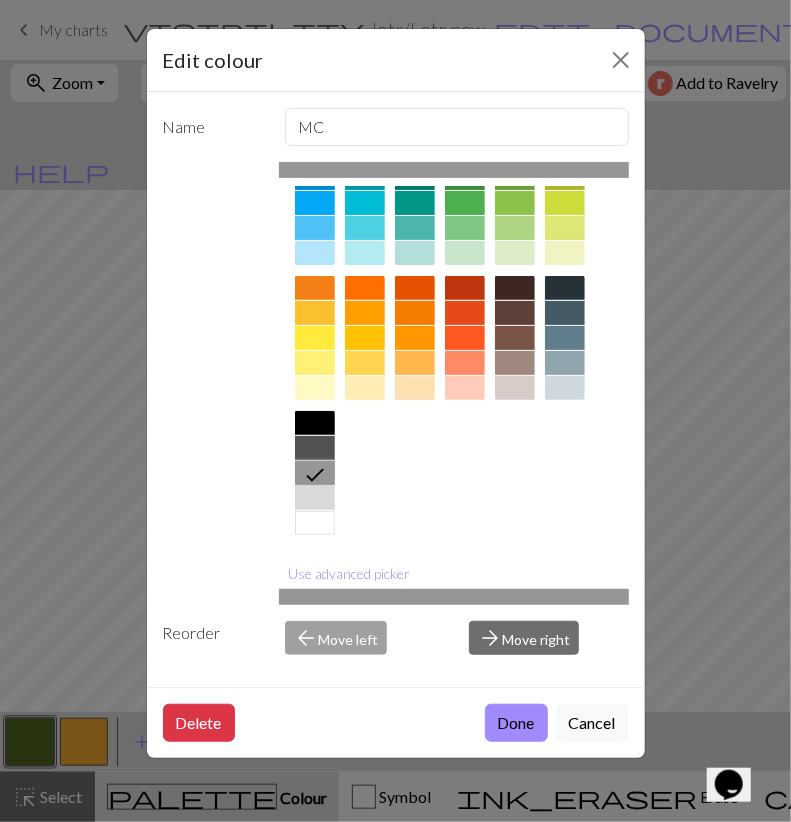 drag, startPoint x: 503, startPoint y: 712, endPoint x: 213, endPoint y: 772, distance: 296.14185 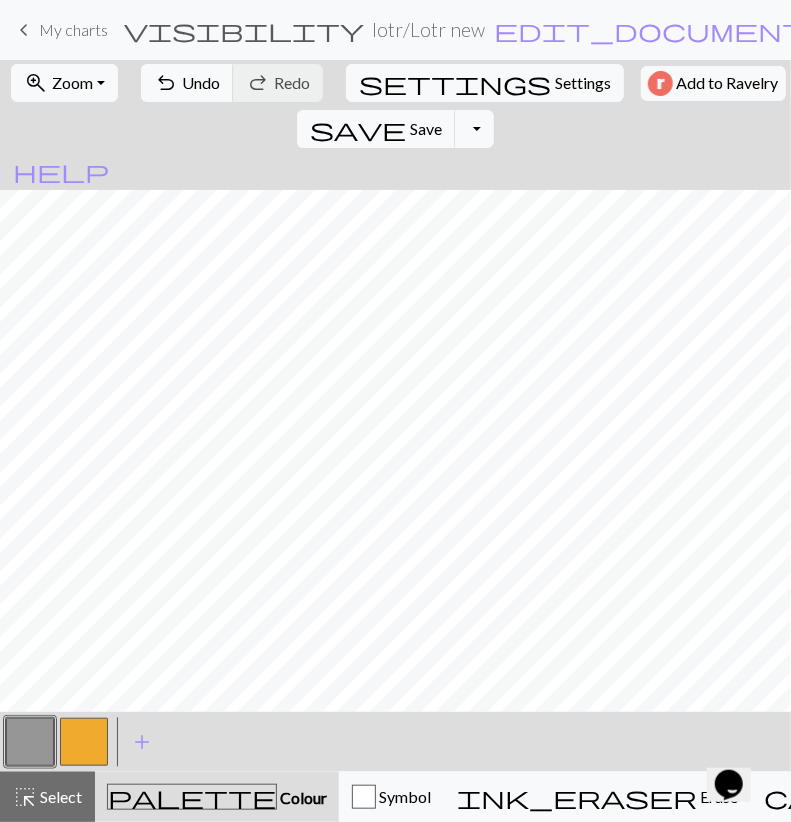 click at bounding box center [84, 742] 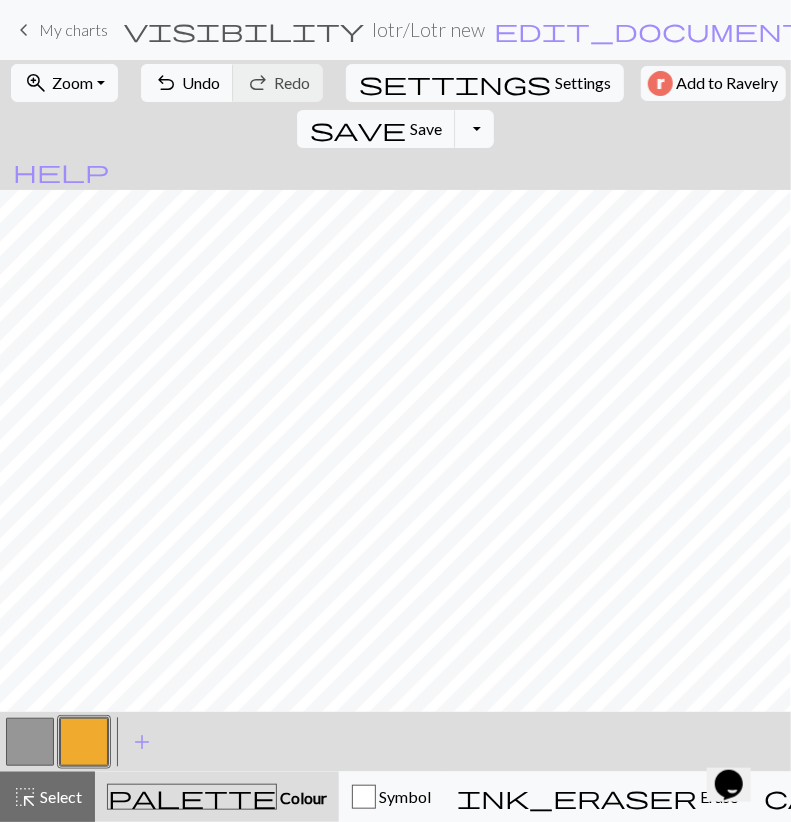 click at bounding box center [84, 742] 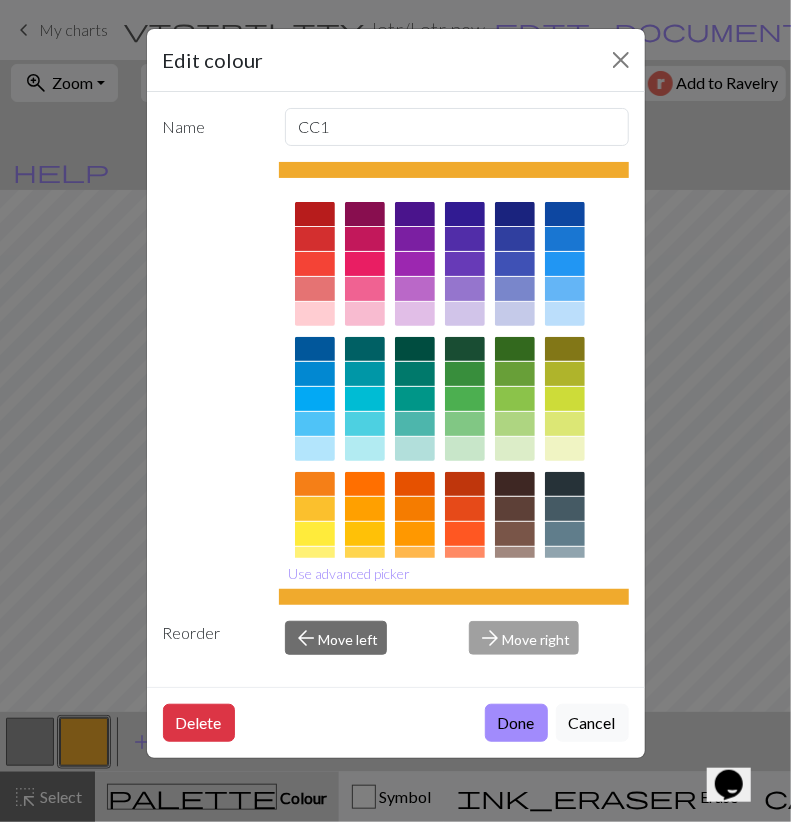 scroll, scrollTop: 196, scrollLeft: 0, axis: vertical 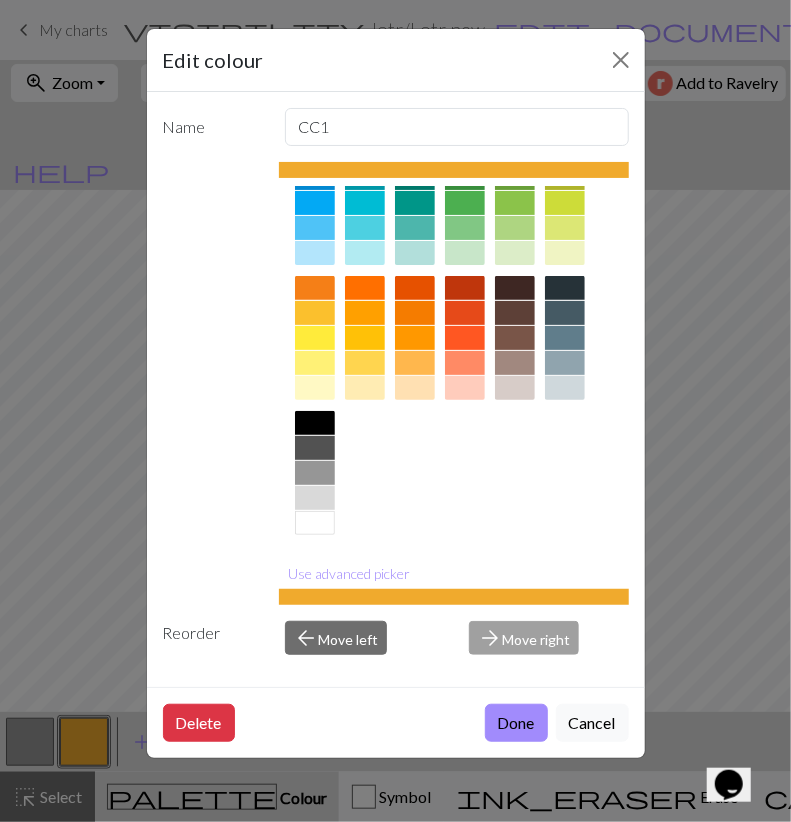 click at bounding box center [315, 523] 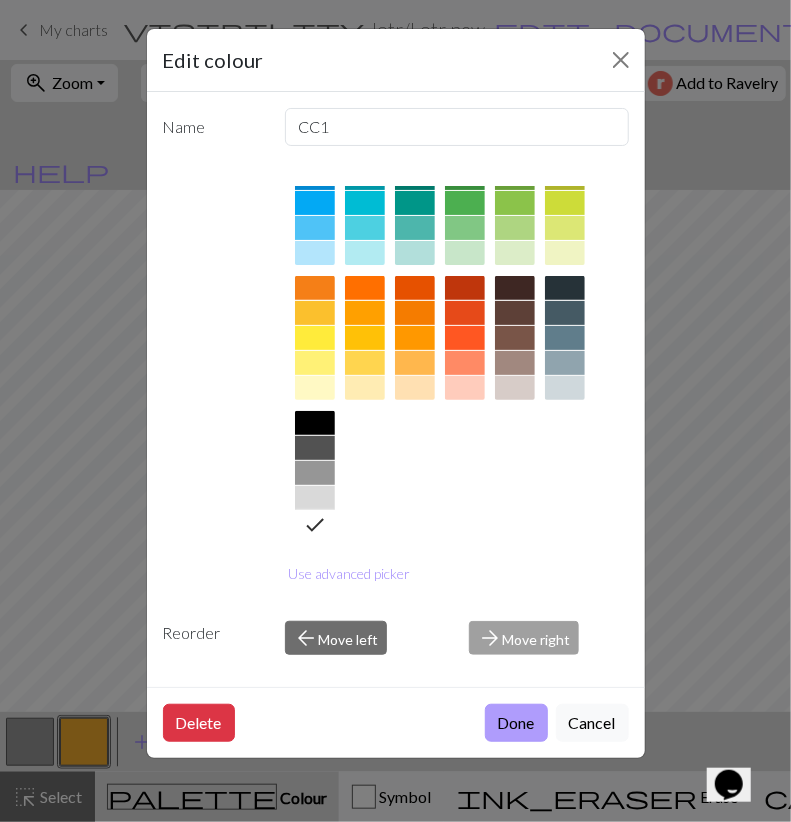 click on "Done" at bounding box center [516, 723] 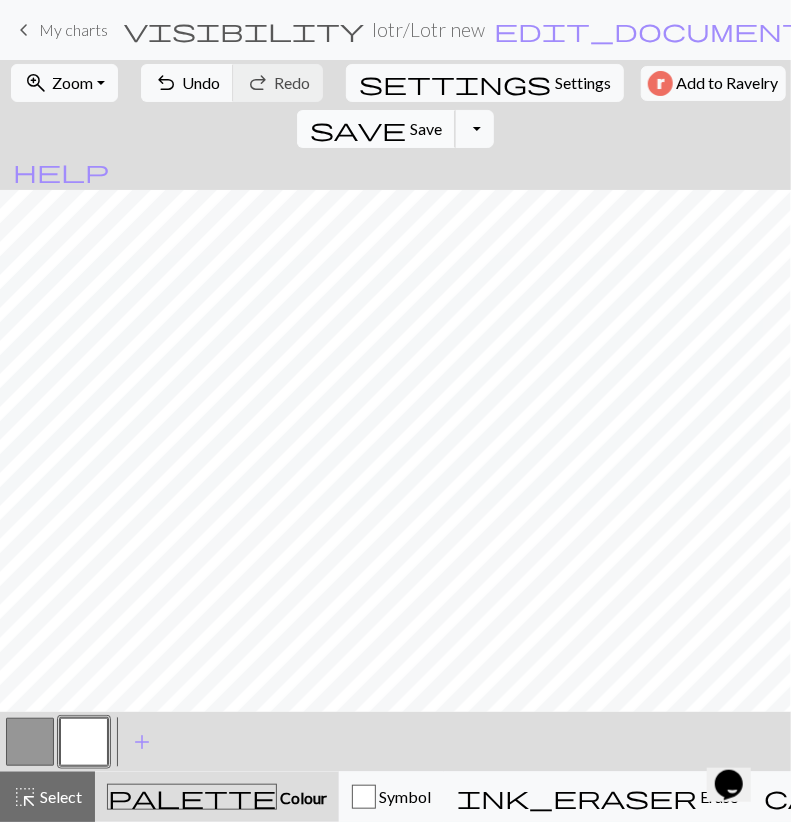 click on "Save" at bounding box center [426, 128] 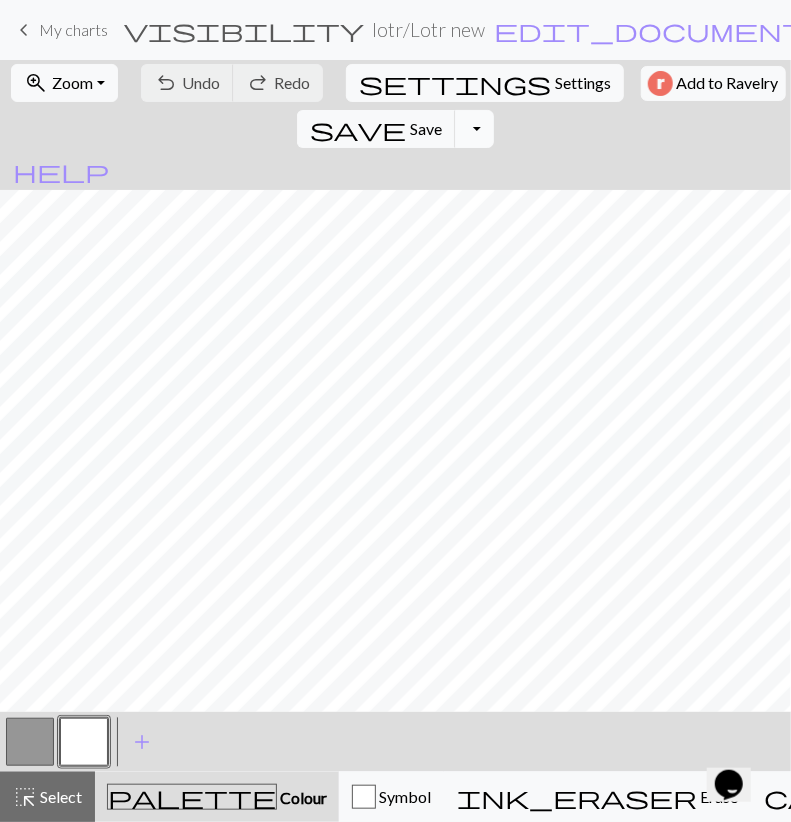 click on "Toggle Dropdown" at bounding box center (474, 129) 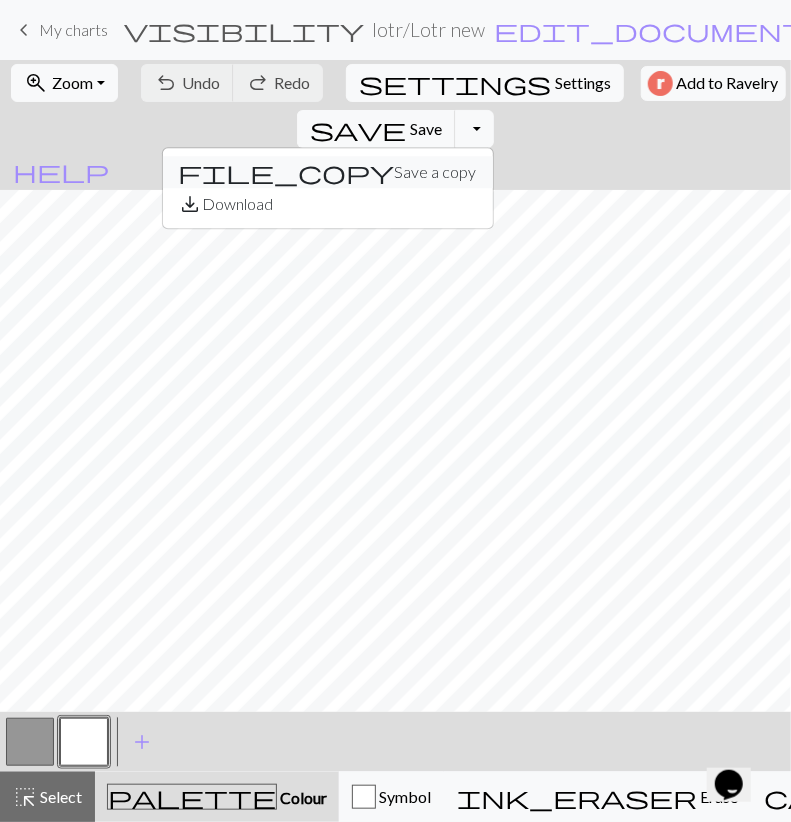 click on "file_copy  Save a copy" at bounding box center [328, 172] 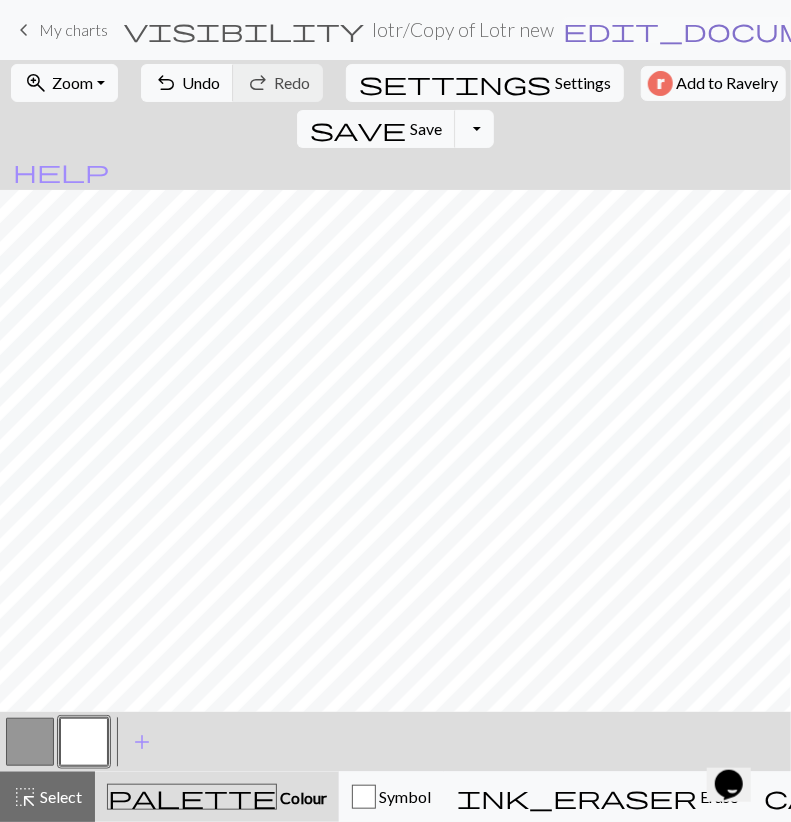 click on "edit_document" at bounding box center [719, 30] 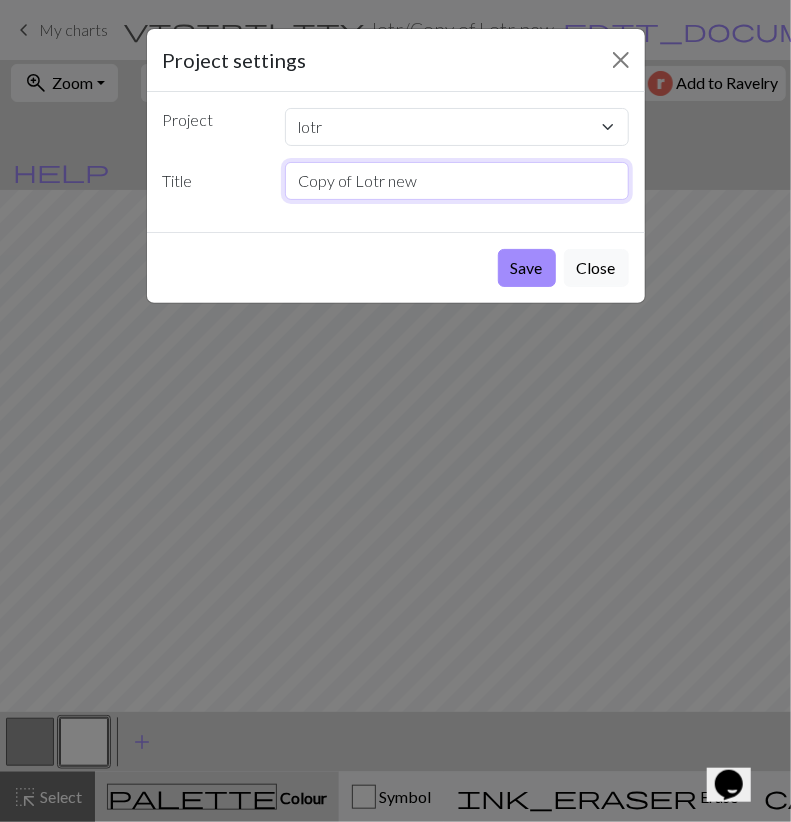 drag, startPoint x: 354, startPoint y: 173, endPoint x: 212, endPoint y: 201, distance: 144.73424 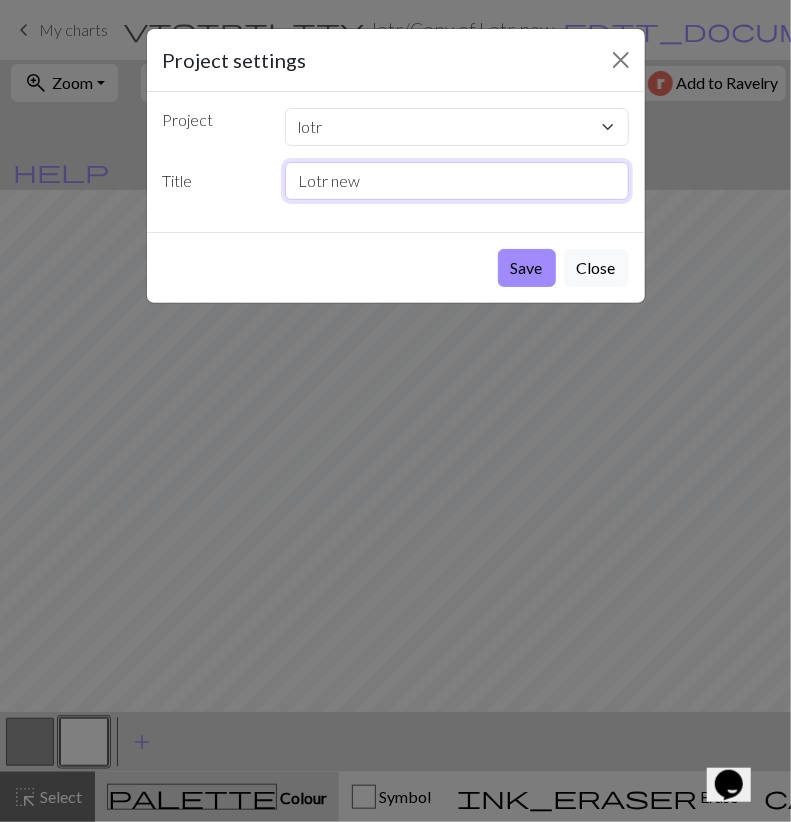 drag, startPoint x: 413, startPoint y: 181, endPoint x: 329, endPoint y: 191, distance: 84.59315 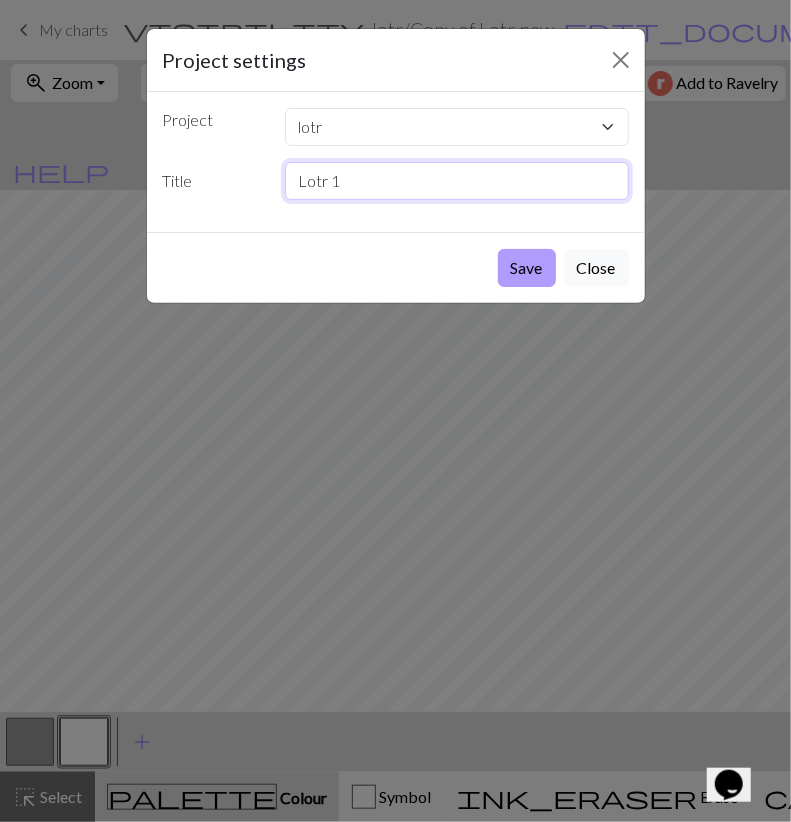 type on "Lotr 1" 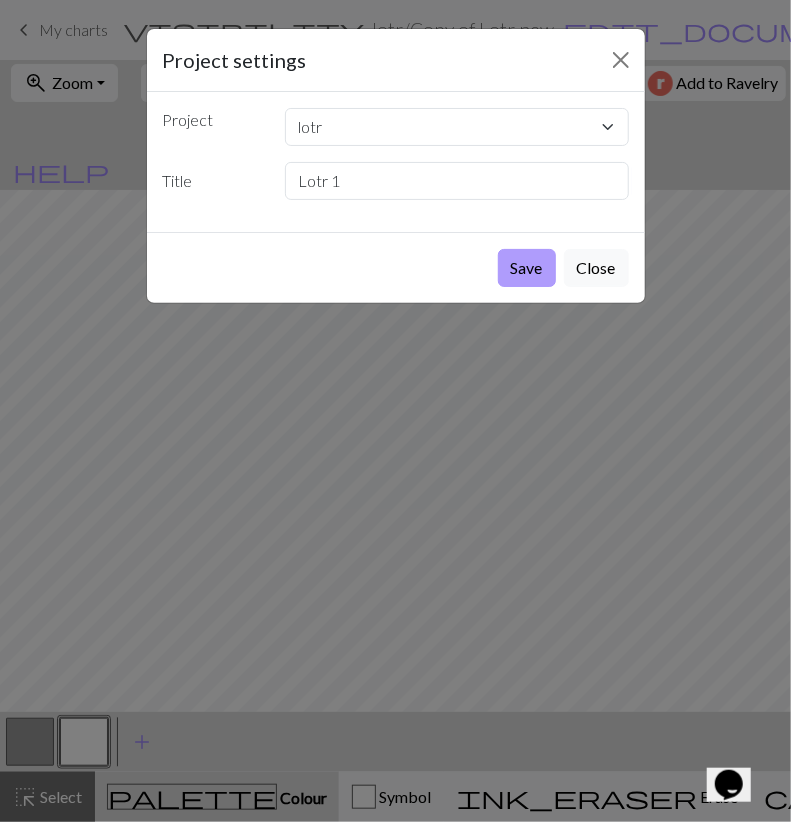click on "Save" at bounding box center [527, 268] 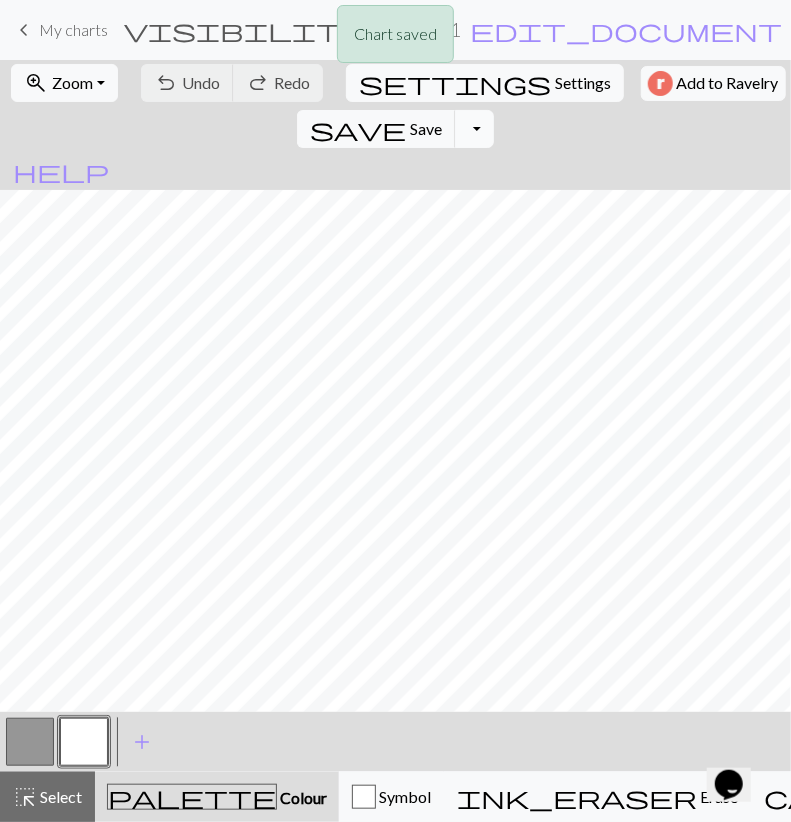 click on "Toggle Dropdown" at bounding box center (474, 129) 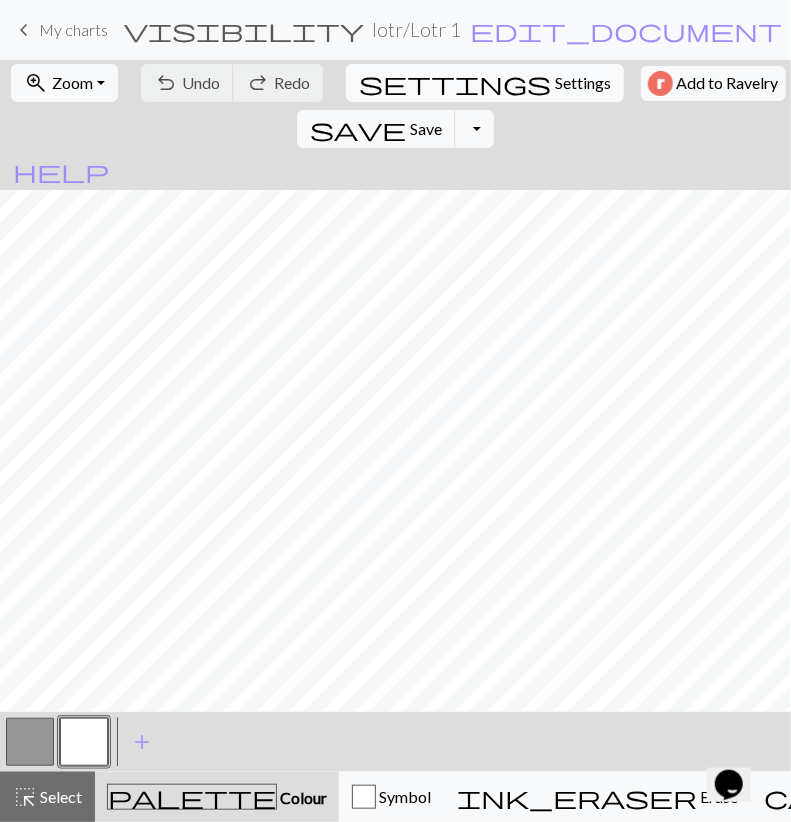 click on "Settings" at bounding box center [583, 83] 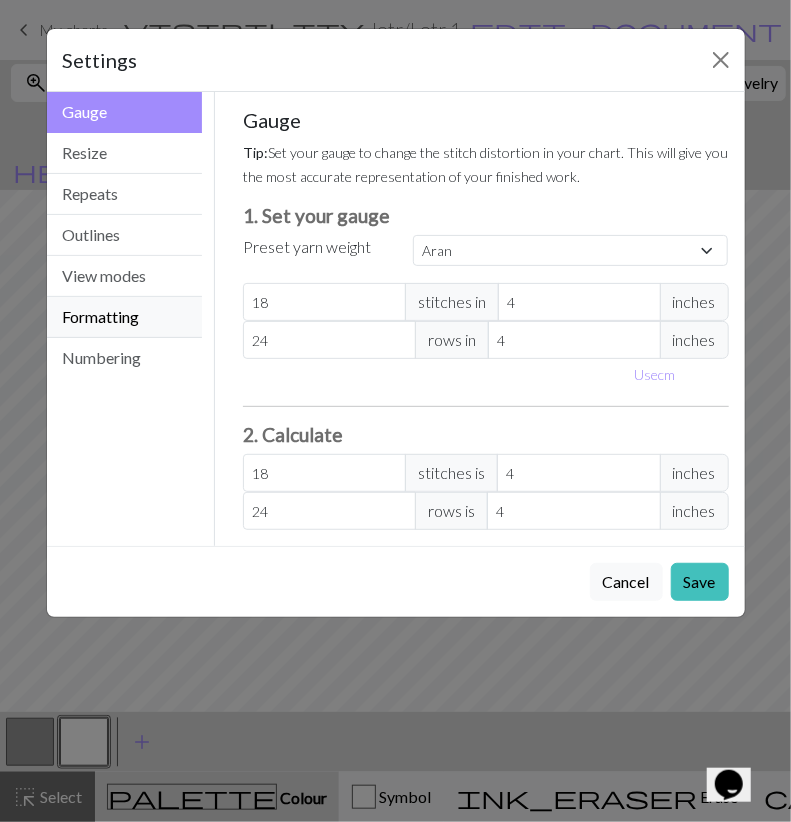 click on "Formatting" at bounding box center [125, 317] 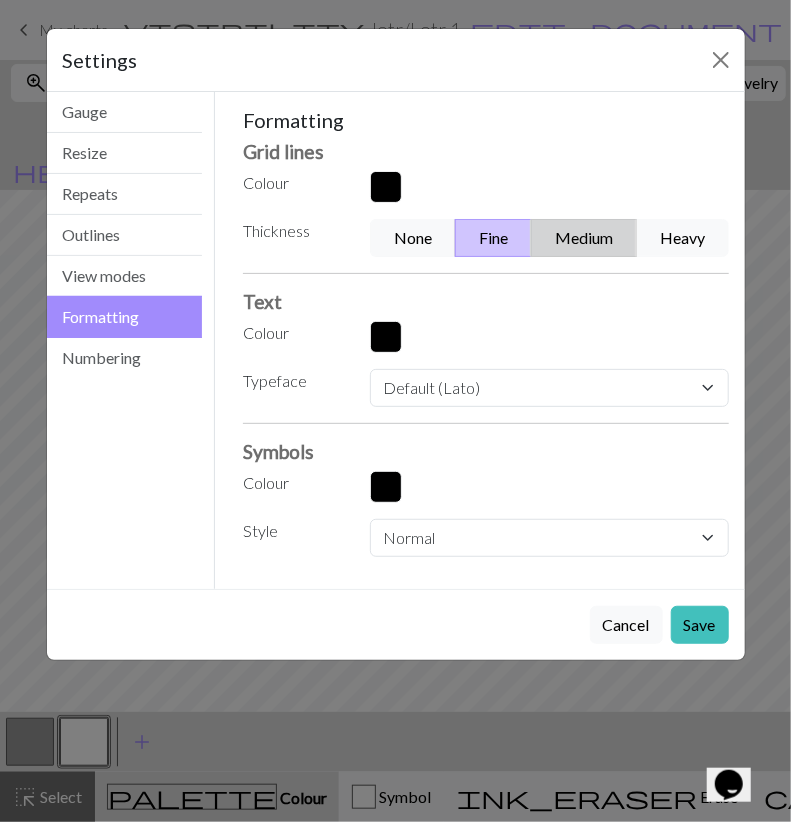 click on "Medium" at bounding box center (584, 238) 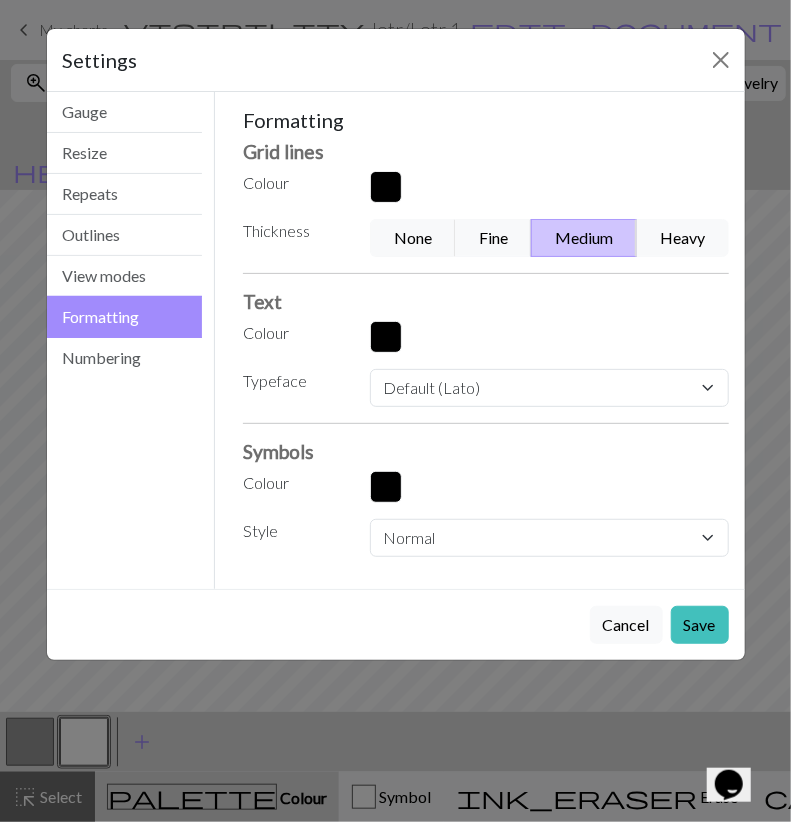 click on "Save" at bounding box center [700, 625] 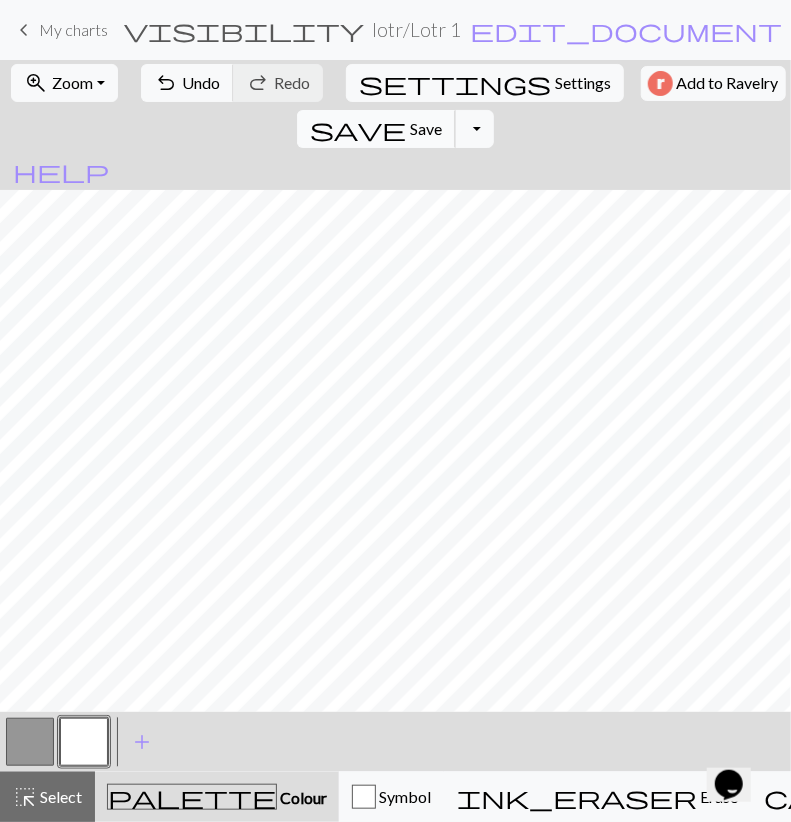 click on "save" at bounding box center (358, 129) 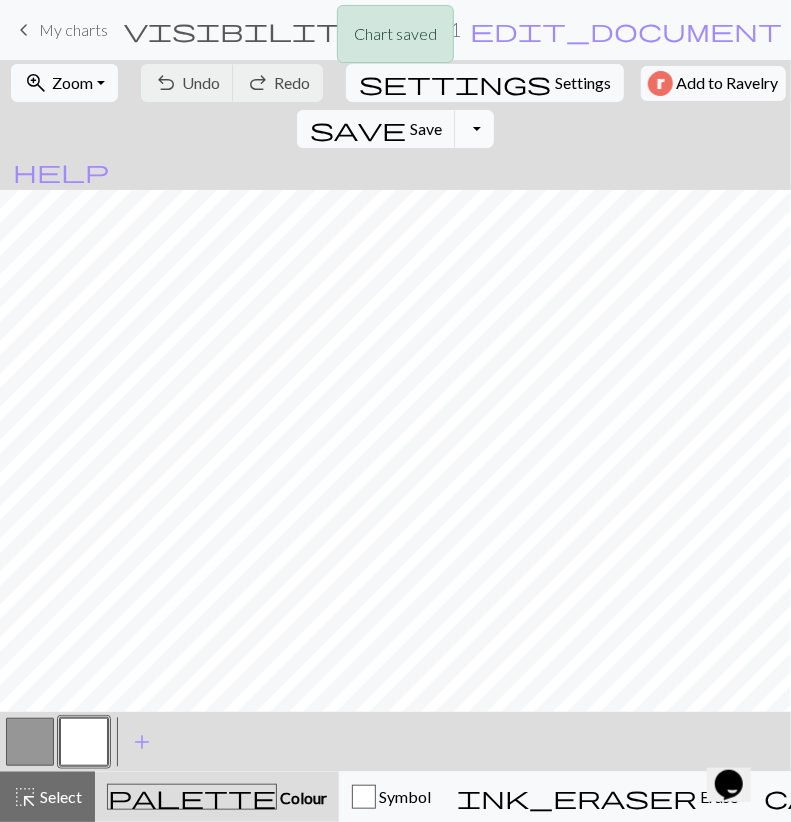 click on "Toggle Dropdown" at bounding box center [474, 129] 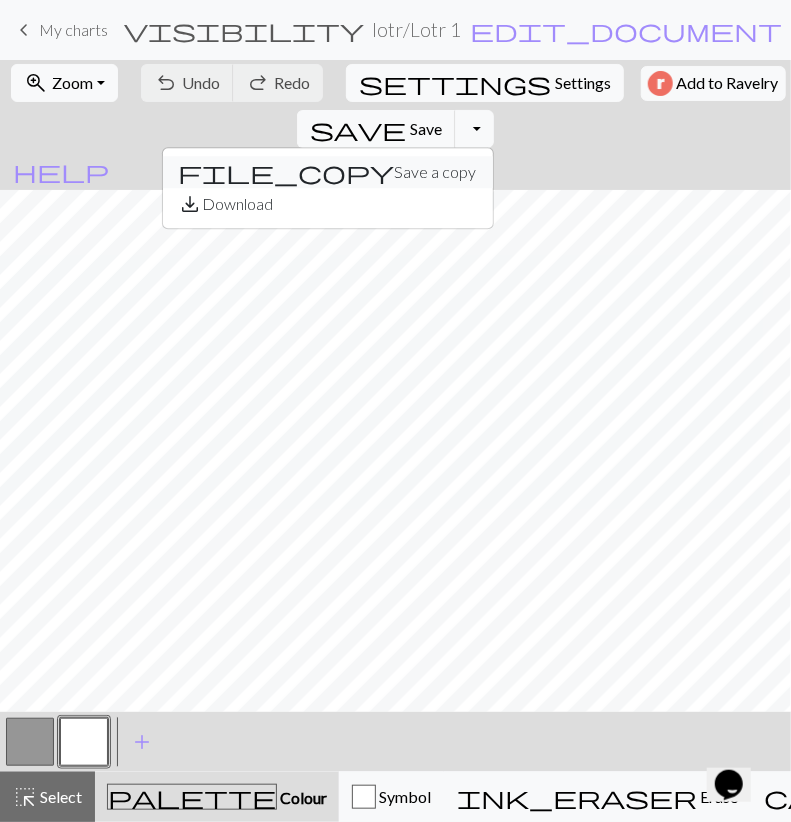 click on "file_copy  Save a copy" at bounding box center [328, 172] 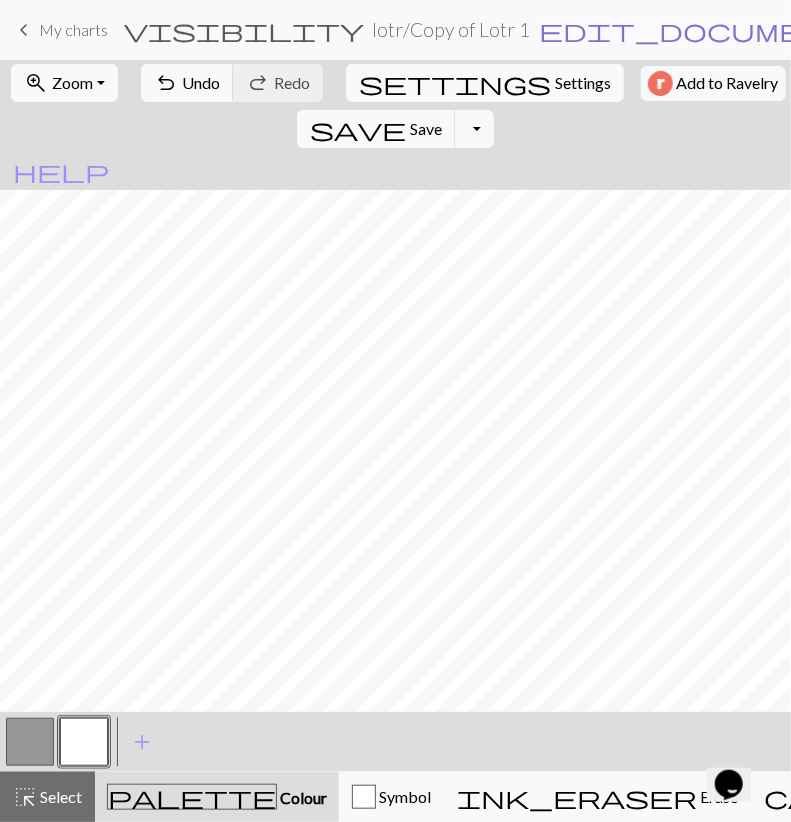 click on "edit_document" at bounding box center (695, 30) 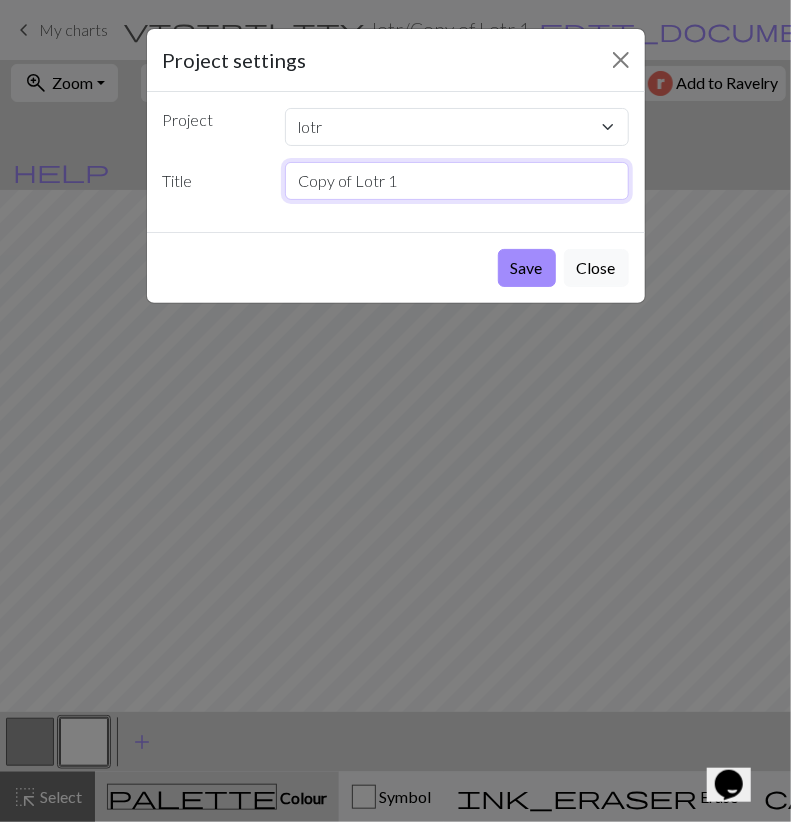 drag, startPoint x: 351, startPoint y: 179, endPoint x: 115, endPoint y: 248, distance: 245.88005 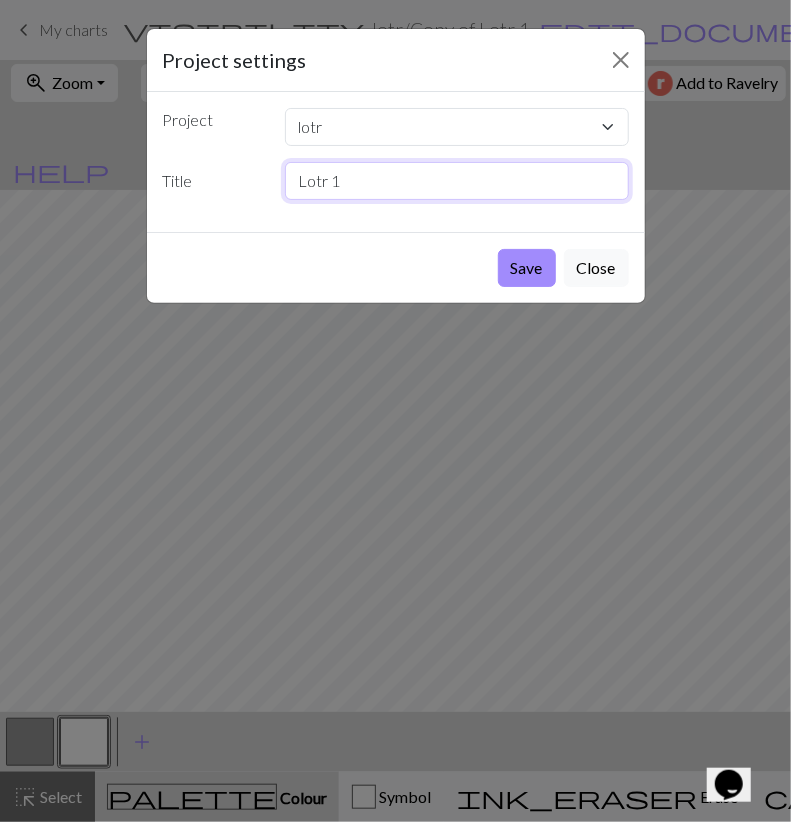 click on "Lotr 1" at bounding box center (457, 181) 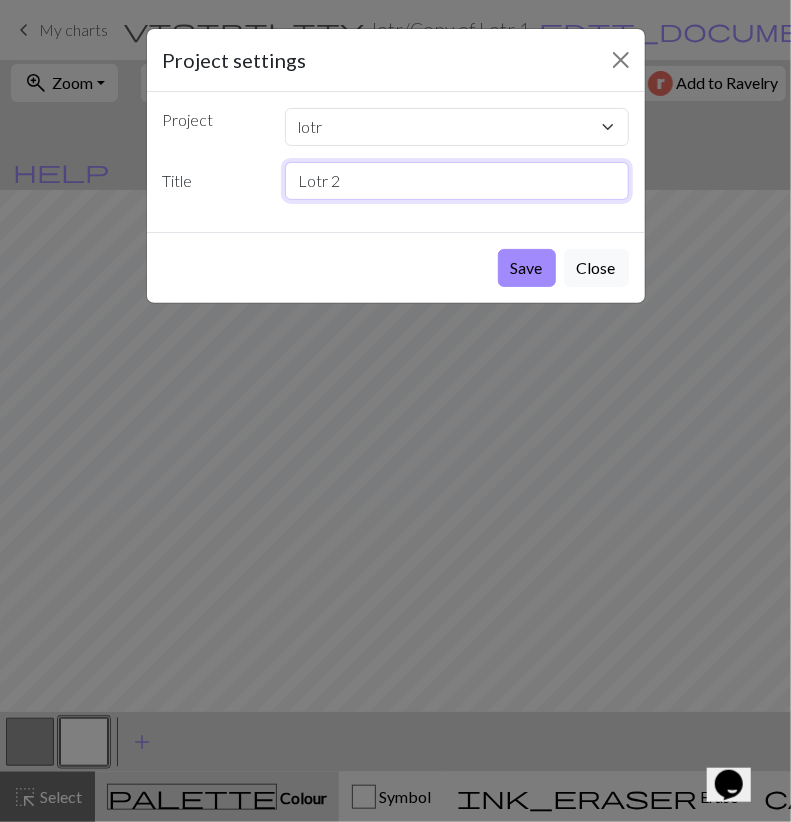 click on "Lotr 2" at bounding box center [457, 181] 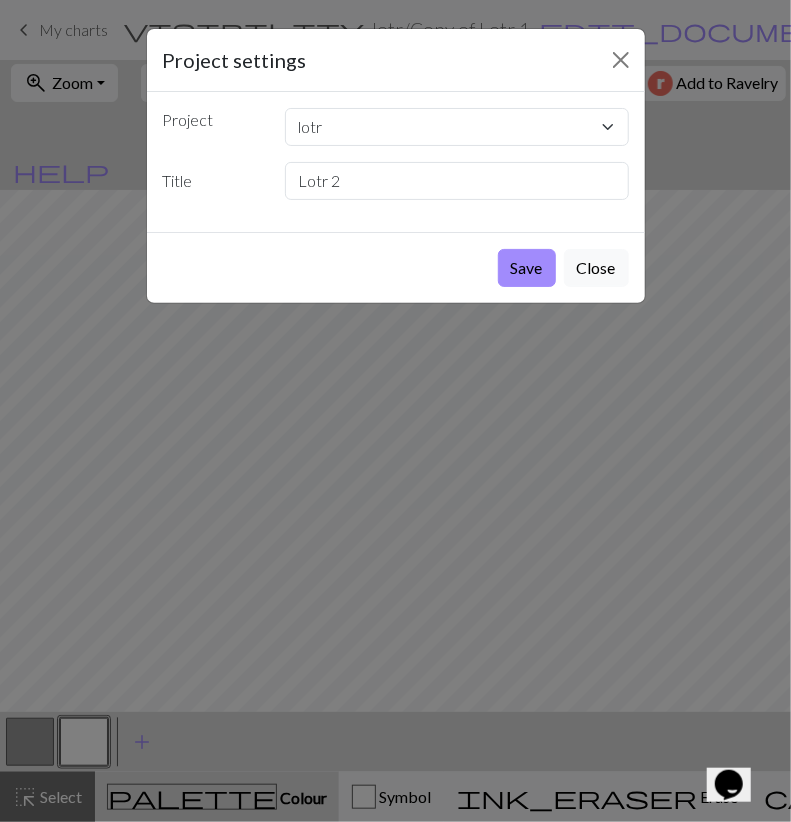 click on "Save" at bounding box center [527, 268] 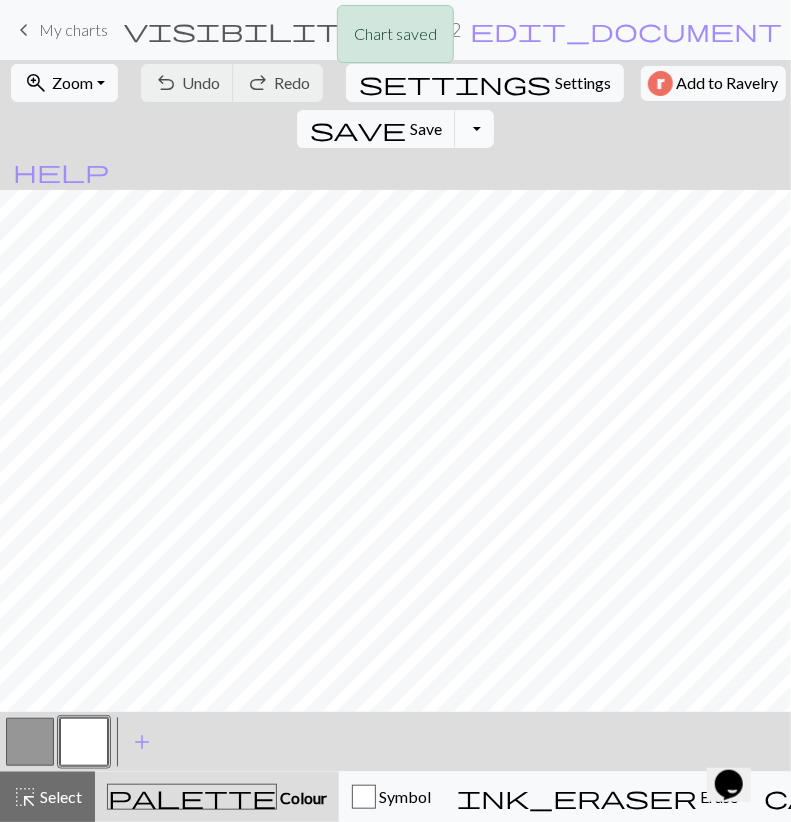 click on "Toggle Dropdown" at bounding box center [474, 129] 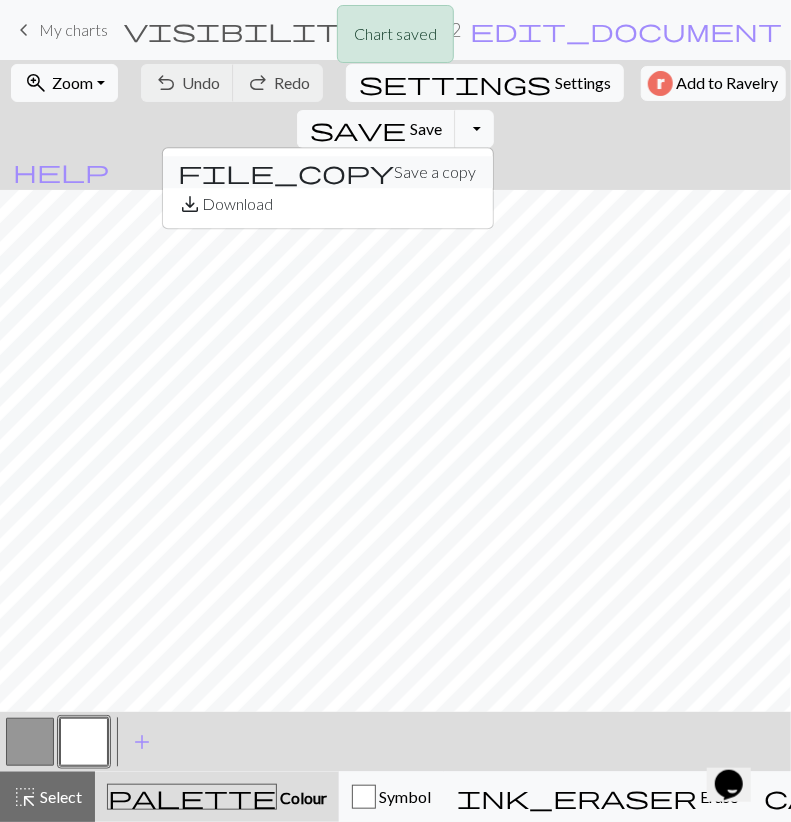 click on "file_copy  Save a copy" at bounding box center (328, 172) 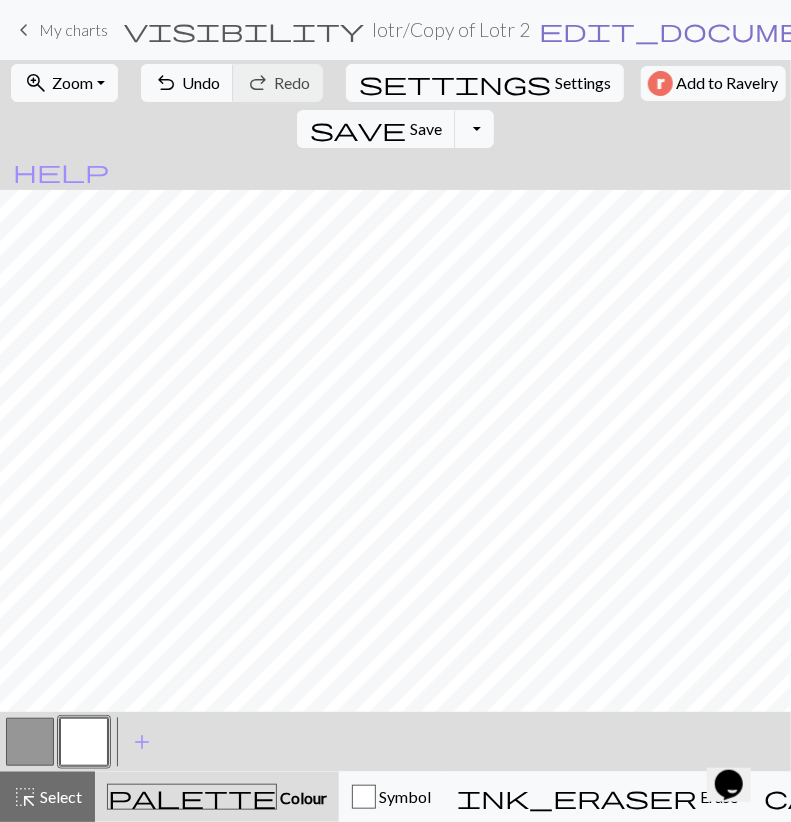 click on "edit_document" at bounding box center (695, 30) 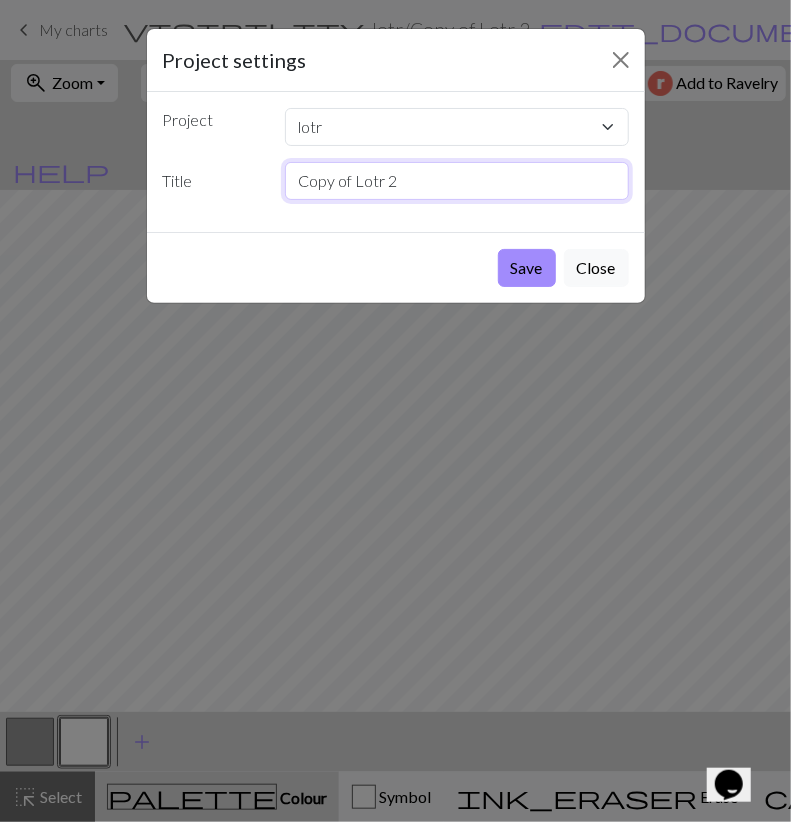 drag, startPoint x: 354, startPoint y: 181, endPoint x: 117, endPoint y: 191, distance: 237.21088 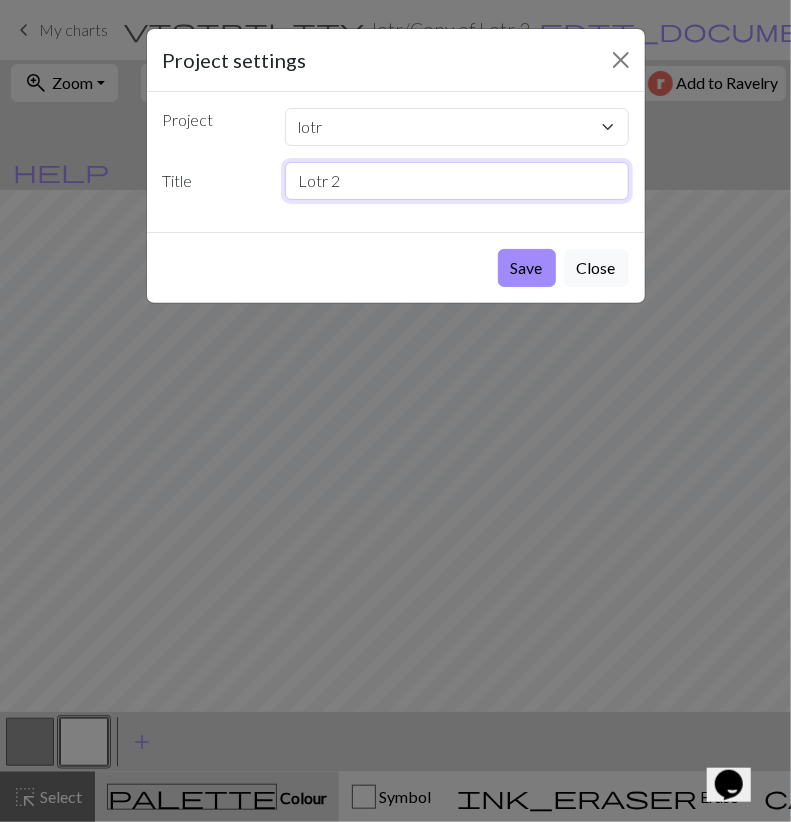 click on "Lotr 2" at bounding box center [457, 181] 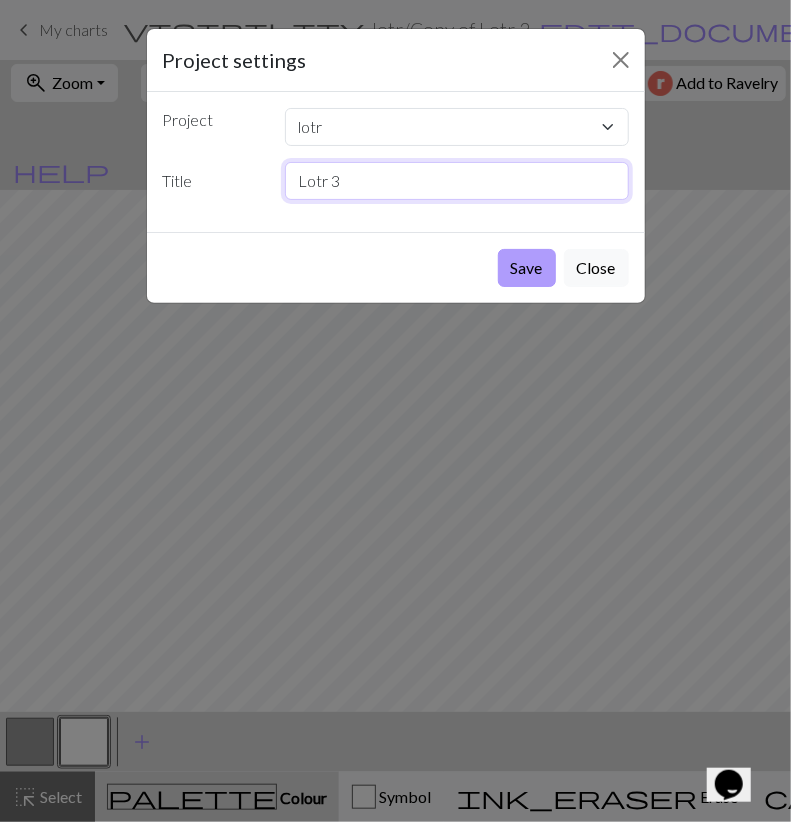 type on "Lotr 3" 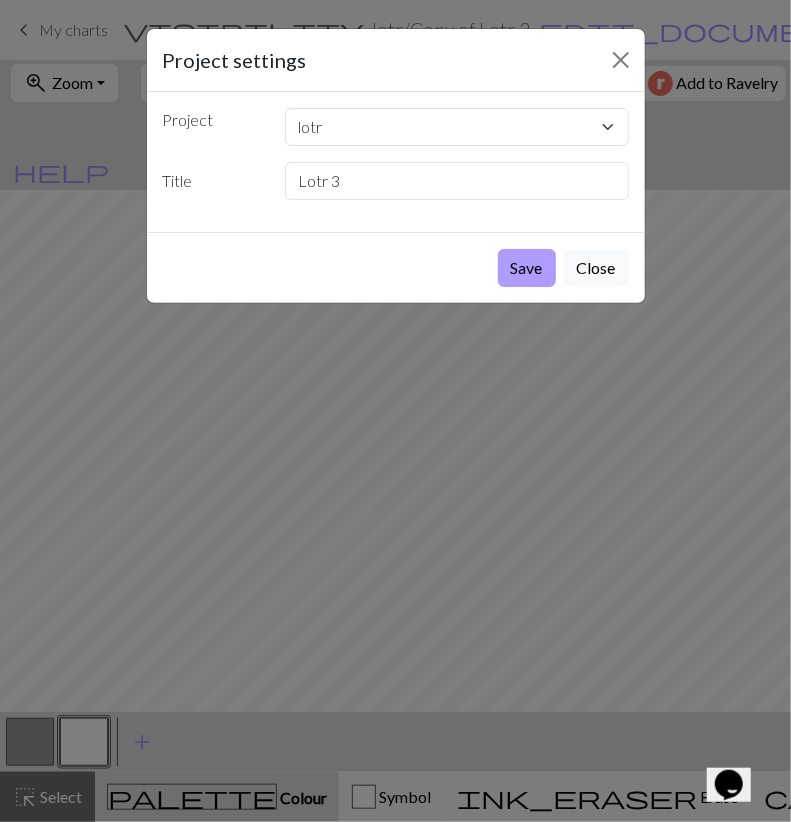 click on "Save" at bounding box center (527, 268) 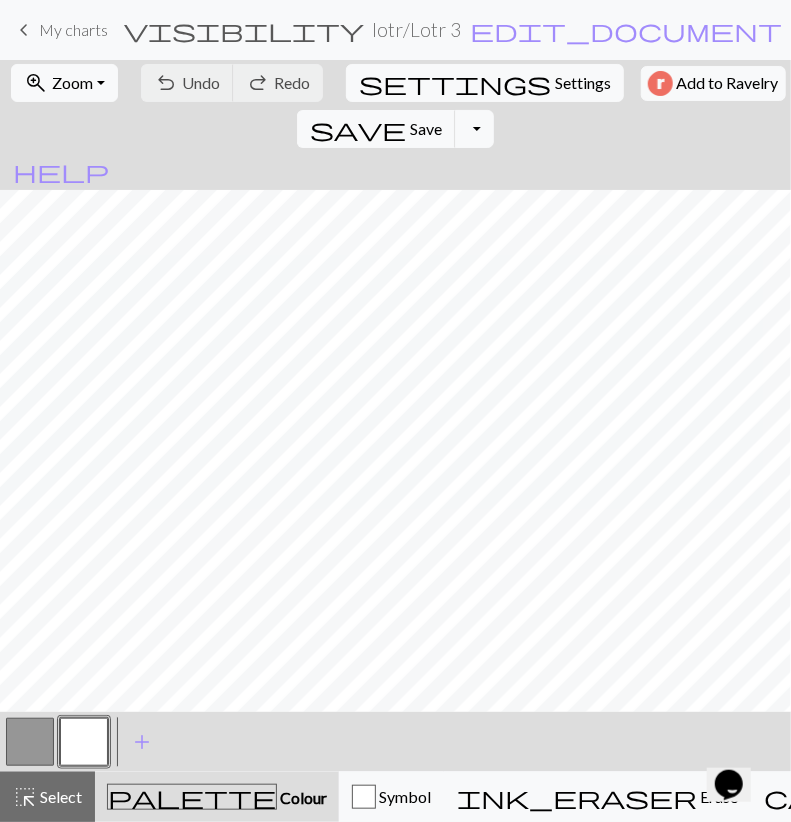 click on "My charts" at bounding box center (73, 29) 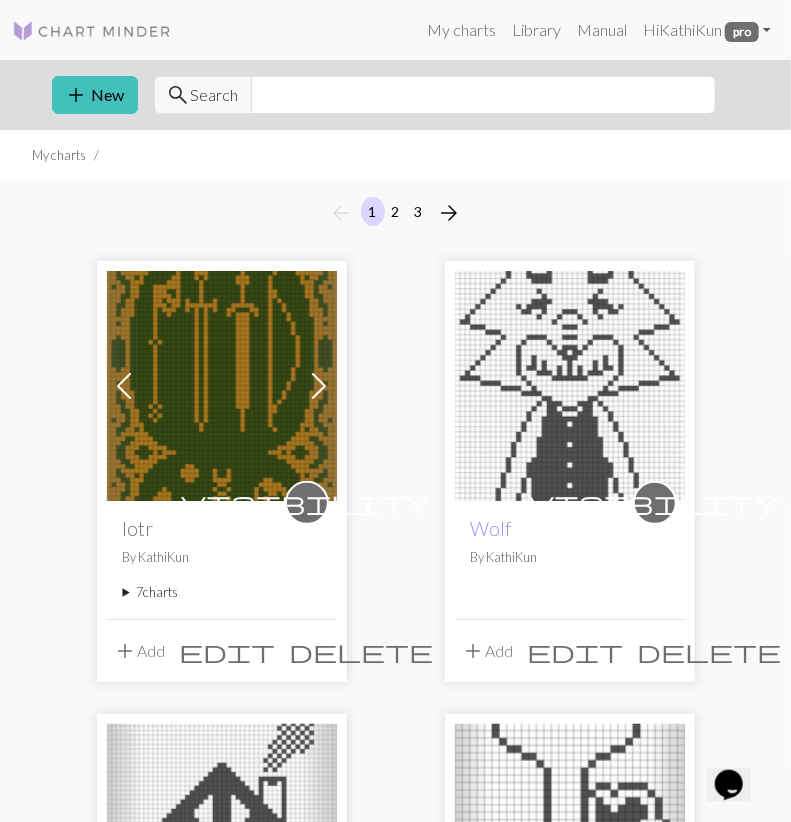 click on "7  charts" at bounding box center (222, 592) 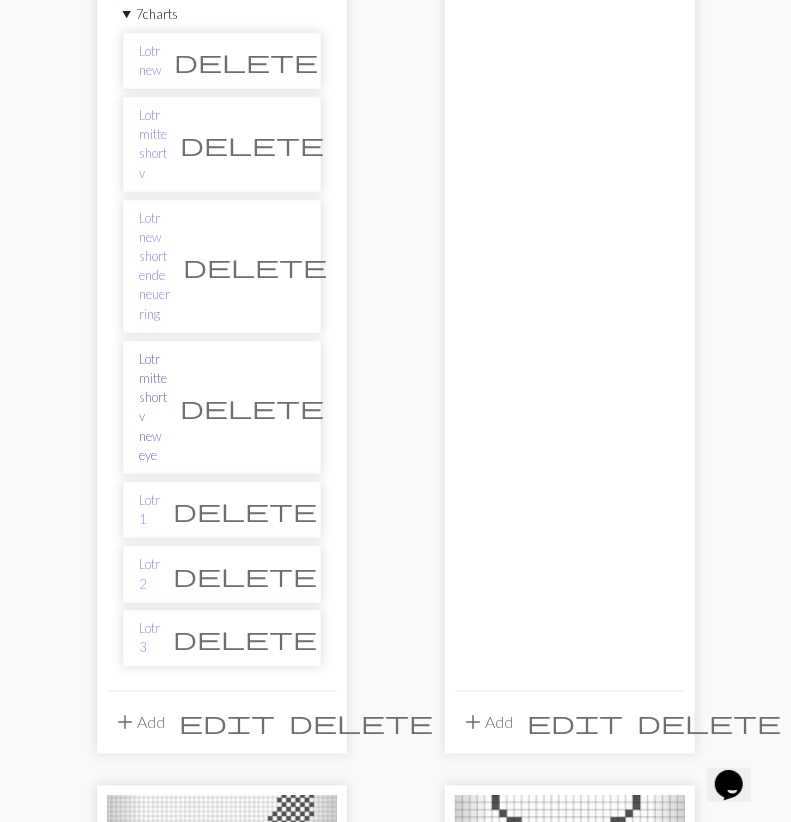 scroll, scrollTop: 520, scrollLeft: 0, axis: vertical 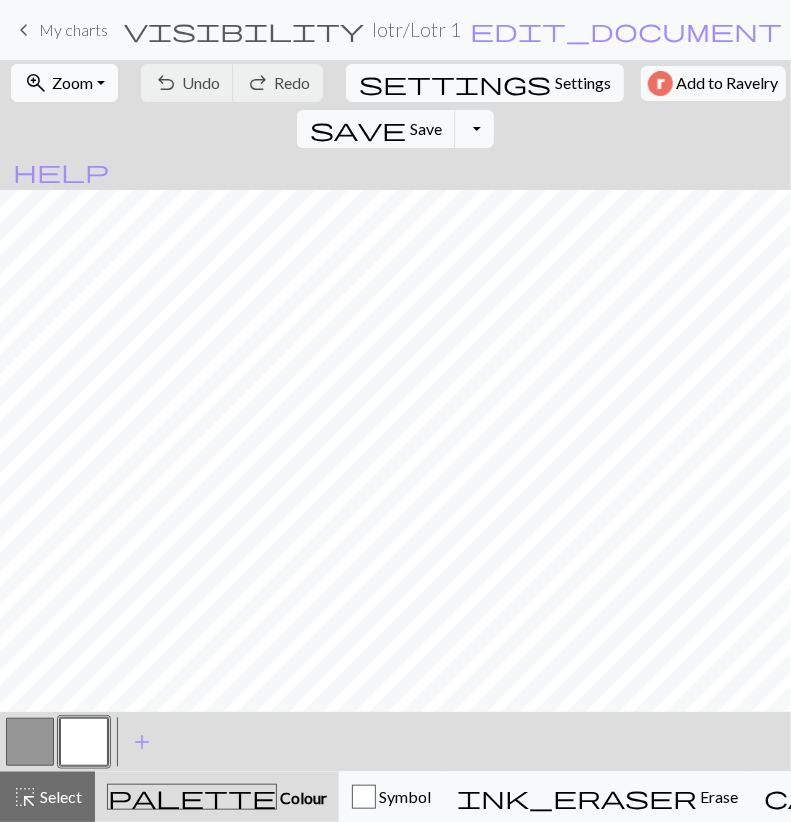 click on "Zoom" at bounding box center (72, 82) 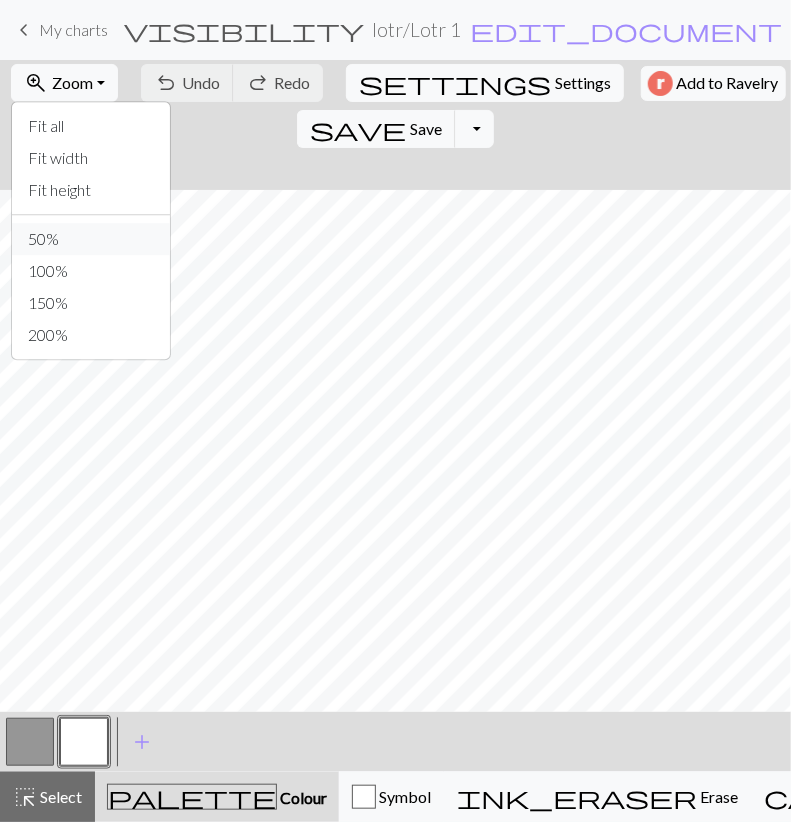 click on "50%" at bounding box center (91, 239) 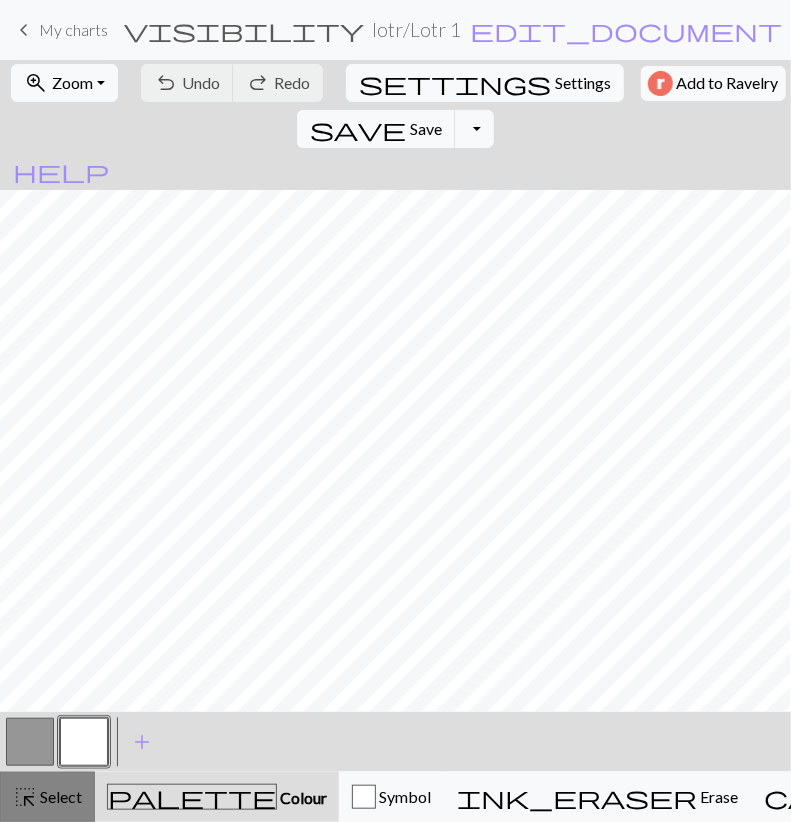 click on "Select" at bounding box center (59, 796) 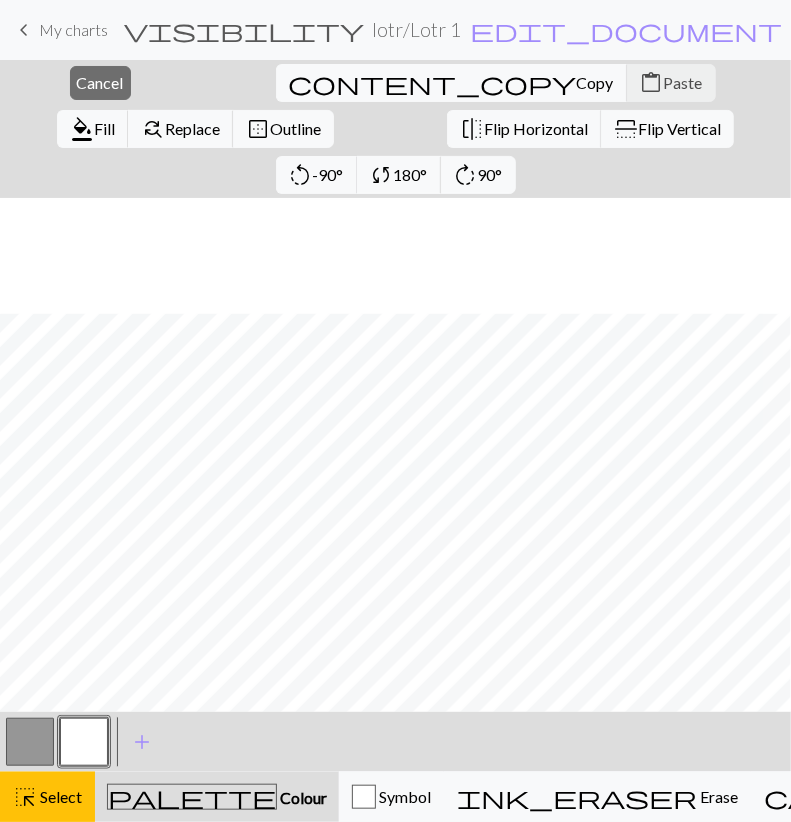 scroll, scrollTop: 1624, scrollLeft: 0, axis: vertical 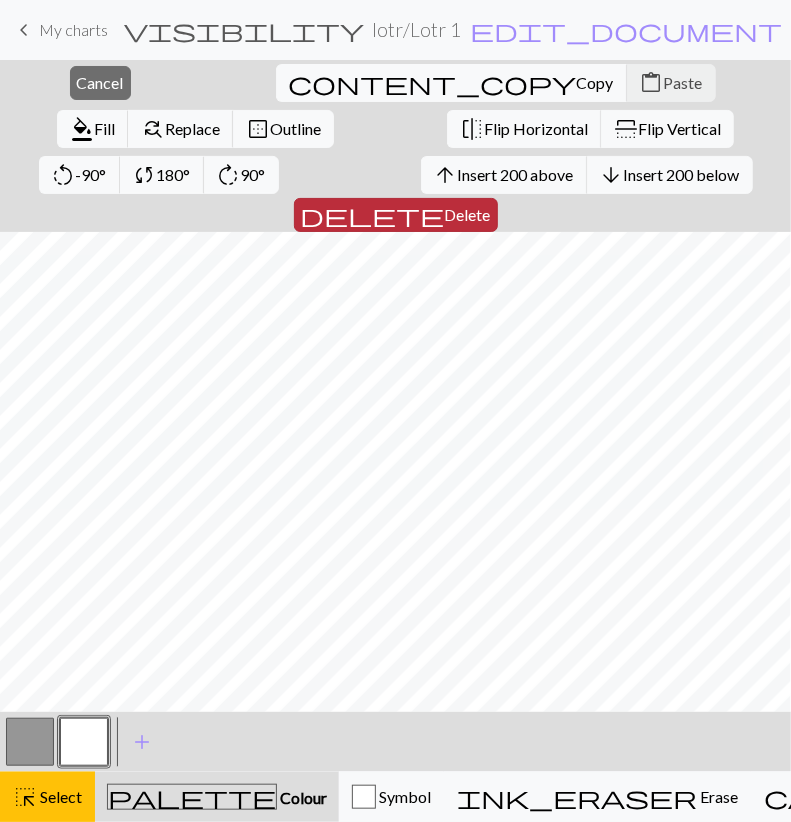 click on "Delete" at bounding box center [468, 214] 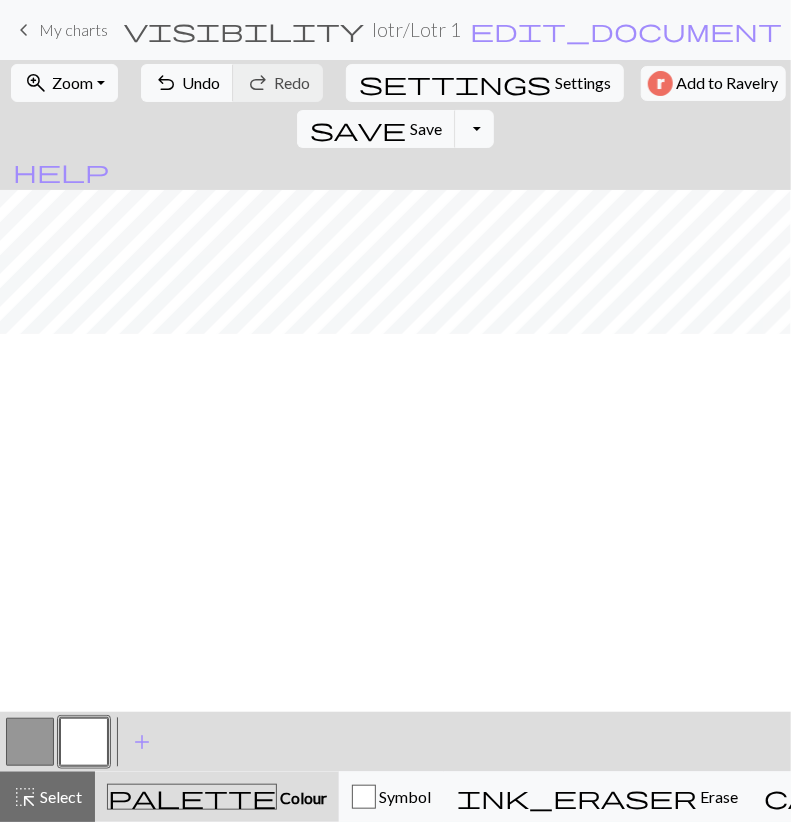 scroll, scrollTop: 0, scrollLeft: 0, axis: both 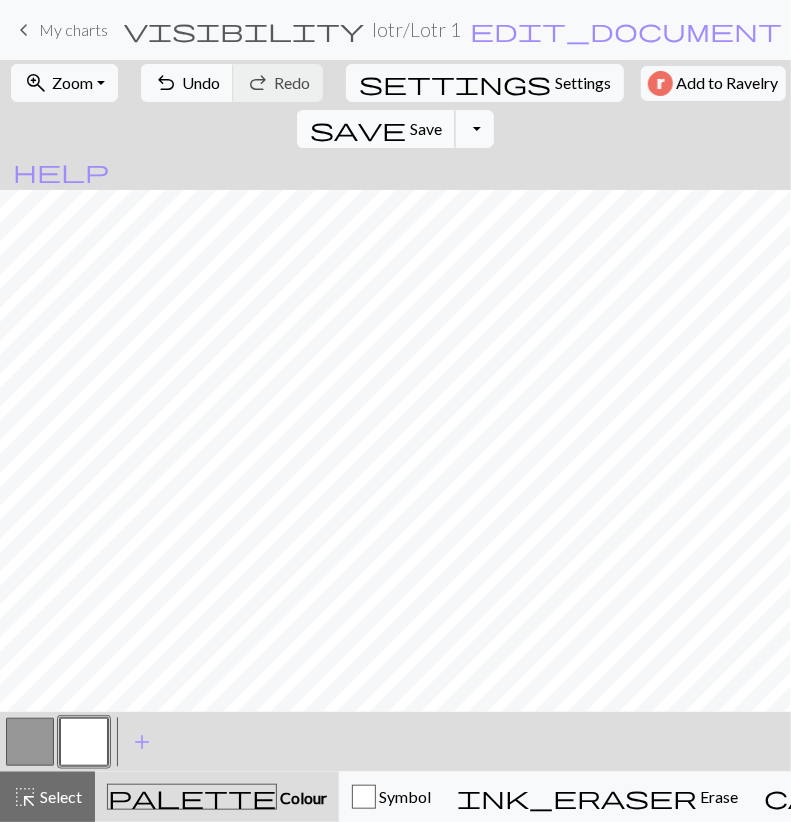 click on "Save" at bounding box center (426, 128) 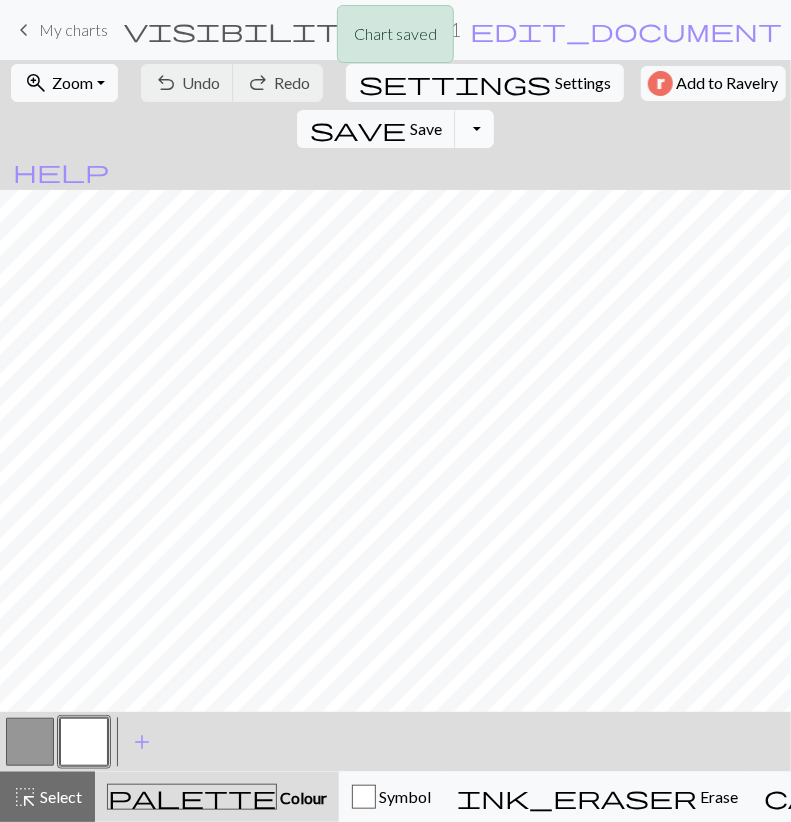 click on "Toggle Dropdown" at bounding box center [474, 129] 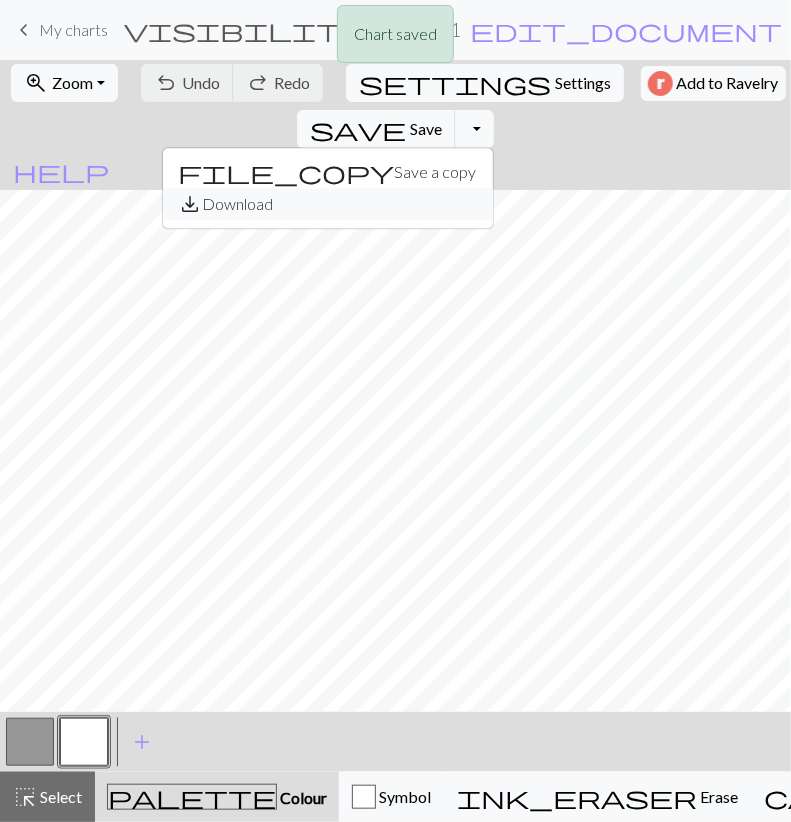 click on "save_alt  Download" at bounding box center (328, 204) 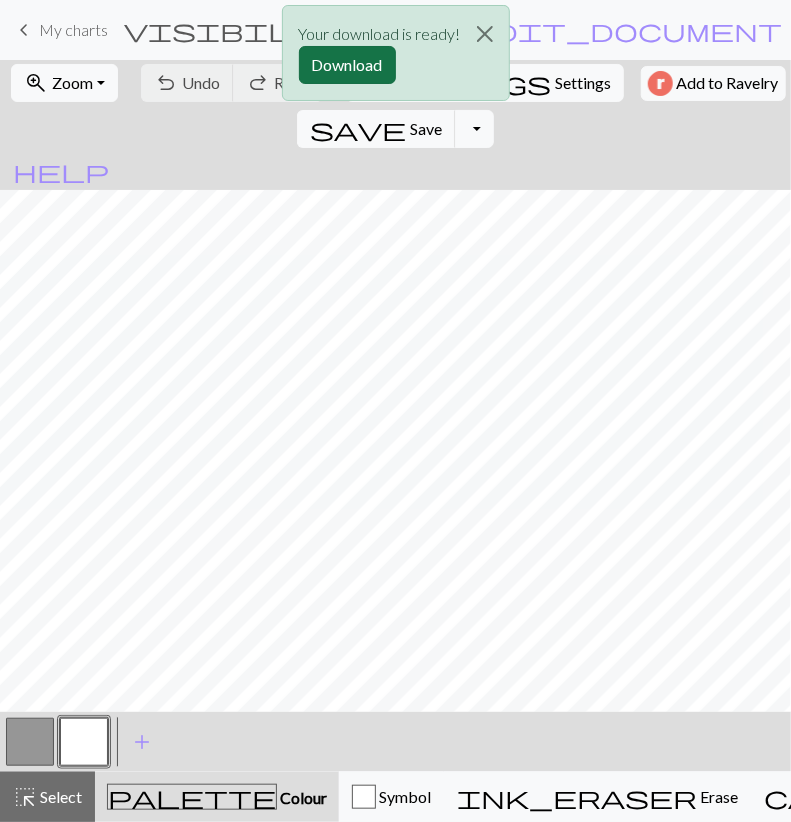 click on "Download" at bounding box center [347, 65] 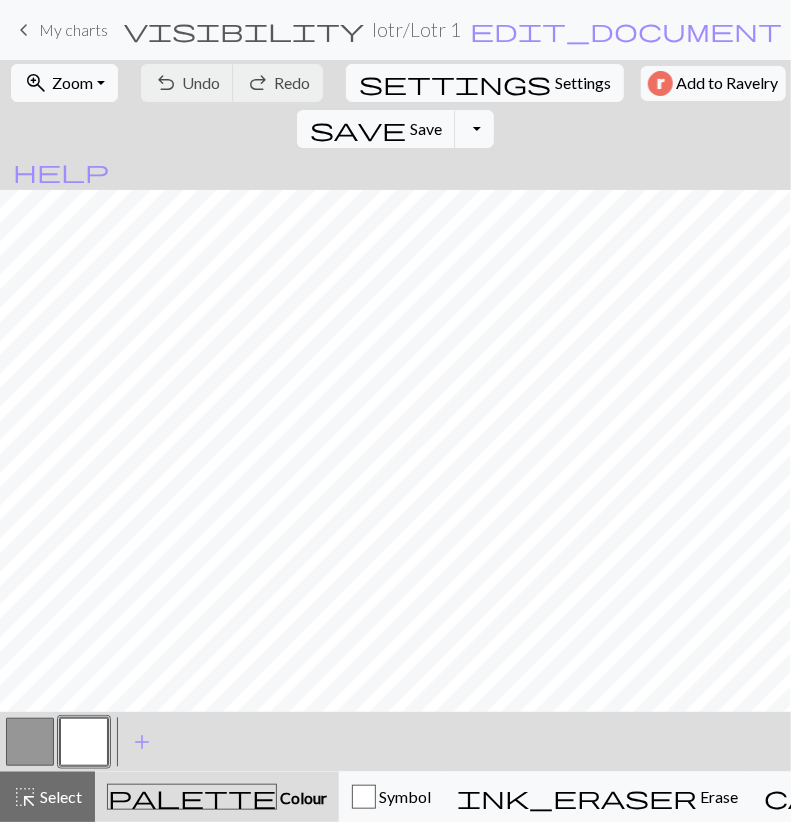 click at bounding box center (30, 742) 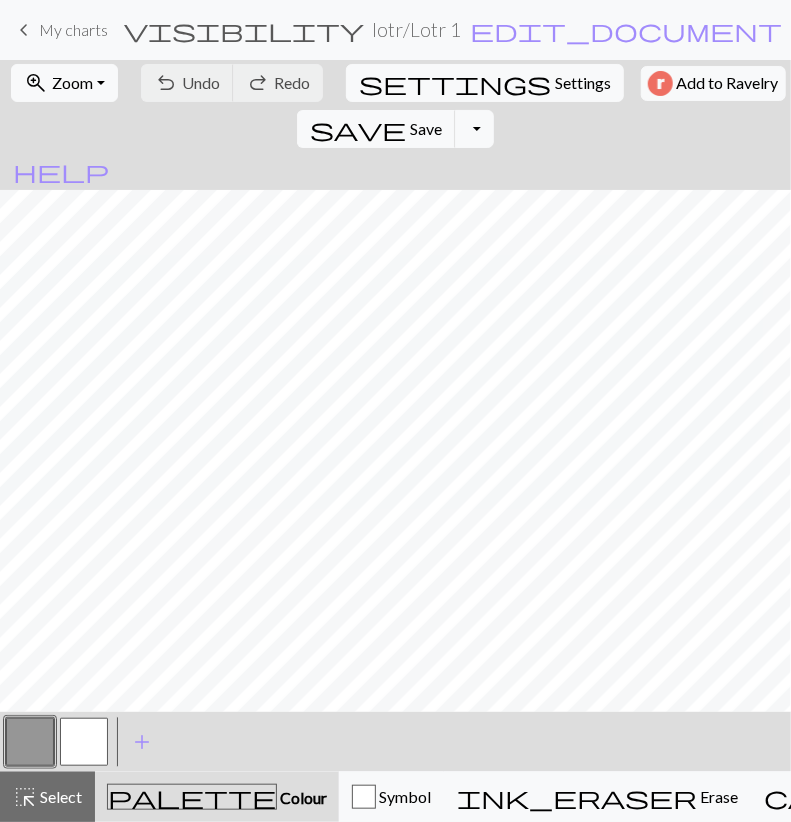 click at bounding box center [30, 742] 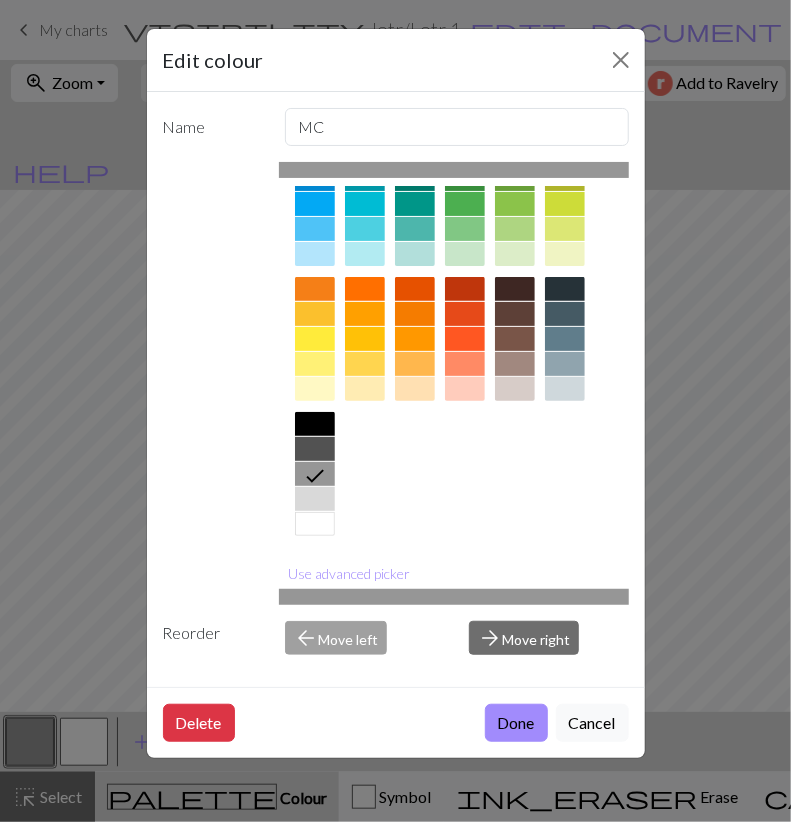 scroll, scrollTop: 196, scrollLeft: 0, axis: vertical 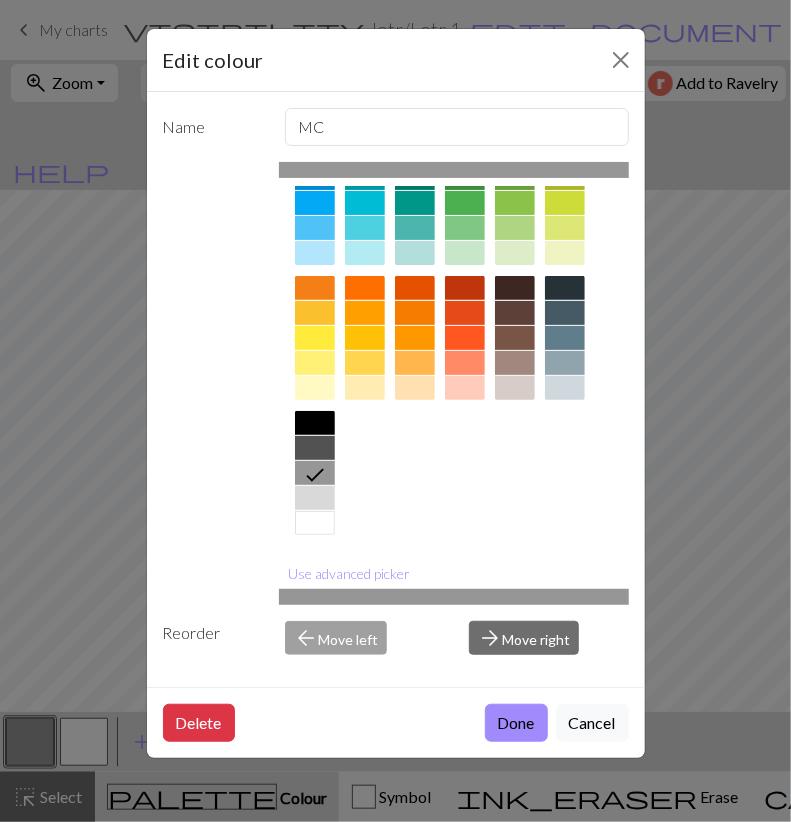 click at bounding box center (315, 523) 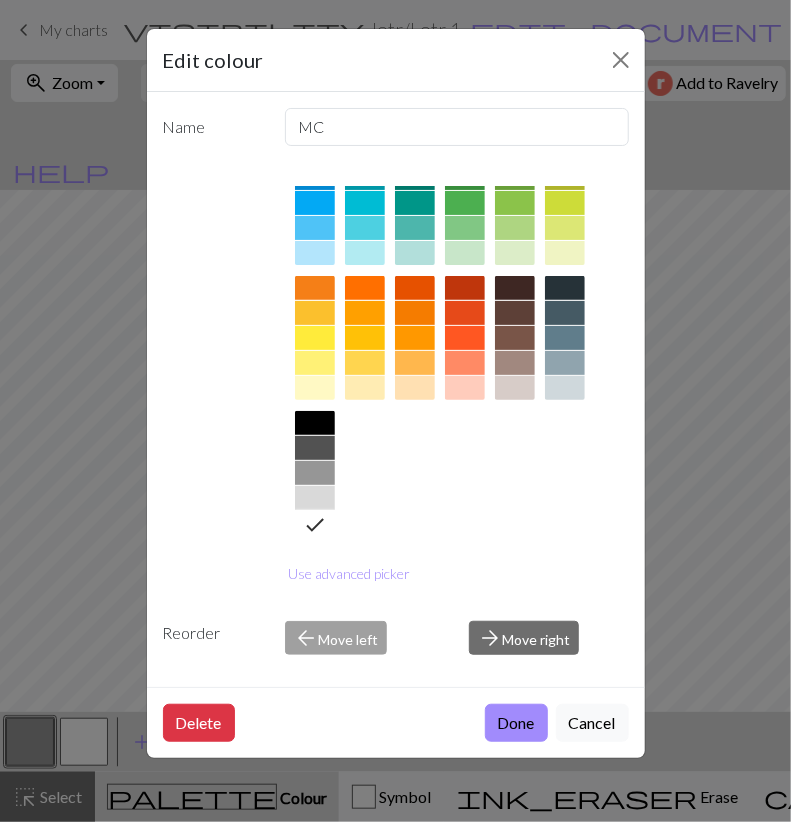 drag, startPoint x: 511, startPoint y: 717, endPoint x: 205, endPoint y: 783, distance: 313.03674 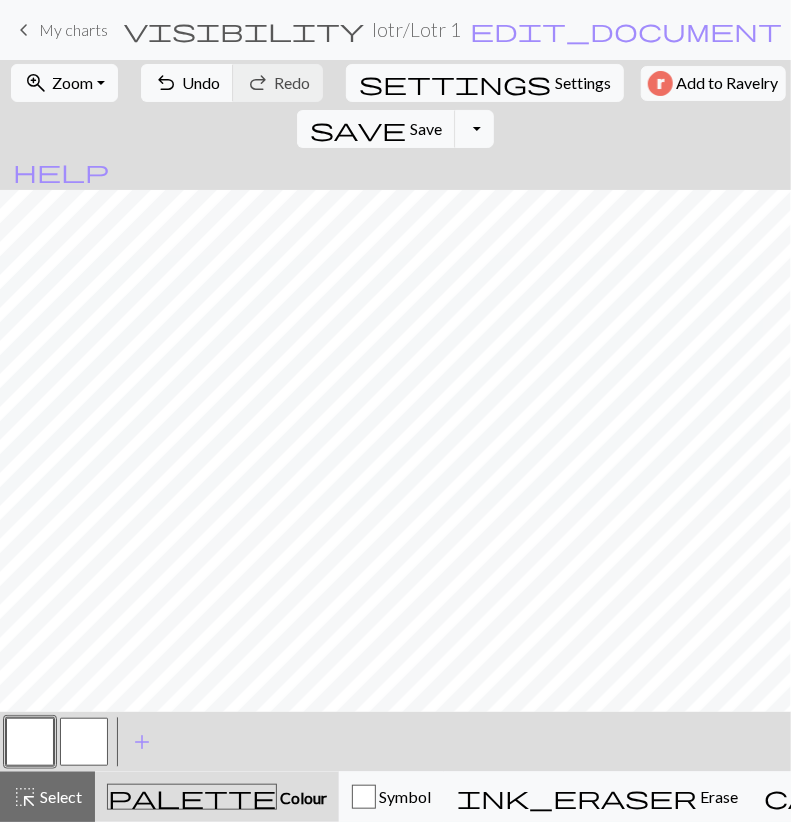 click at bounding box center (84, 742) 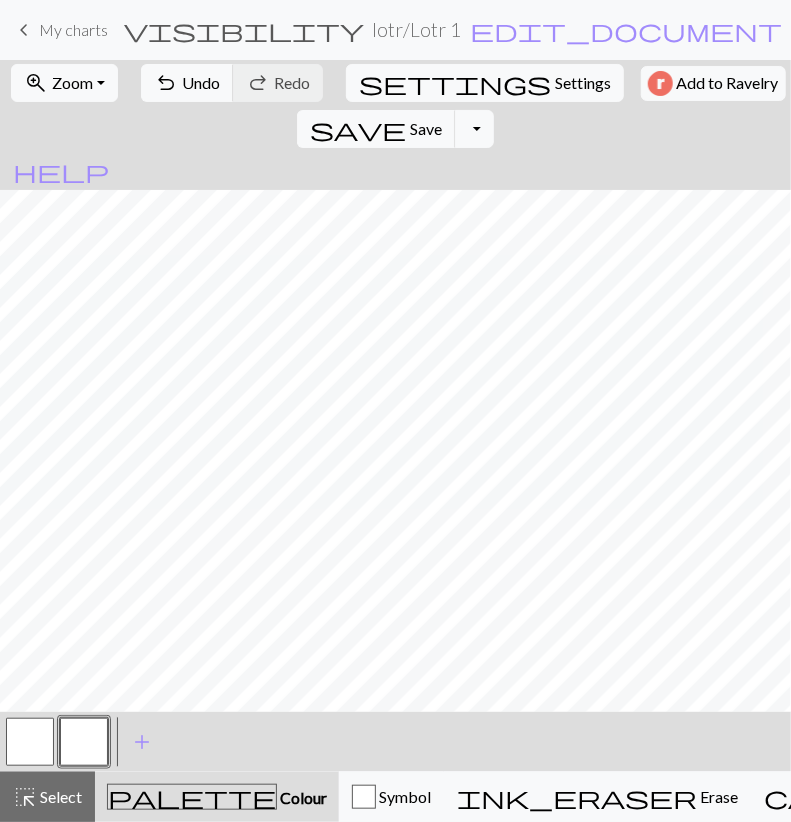 click at bounding box center (84, 742) 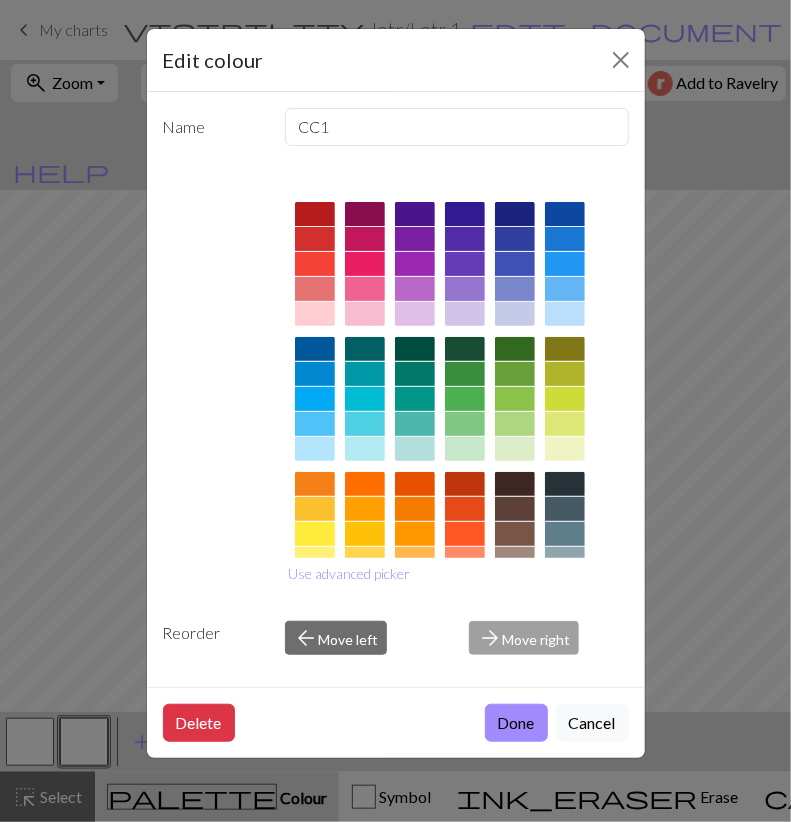 scroll, scrollTop: 196, scrollLeft: 0, axis: vertical 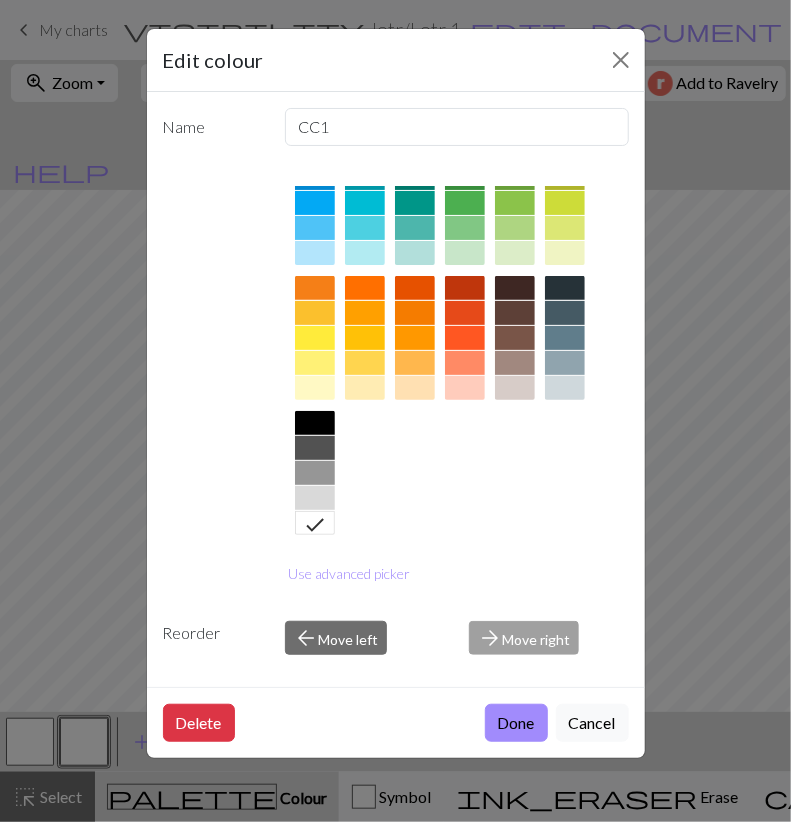 click at bounding box center (315, 473) 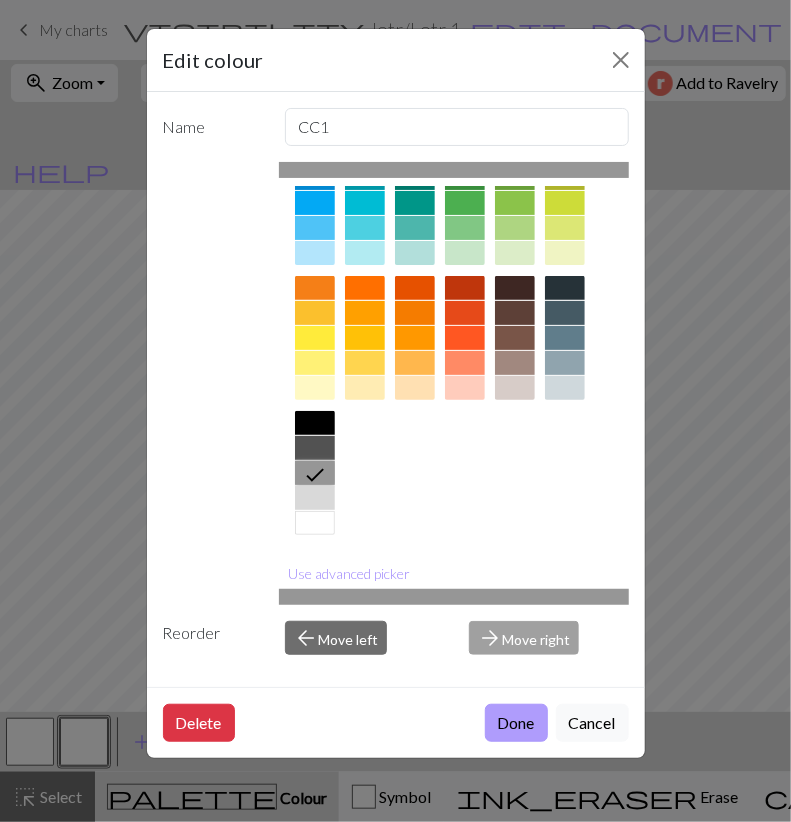 click on "Done" at bounding box center [516, 723] 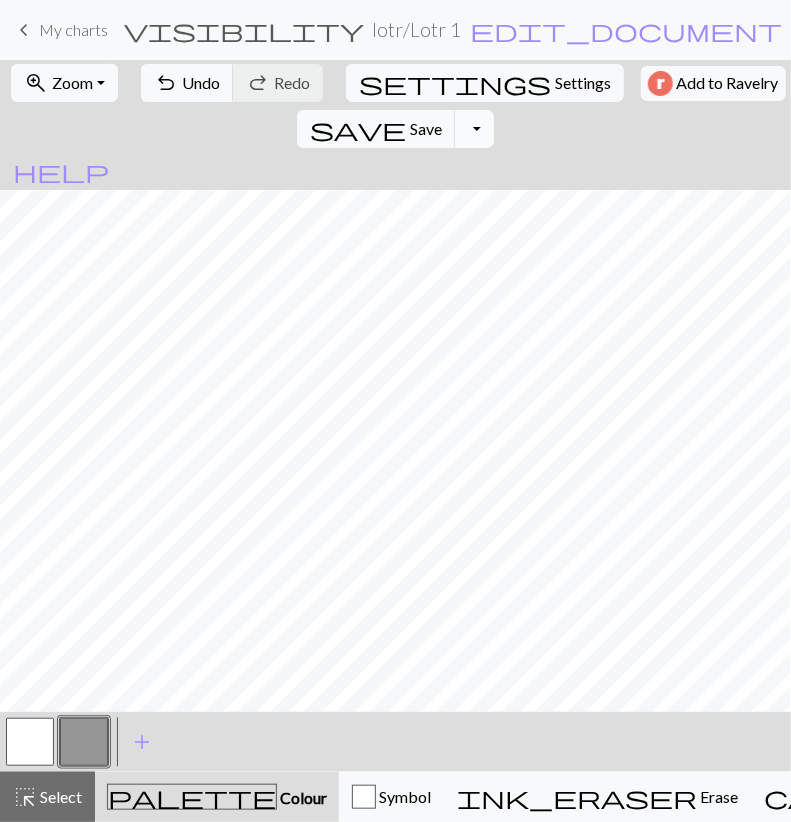 click on "Toggle Dropdown" at bounding box center (474, 129) 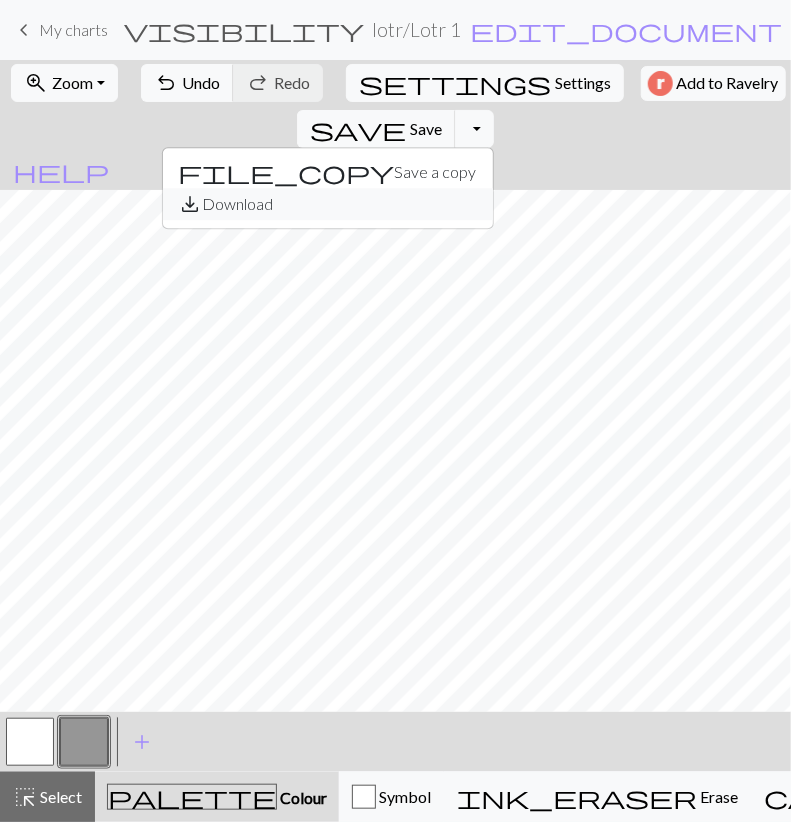 click on "save_alt  Download" at bounding box center [328, 204] 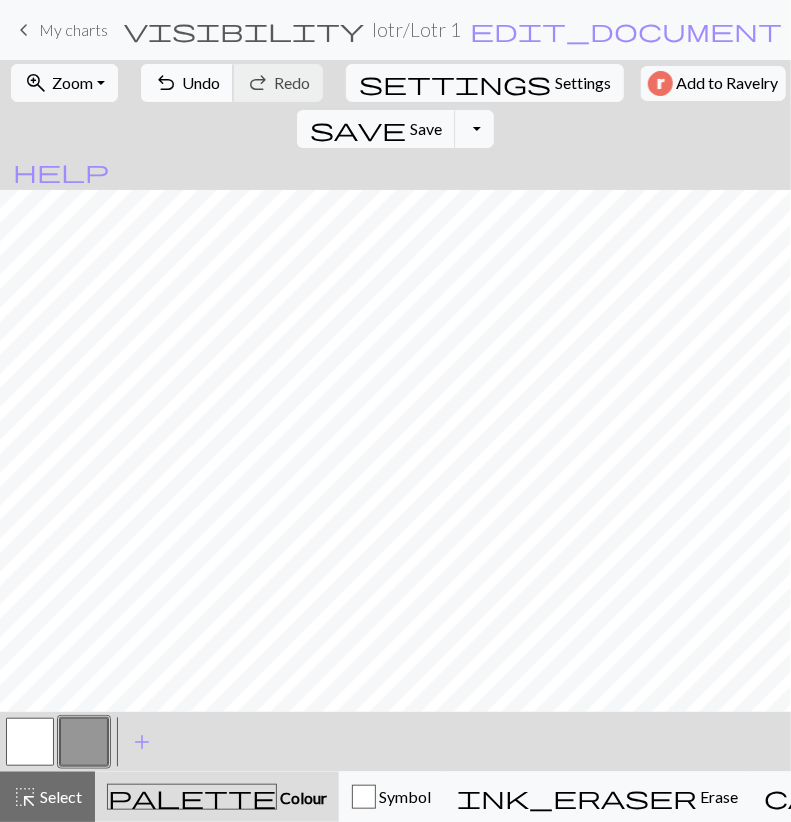 click on "undo Undo Undo" at bounding box center (187, 83) 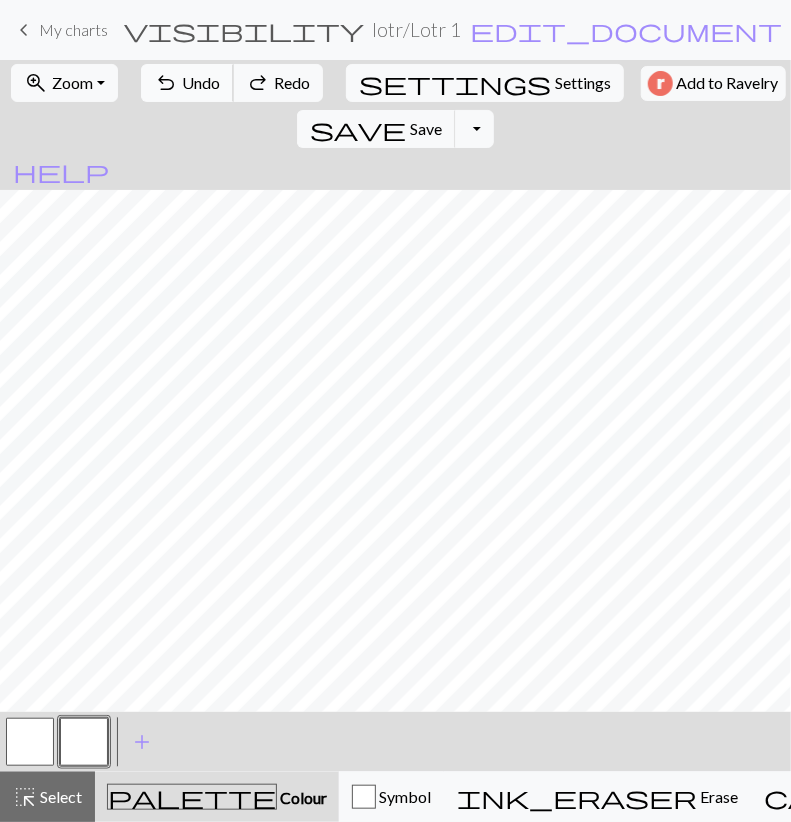 click on "undo Undo Undo" at bounding box center (187, 83) 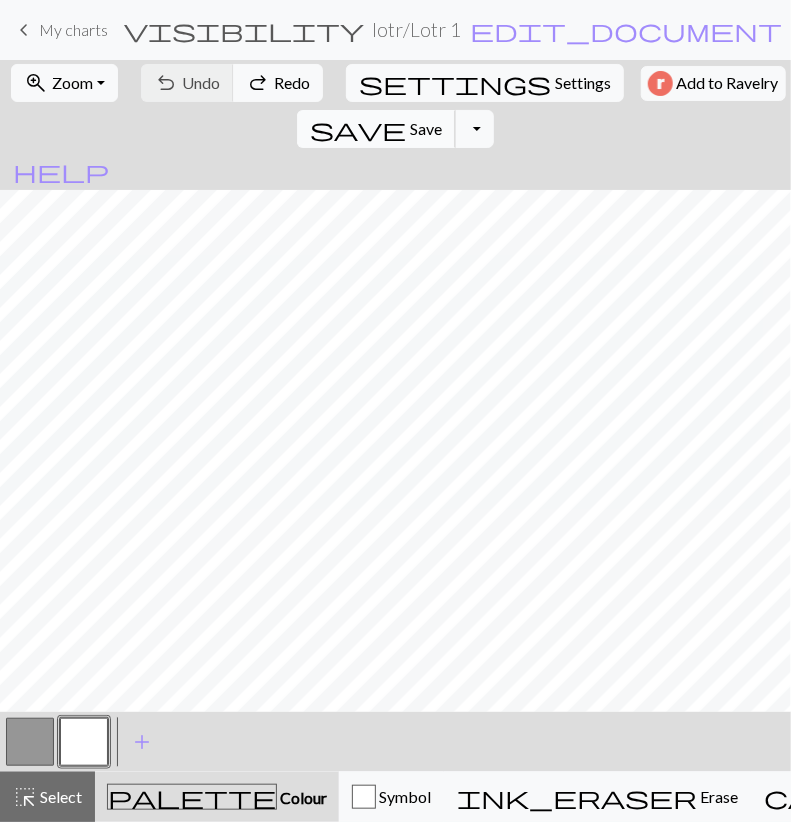 click on "save Save Save" at bounding box center [376, 129] 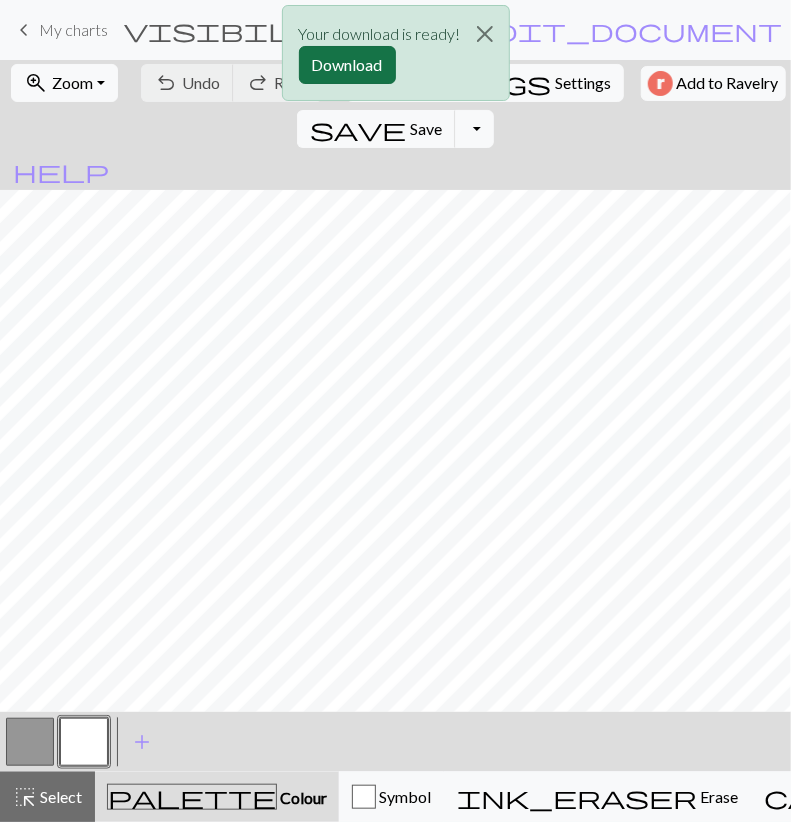 click on "Download" at bounding box center (347, 65) 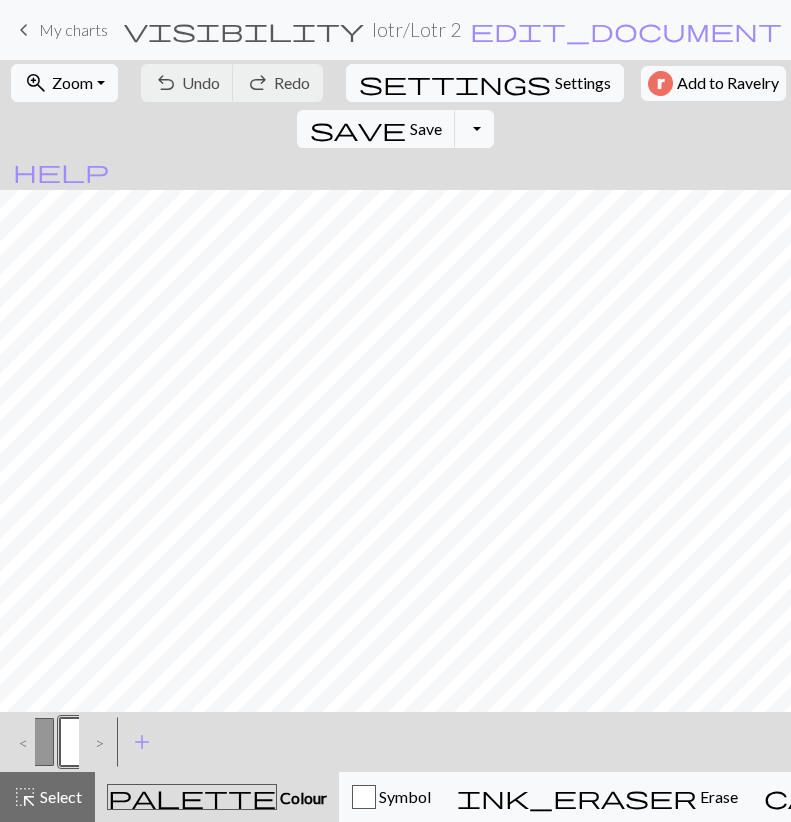 scroll, scrollTop: 0, scrollLeft: 0, axis: both 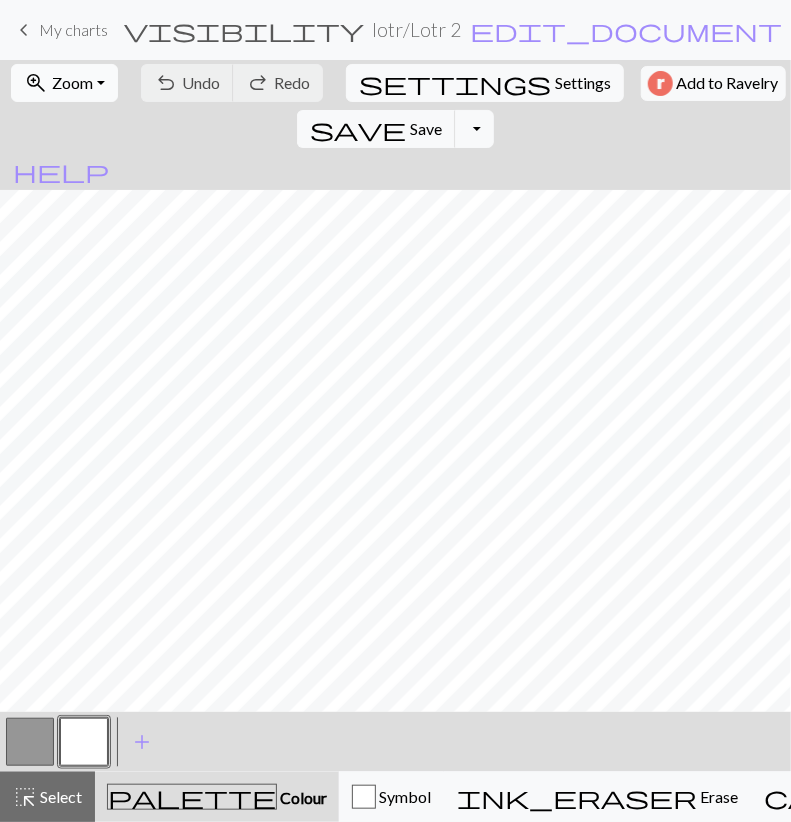 click on "zoom_in Zoom Zoom" at bounding box center [64, 83] 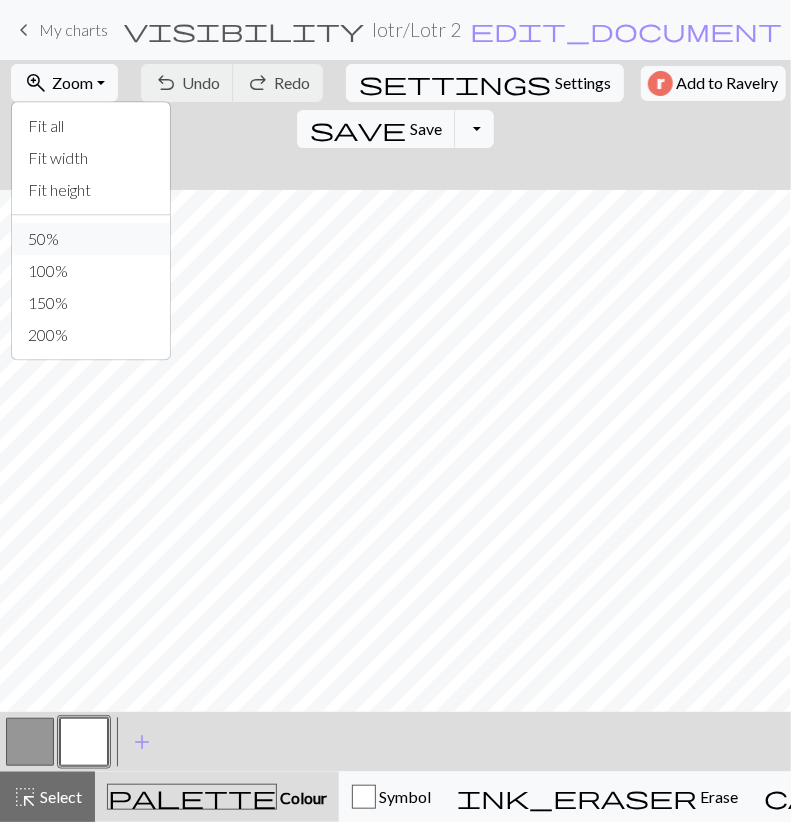 click on "50%" at bounding box center [91, 239] 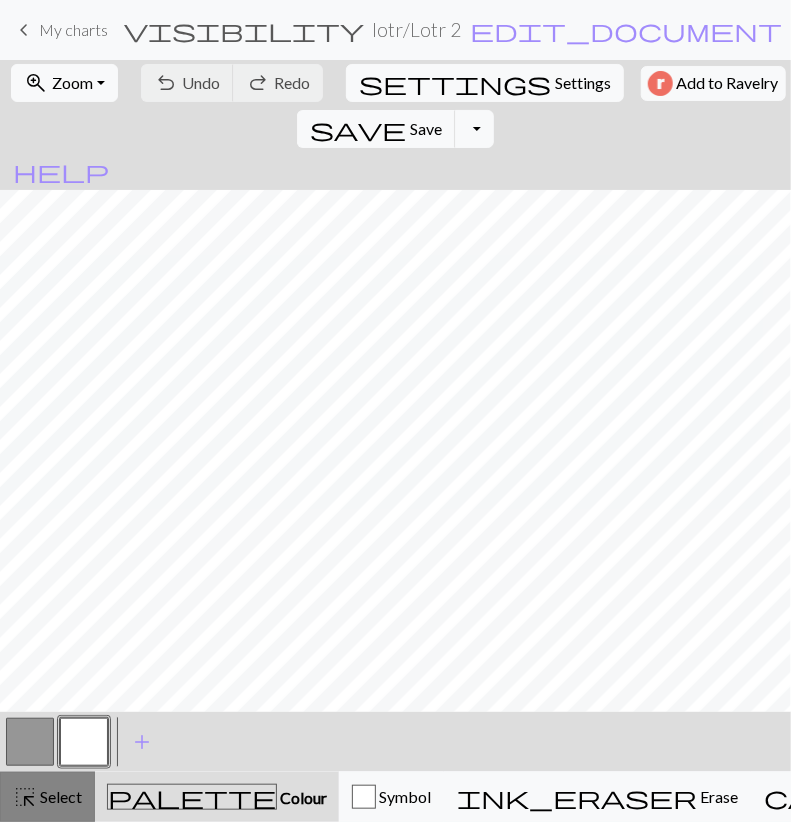 click on "Select" at bounding box center (59, 796) 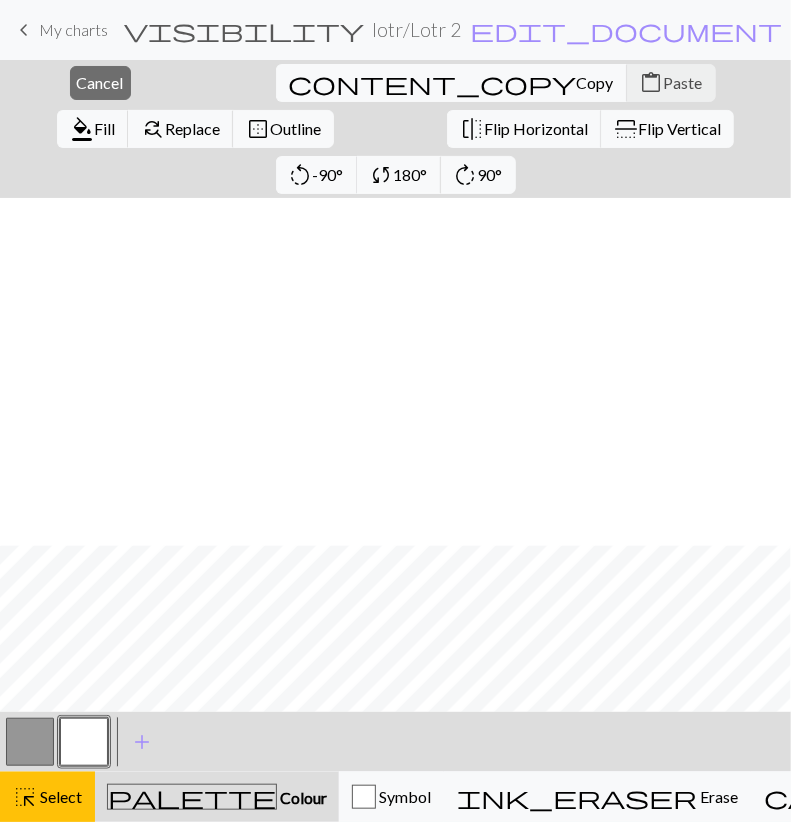 scroll, scrollTop: 580, scrollLeft: 0, axis: vertical 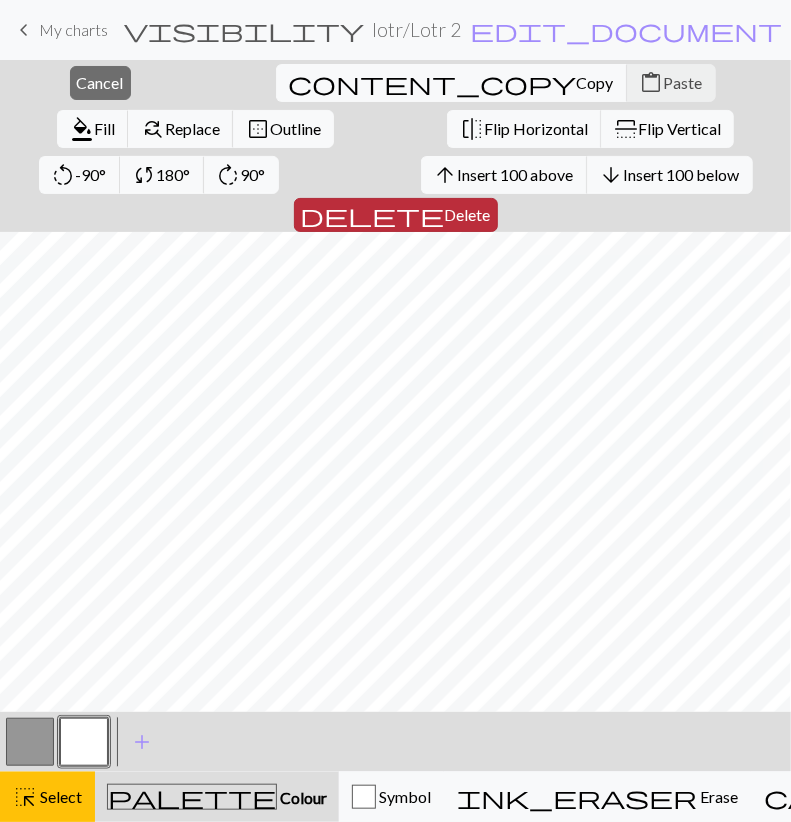 click on "Delete" at bounding box center [468, 214] 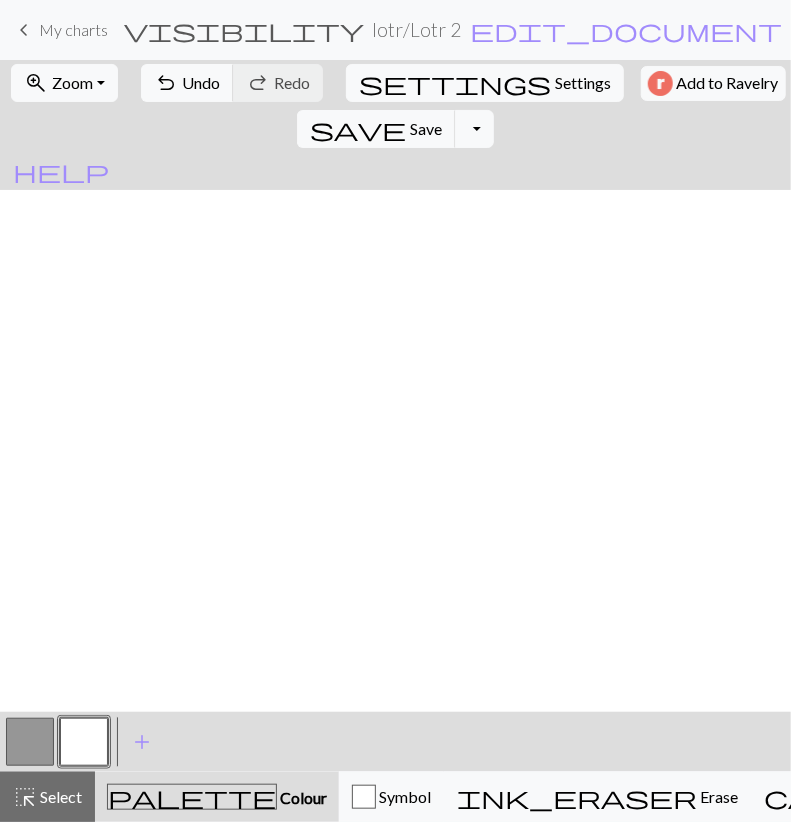 scroll, scrollTop: 1463, scrollLeft: 0, axis: vertical 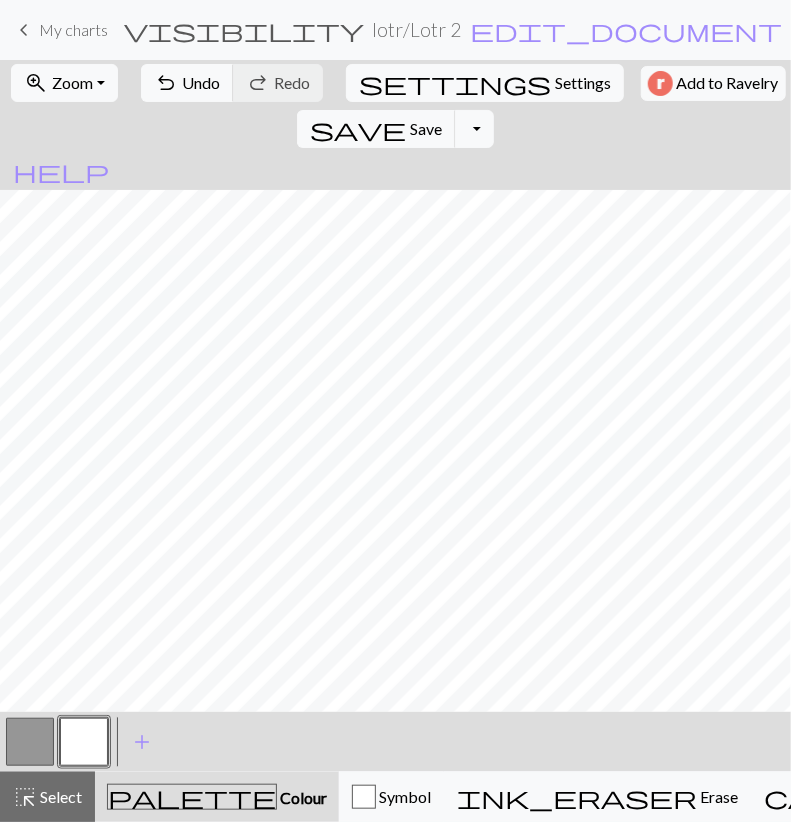 click on "Select" at bounding box center (59, 796) 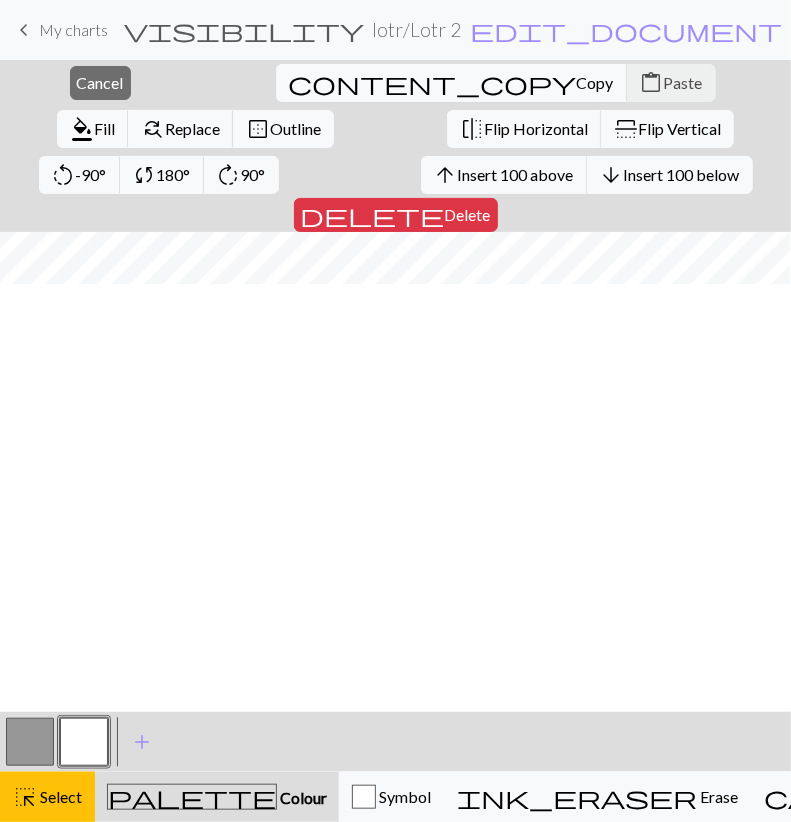 scroll, scrollTop: 1090, scrollLeft: 0, axis: vertical 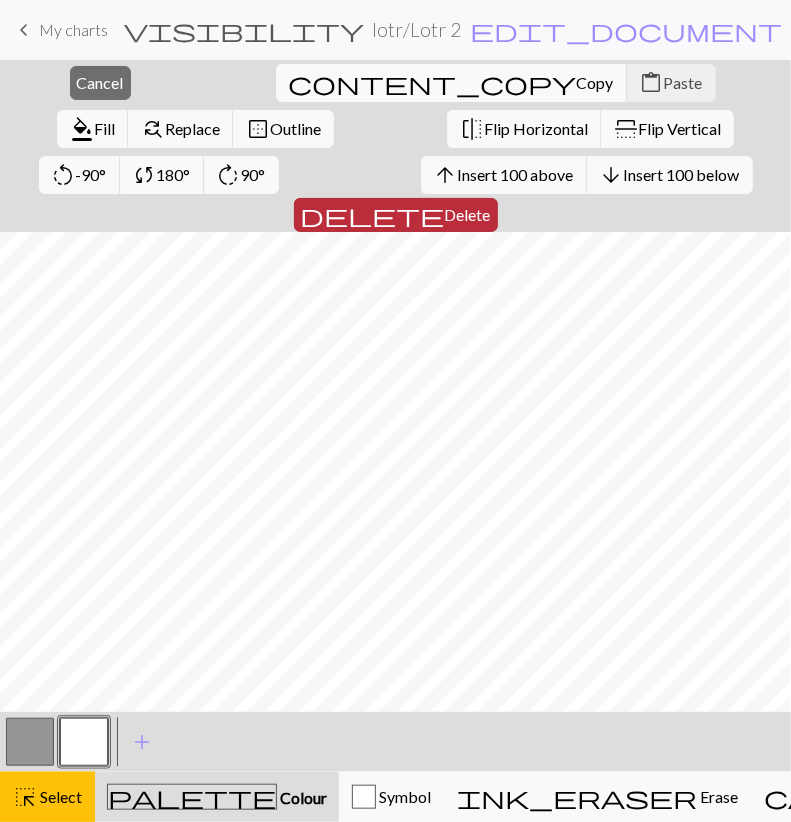 click on "delete" at bounding box center (373, 215) 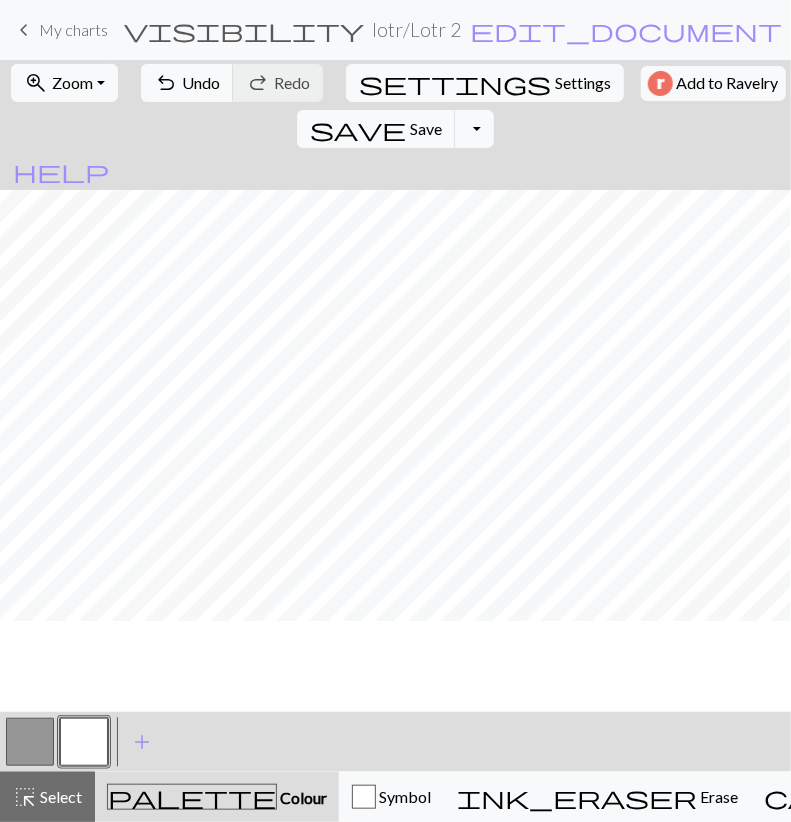 scroll, scrollTop: 463, scrollLeft: 0, axis: vertical 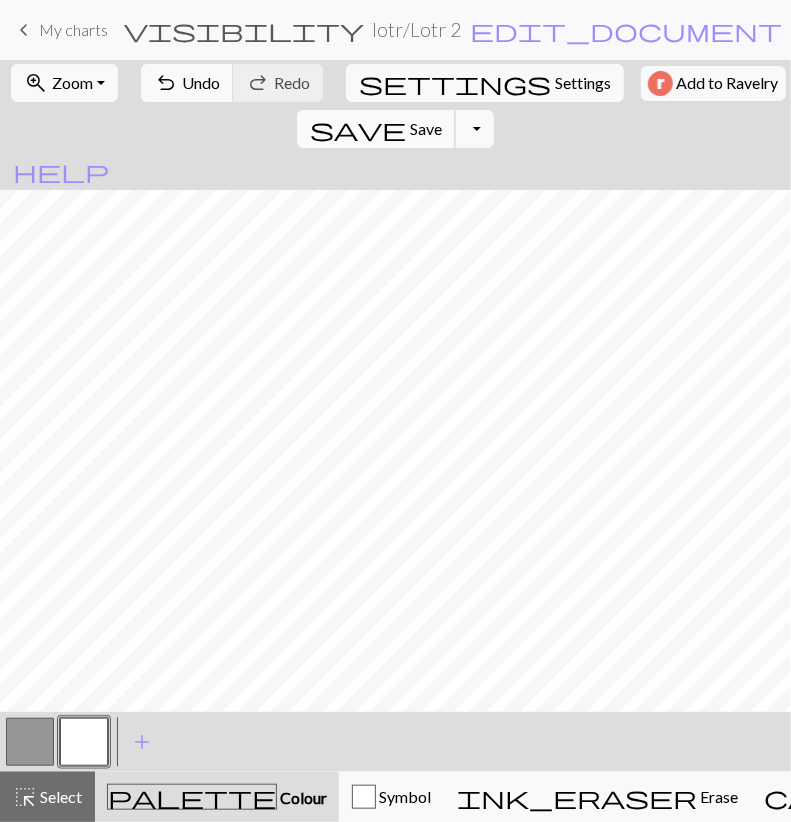 click on "Save" at bounding box center (426, 128) 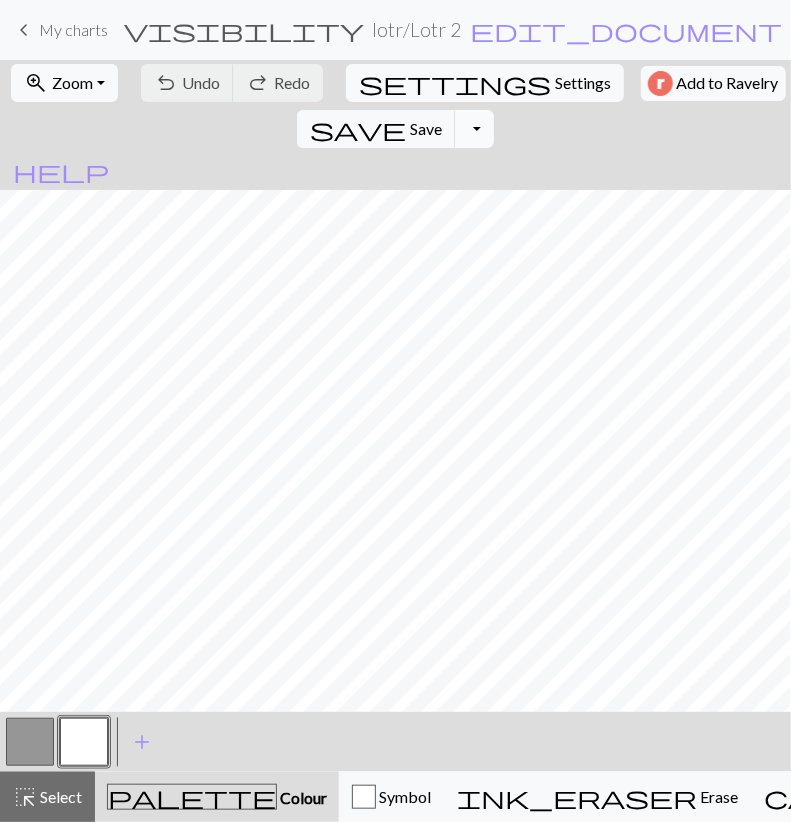 click on "Toggle Dropdown" at bounding box center (474, 129) 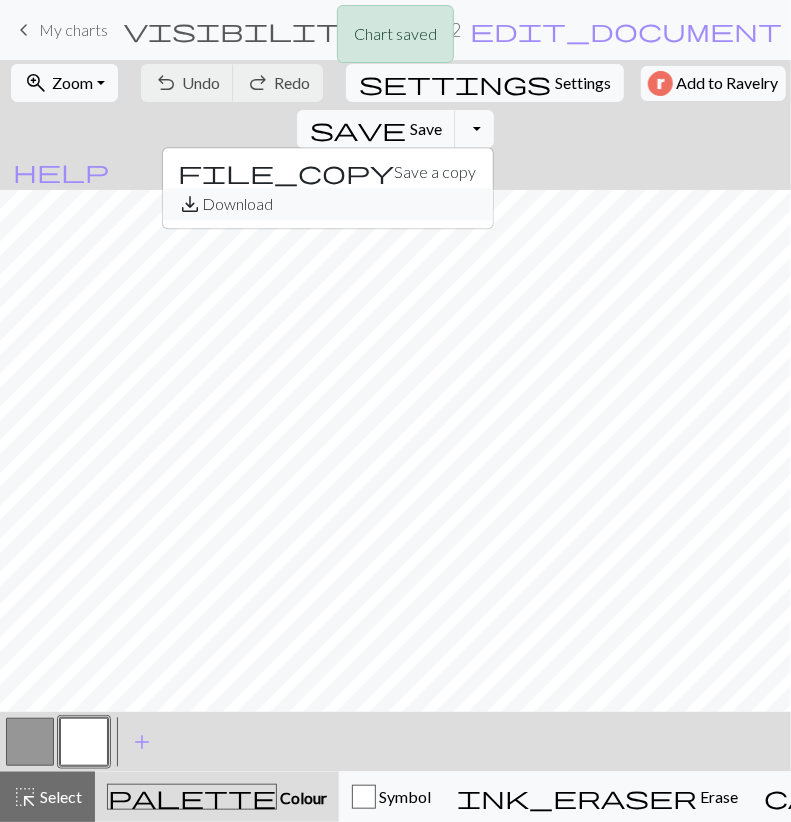 click on "save_alt  Download" at bounding box center [328, 204] 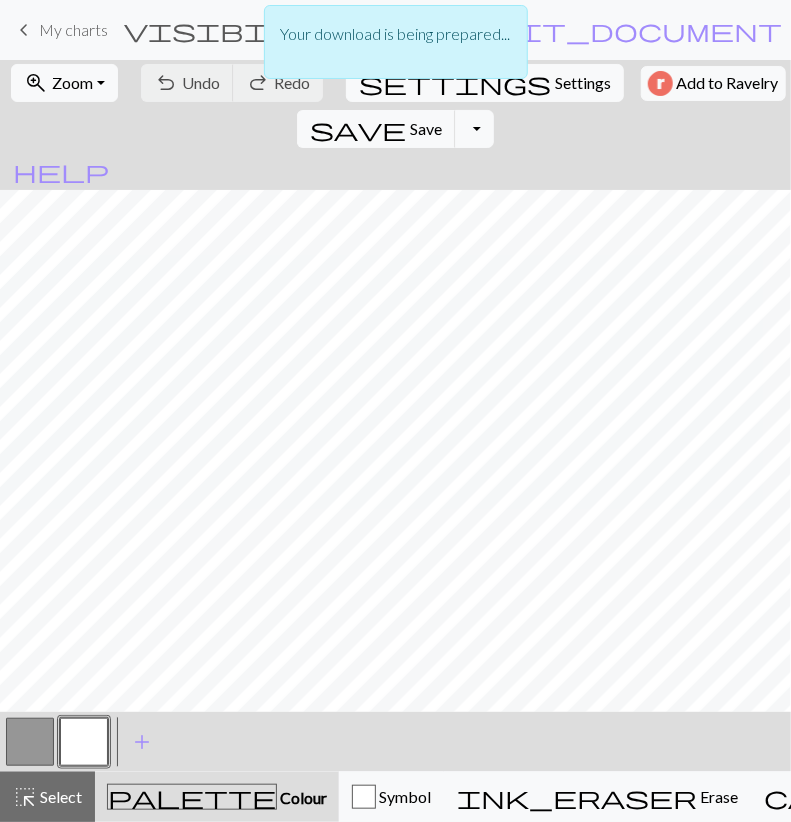 click at bounding box center (30, 742) 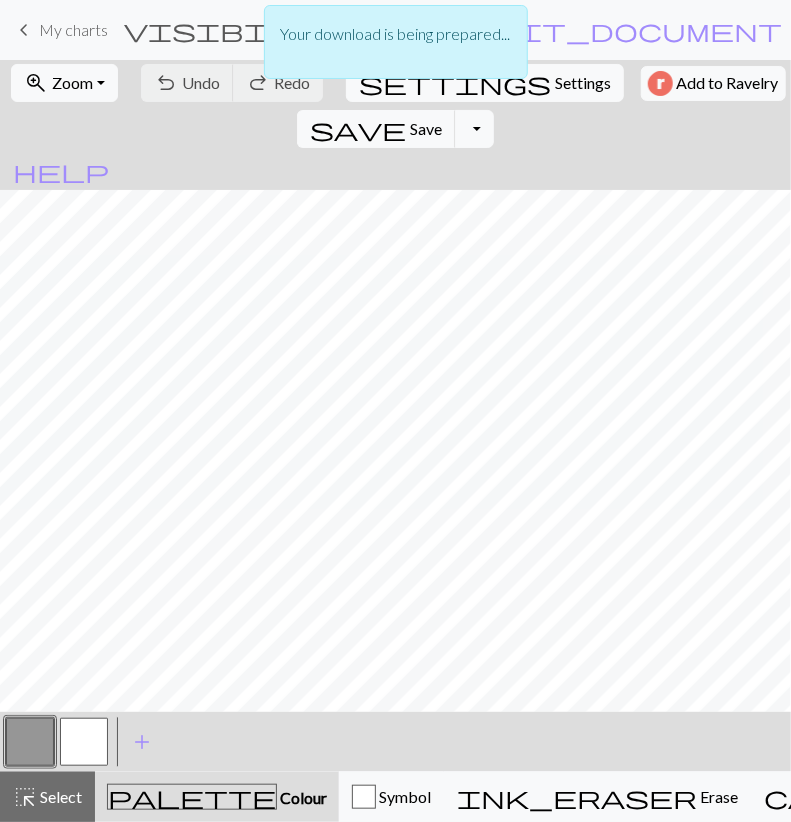 click at bounding box center [30, 742] 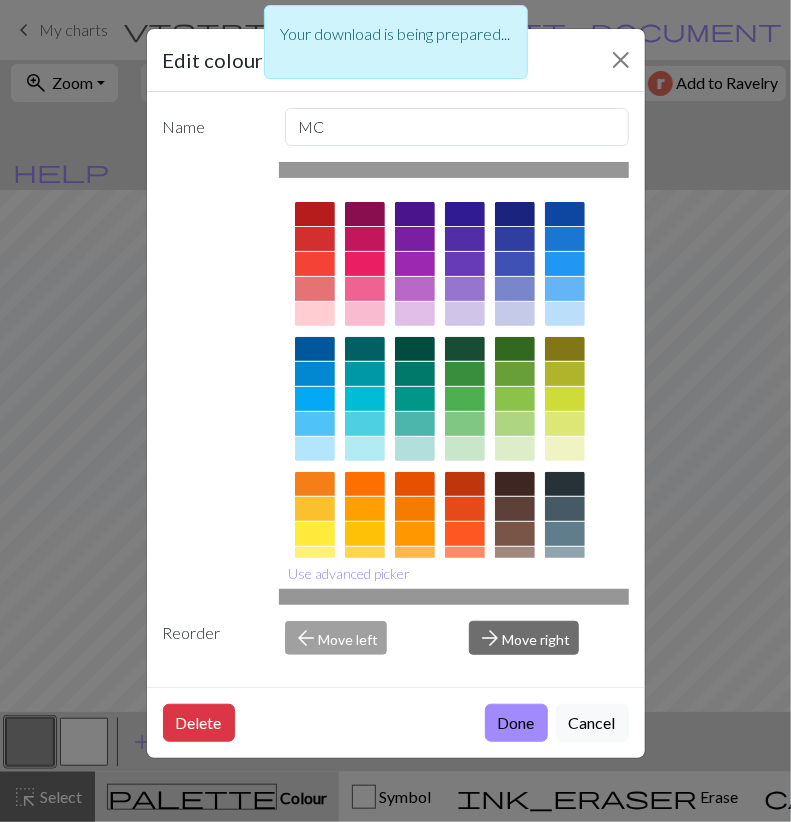 scroll, scrollTop: 196, scrollLeft: 0, axis: vertical 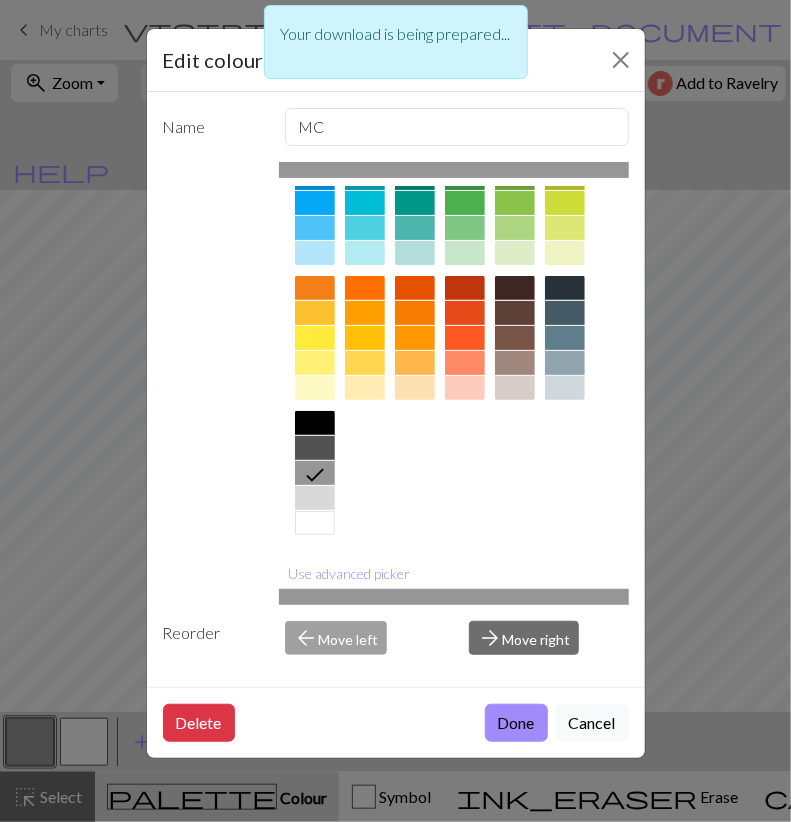 click at bounding box center (315, 523) 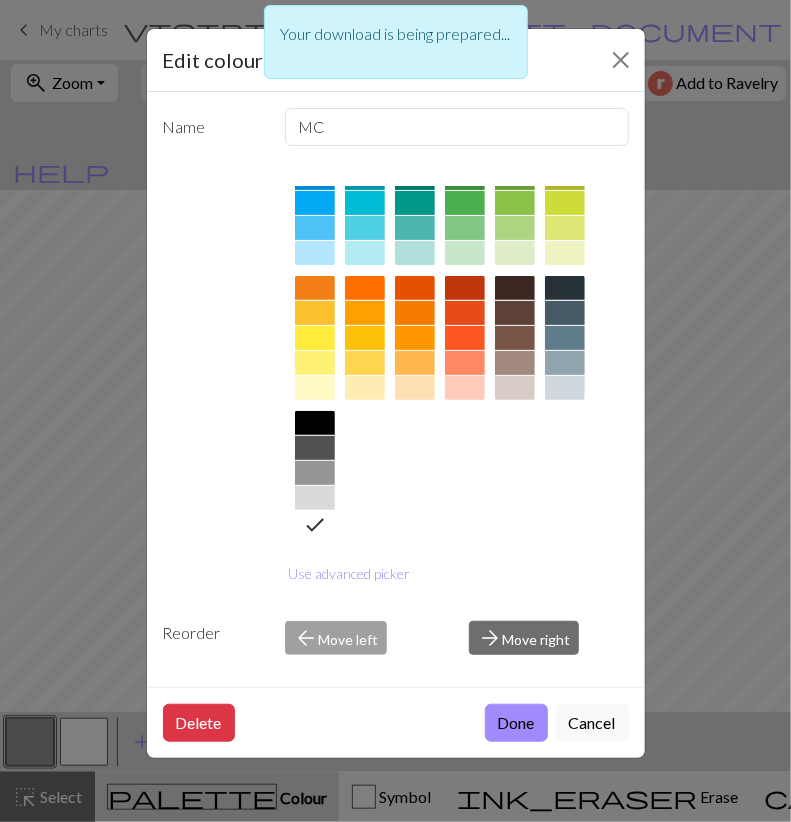 click on "Done" at bounding box center [516, 723] 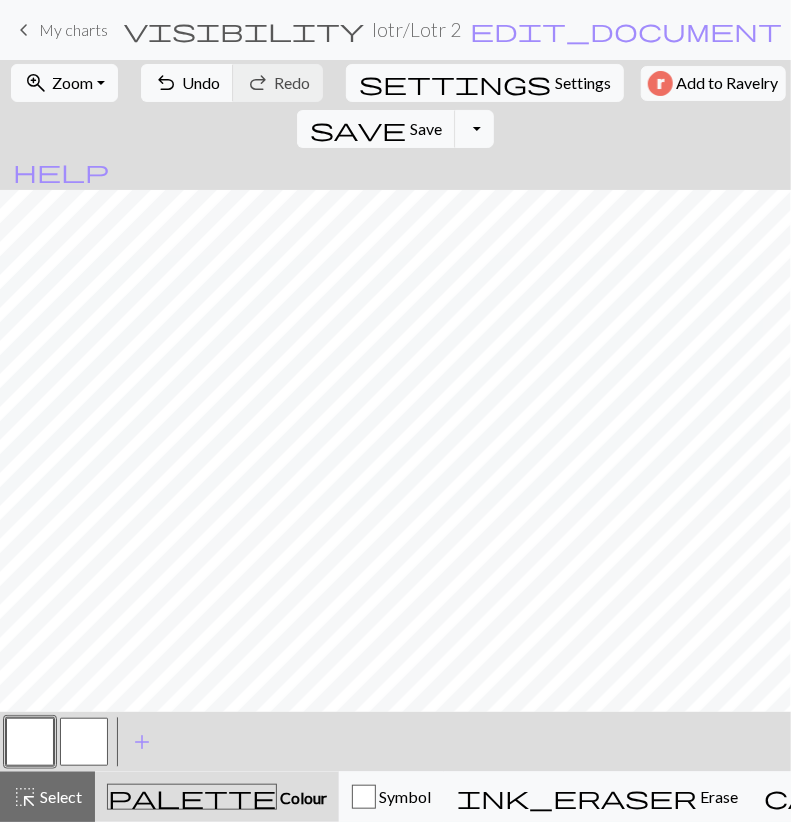 click at bounding box center (84, 742) 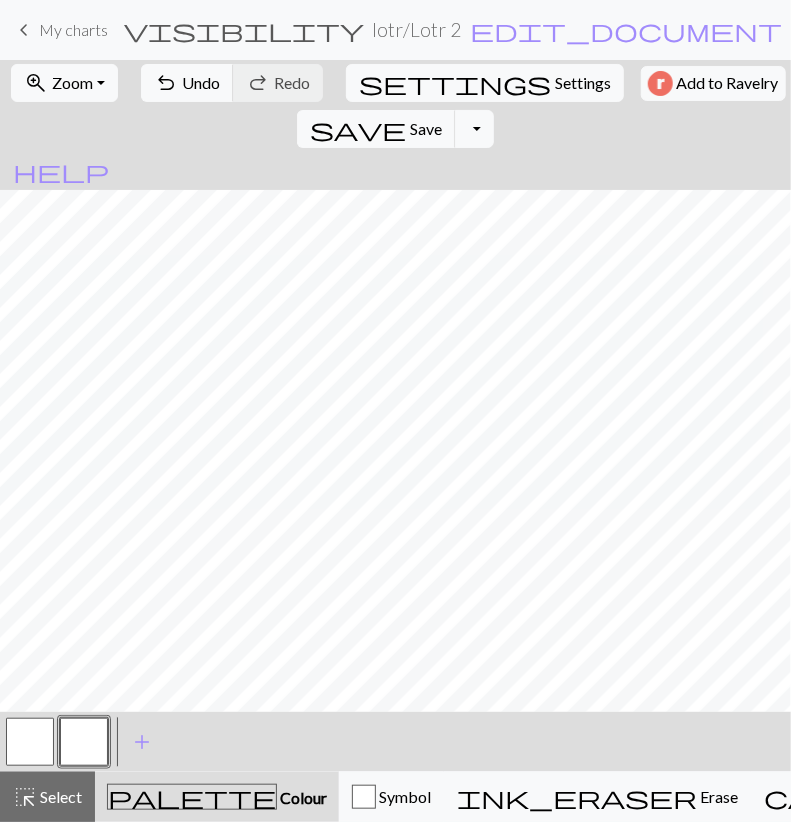 click at bounding box center [84, 742] 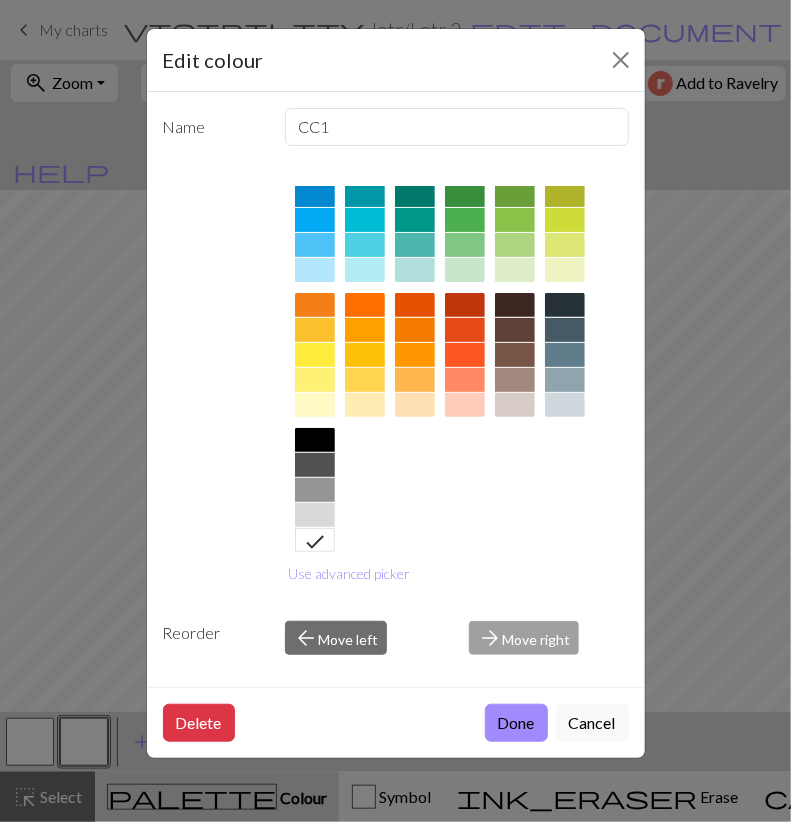 scroll, scrollTop: 196, scrollLeft: 0, axis: vertical 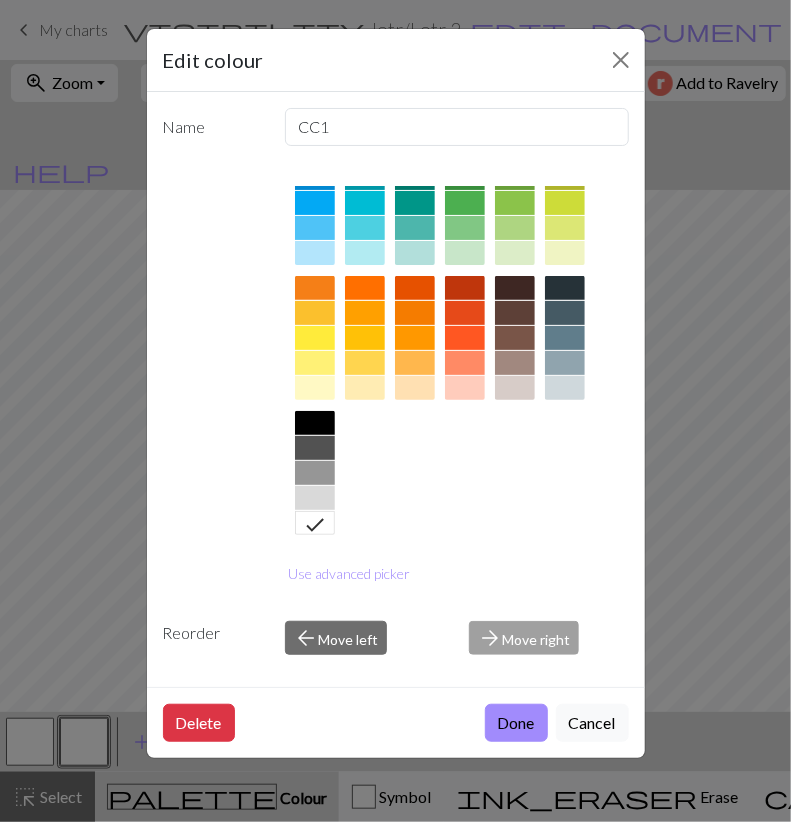 click at bounding box center [315, 473] 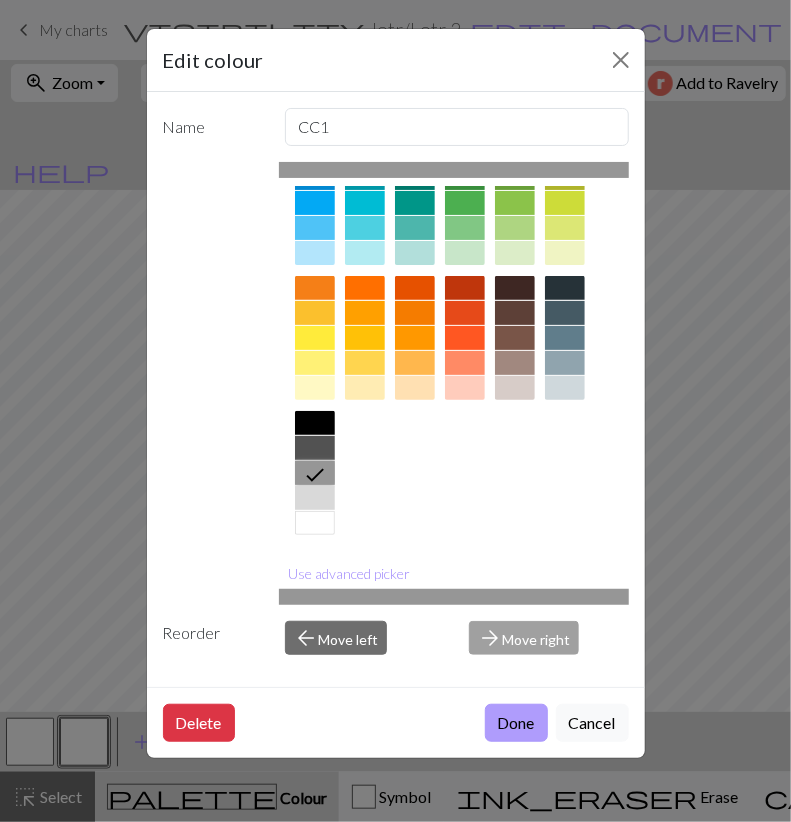 click on "Done" at bounding box center [516, 723] 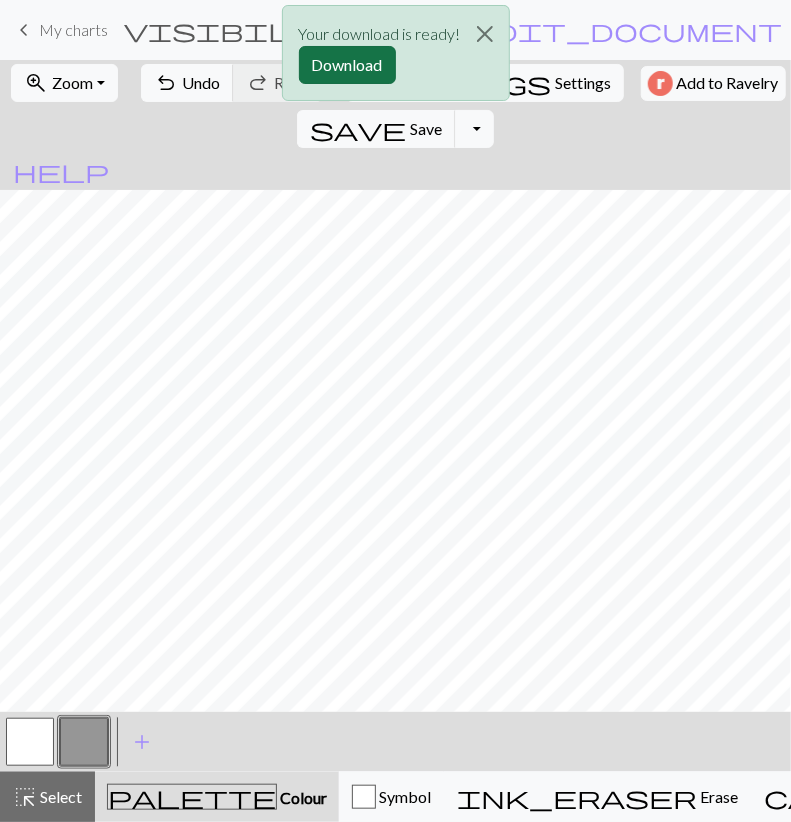 click on "Download" at bounding box center (347, 65) 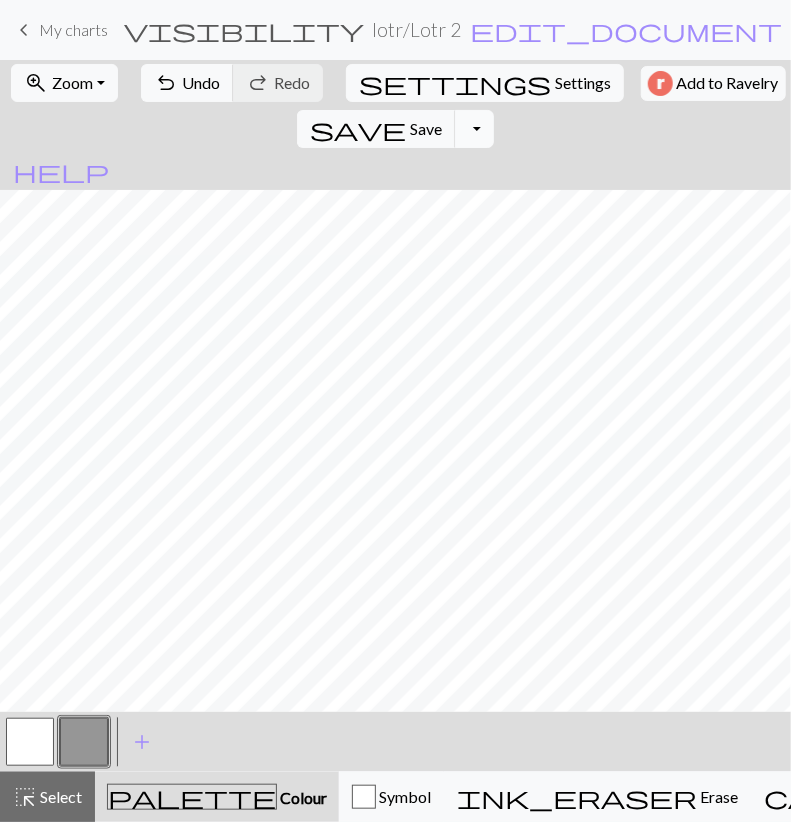 click on "Toggle Dropdown" at bounding box center (474, 129) 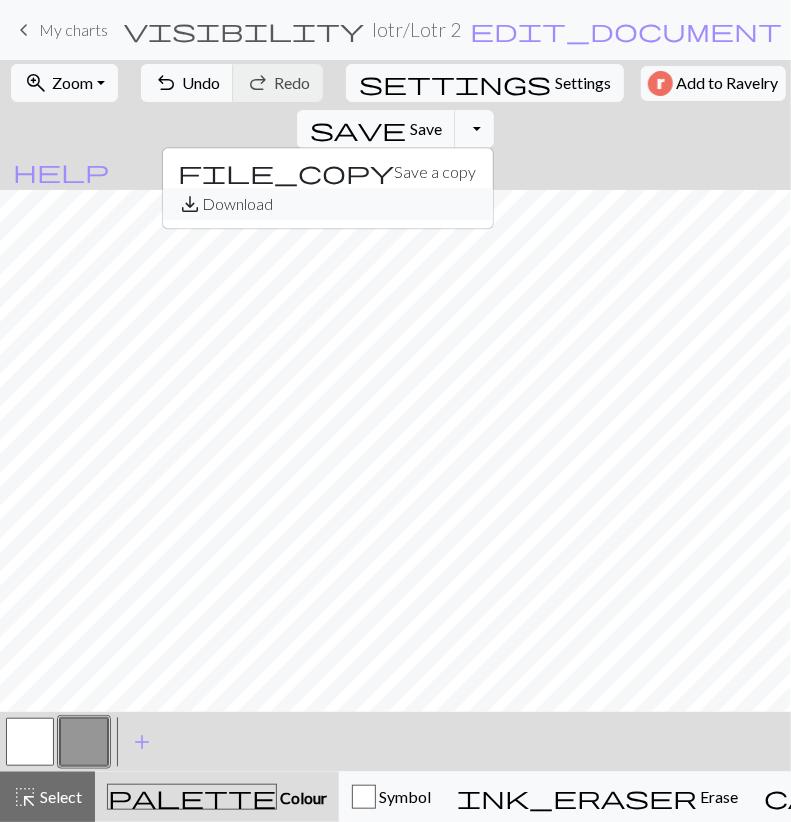 click on "save_alt  Download" at bounding box center (328, 204) 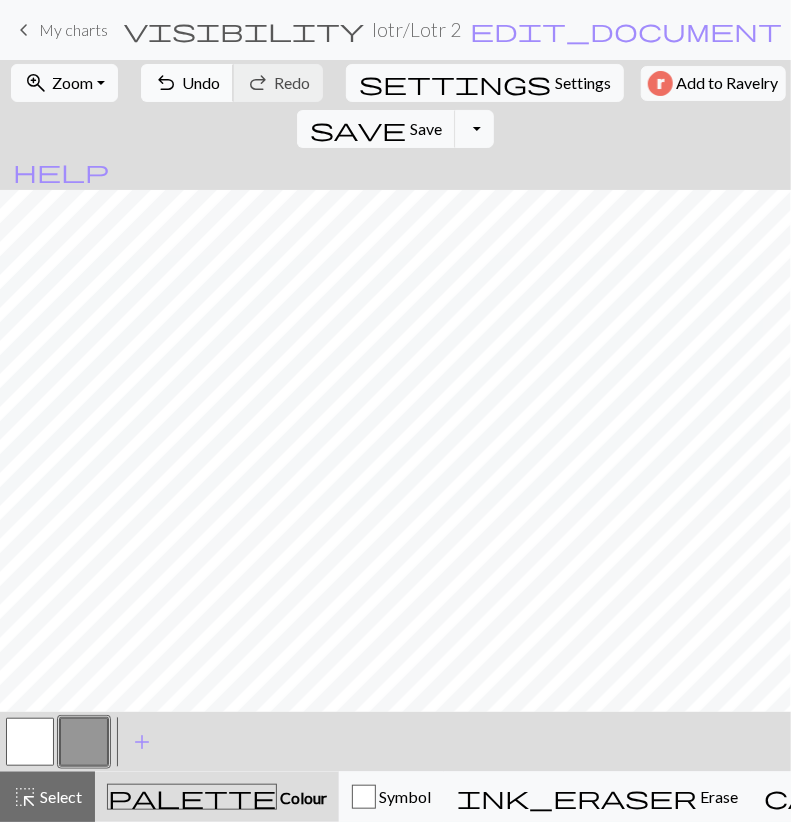 click on "Undo" at bounding box center (201, 82) 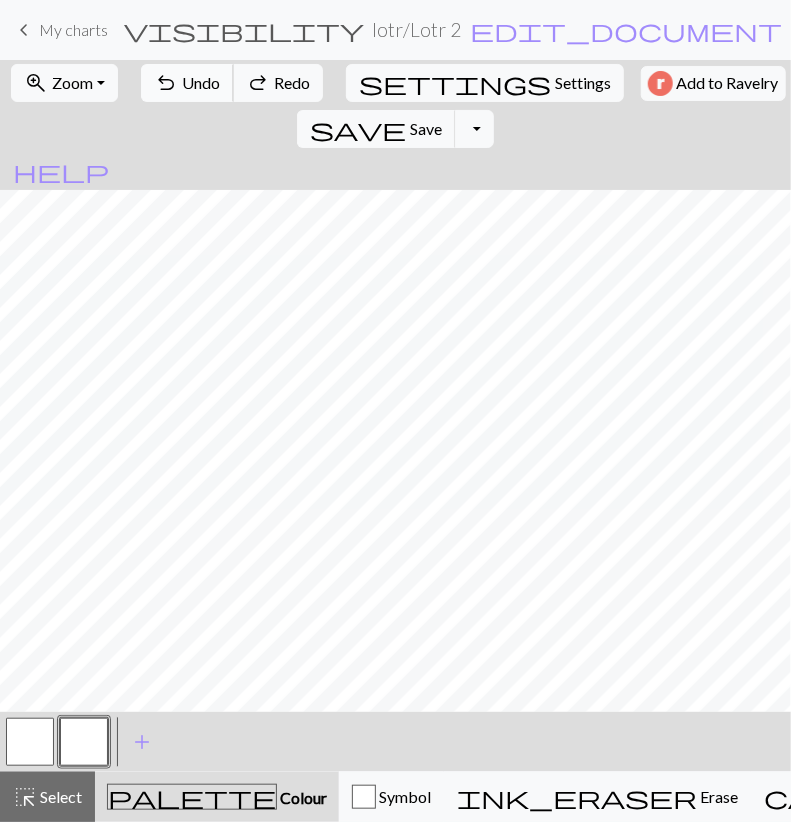 click on "Undo" at bounding box center (201, 82) 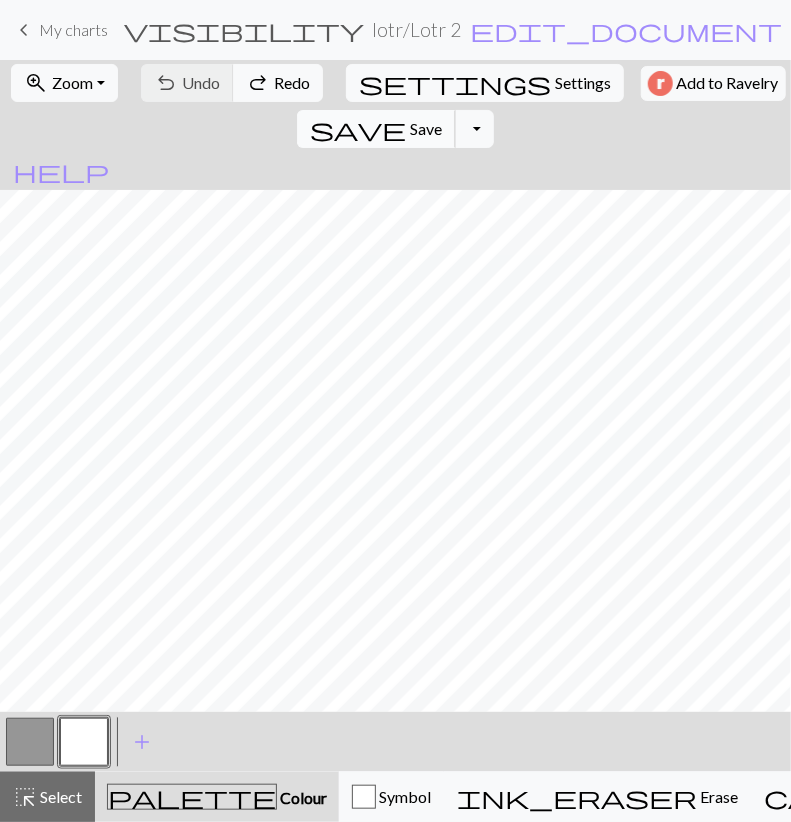 click on "Save" at bounding box center (426, 128) 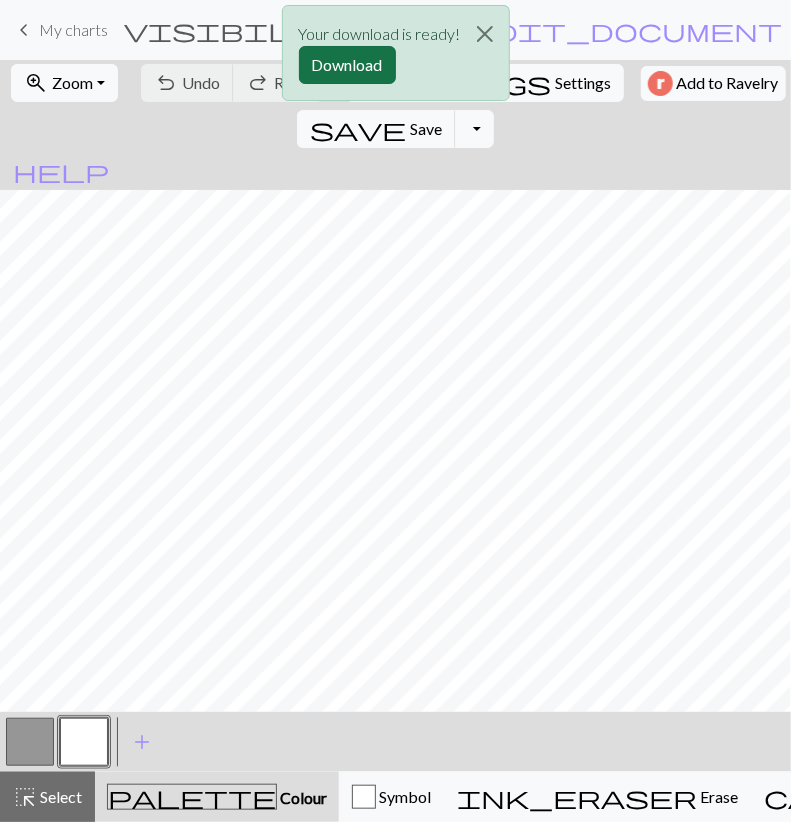 click on "Download" at bounding box center [347, 65] 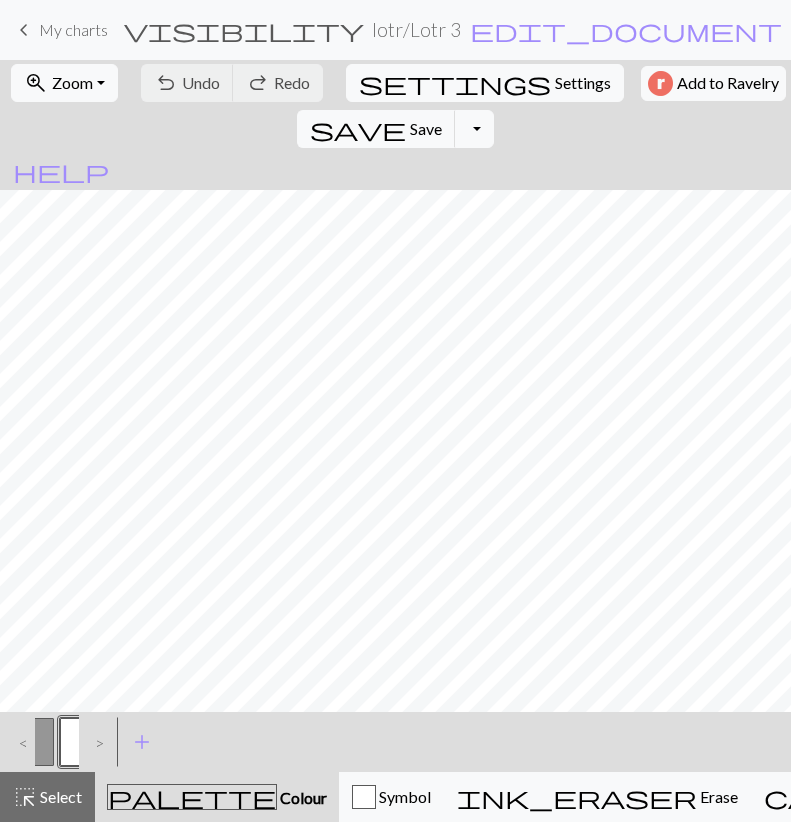scroll, scrollTop: 0, scrollLeft: 0, axis: both 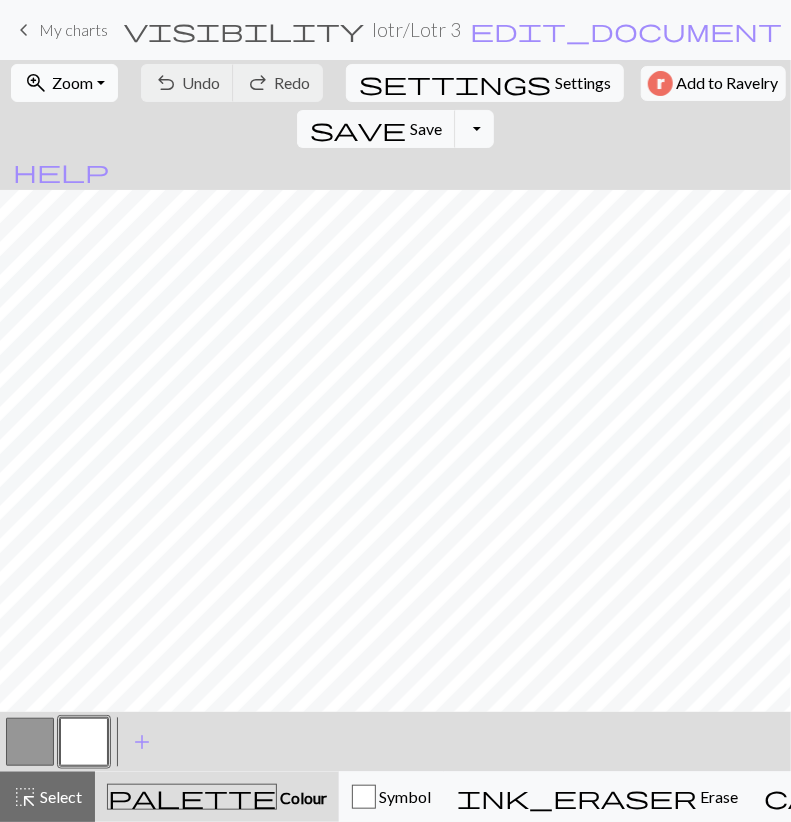 click on "Zoom" at bounding box center [72, 82] 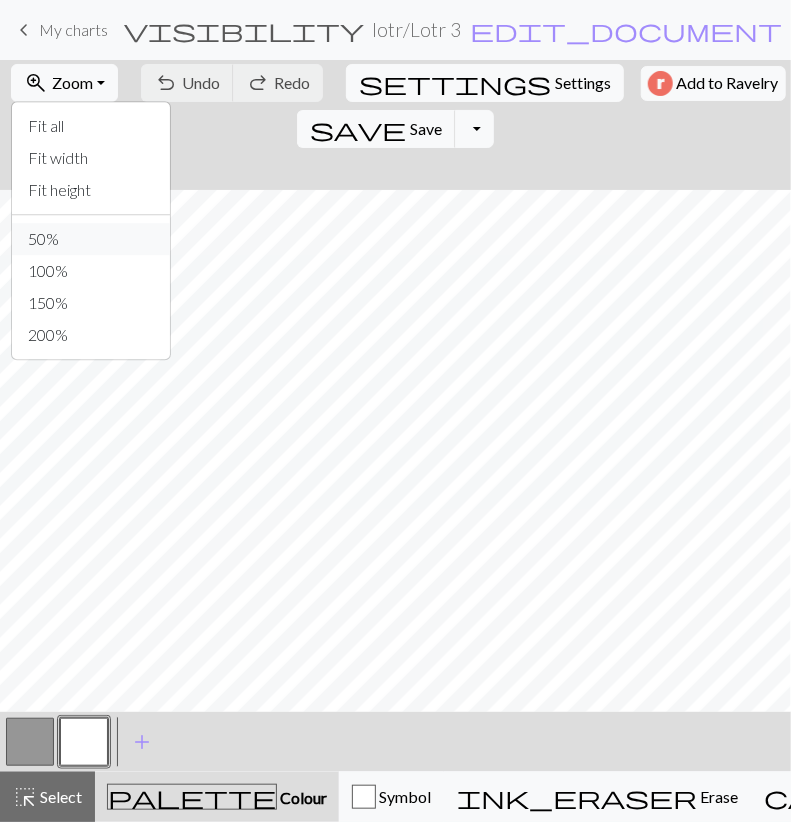 drag, startPoint x: 41, startPoint y: 243, endPoint x: 51, endPoint y: 722, distance: 479.10437 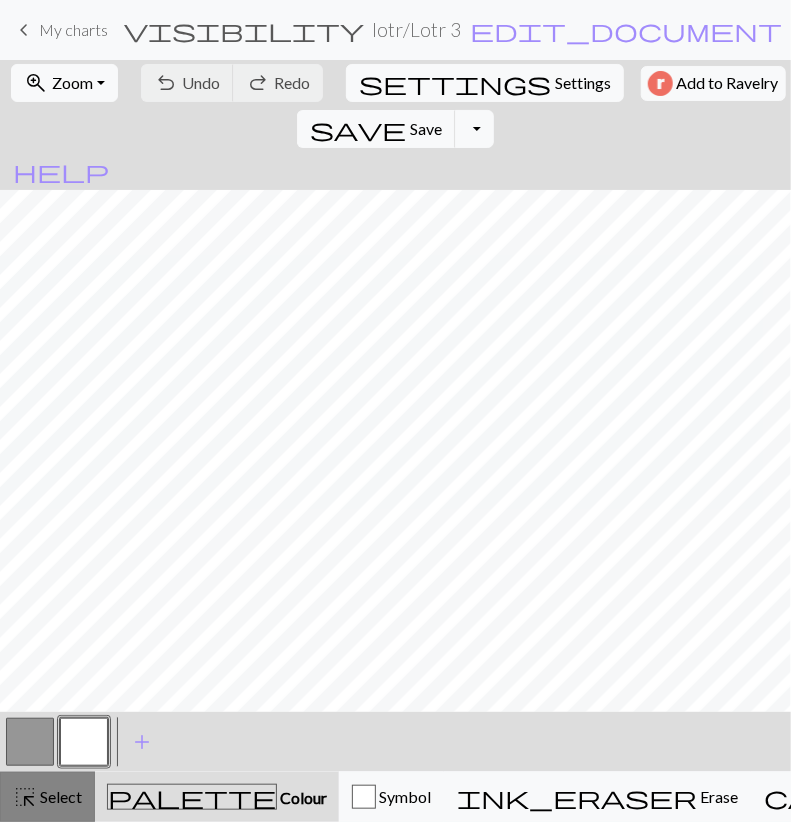 click on "highlight_alt" at bounding box center (25, 797) 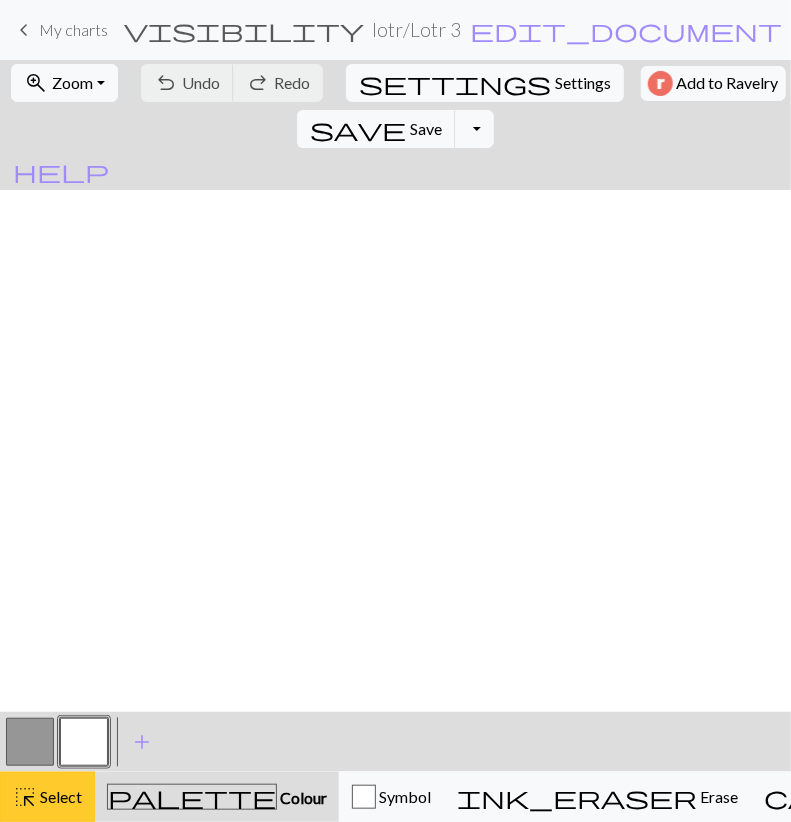 scroll, scrollTop: 812, scrollLeft: 0, axis: vertical 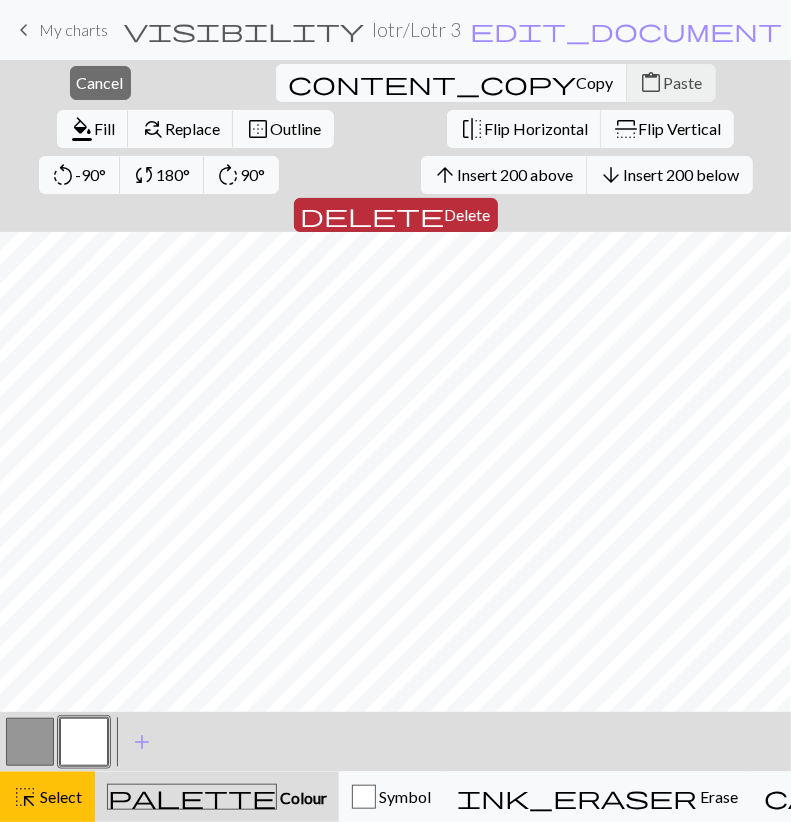 click on "Delete" at bounding box center (468, 214) 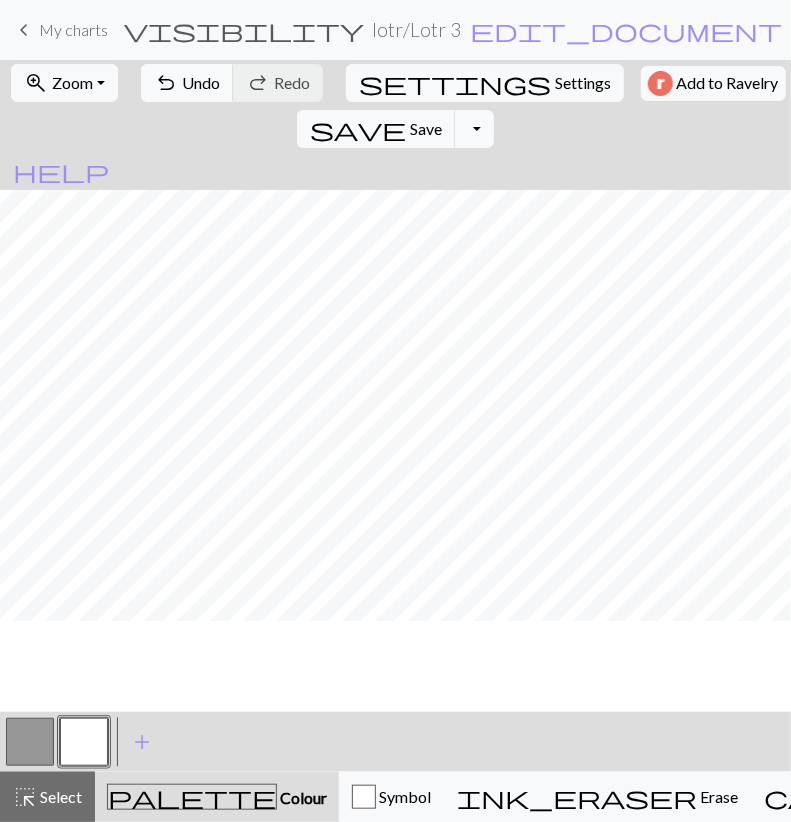scroll, scrollTop: 463, scrollLeft: 0, axis: vertical 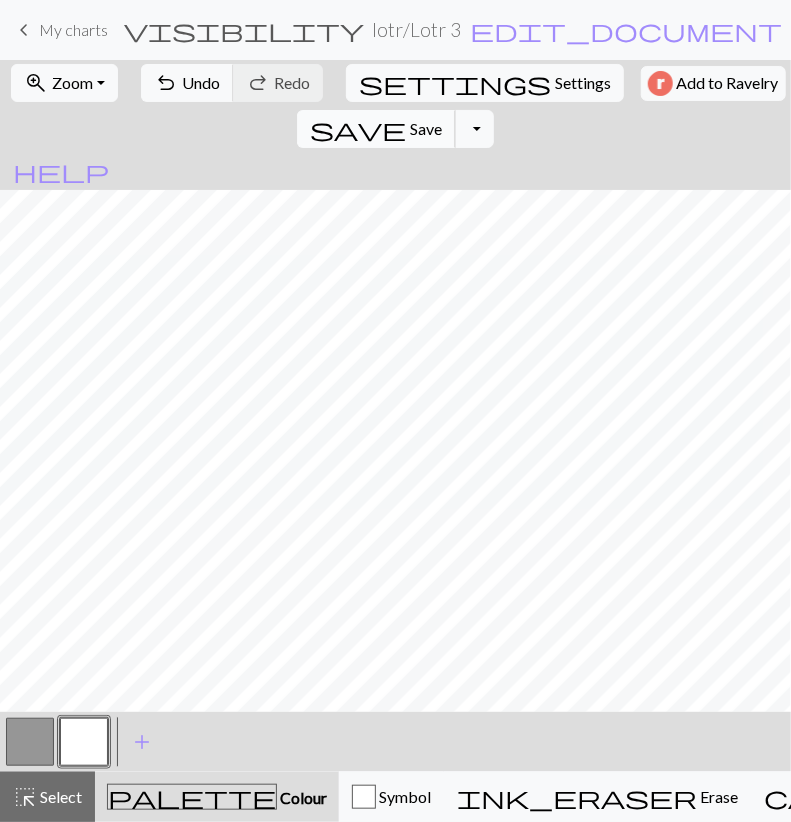 click on "save Save Save" at bounding box center [376, 129] 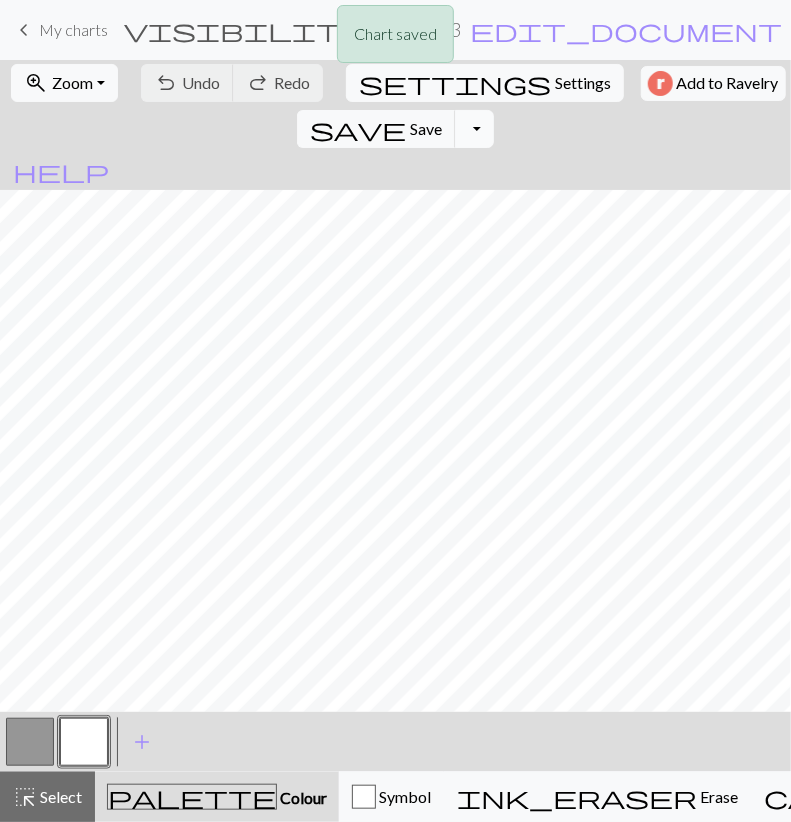 click on "Toggle Dropdown" at bounding box center [474, 129] 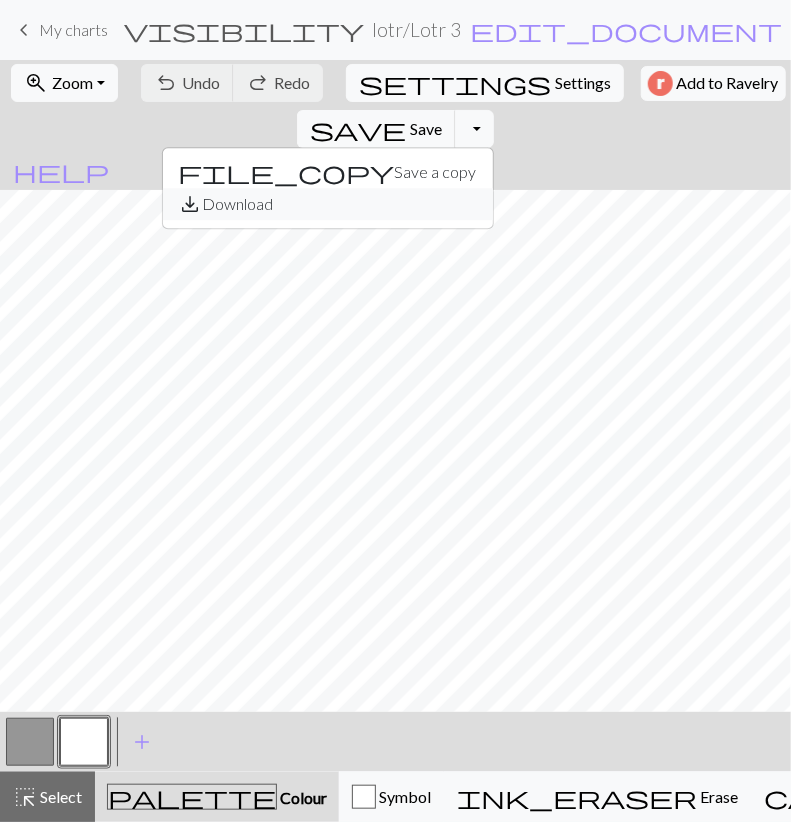 click on "save_alt  Download" at bounding box center (328, 204) 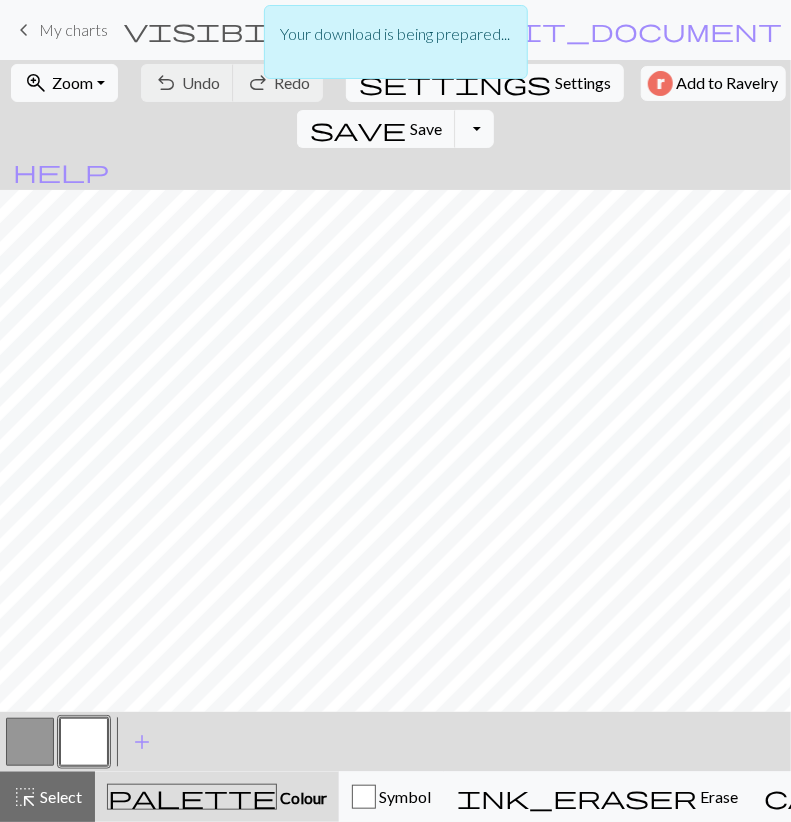 click at bounding box center [30, 742] 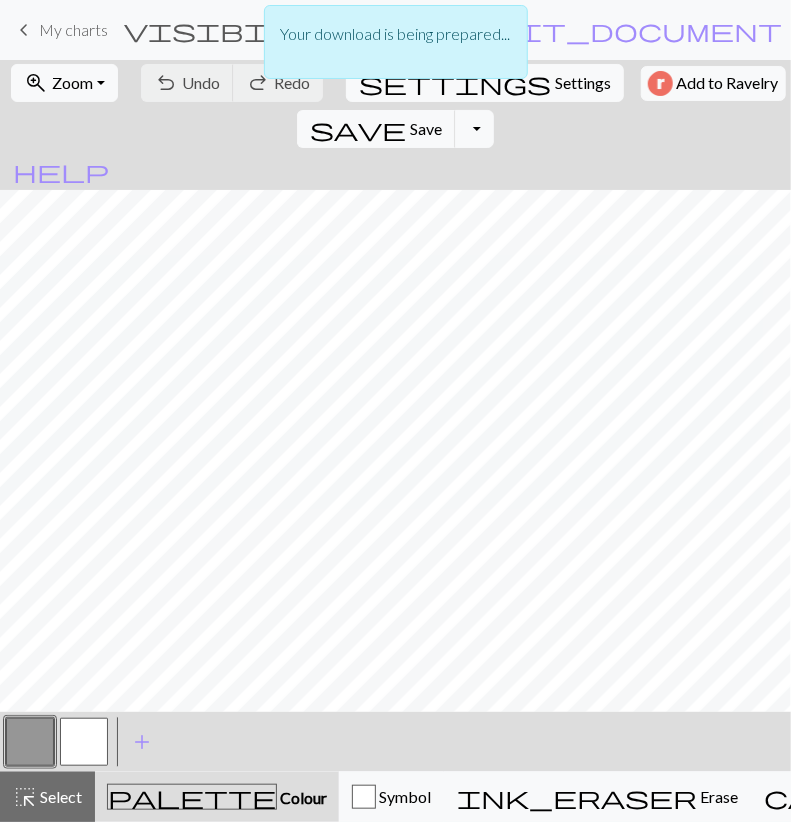 click at bounding box center (30, 742) 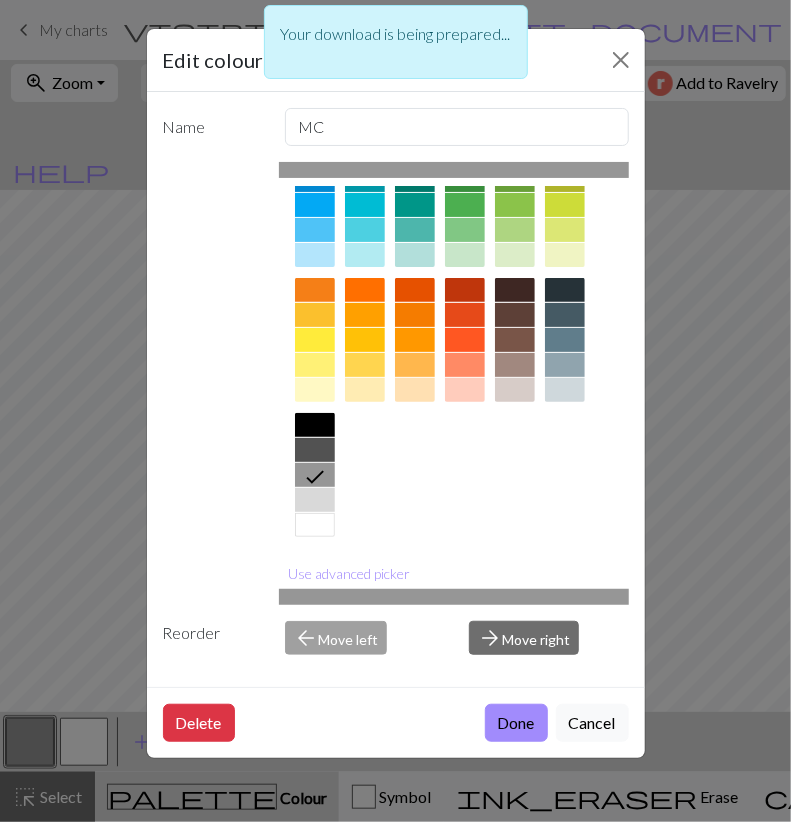 scroll, scrollTop: 196, scrollLeft: 0, axis: vertical 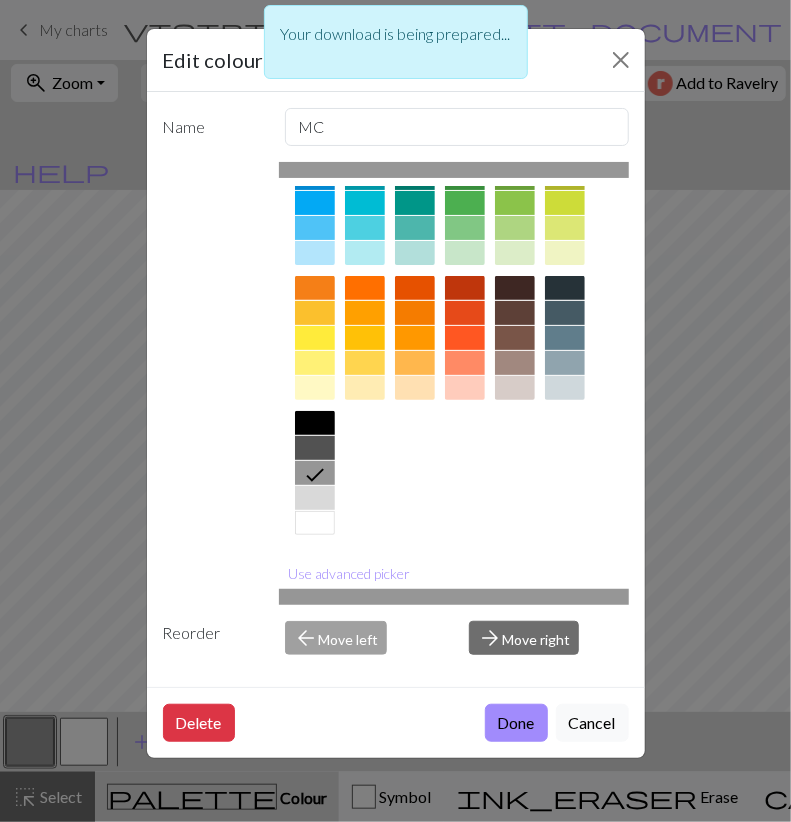 drag, startPoint x: 311, startPoint y: 526, endPoint x: 337, endPoint y: 553, distance: 37.48333 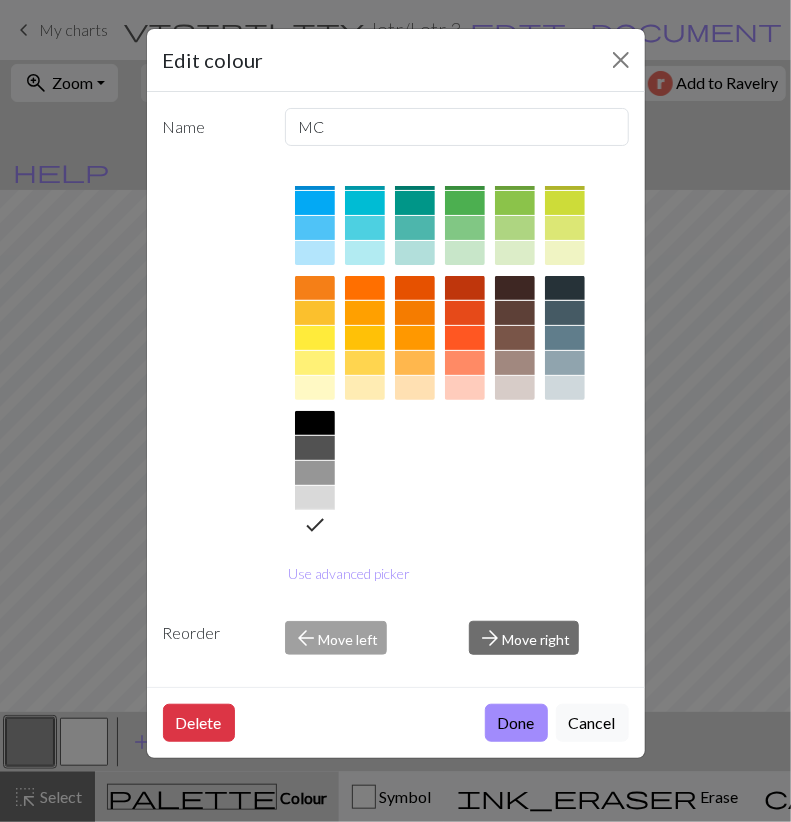 click on "Done" at bounding box center (516, 723) 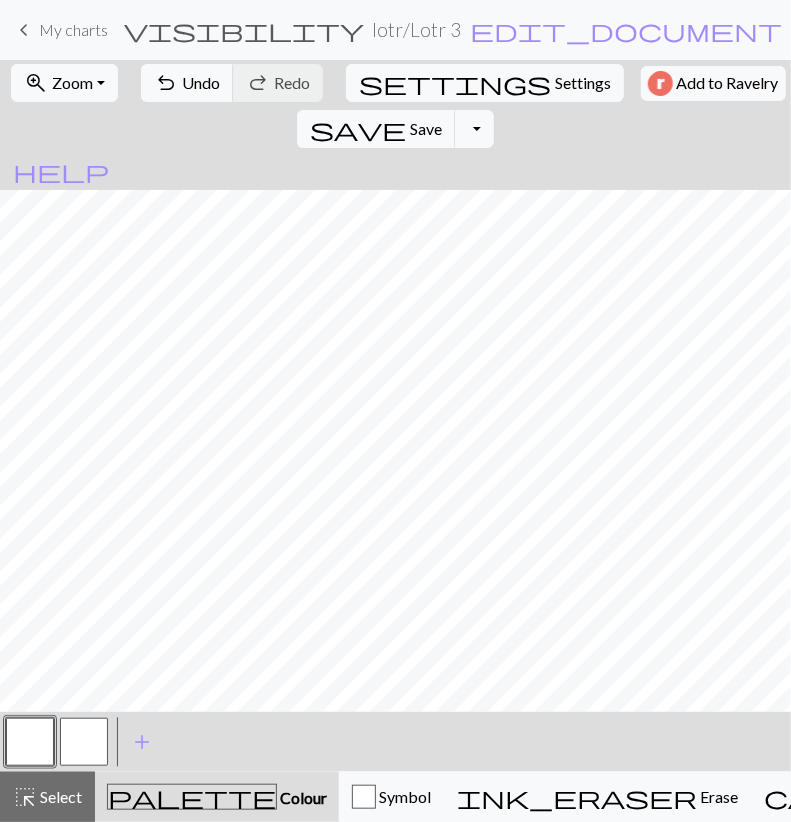 click at bounding box center (84, 742) 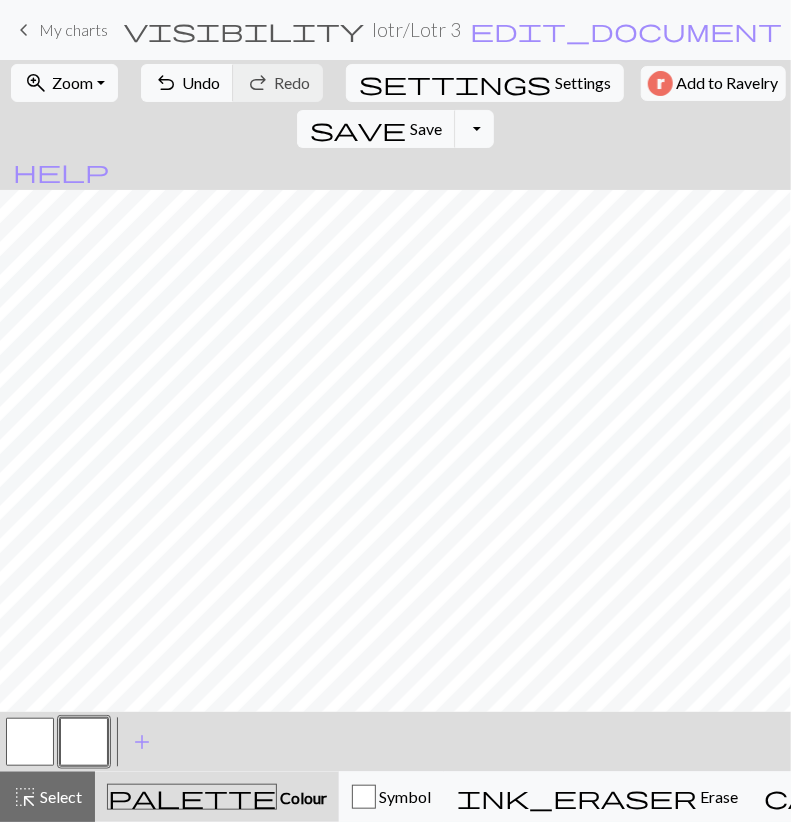 click at bounding box center (84, 742) 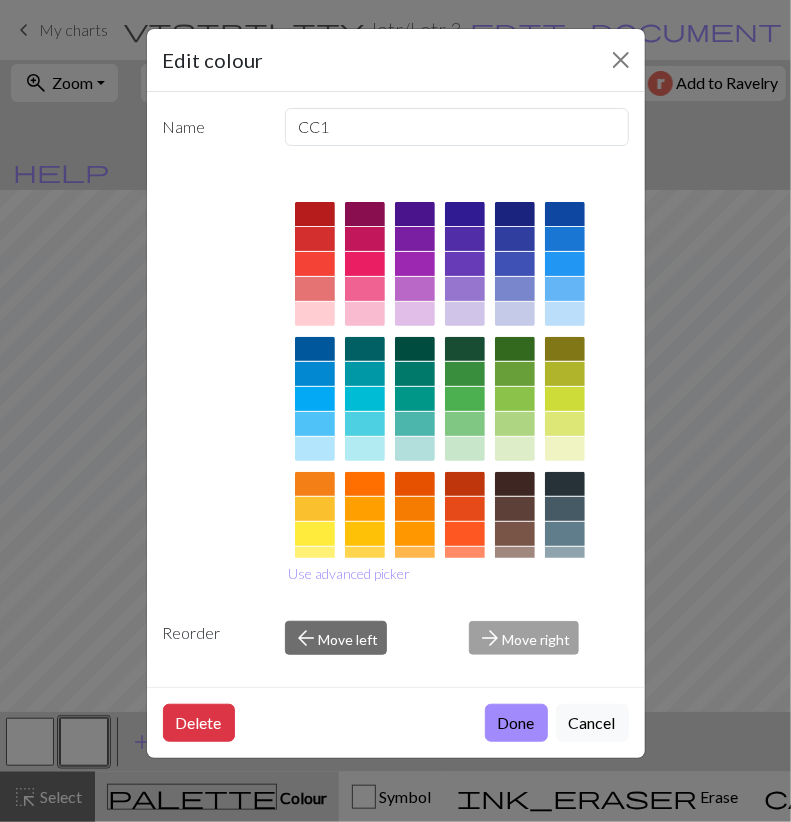 scroll, scrollTop: 196, scrollLeft: 0, axis: vertical 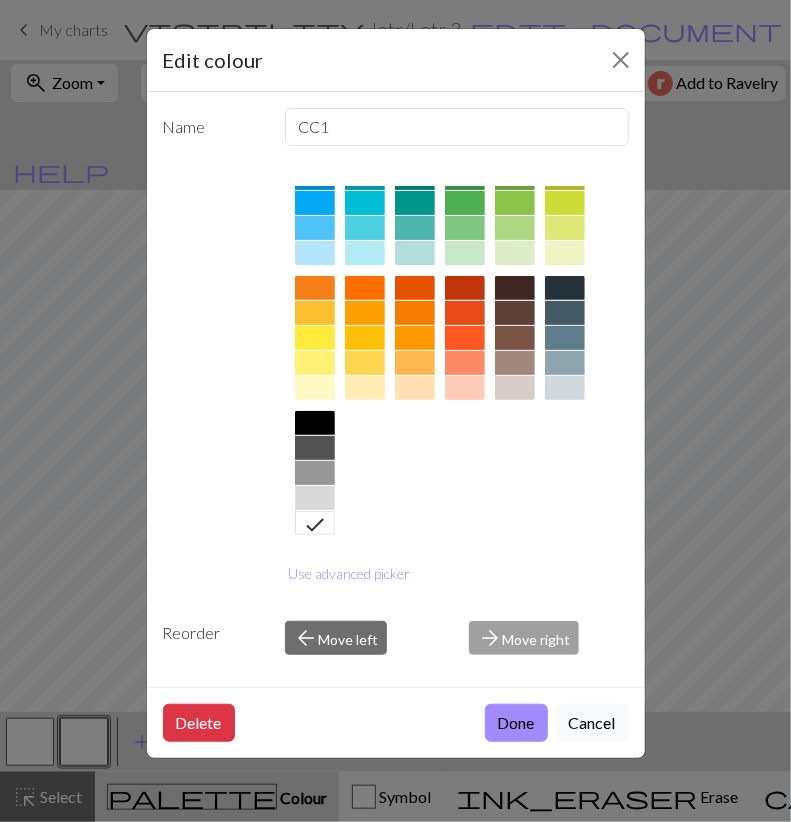 click at bounding box center (315, 473) 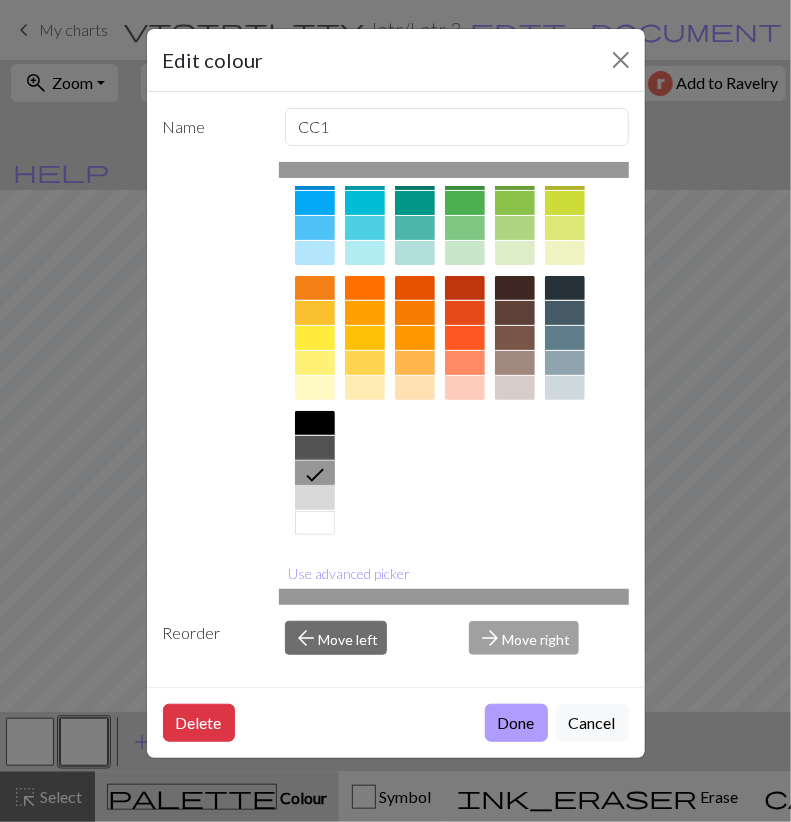 click on "Delete Done Cancel" at bounding box center (396, 722) 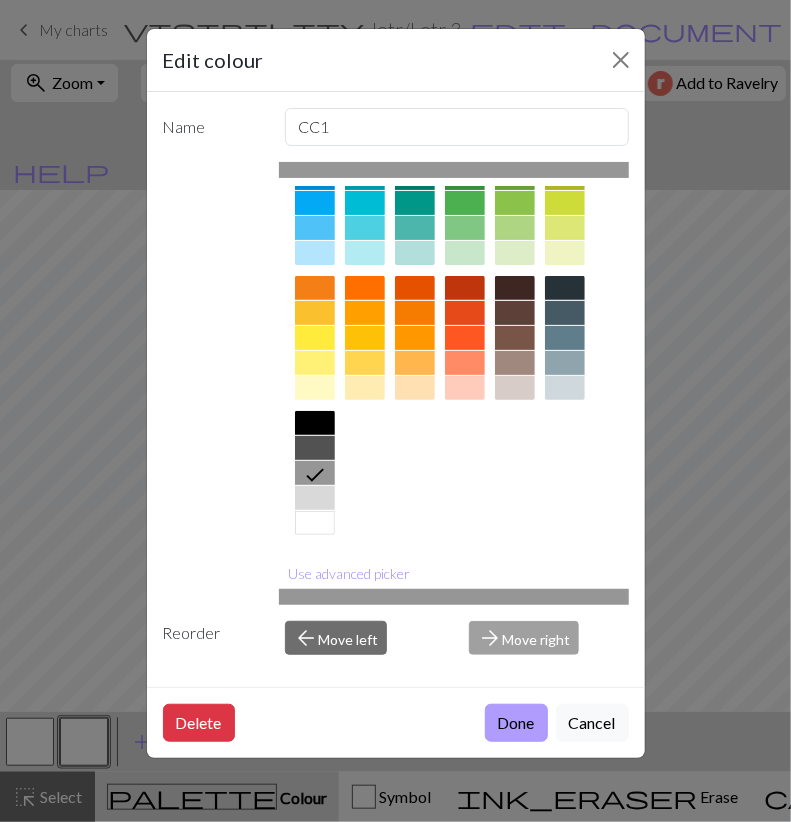 click on "Done" at bounding box center [516, 723] 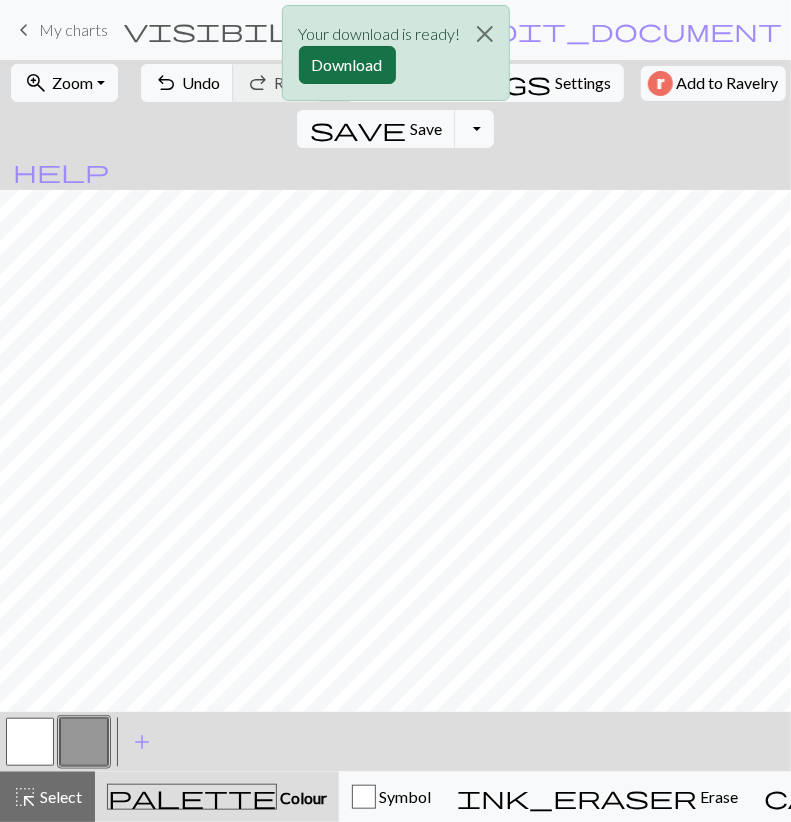 click on "Download" at bounding box center [347, 65] 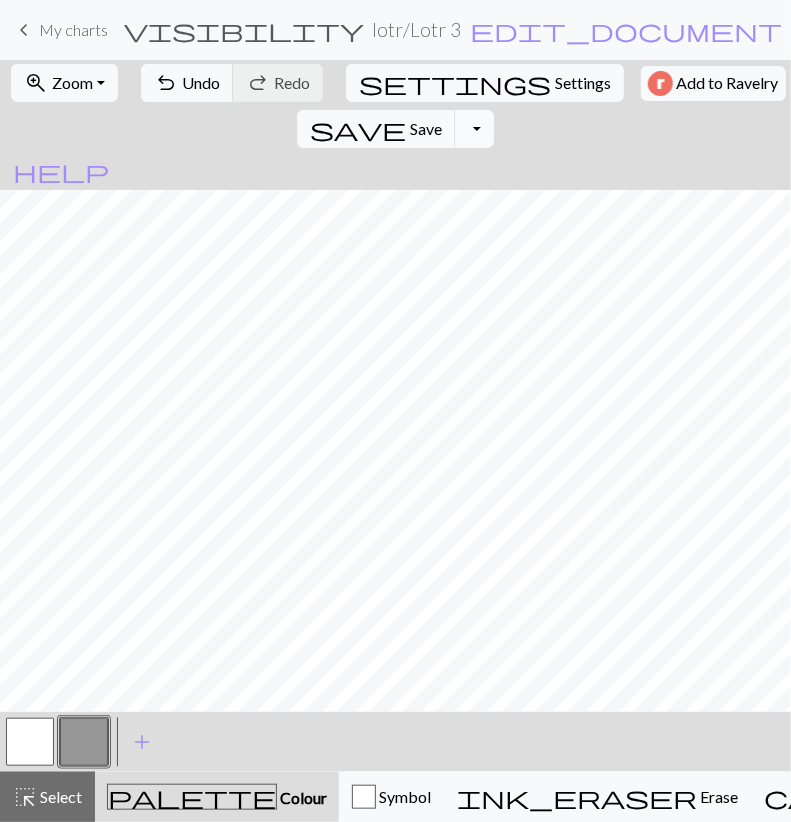 click on "Toggle Dropdown" at bounding box center (474, 129) 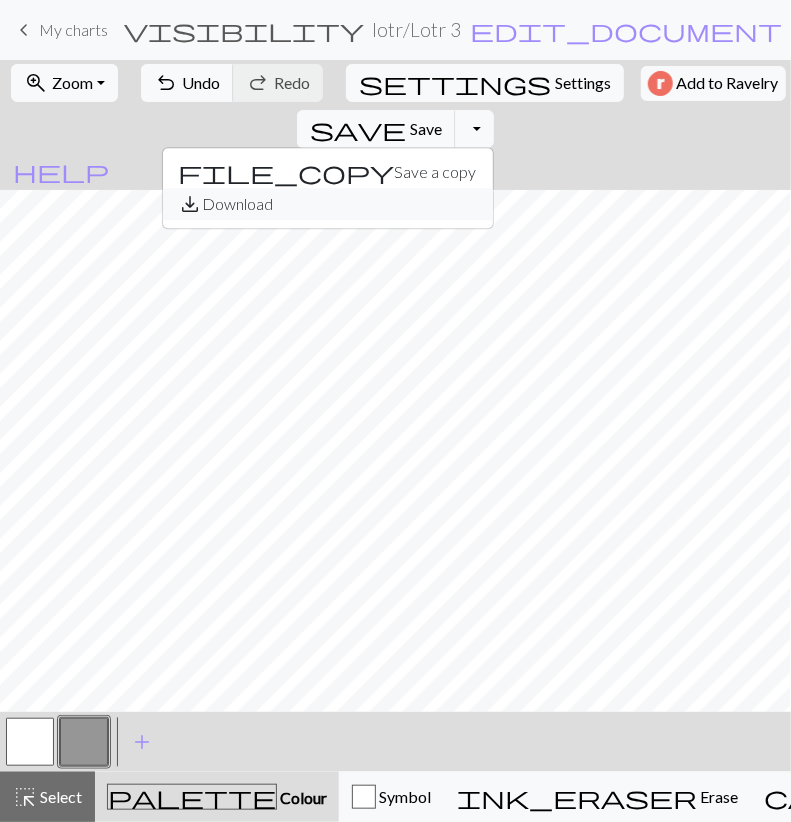 click on "save_alt  Download" at bounding box center (328, 204) 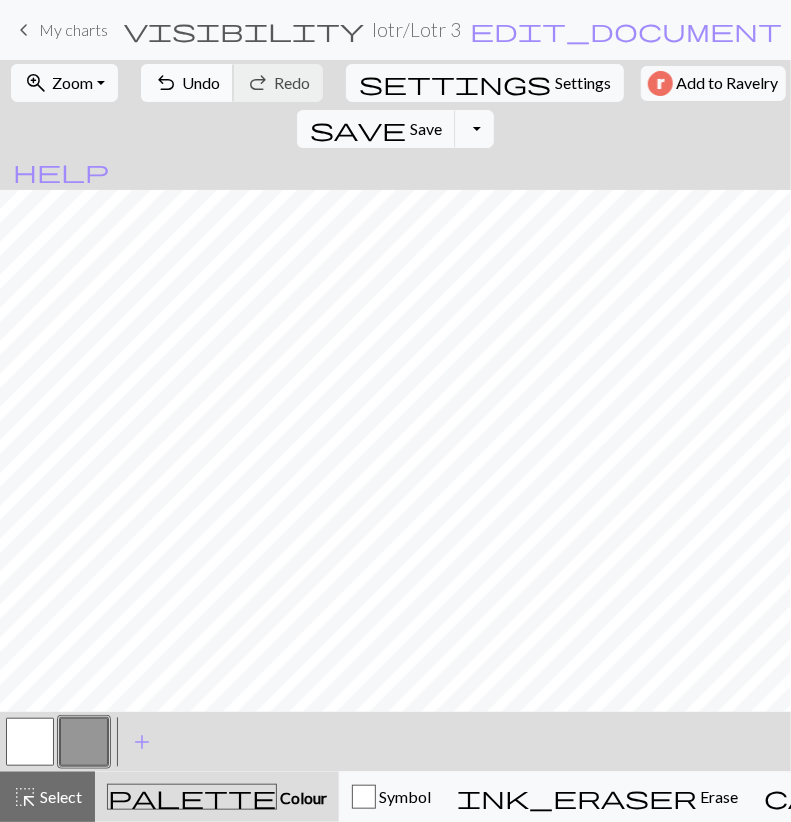 click on "undo" at bounding box center (166, 83) 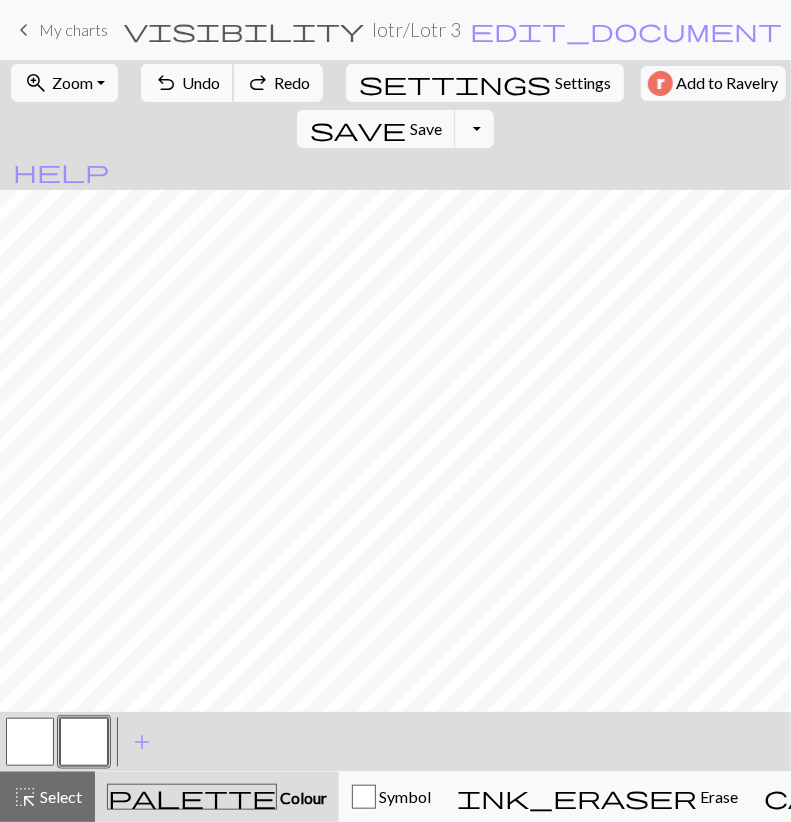 click on "undo" at bounding box center (166, 83) 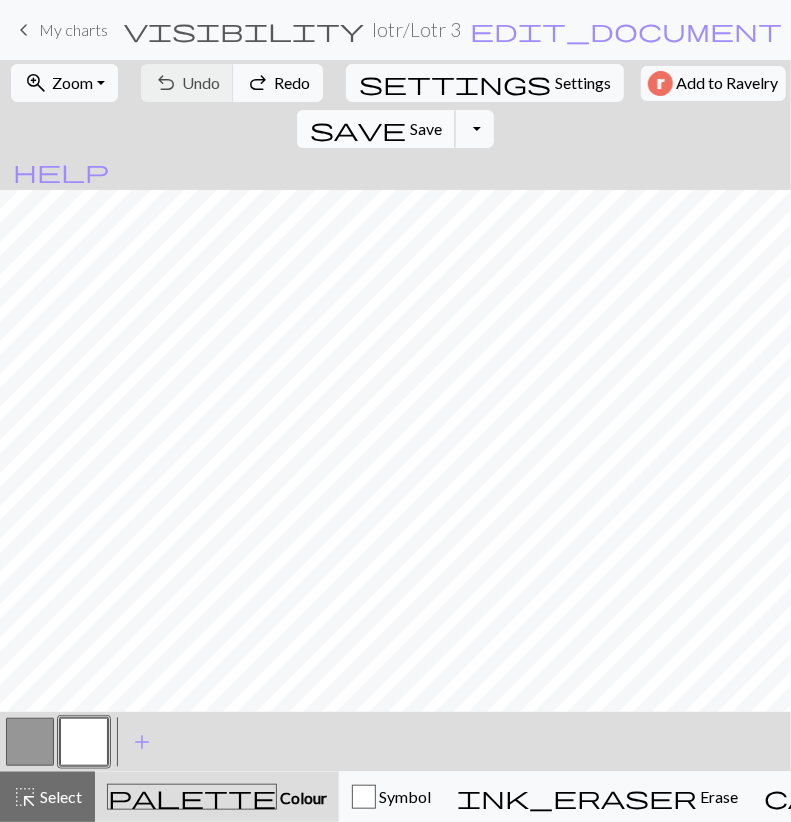 click on "save Save Save" at bounding box center (376, 129) 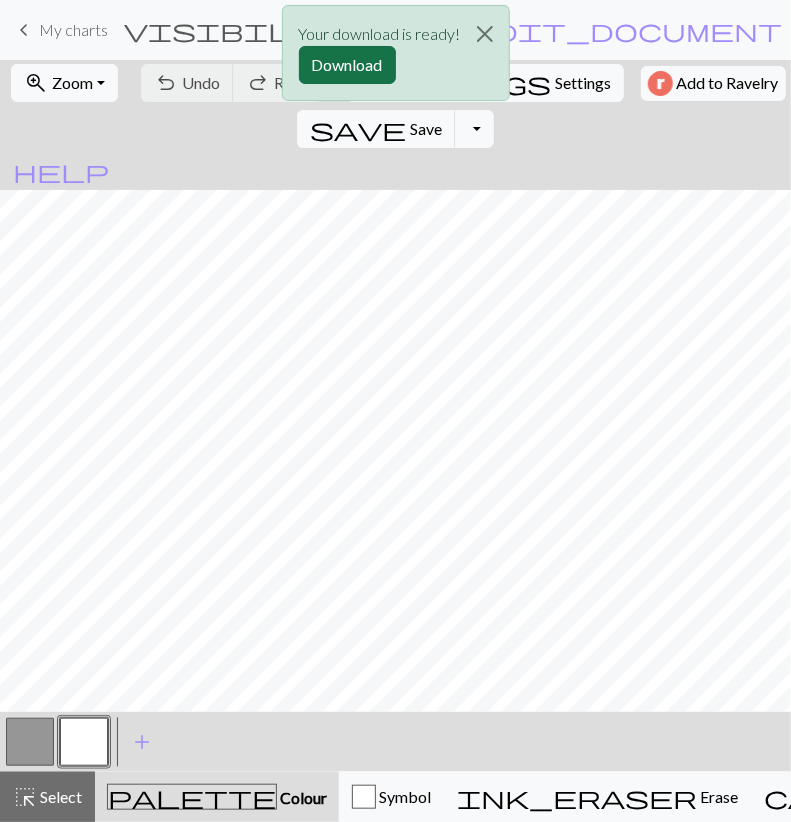 click on "Download" at bounding box center [347, 65] 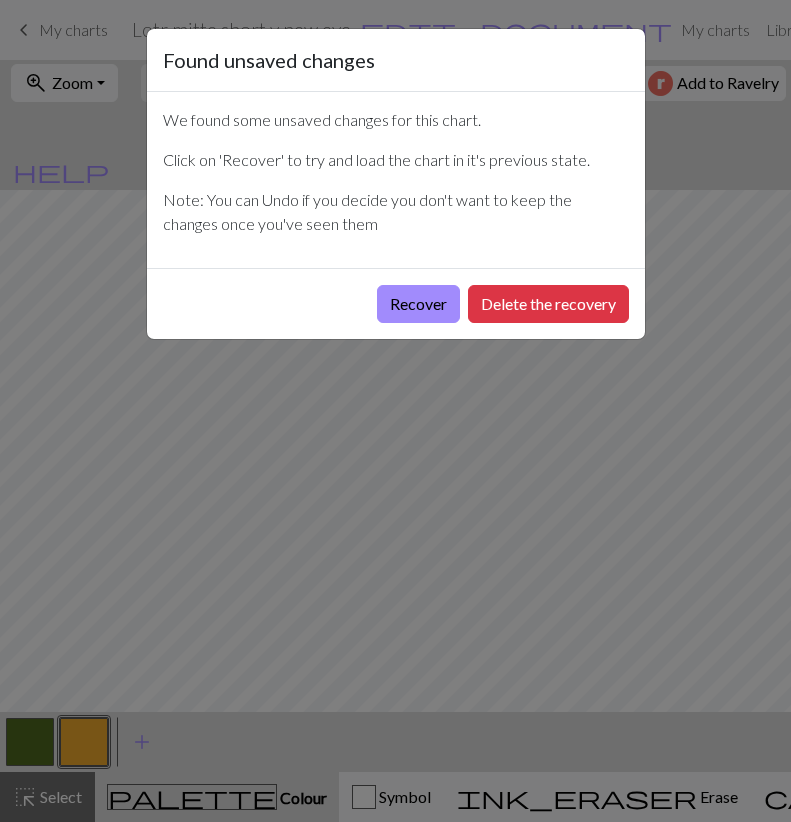scroll, scrollTop: 0, scrollLeft: 0, axis: both 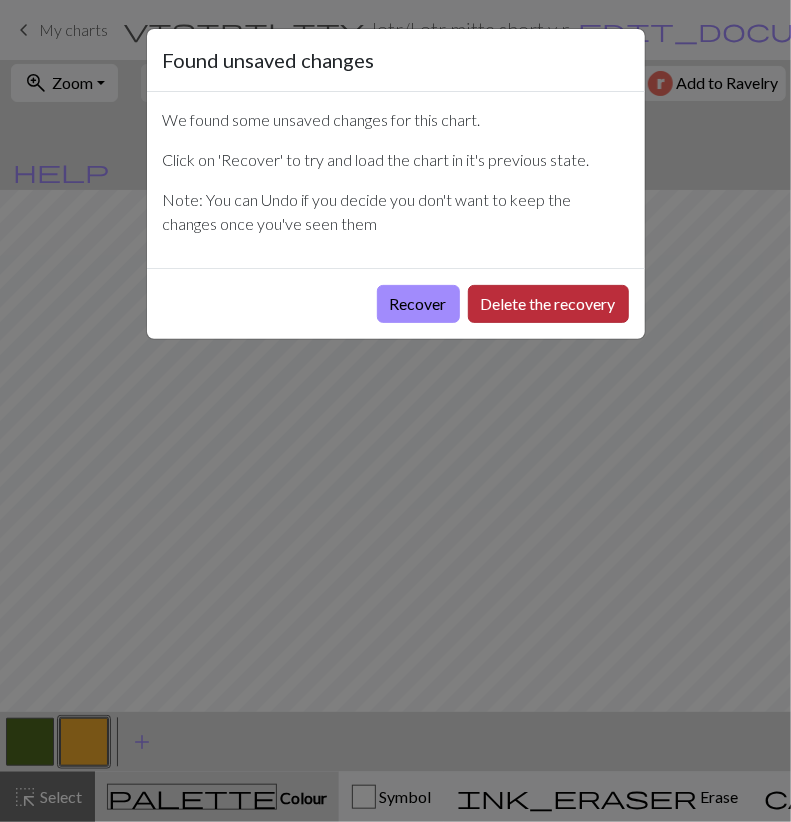 click on "Delete the recovery" at bounding box center [548, 304] 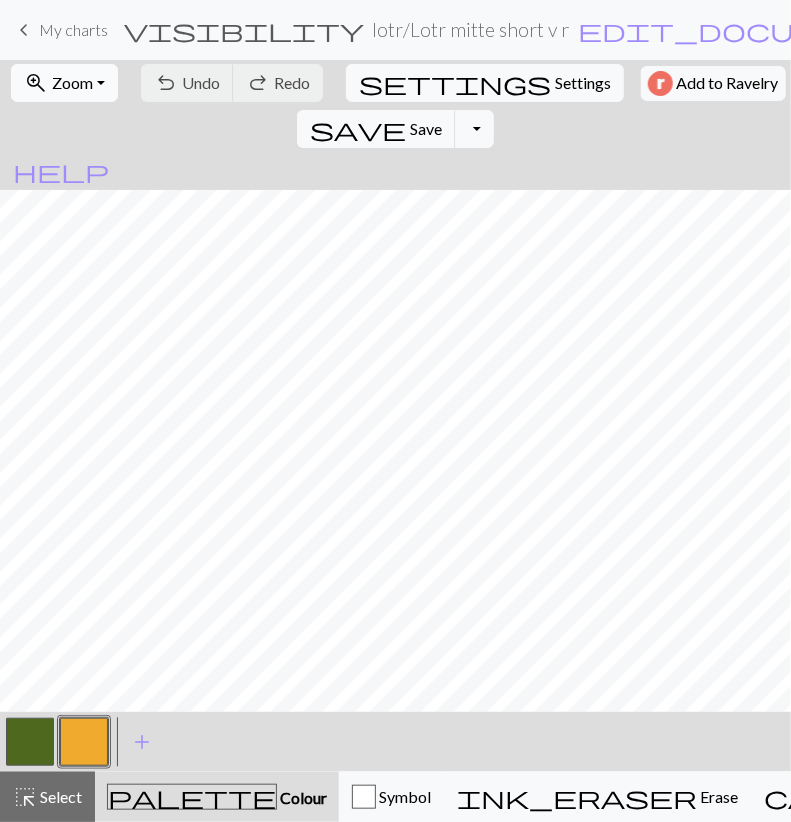 click on "zoom_in Zoom Zoom" at bounding box center [64, 83] 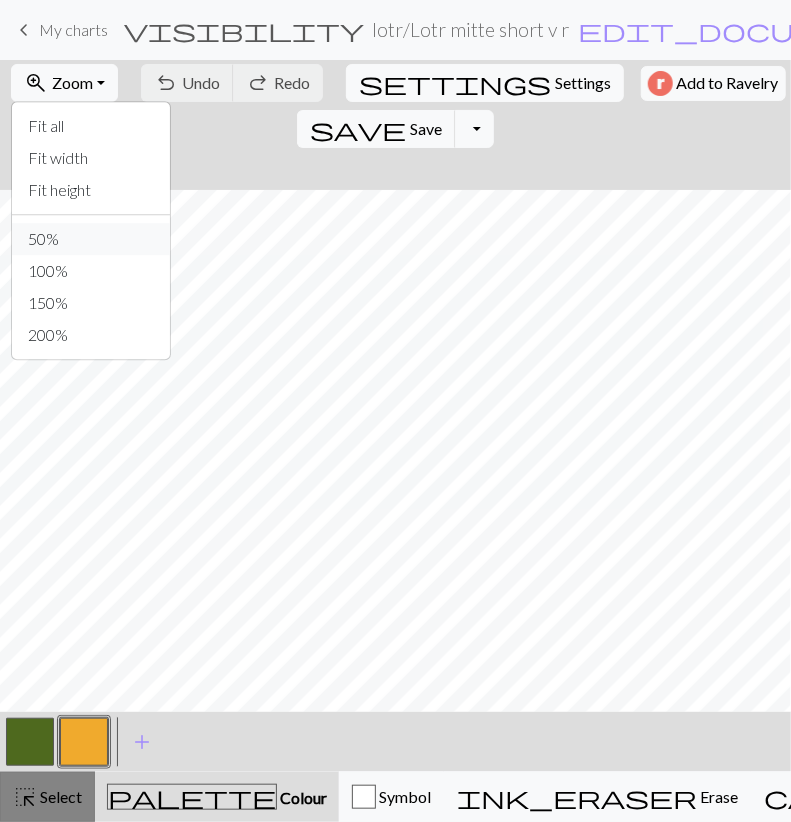 click on "50%" at bounding box center [91, 239] 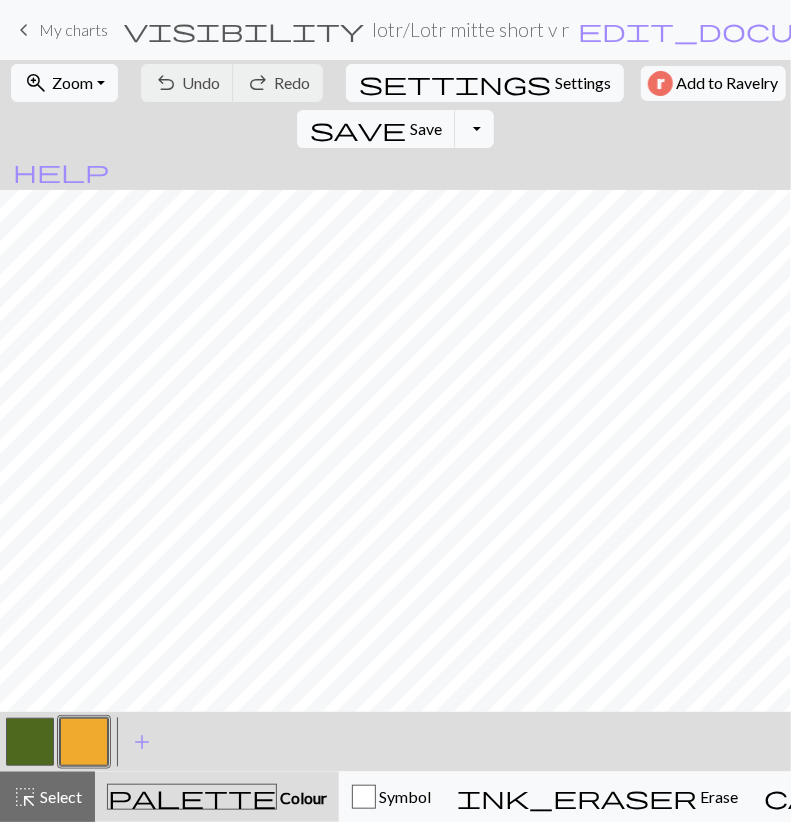 click at bounding box center (30, 742) 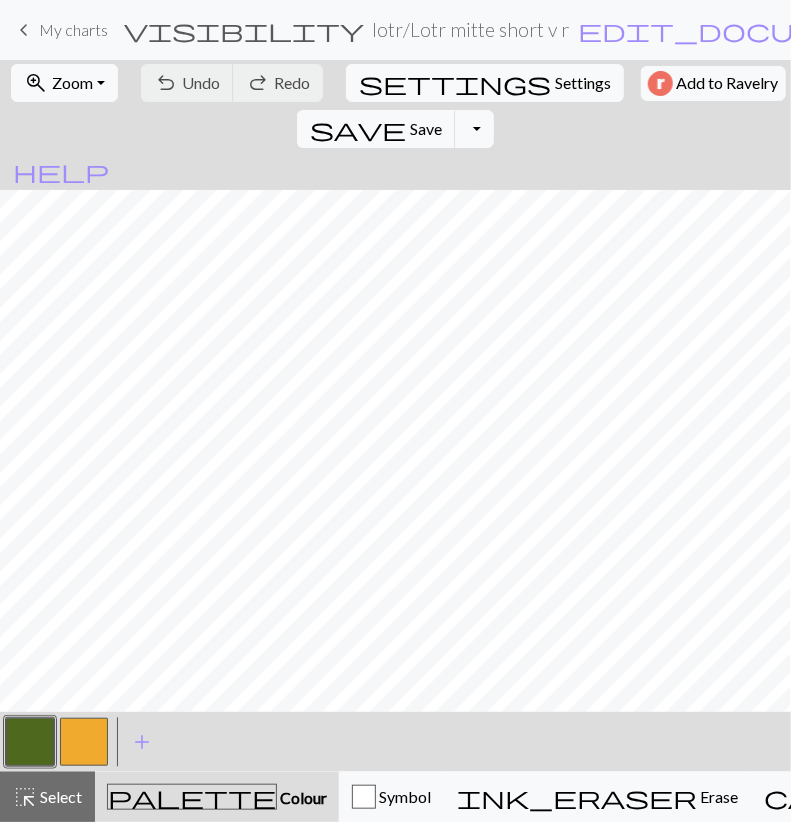 click at bounding box center (30, 742) 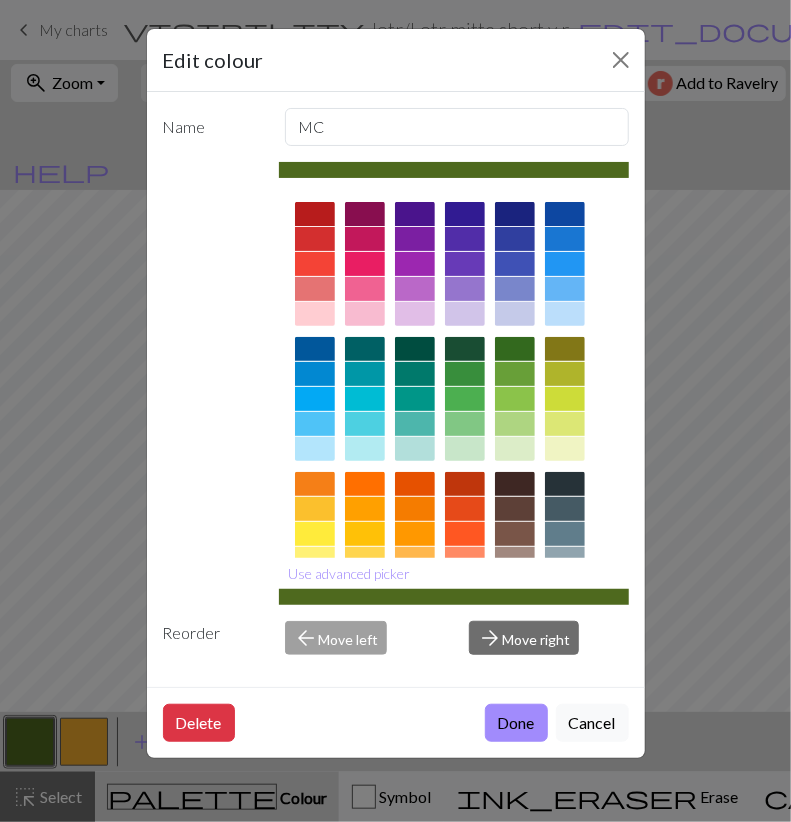 scroll, scrollTop: 196, scrollLeft: 0, axis: vertical 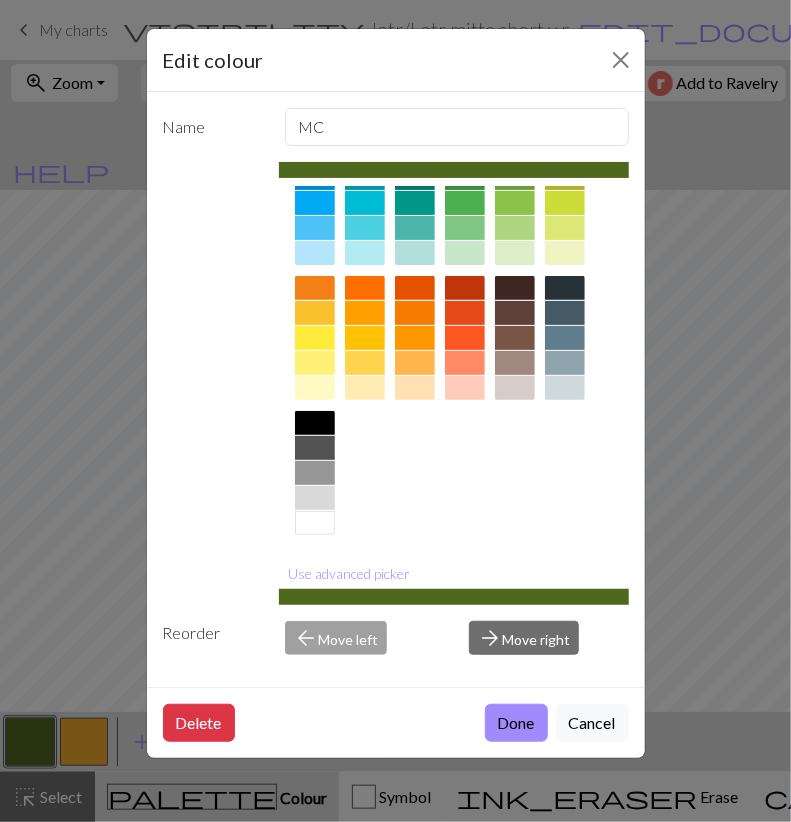 click at bounding box center [315, 473] 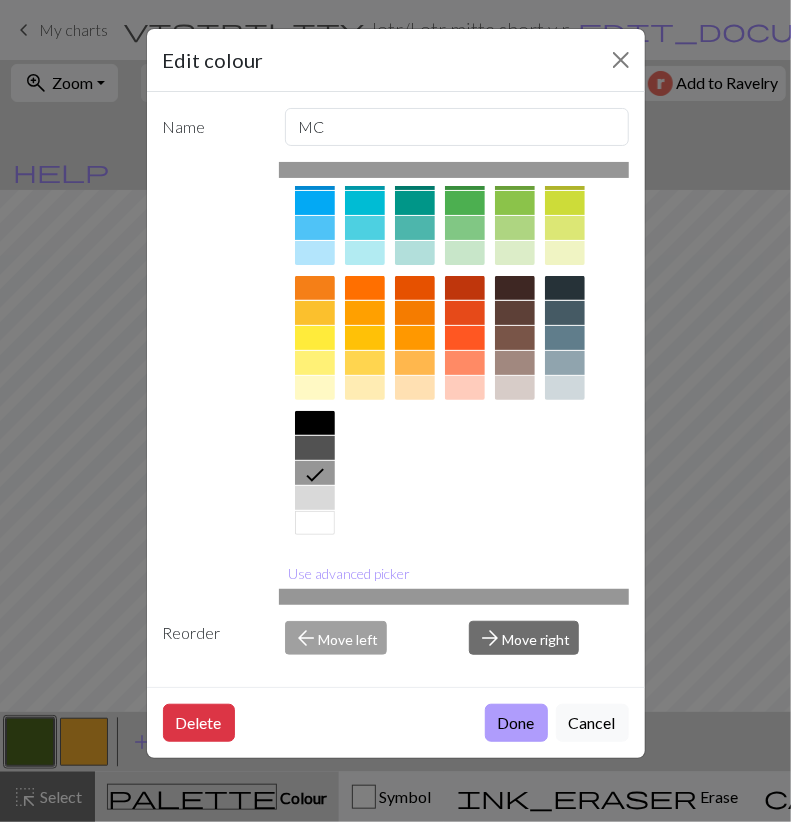 click on "Done" at bounding box center [516, 723] 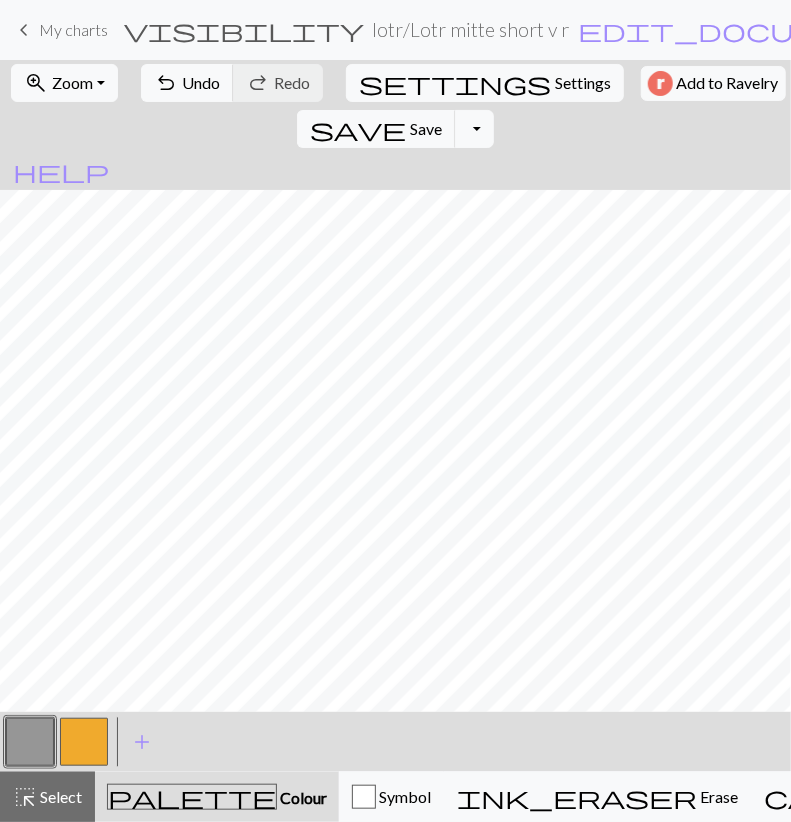 click at bounding box center [84, 742] 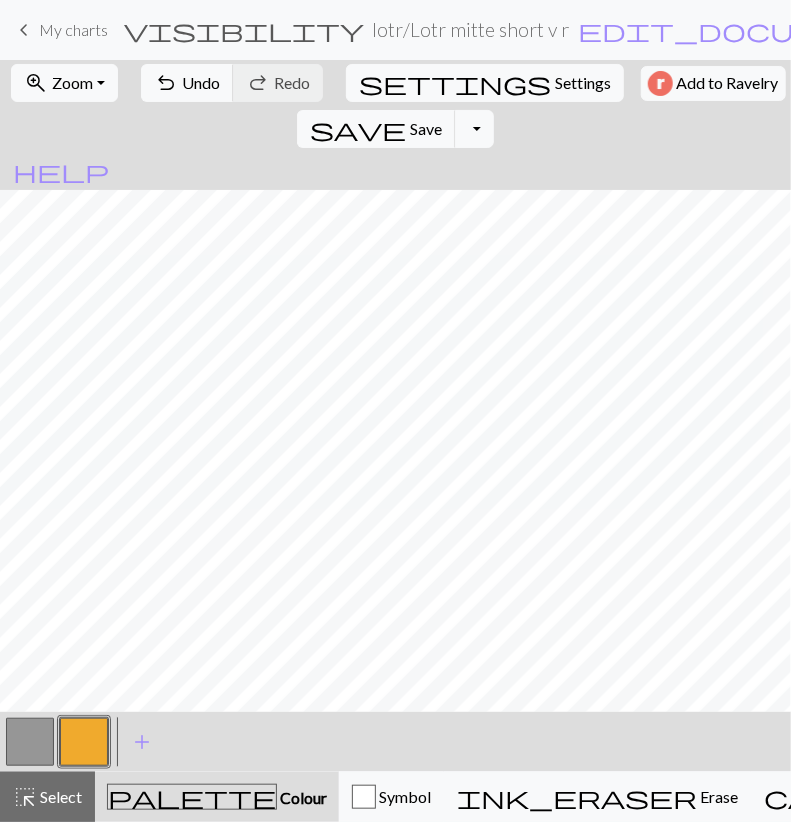 click at bounding box center (84, 742) 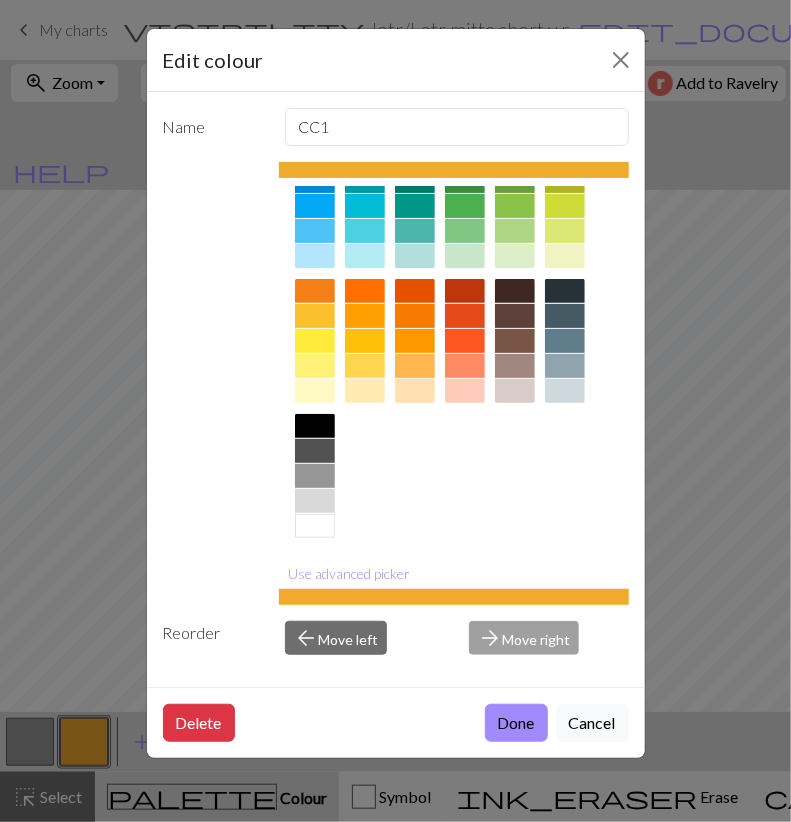 scroll, scrollTop: 196, scrollLeft: 0, axis: vertical 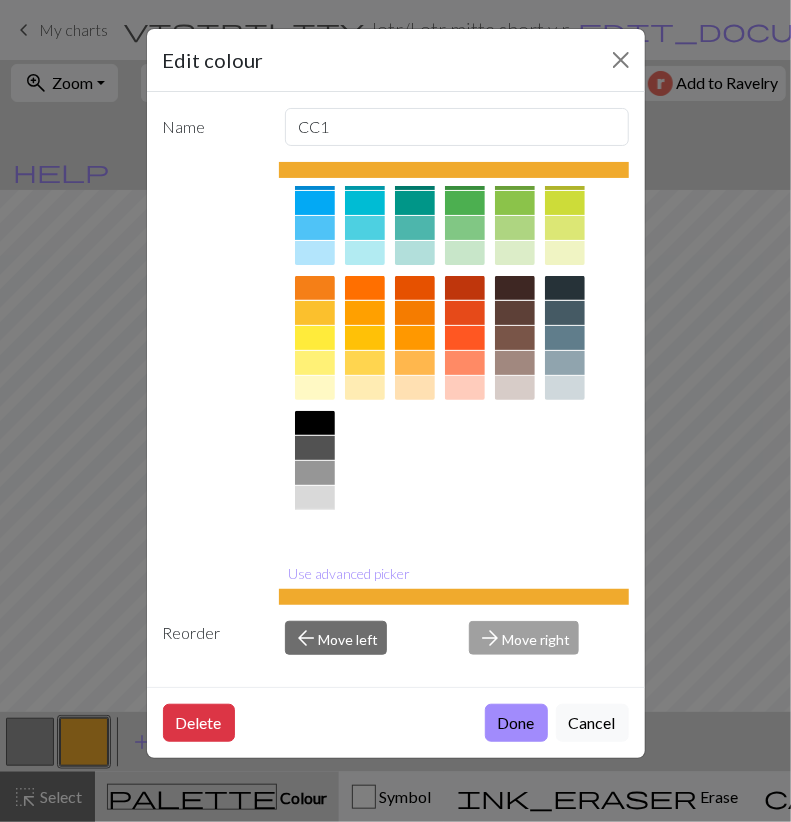 click at bounding box center (315, 523) 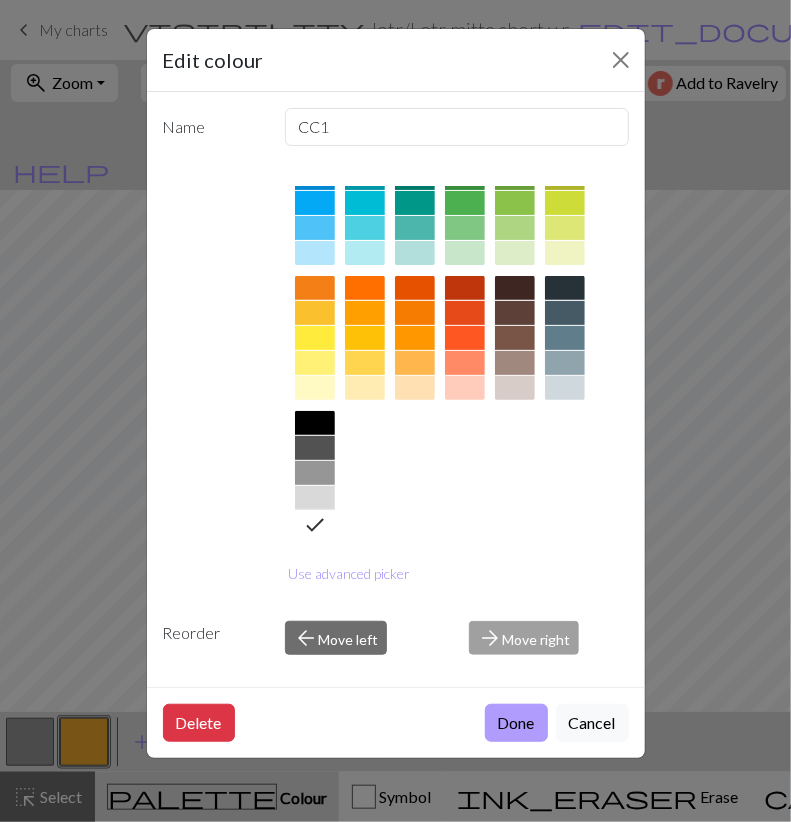 click on "Done" at bounding box center (516, 723) 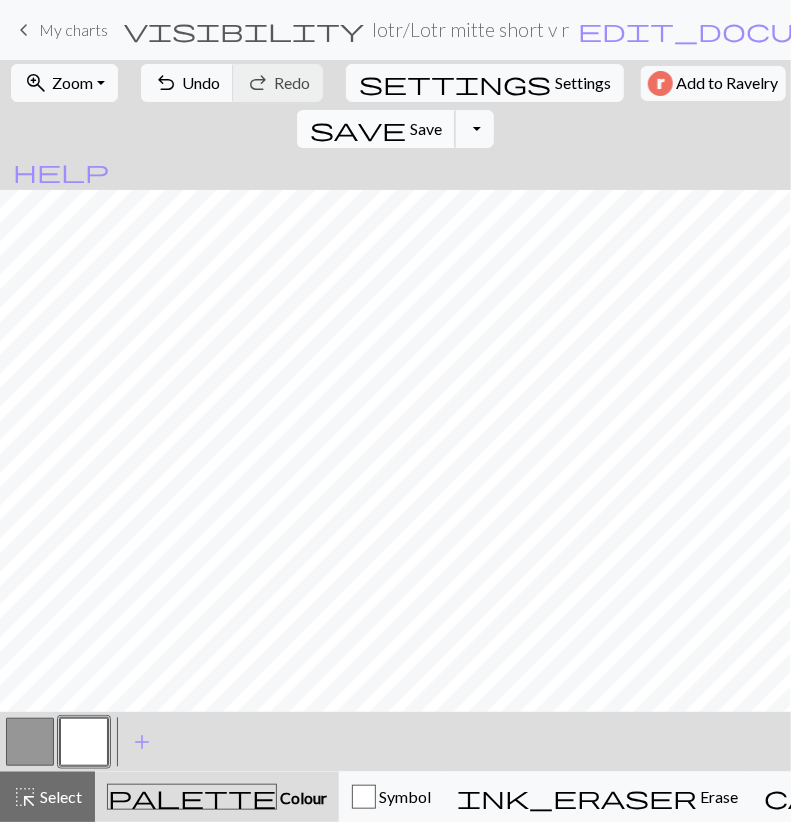 click on "Save" at bounding box center [426, 128] 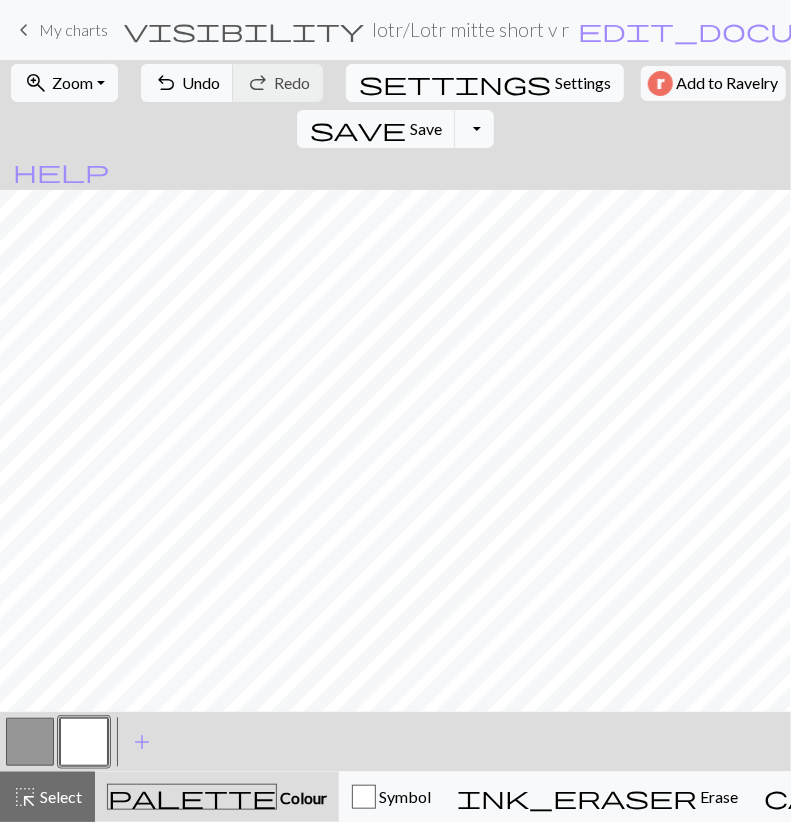 click on "Settings" at bounding box center [583, 83] 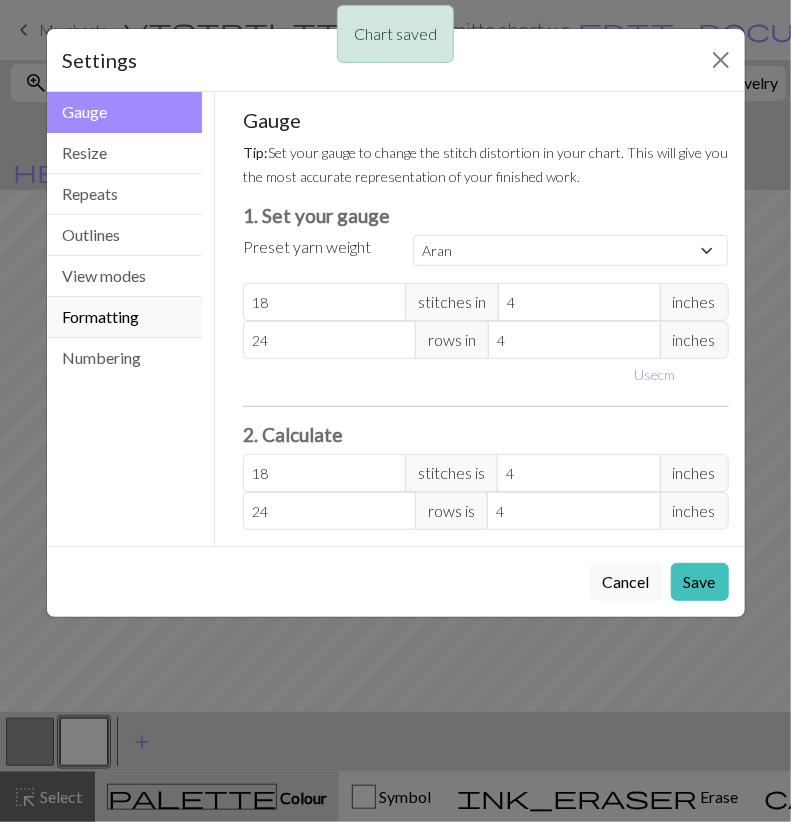 drag, startPoint x: 146, startPoint y: 303, endPoint x: 164, endPoint y: 313, distance: 20.59126 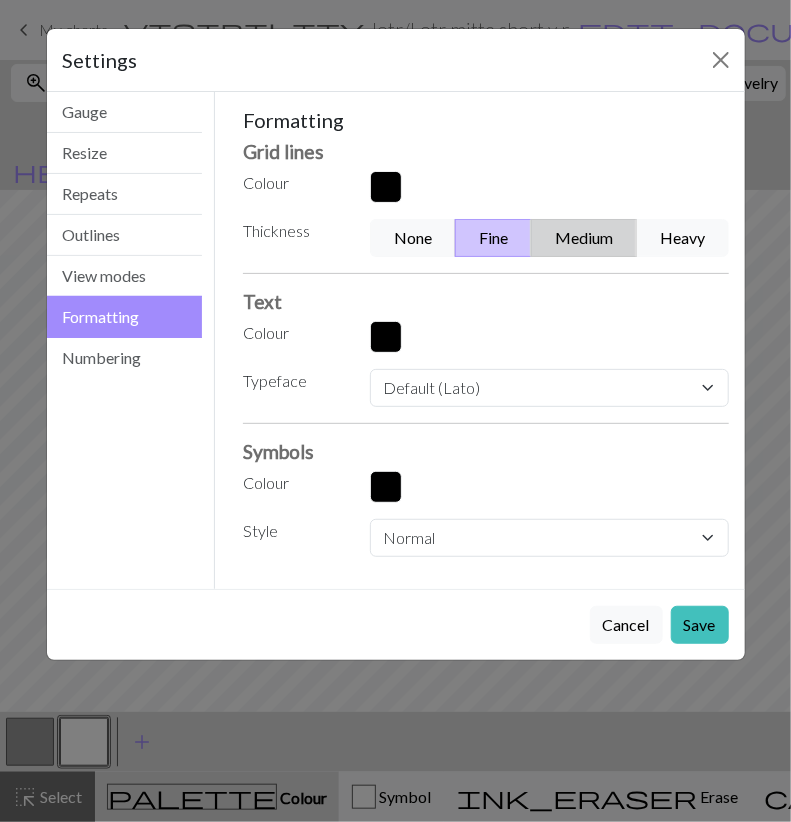 click on "Medium" at bounding box center [584, 238] 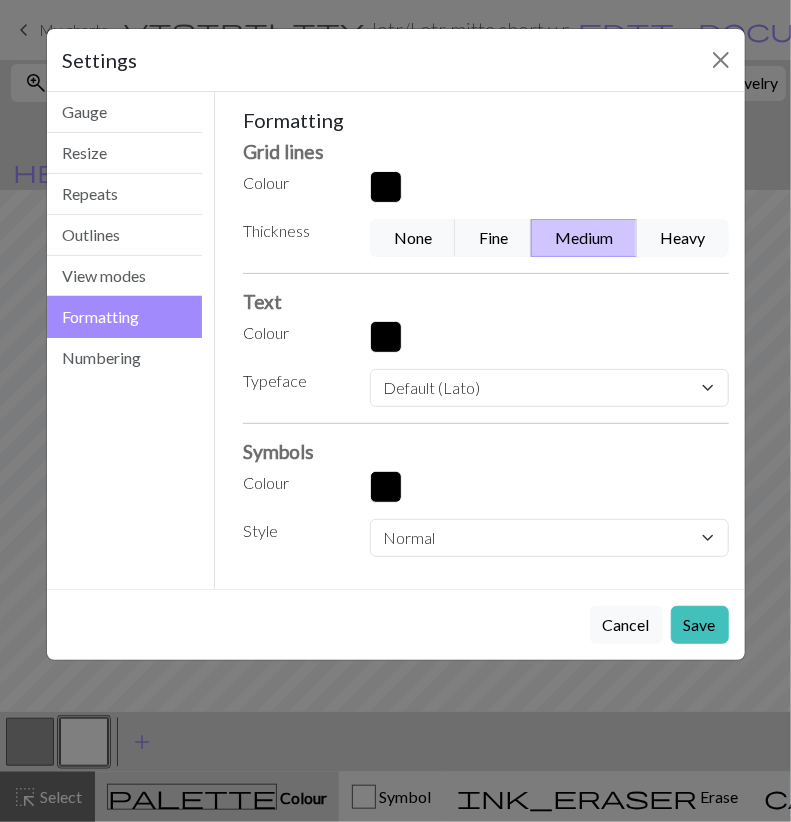 click on "Save" at bounding box center (700, 625) 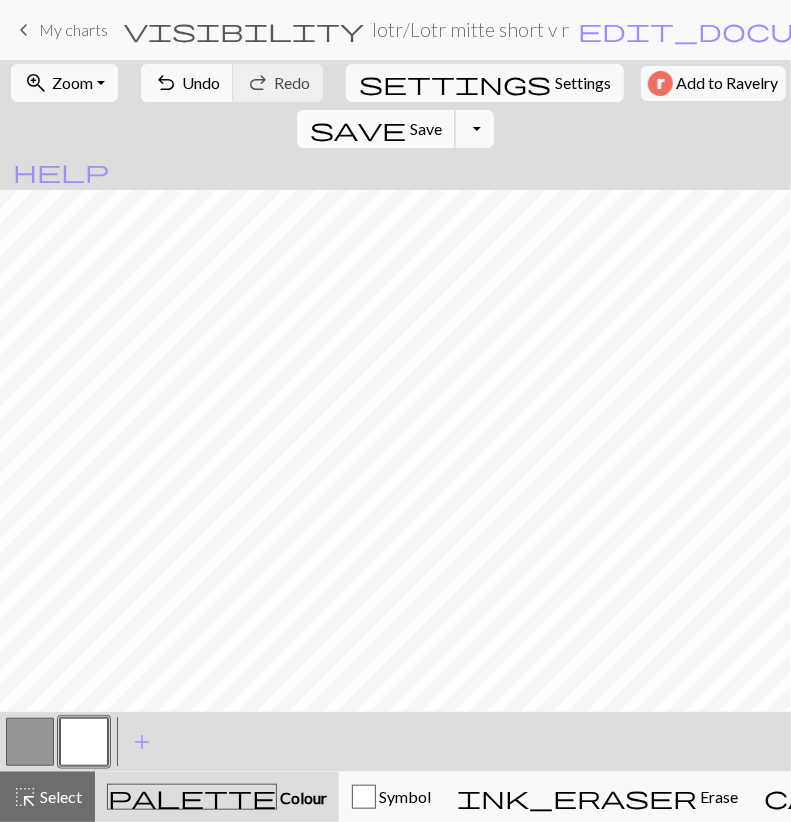 click on "save" at bounding box center (358, 129) 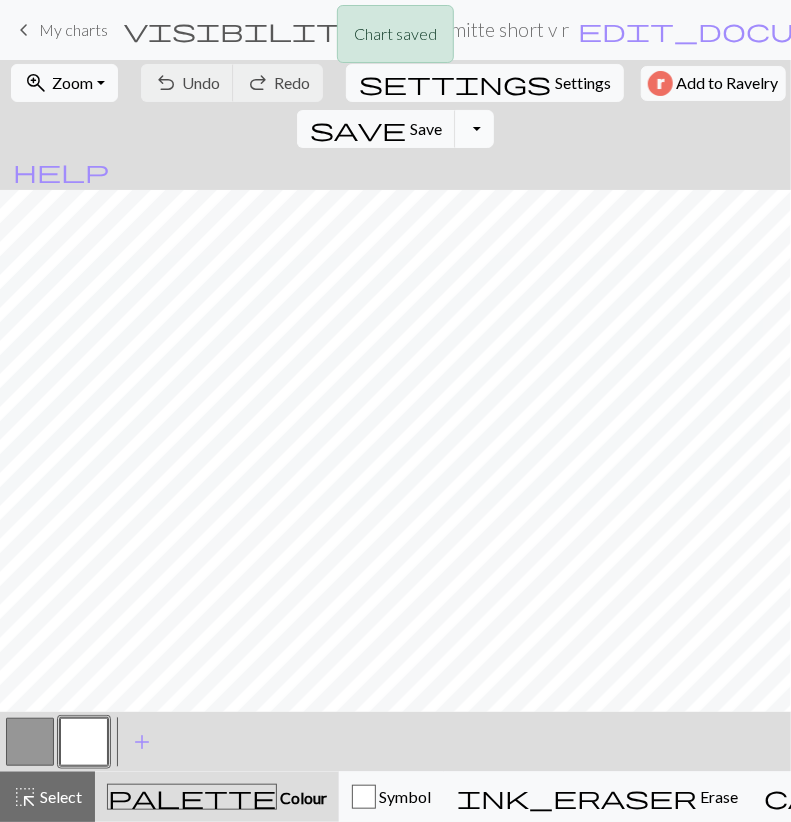 click on "Toggle Dropdown" at bounding box center (474, 129) 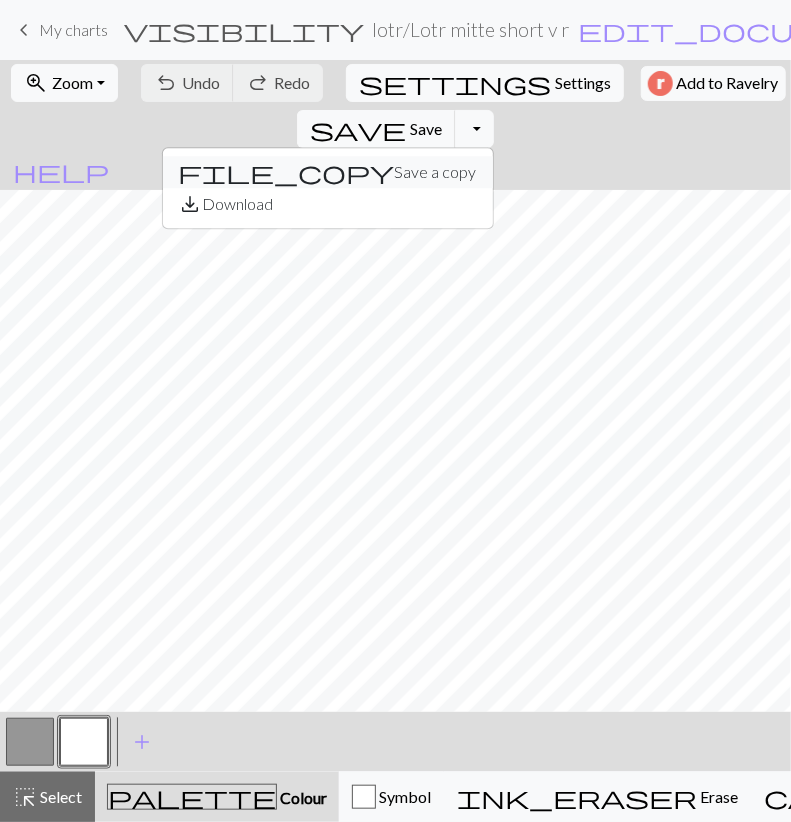 click on "file_copy  Save a copy" at bounding box center (328, 172) 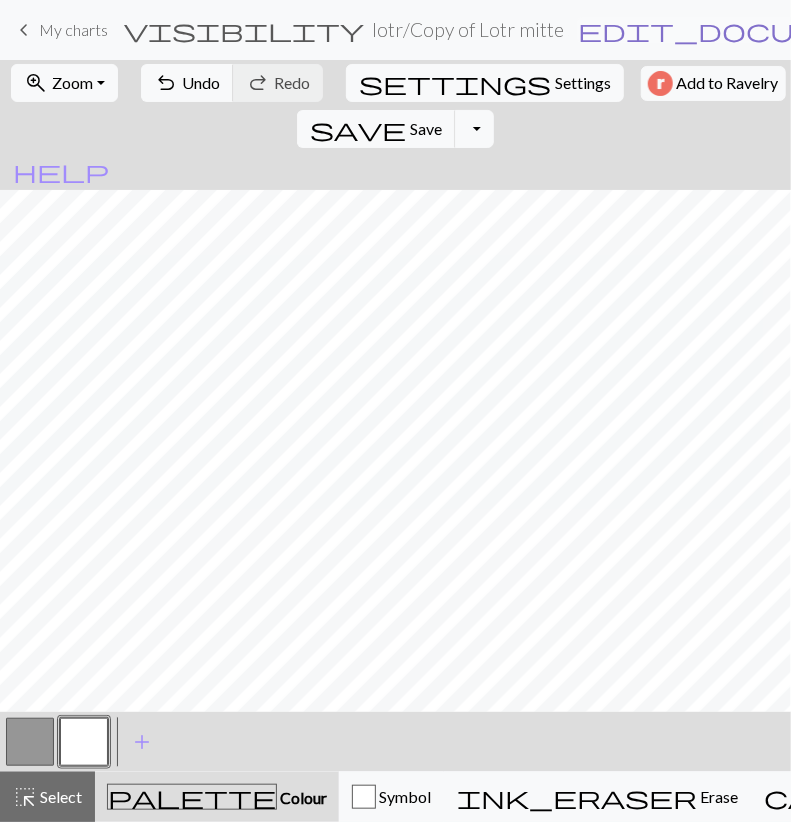 click on "edit_document" at bounding box center [734, 30] 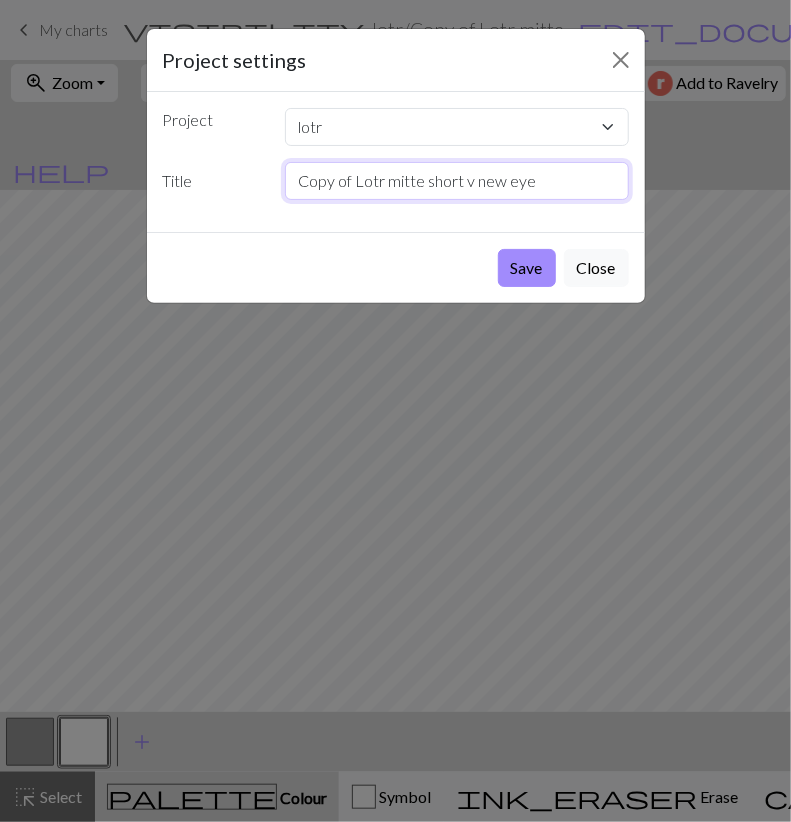 drag, startPoint x: 353, startPoint y: 181, endPoint x: 167, endPoint y: 205, distance: 187.54199 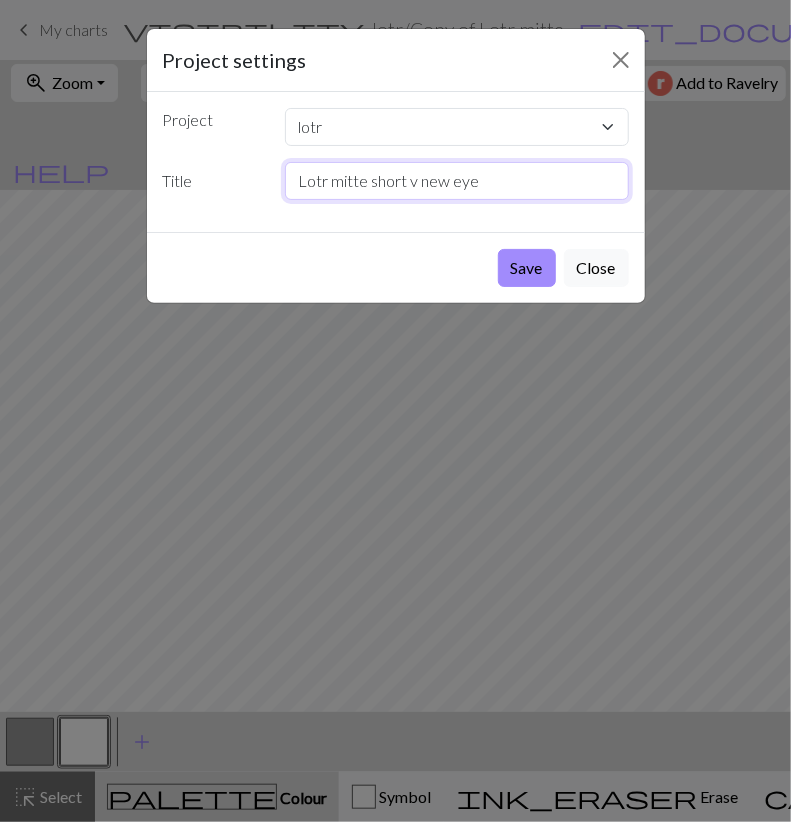 drag, startPoint x: 542, startPoint y: 183, endPoint x: 330, endPoint y: 203, distance: 212.9413 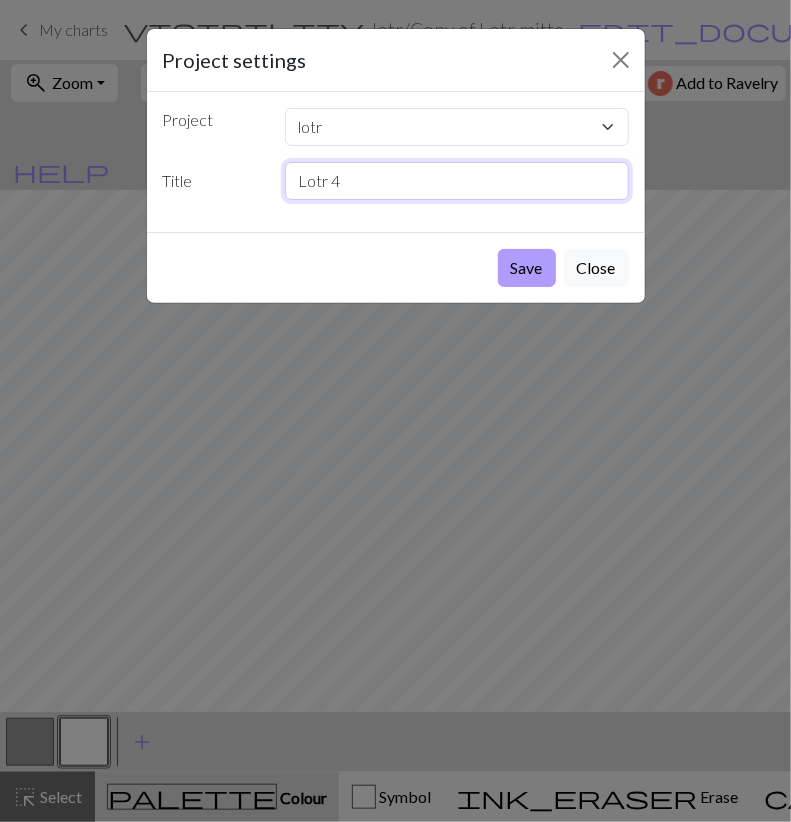 type on "Lotr 4" 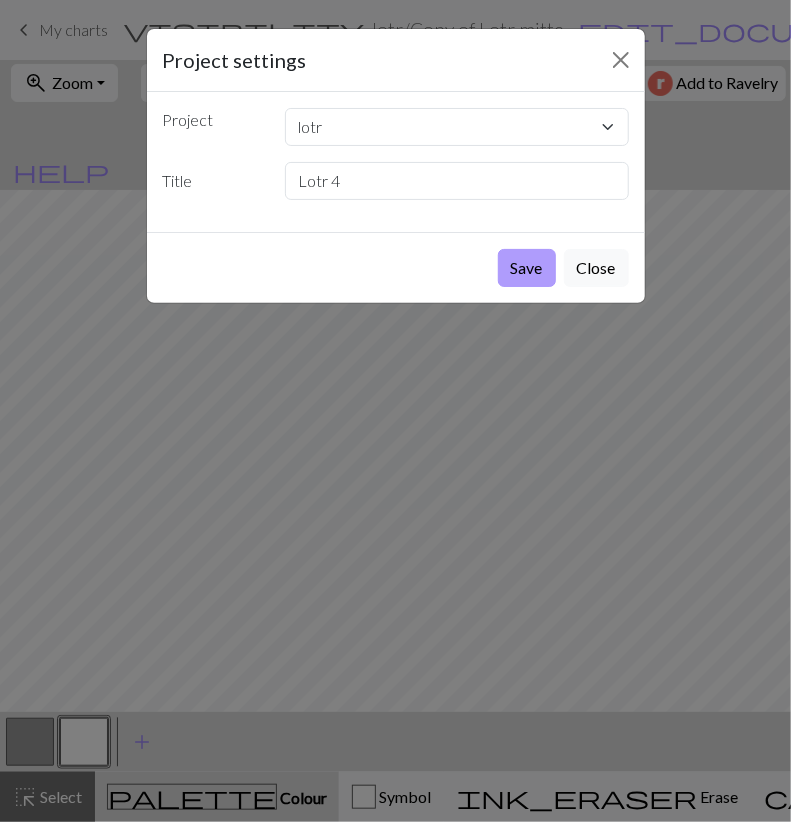 click on "Save" at bounding box center [527, 268] 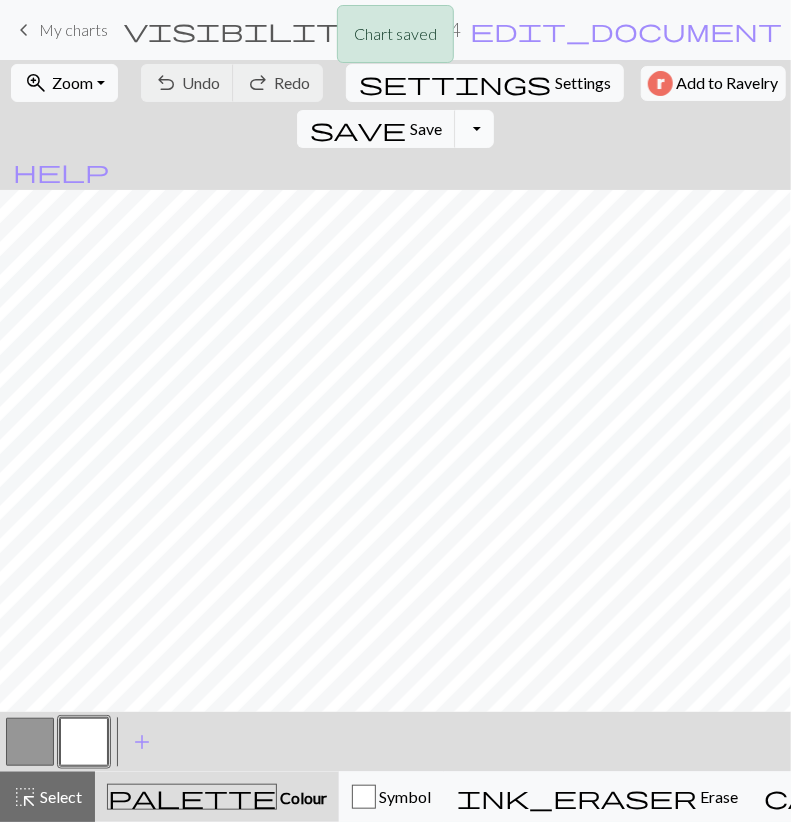 click on "Toggle Dropdown" at bounding box center [474, 129] 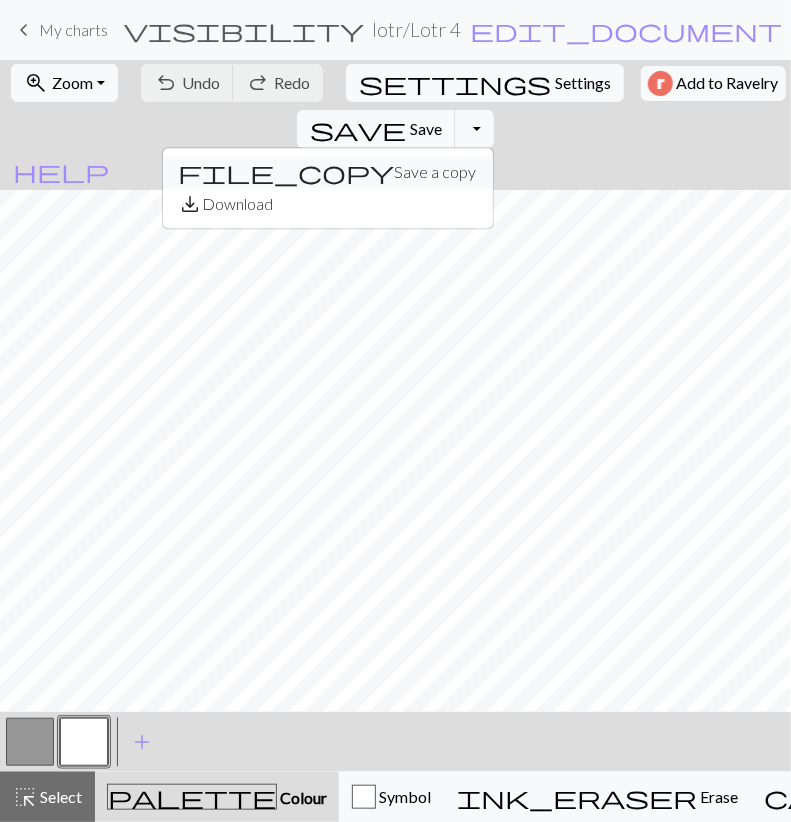 click on "file_copy  Save a copy" at bounding box center (328, 172) 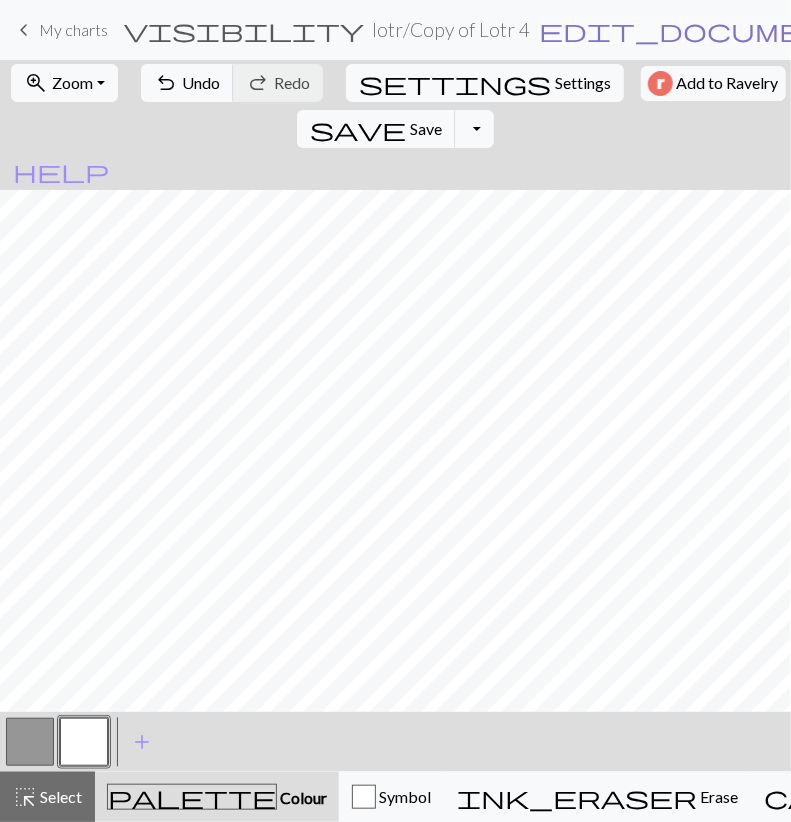 click on "edit_document" at bounding box center (695, 30) 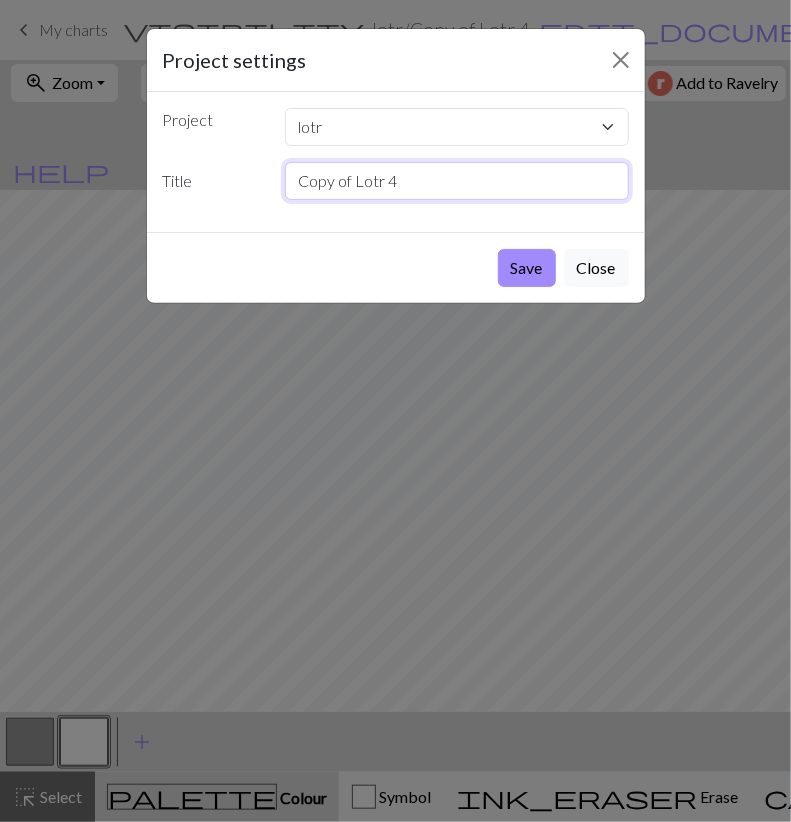 drag, startPoint x: 358, startPoint y: 183, endPoint x: 301, endPoint y: 192, distance: 57.706154 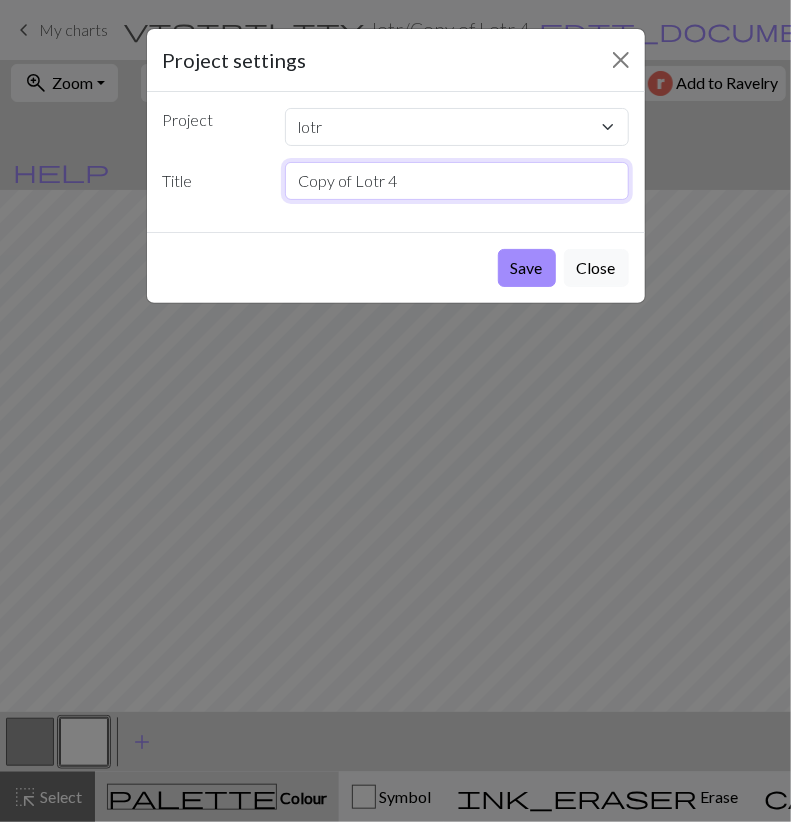 drag, startPoint x: 353, startPoint y: 181, endPoint x: 77, endPoint y: 186, distance: 276.0453 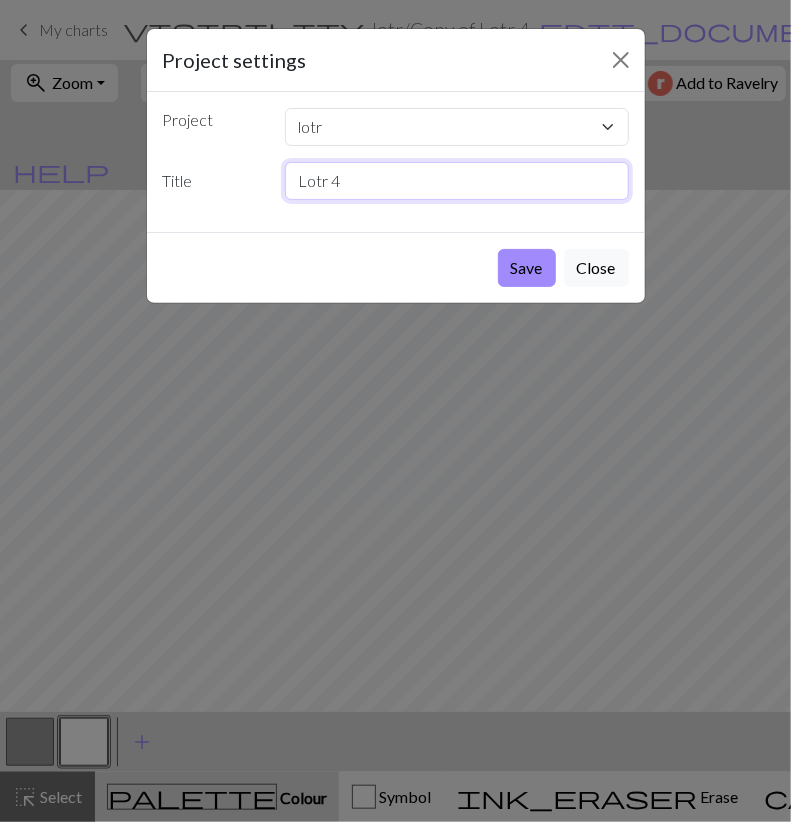 click on "Lotr 4" at bounding box center [457, 181] 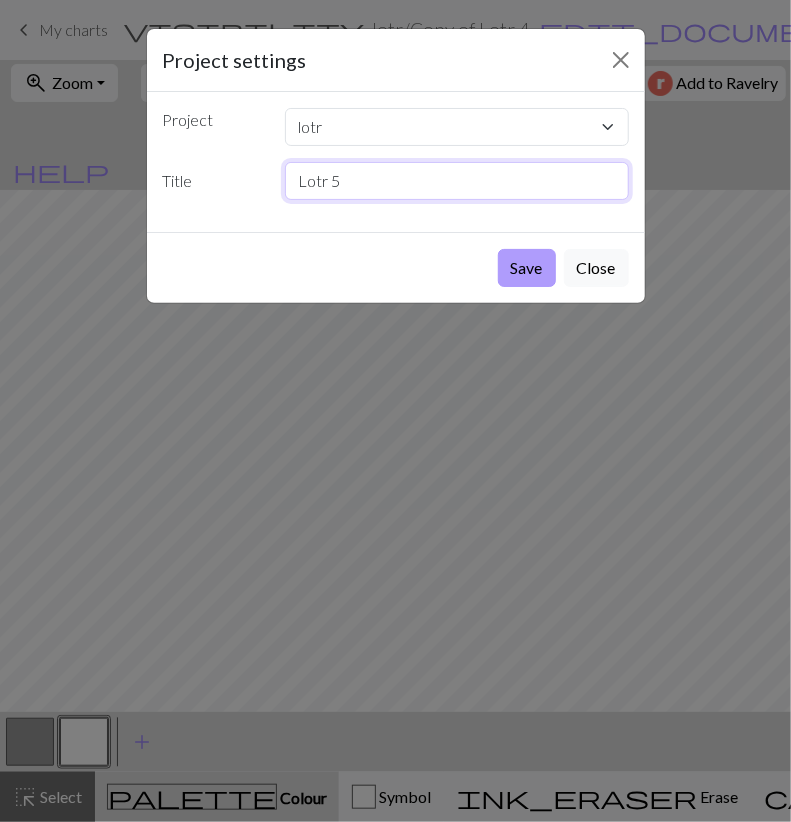 type on "Lotr 5" 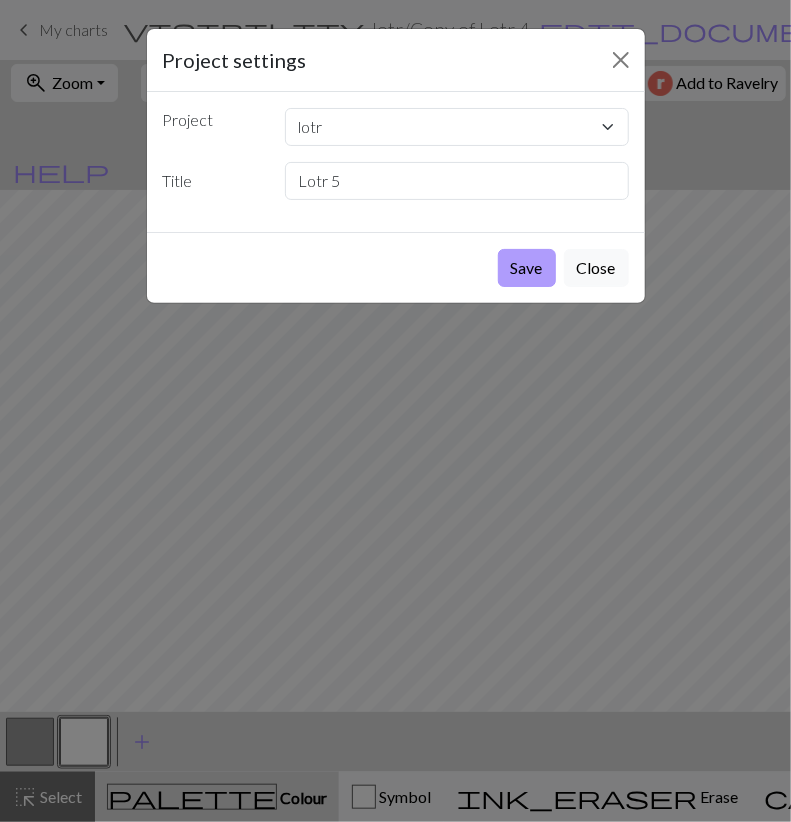 click on "Save" at bounding box center [527, 268] 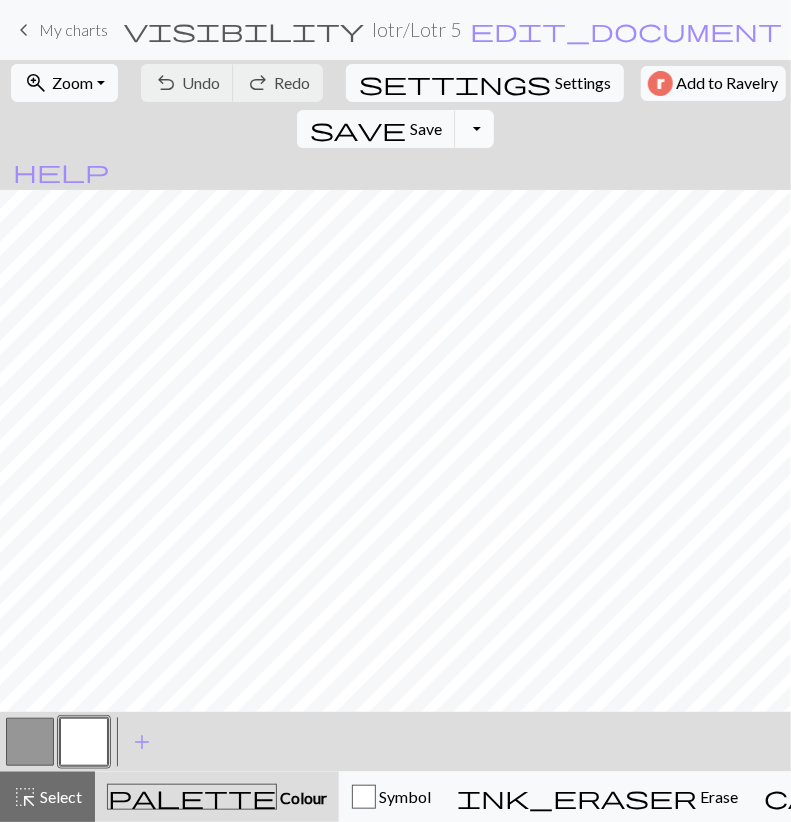 click on "Toggle Dropdown" at bounding box center (474, 129) 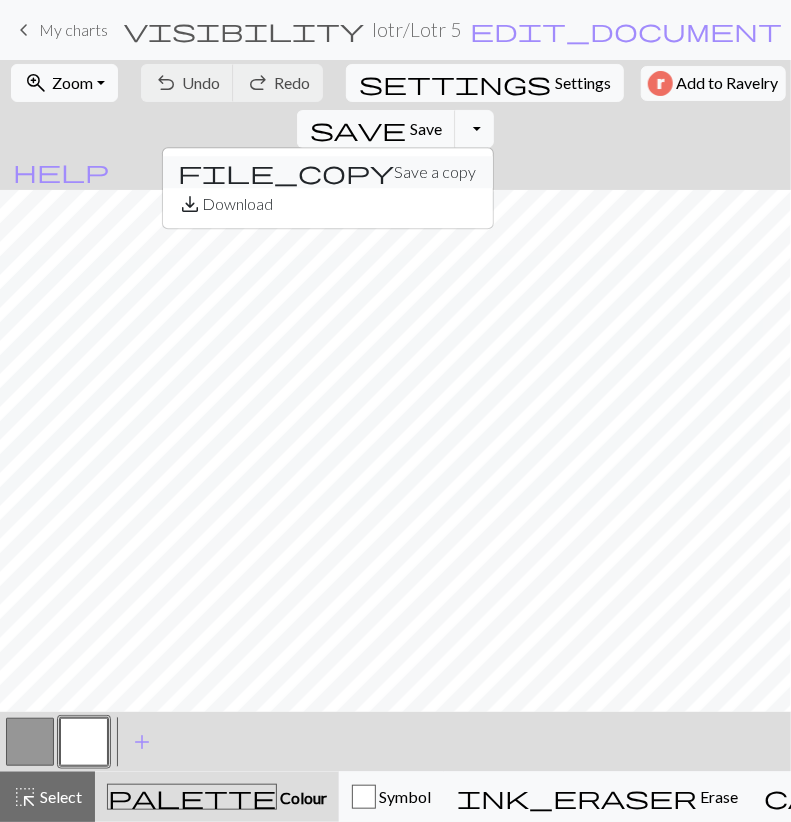 click on "file_copy  Save a copy" at bounding box center [328, 172] 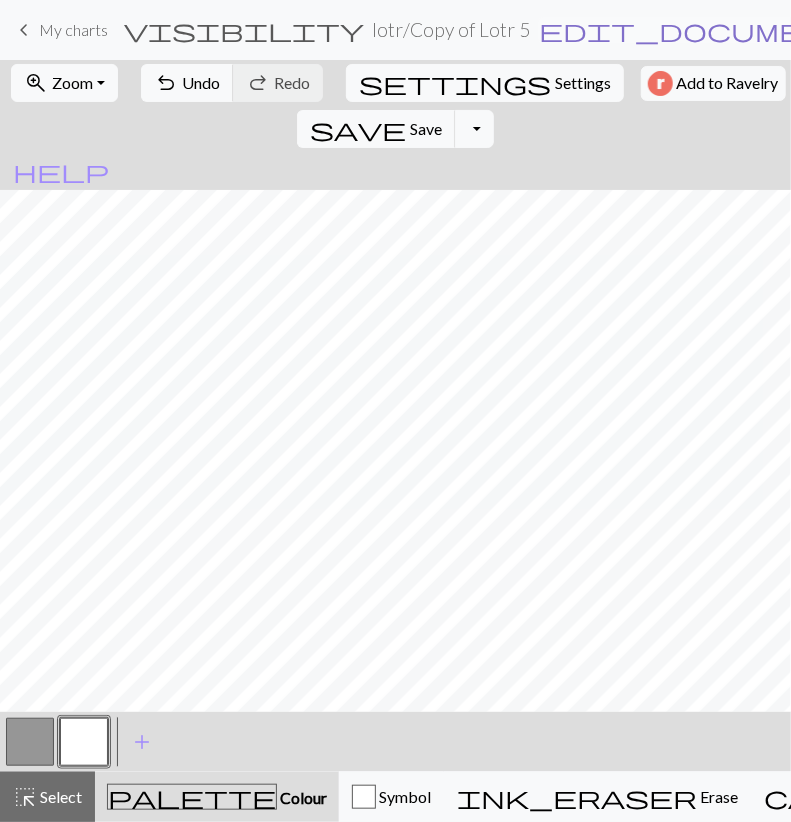 click on "edit_document" at bounding box center (695, 30) 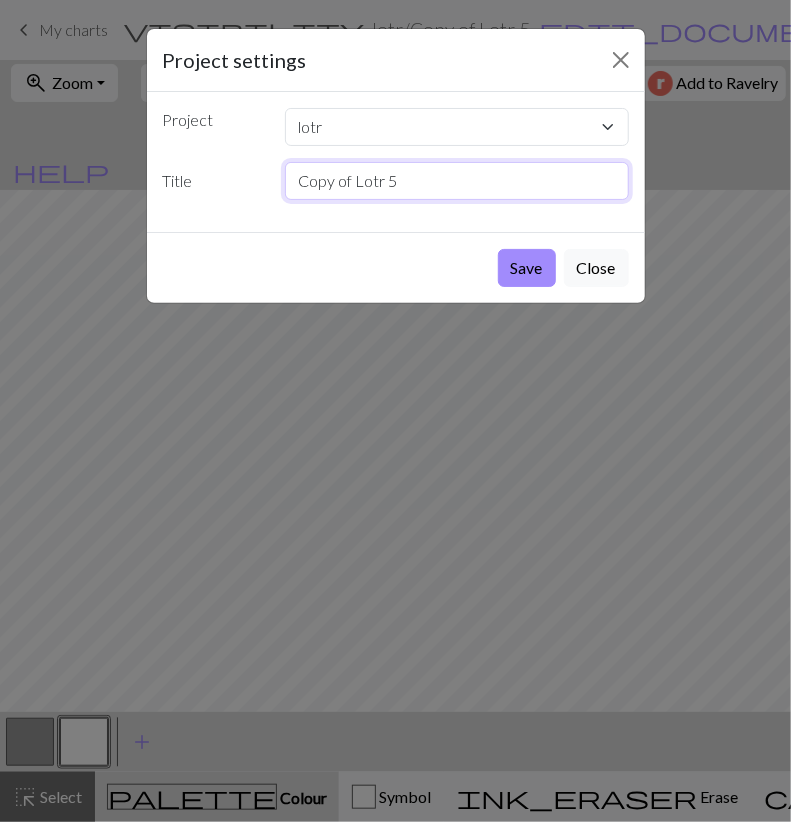 drag, startPoint x: 357, startPoint y: 175, endPoint x: 144, endPoint y: 233, distance: 220.75552 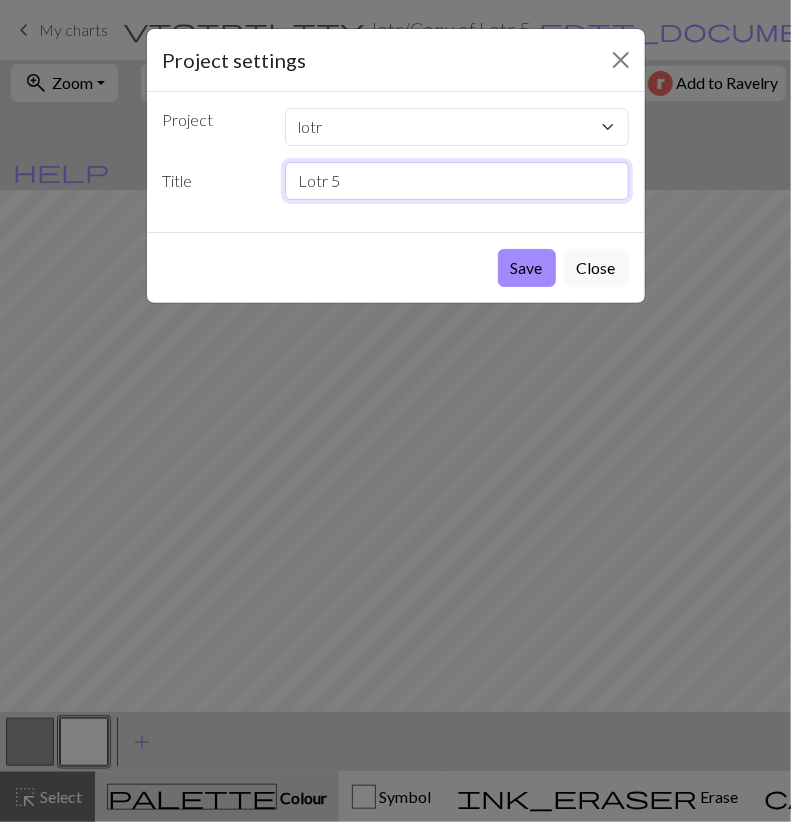 click on "Lotr 5" at bounding box center [457, 181] 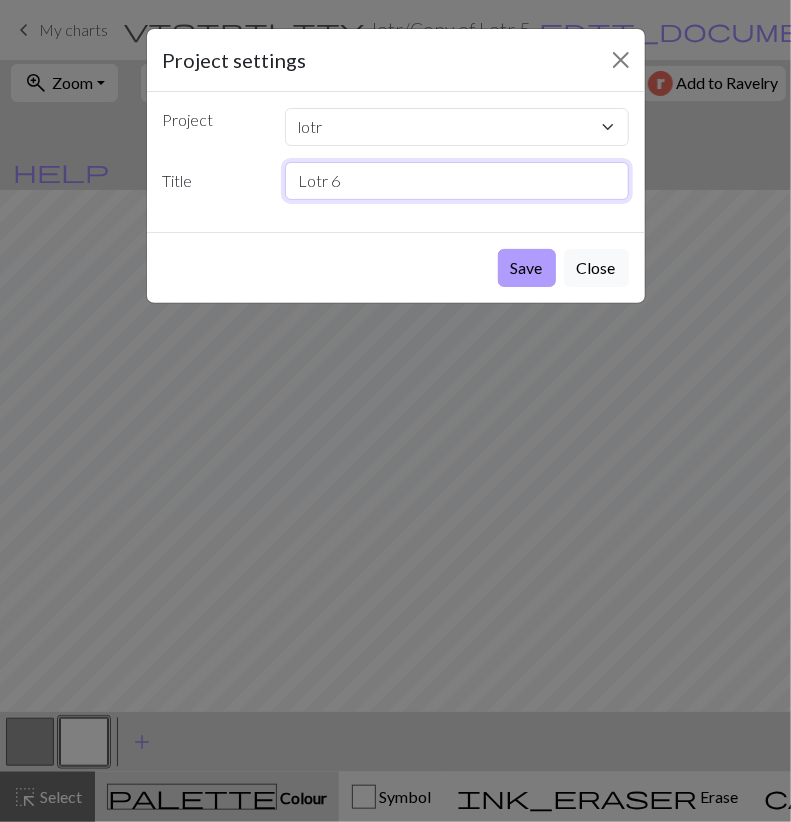type on "Lotr 6" 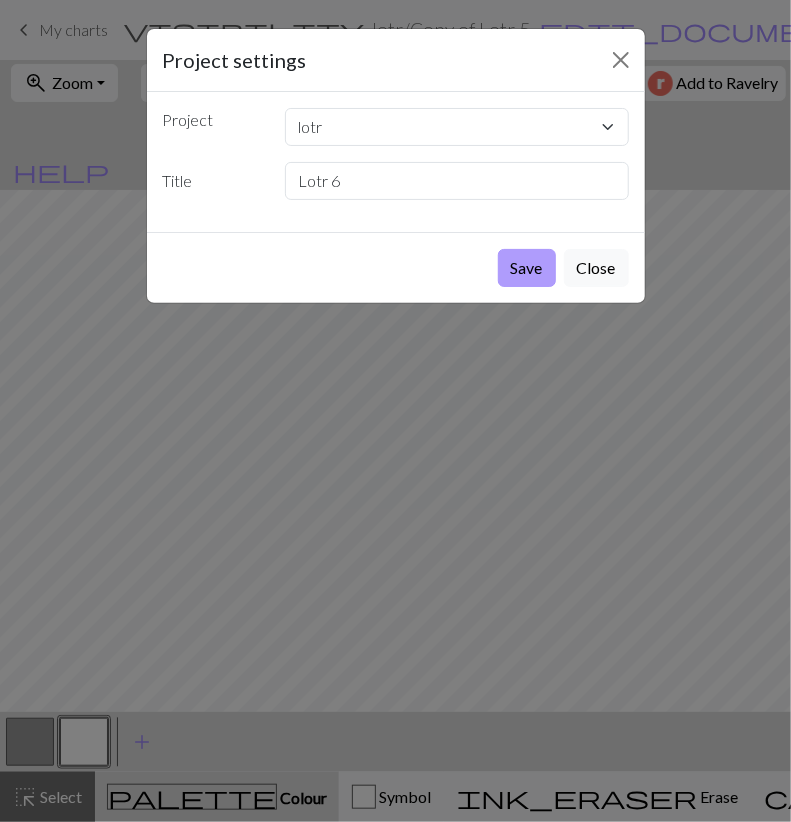 click on "Save" at bounding box center (527, 268) 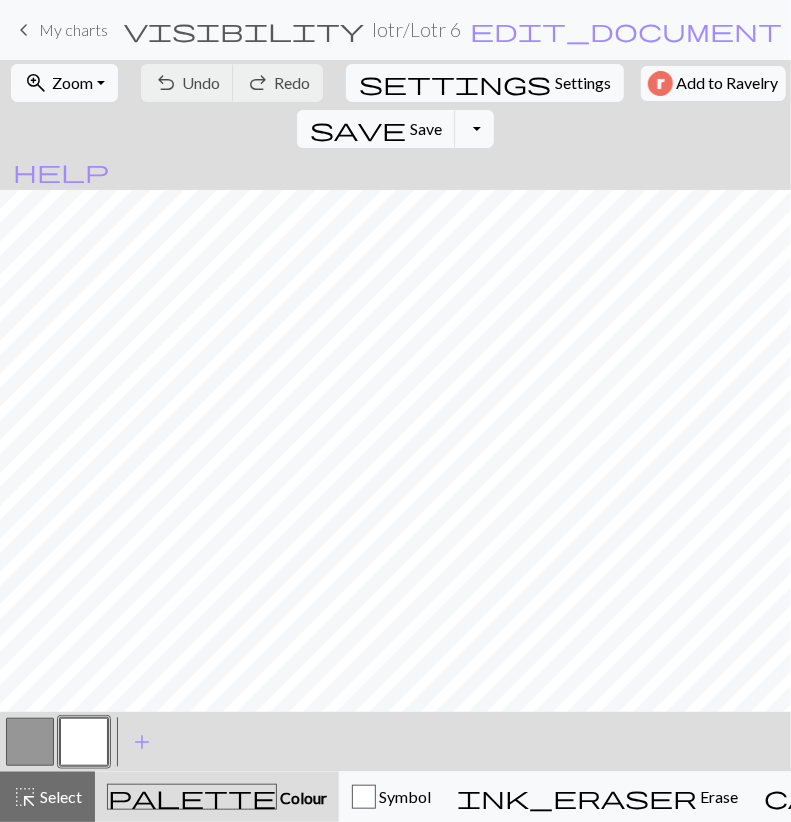 click on "My charts" at bounding box center (73, 29) 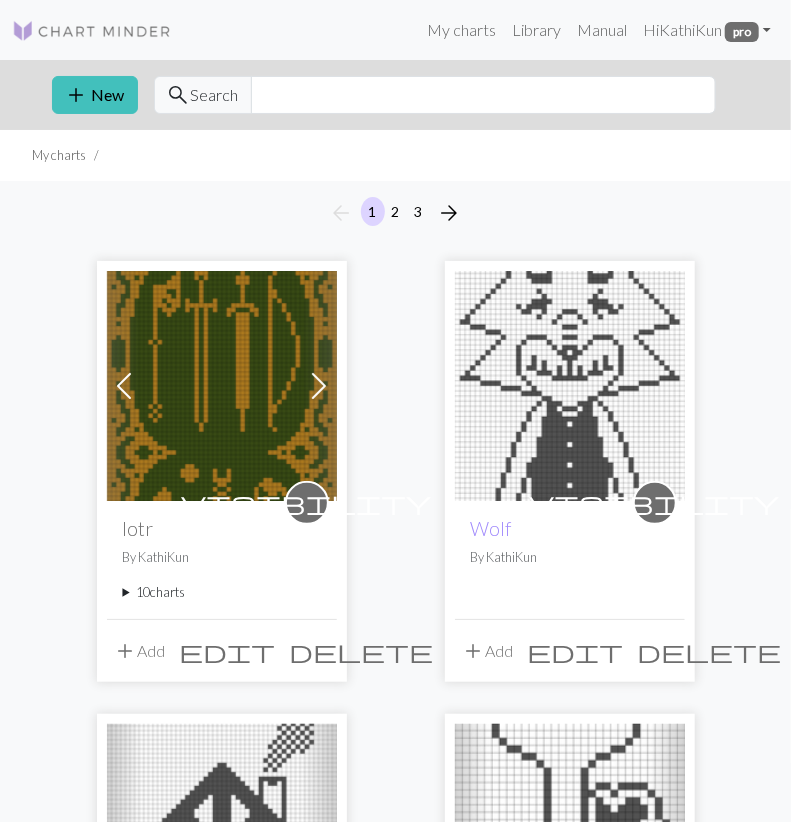 click on "10  charts" at bounding box center (222, 592) 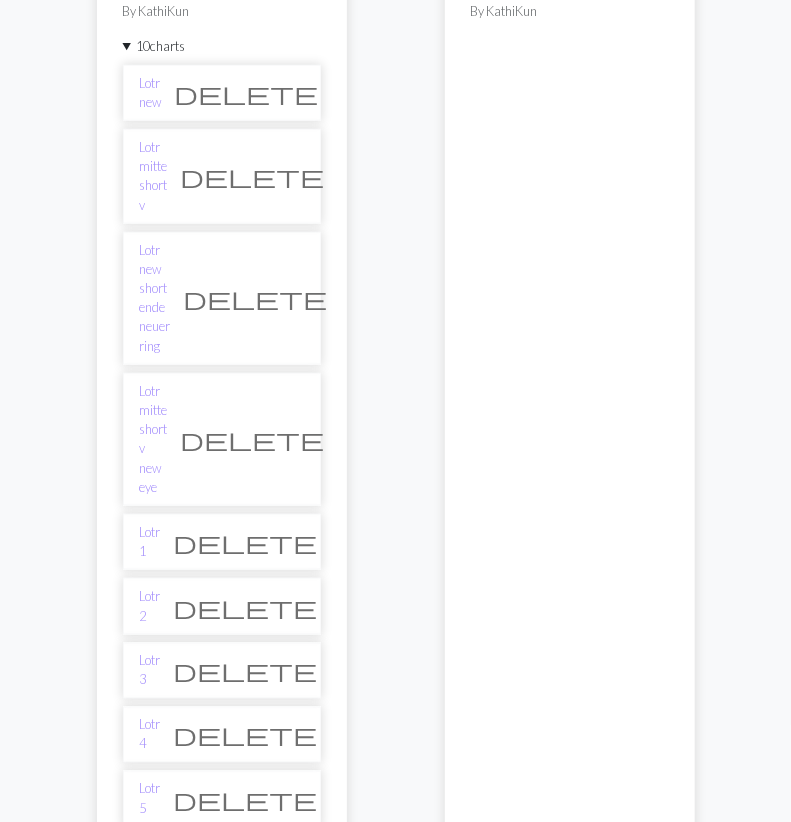 scroll, scrollTop: 624, scrollLeft: 0, axis: vertical 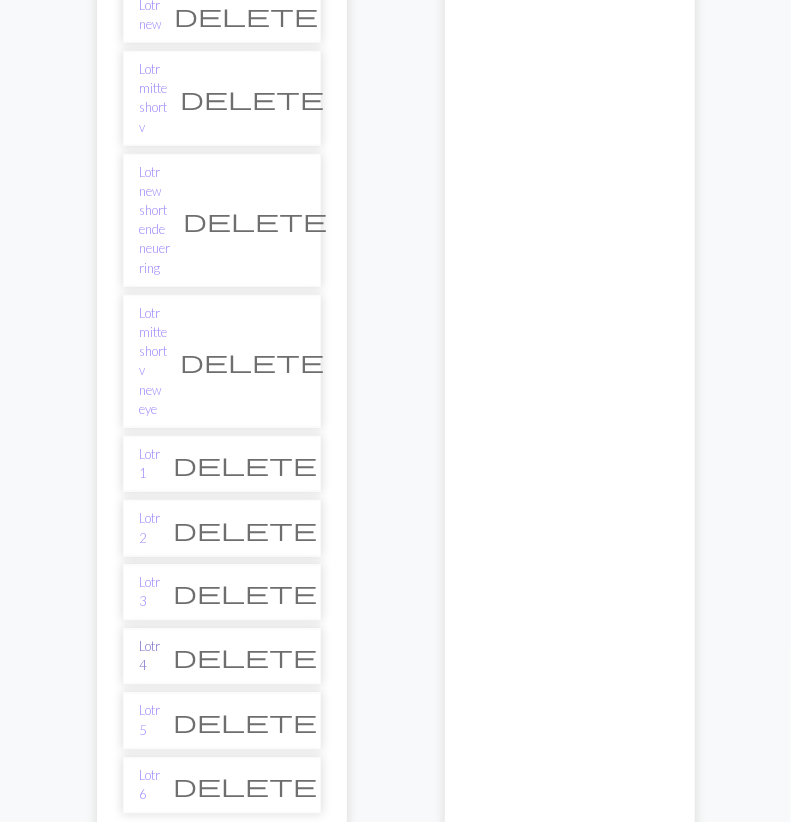 drag, startPoint x: 153, startPoint y: 451, endPoint x: 160, endPoint y: 459, distance: 10.630146 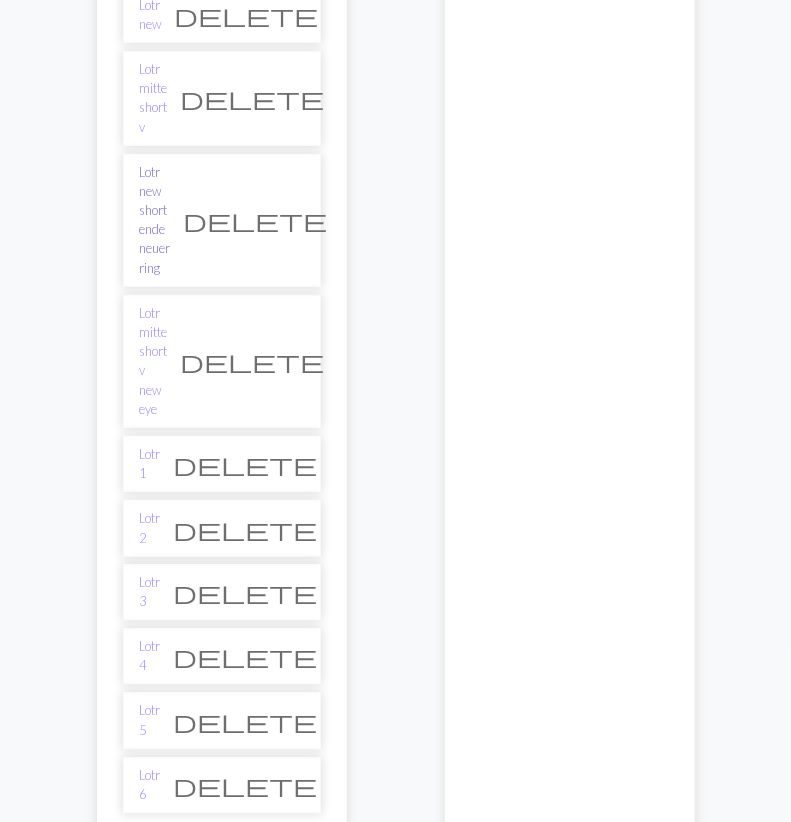 click on "Lotr new short ende neuer ring" at bounding box center [155, 220] 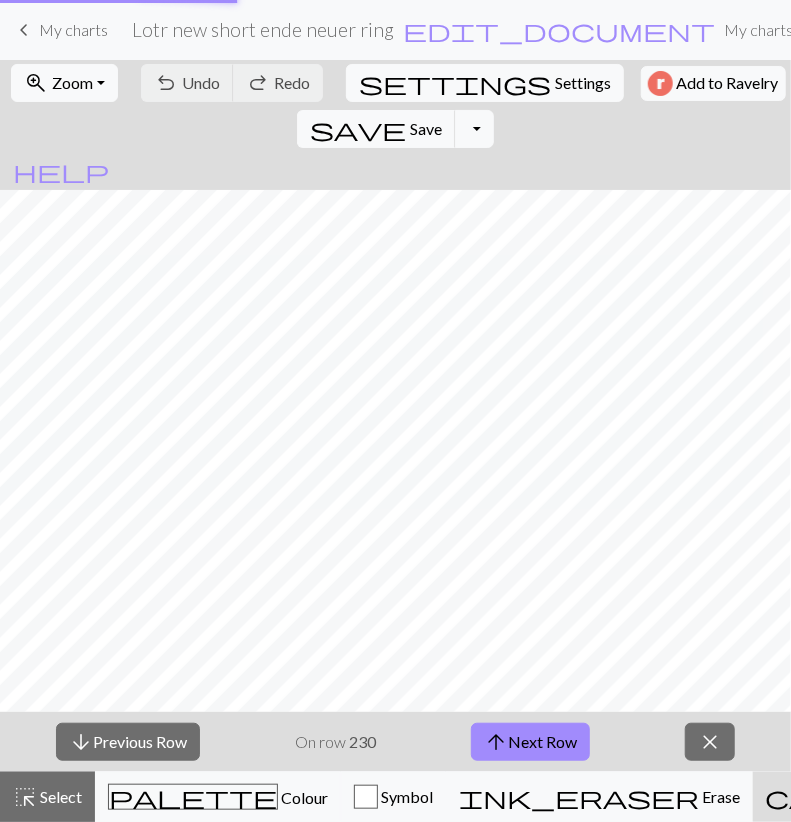 scroll, scrollTop: 0, scrollLeft: 0, axis: both 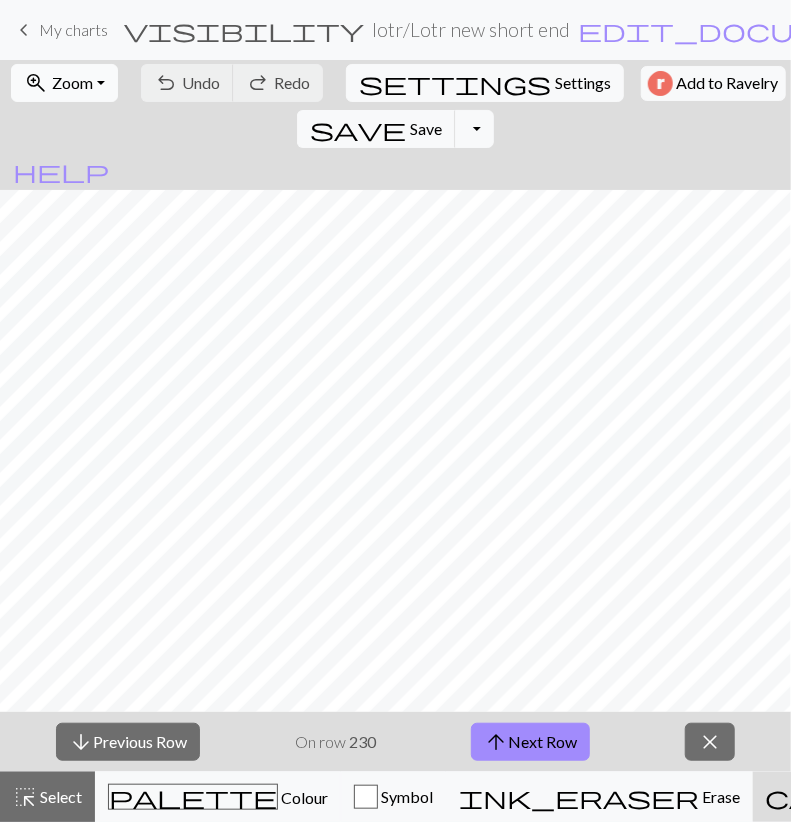 click on "Zoom" at bounding box center (72, 82) 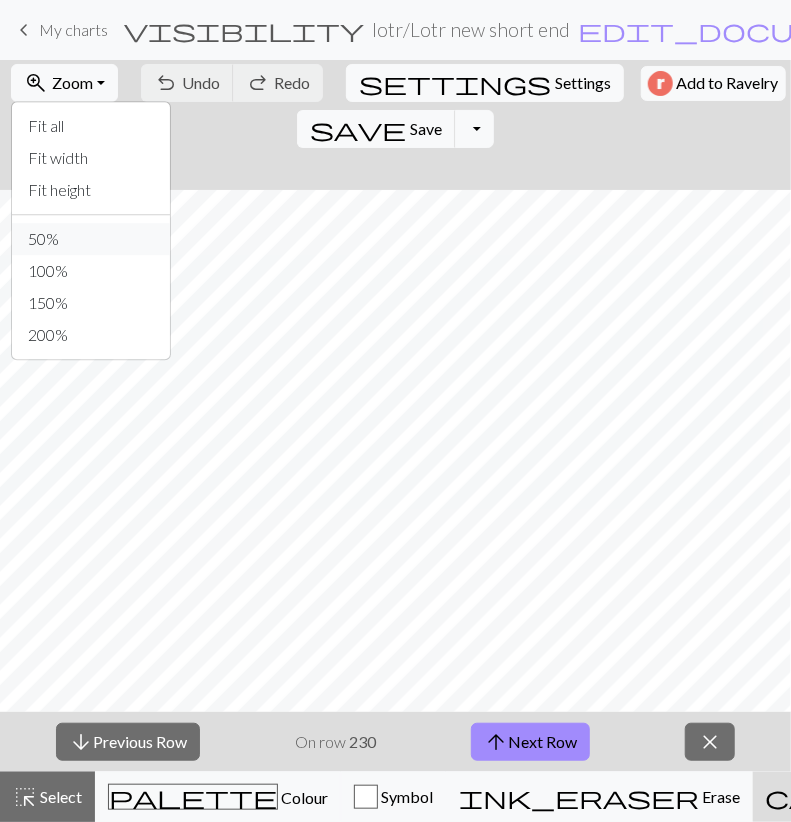 click on "50%" at bounding box center [91, 239] 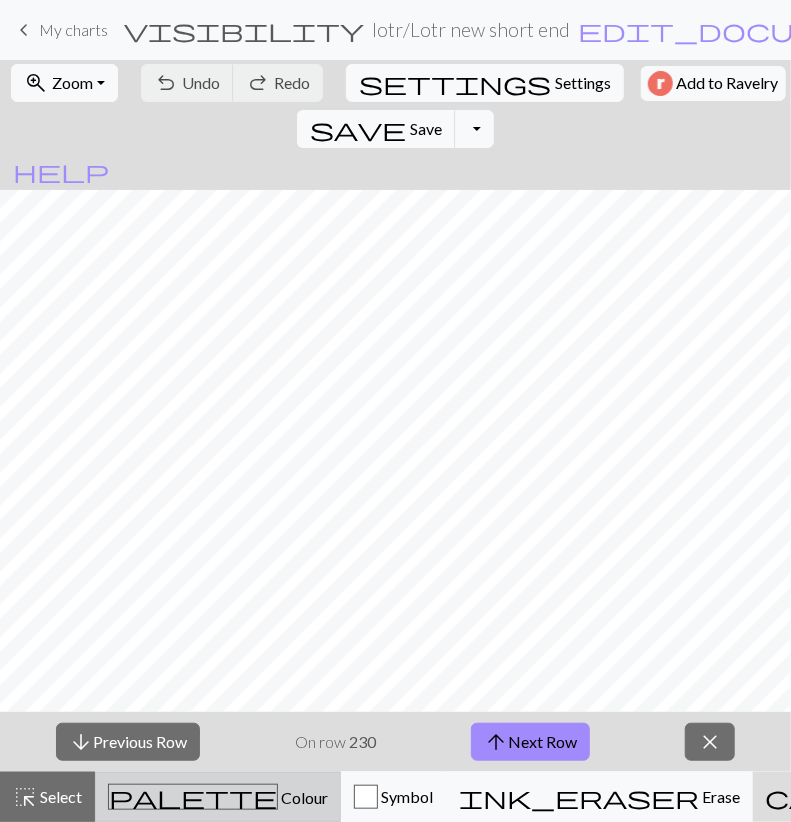 click on "palette" at bounding box center (193, 797) 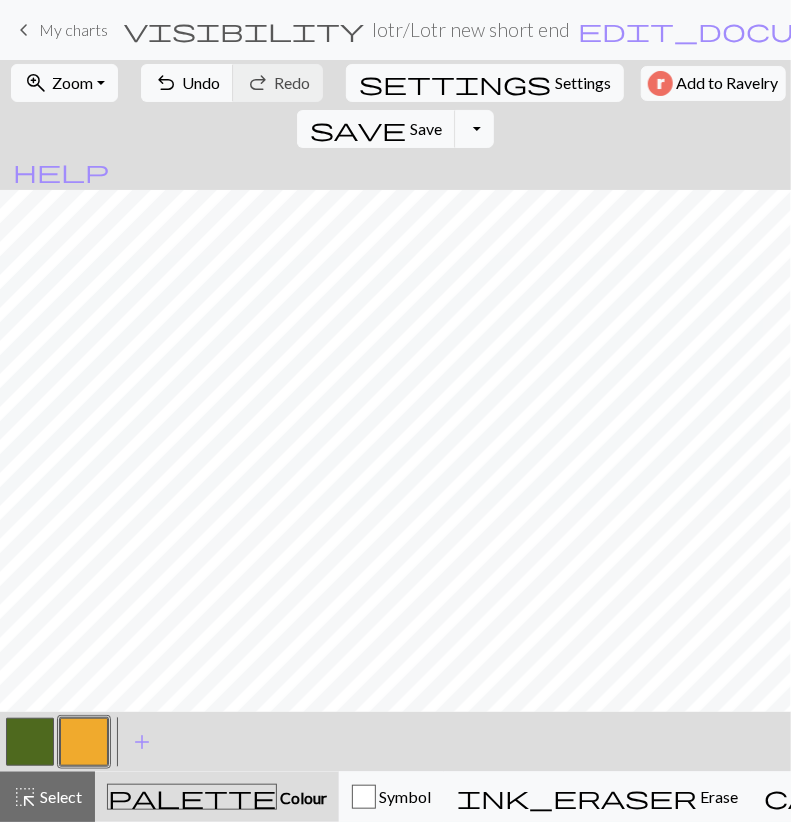 click at bounding box center (30, 742) 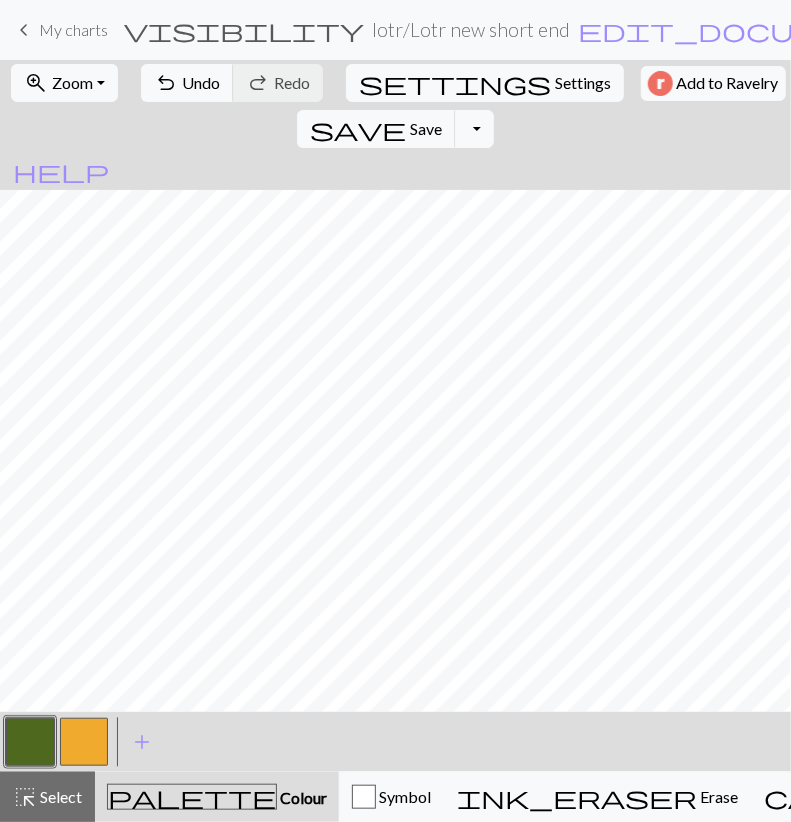 click at bounding box center [30, 742] 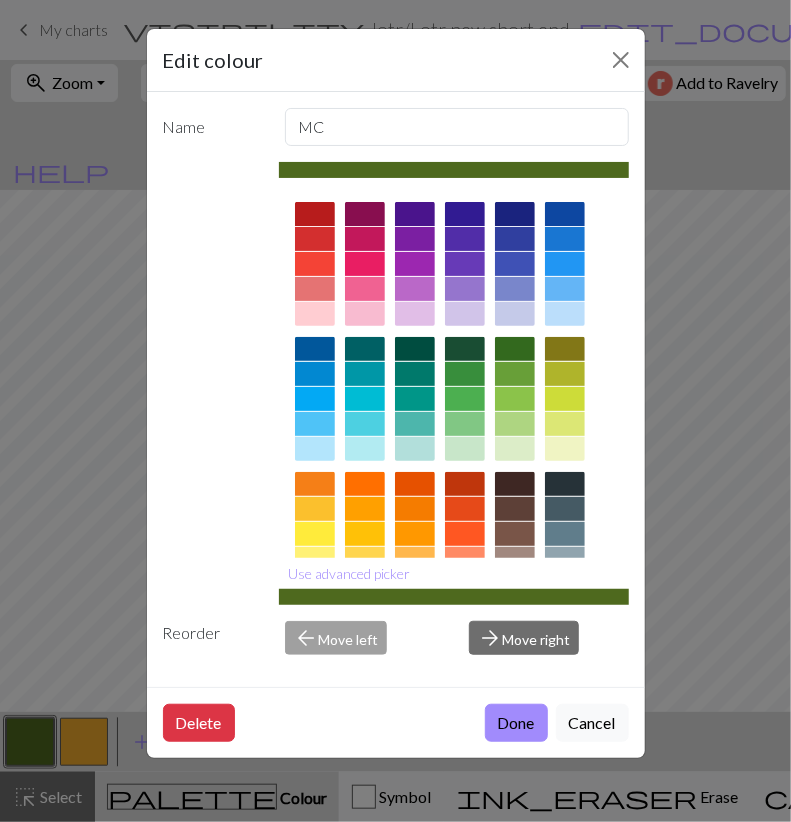 scroll, scrollTop: 196, scrollLeft: 0, axis: vertical 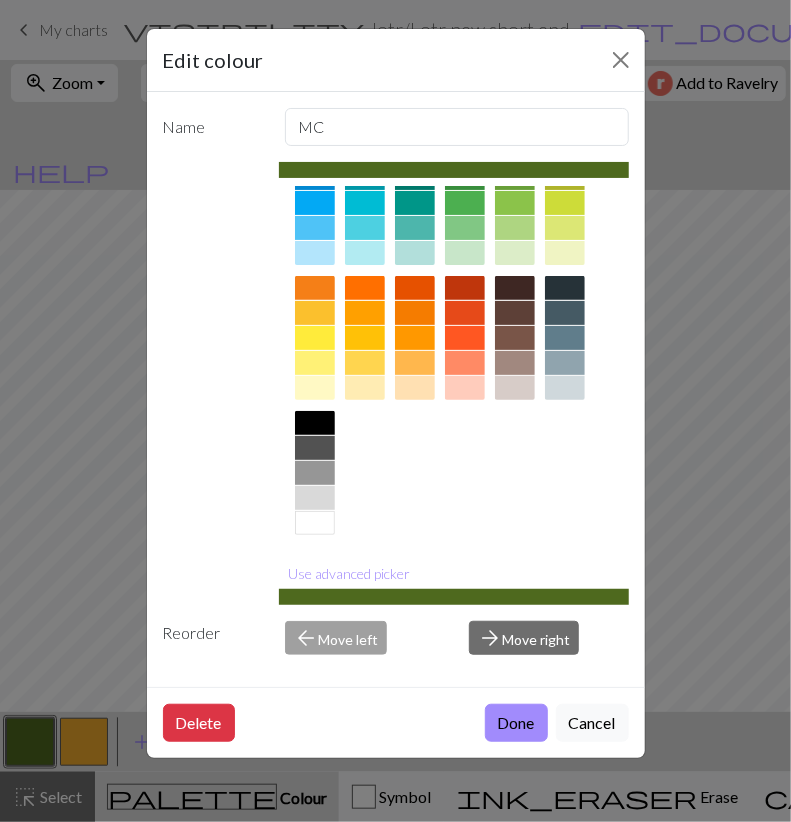 click at bounding box center (315, 473) 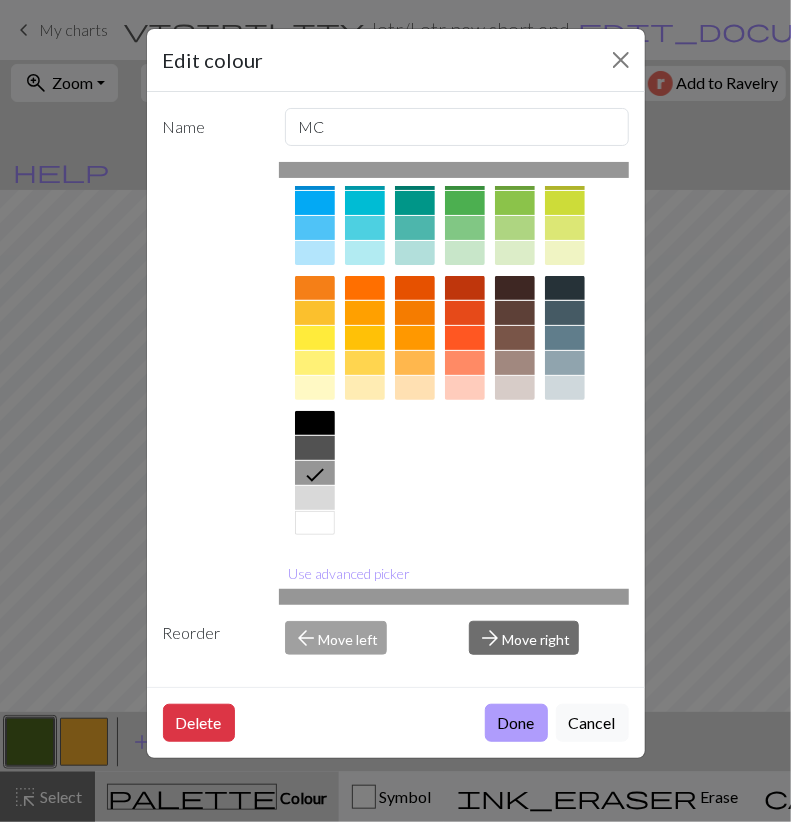 click on "Done" at bounding box center (516, 723) 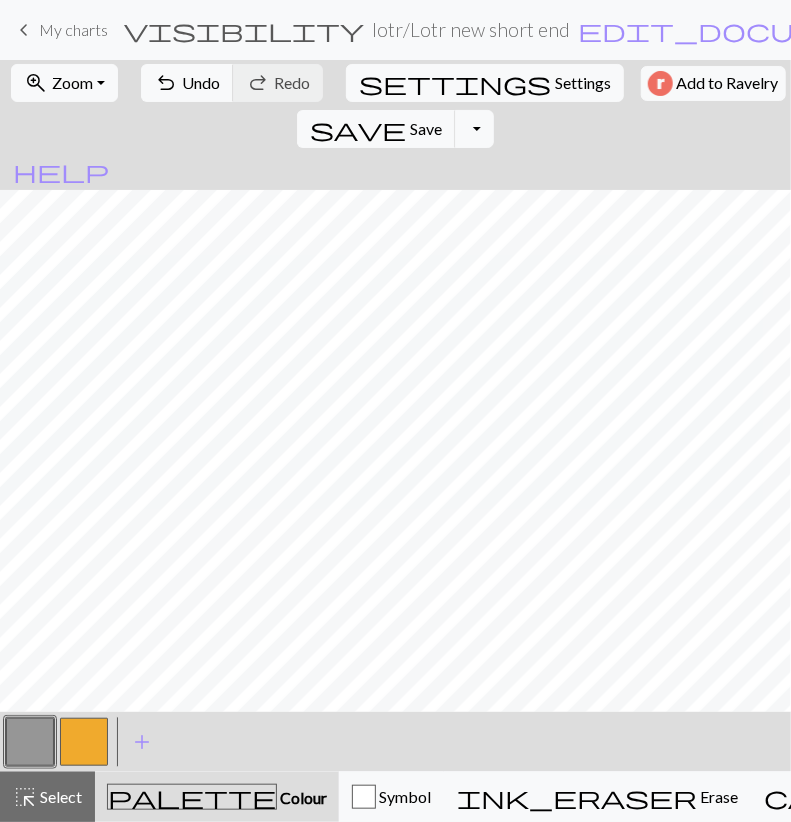 click at bounding box center (84, 742) 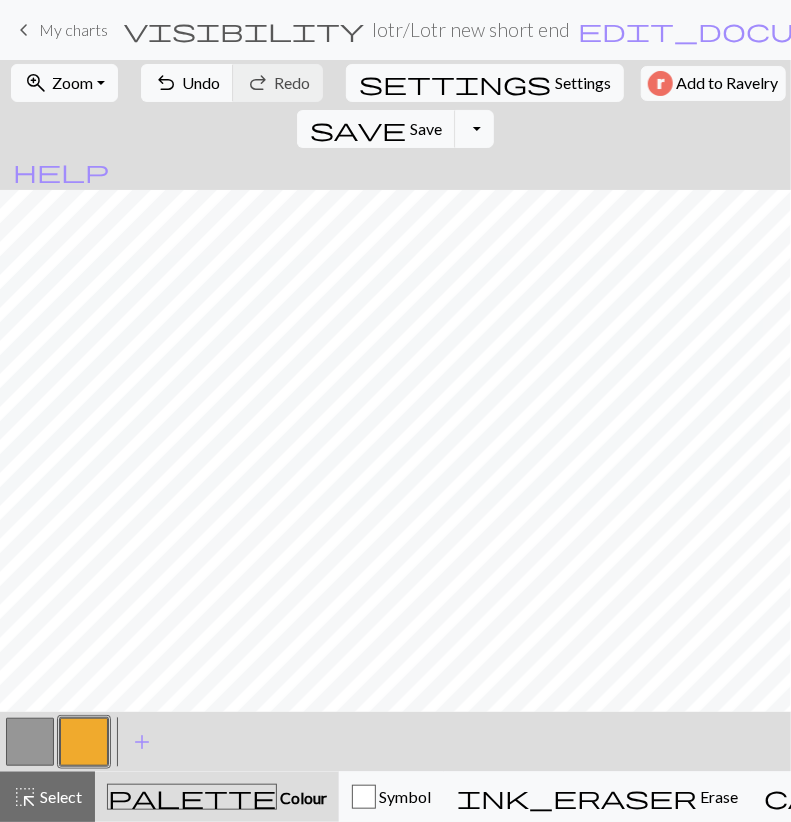 click at bounding box center [84, 742] 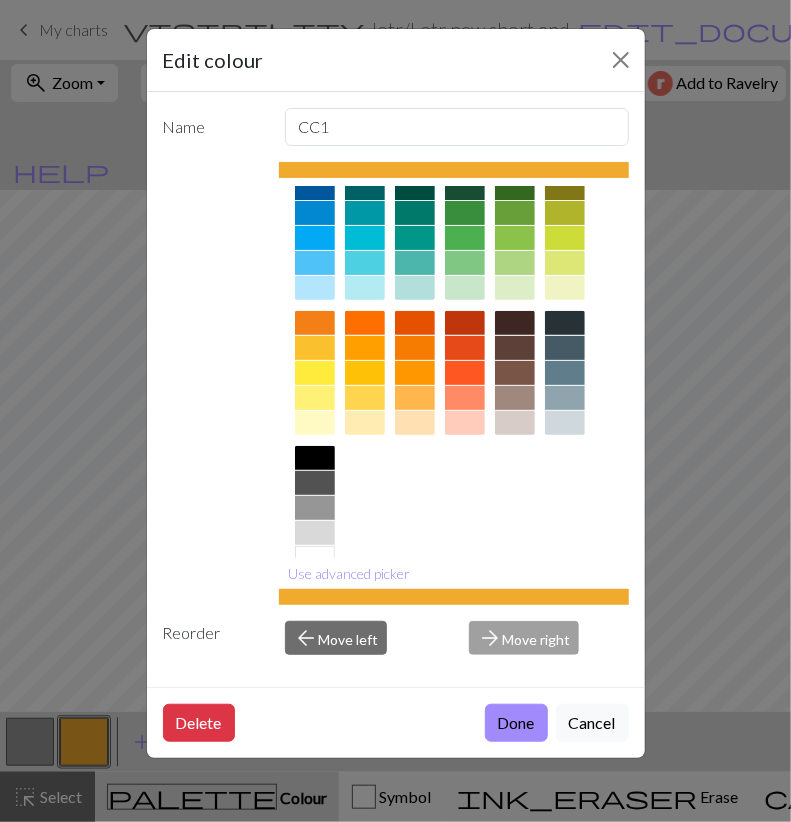 scroll, scrollTop: 196, scrollLeft: 0, axis: vertical 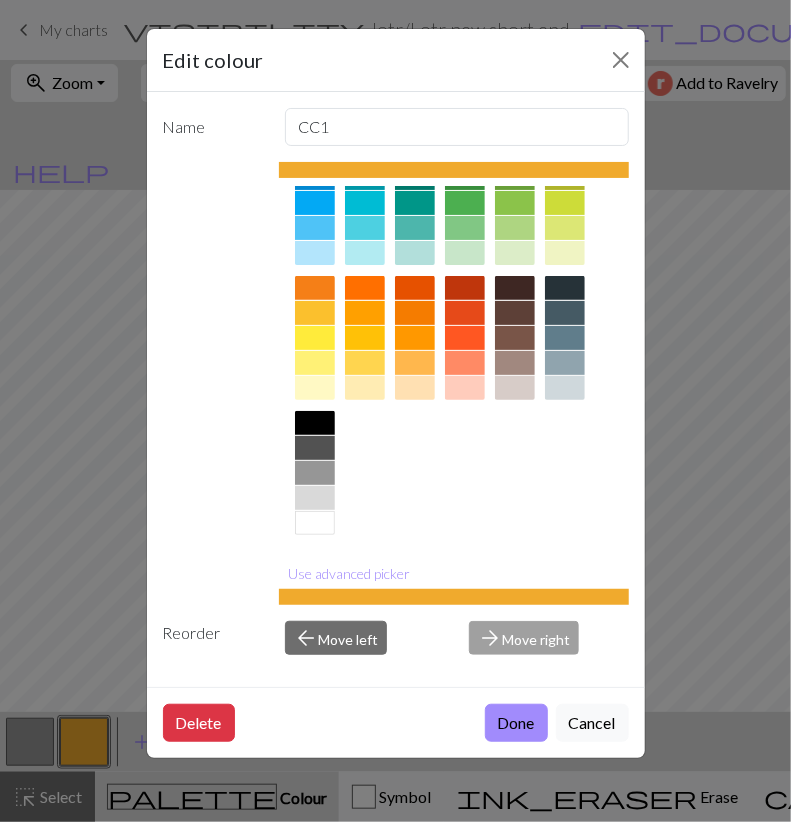 click at bounding box center [315, 523] 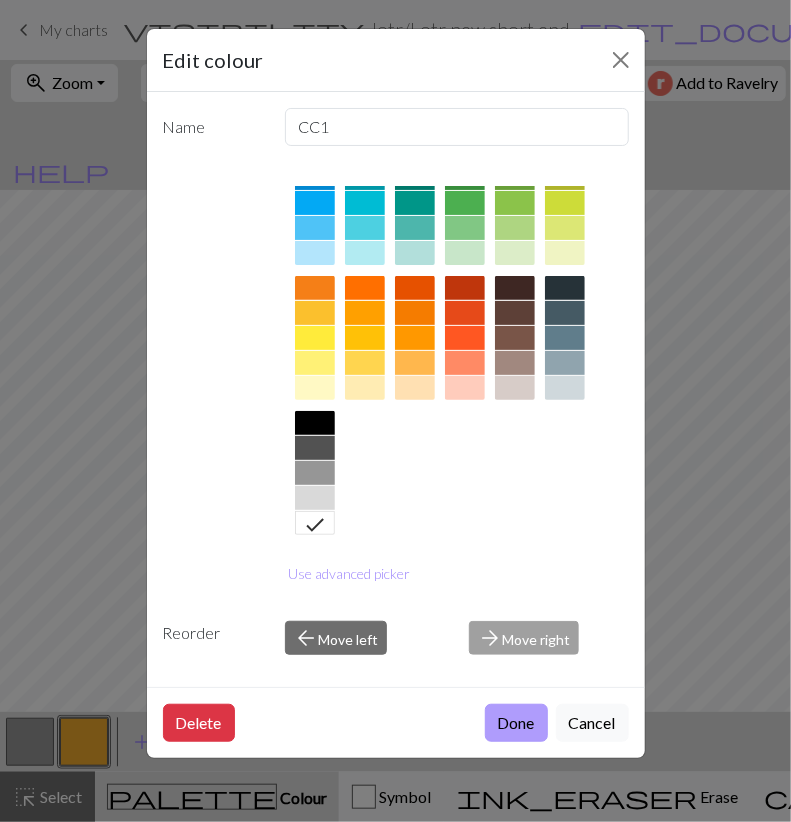 click on "Done" at bounding box center (516, 723) 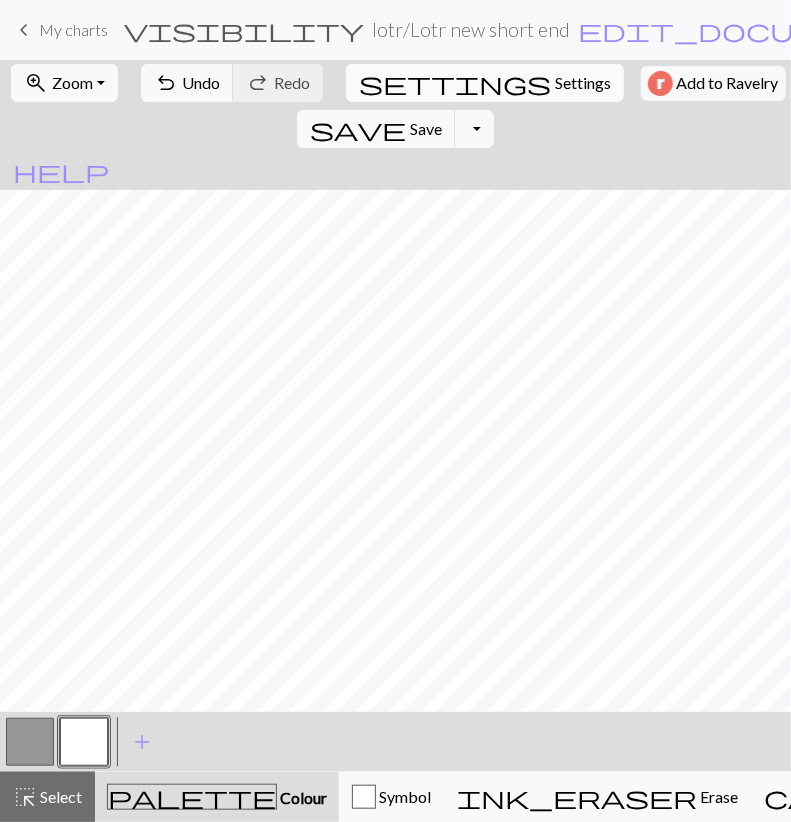 click on "Settings" at bounding box center (583, 83) 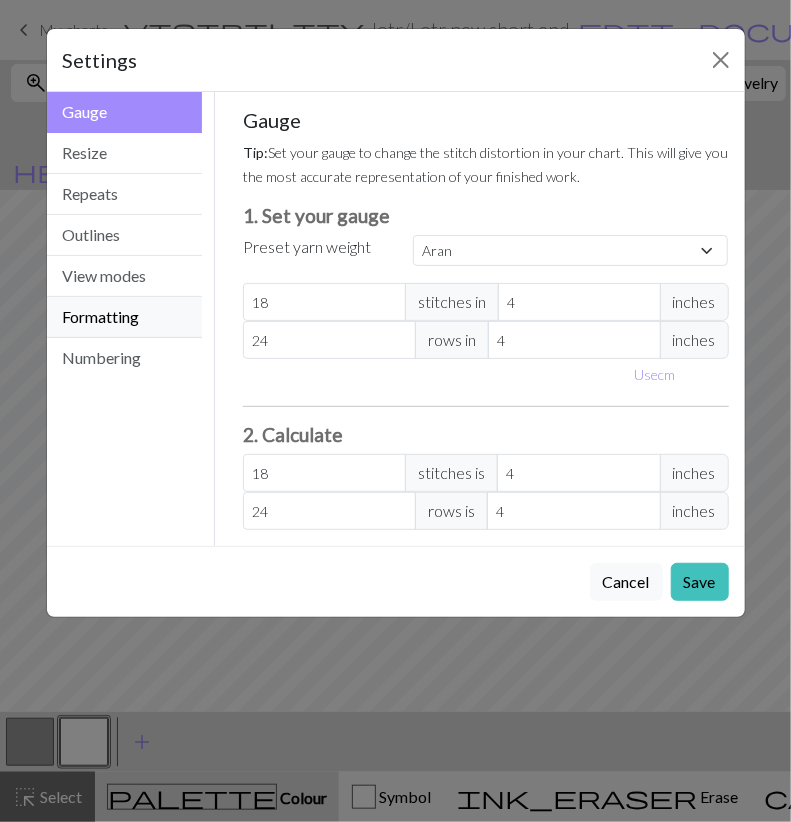 click on "Formatting" at bounding box center [125, 317] 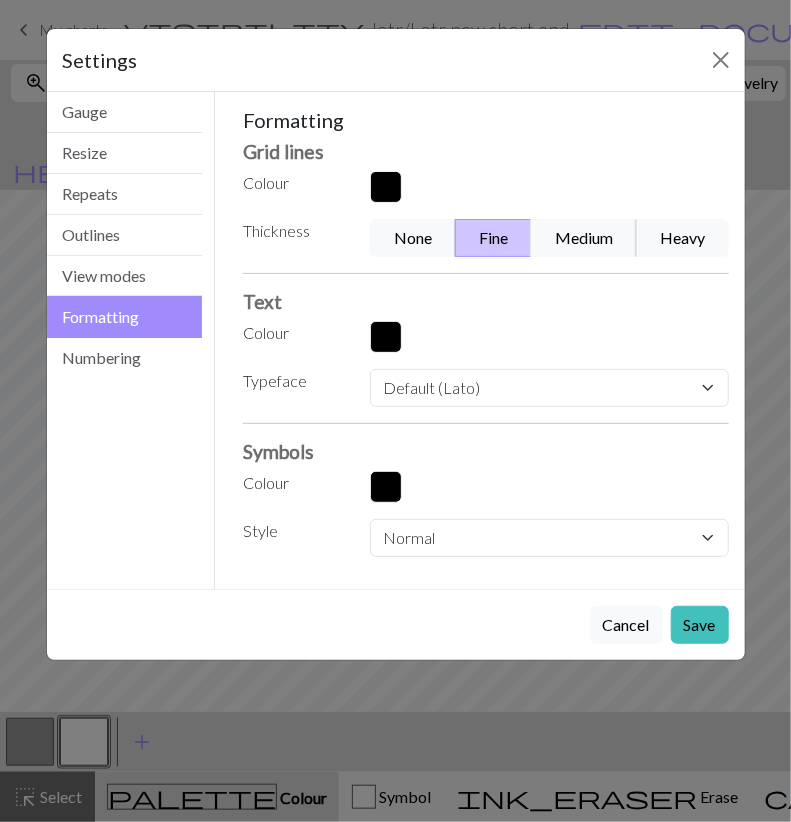 click on "Medium" at bounding box center [584, 238] 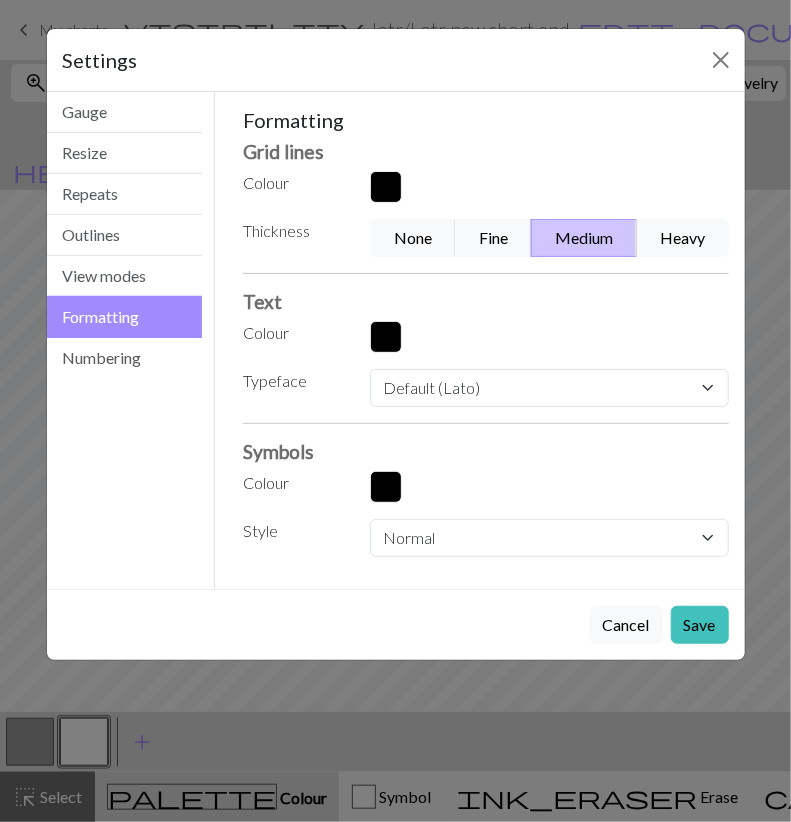 click on "Save" at bounding box center (700, 625) 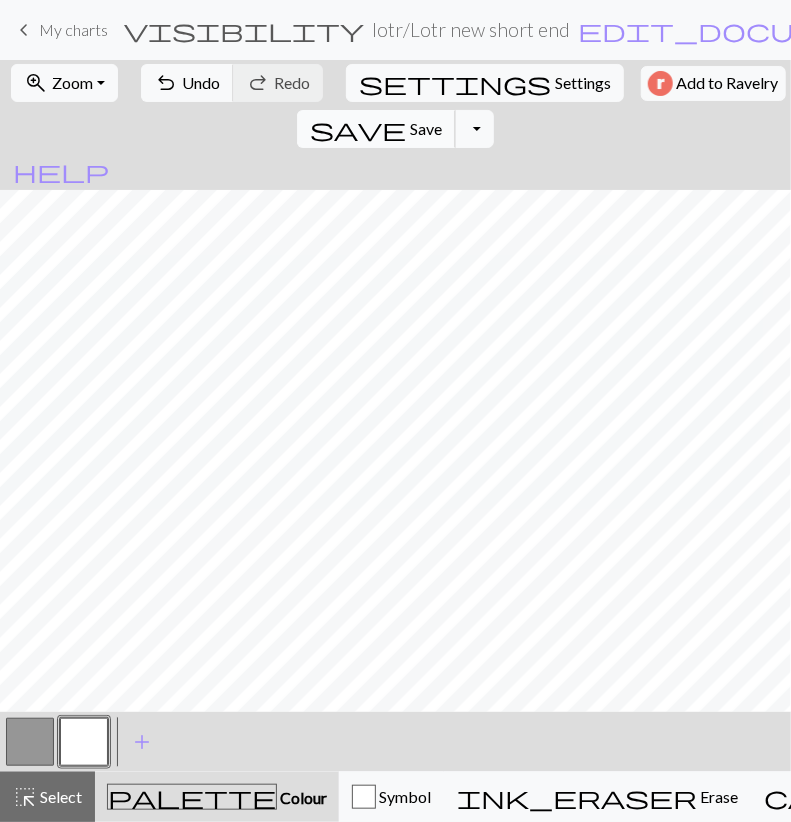 click on "save" at bounding box center (358, 129) 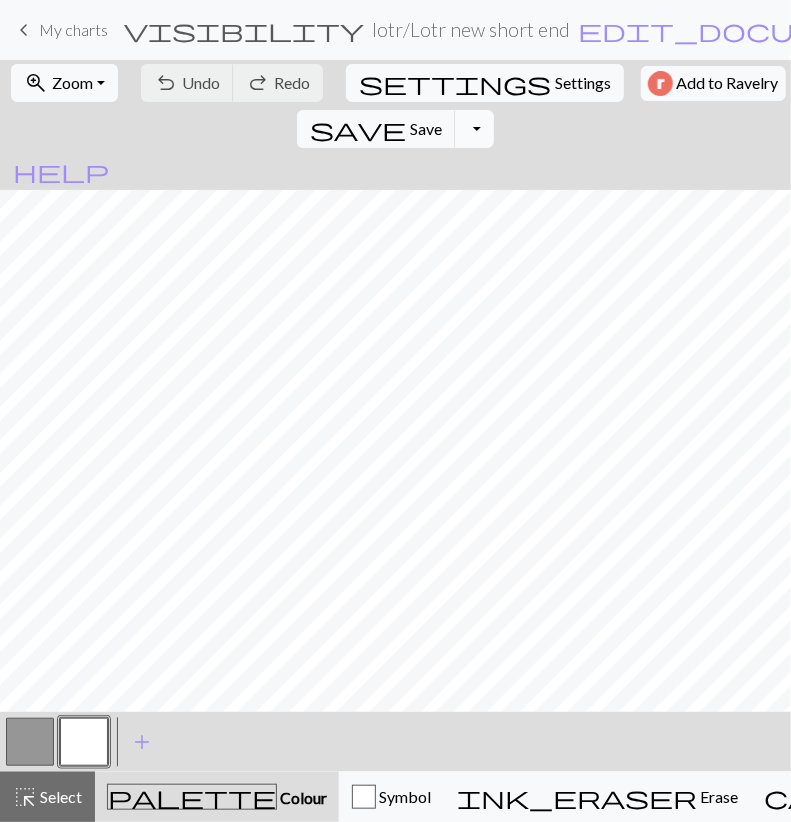click on "Toggle Dropdown" at bounding box center [474, 129] 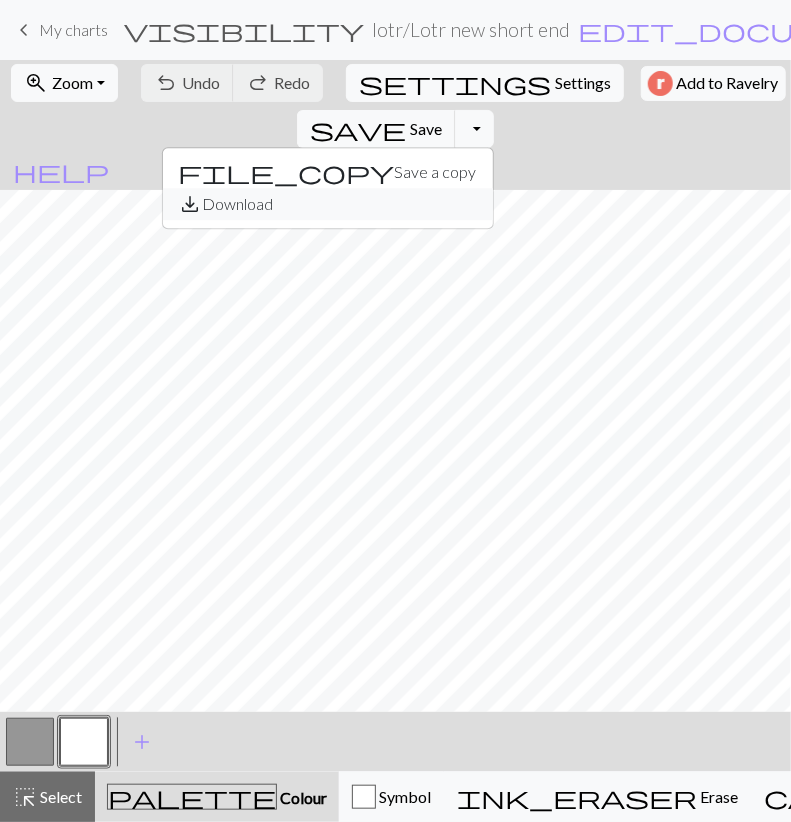 click on "save_alt  Download" at bounding box center (328, 204) 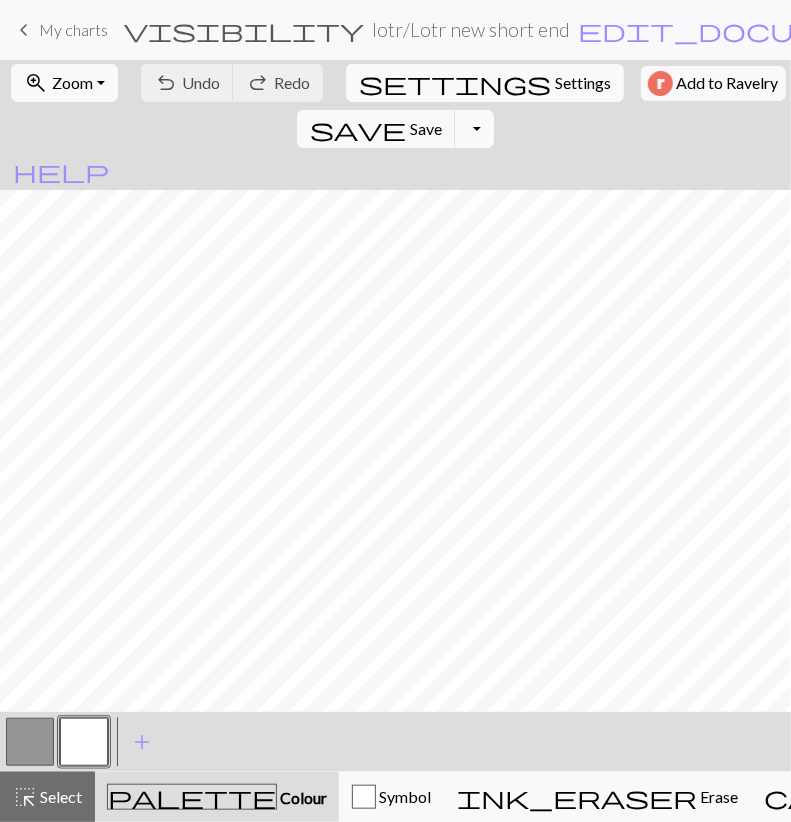 click on "Toggle Dropdown" at bounding box center [474, 129] 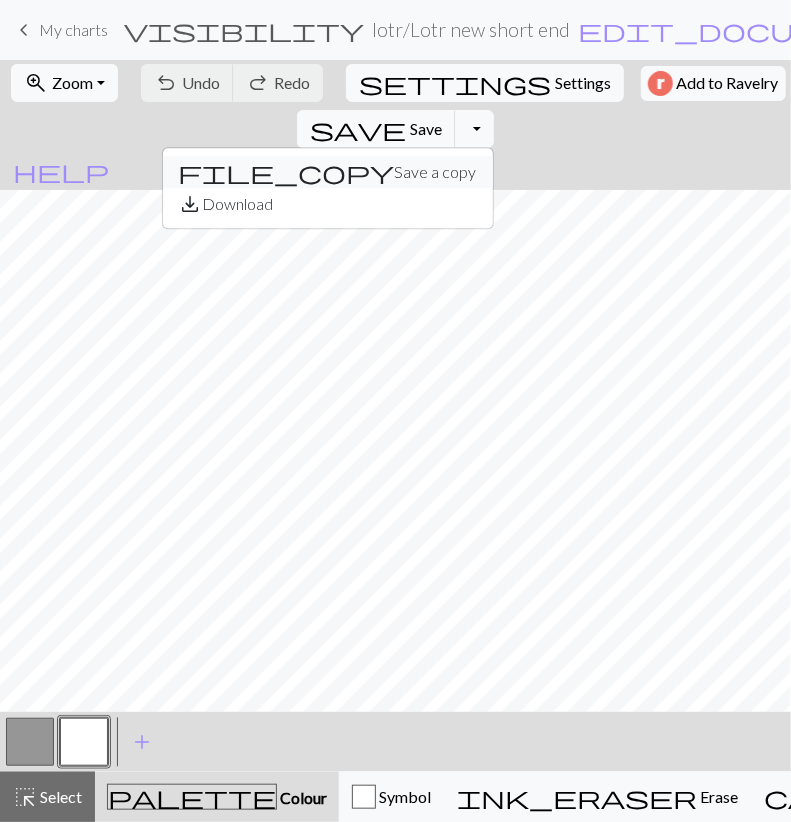click on "file_copy  Save a copy" at bounding box center (328, 172) 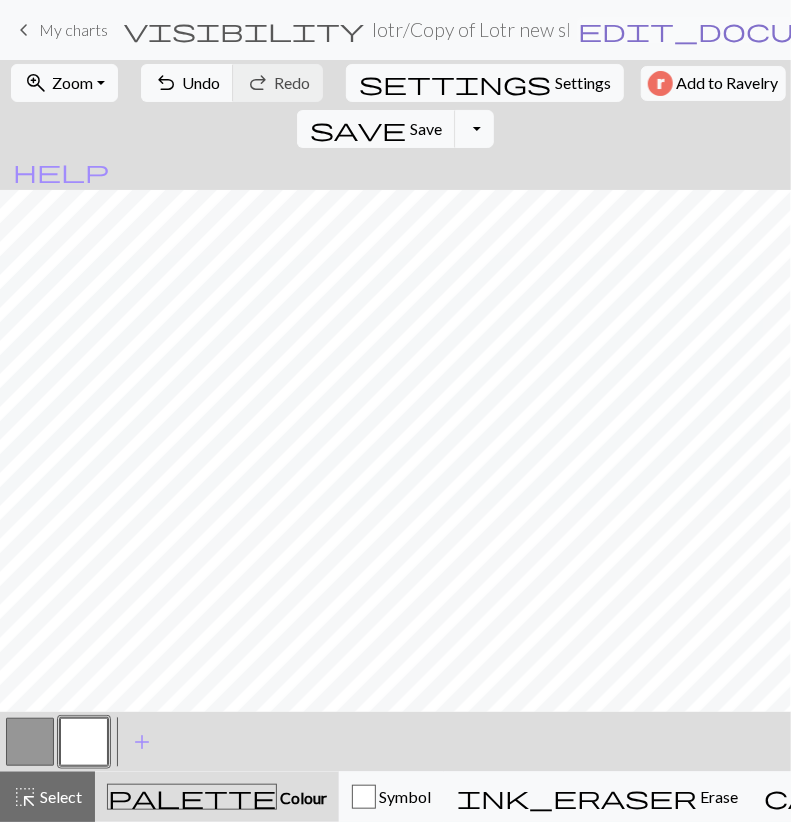 click on "edit_document" at bounding box center (734, 30) 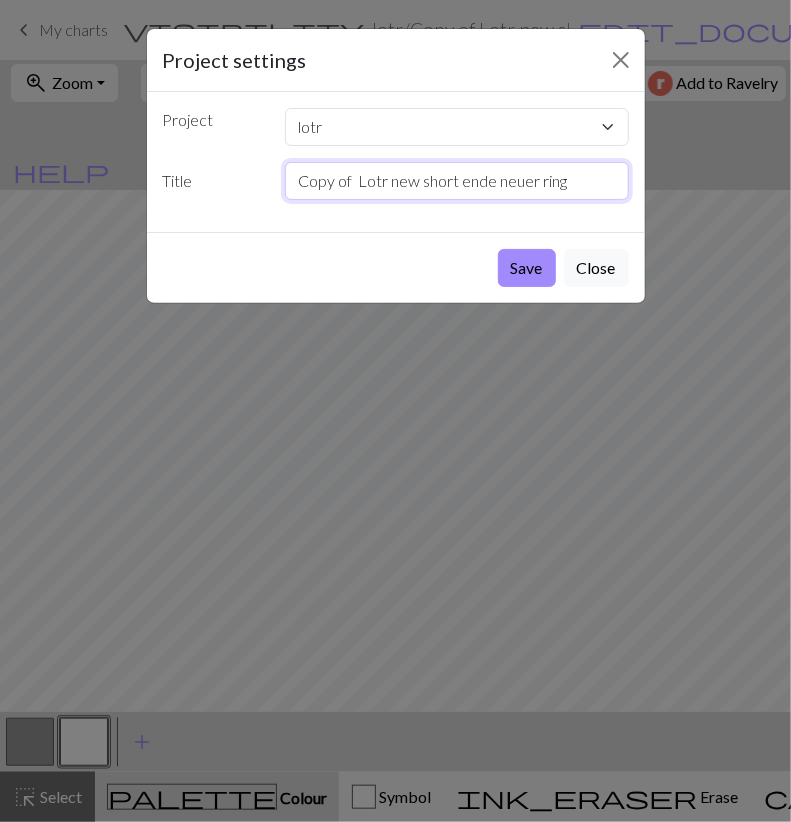 drag, startPoint x: 355, startPoint y: 181, endPoint x: -9, endPoint y: 279, distance: 376.96155 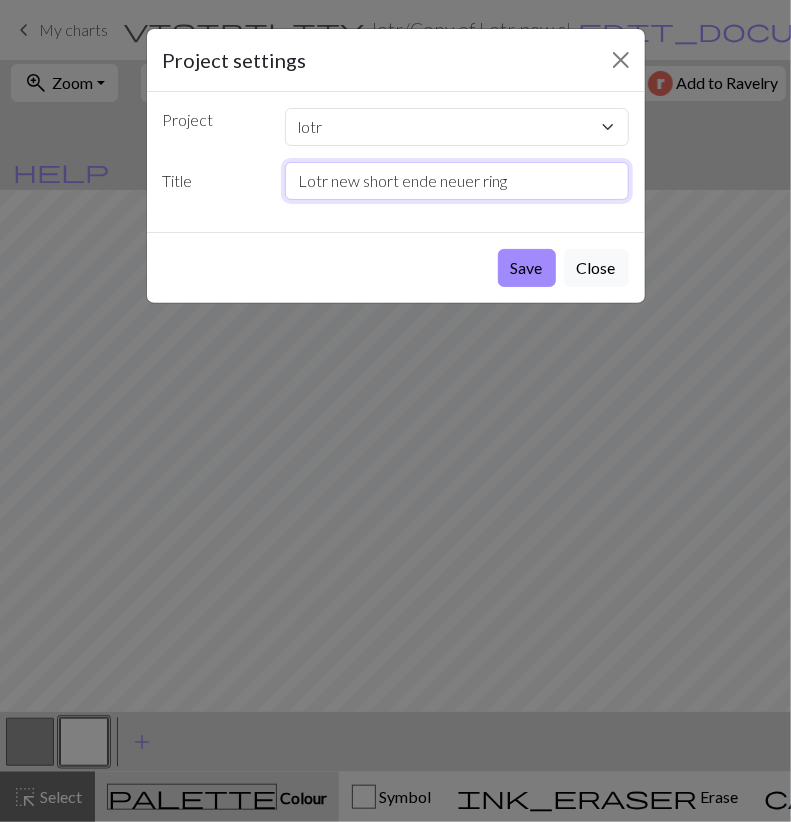 click on "Lotr new short ende neuer ring" at bounding box center [457, 181] 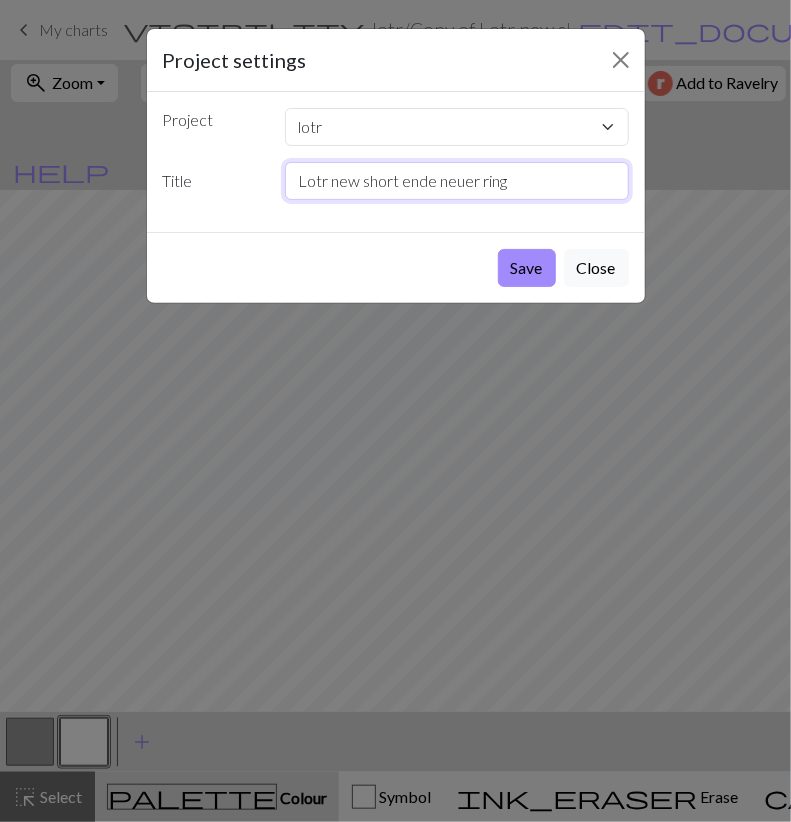 drag, startPoint x: 551, startPoint y: 181, endPoint x: 333, endPoint y: 189, distance: 218.14674 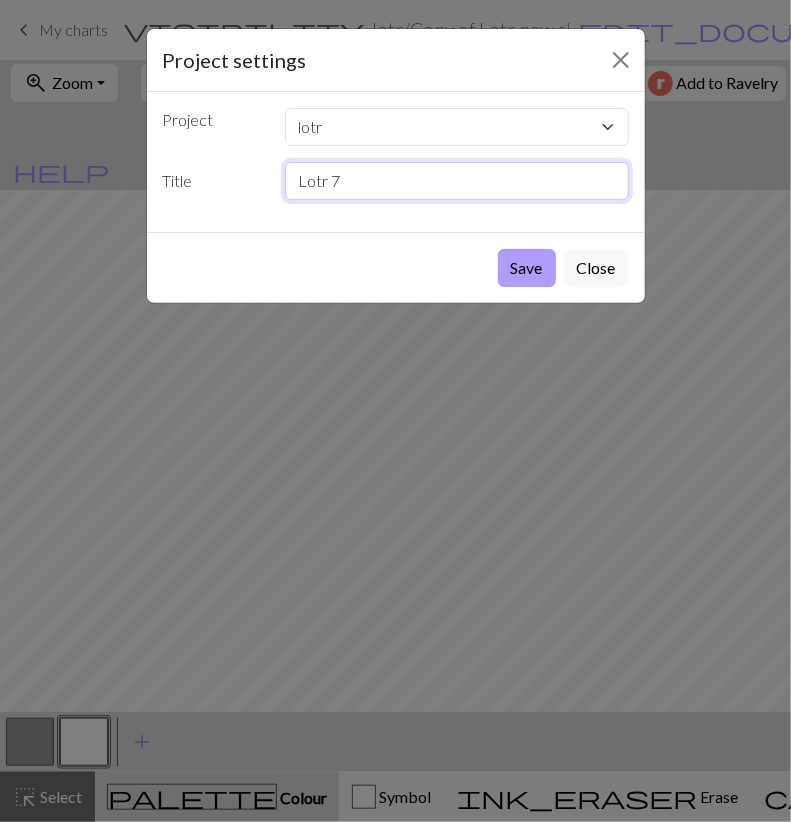 type on "Lotr 7" 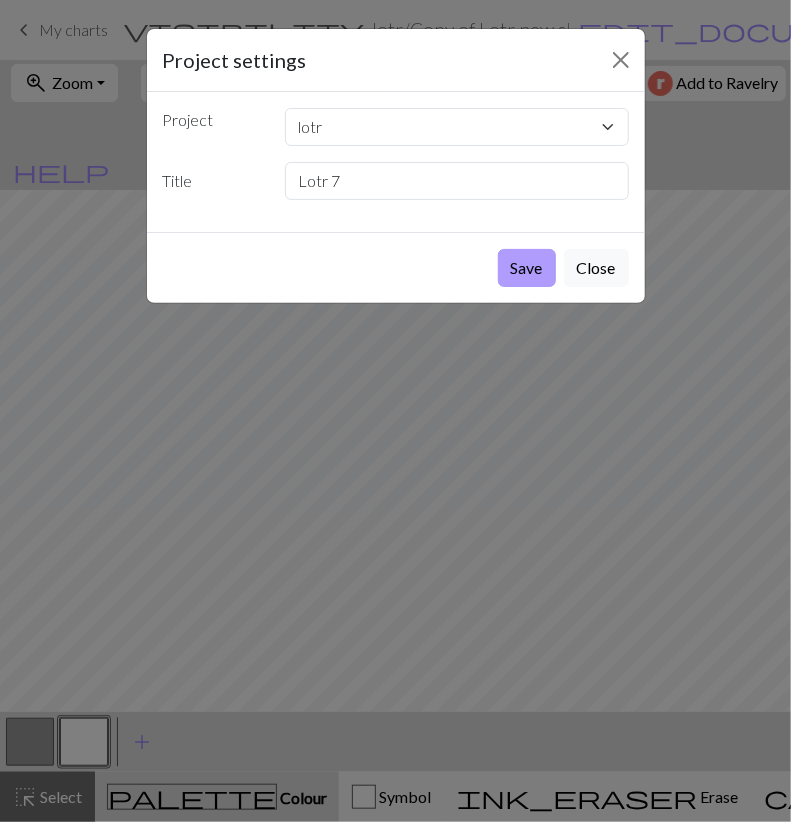 click on "Save" at bounding box center (527, 268) 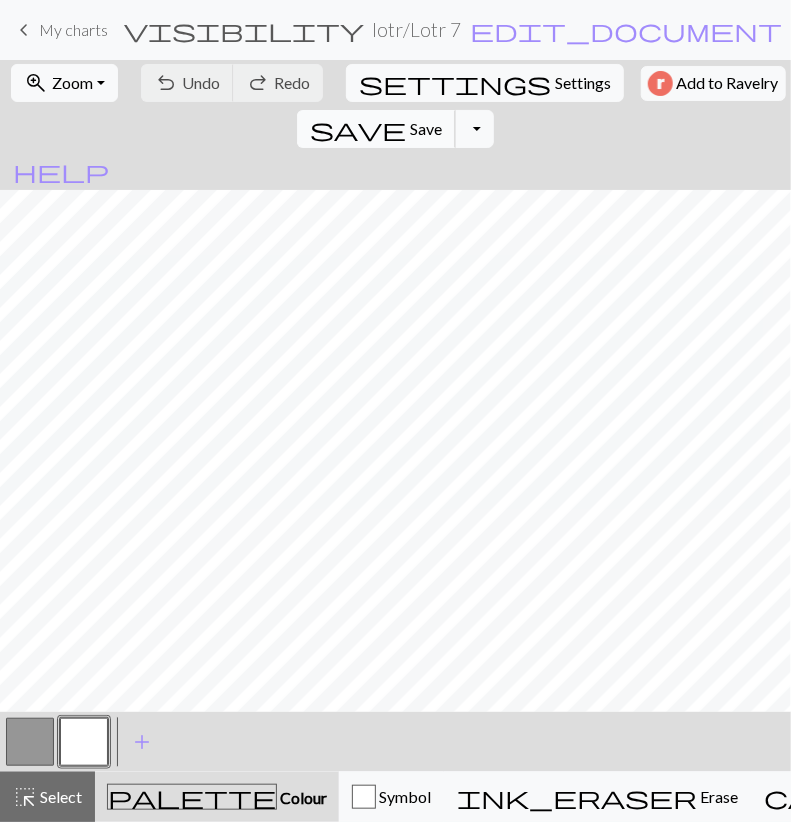 click on "Your download is ready! Download" at bounding box center [395, 58] 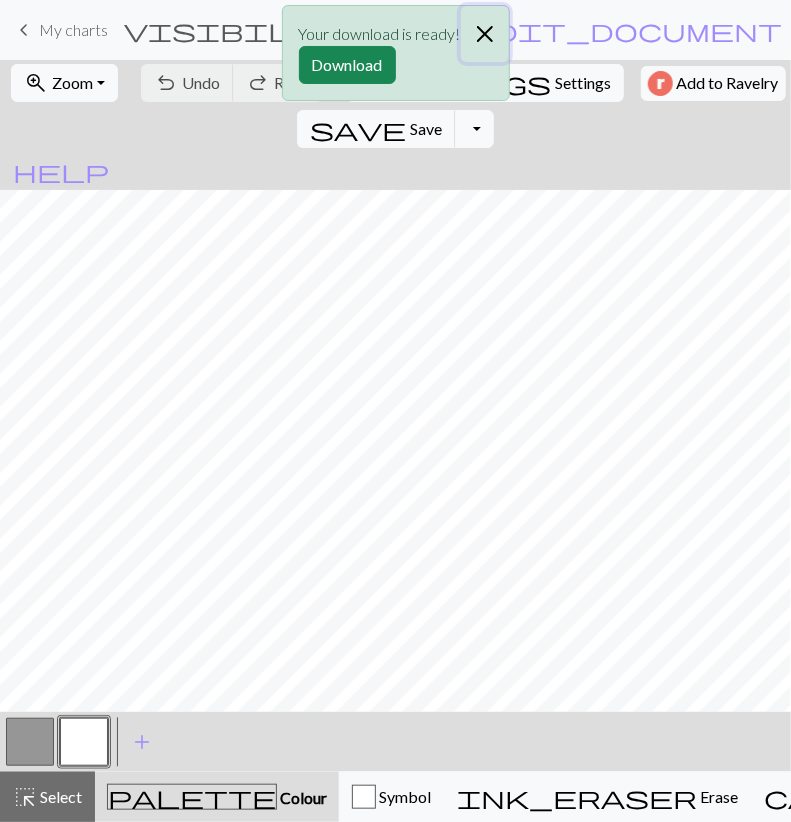 click at bounding box center [485, 34] 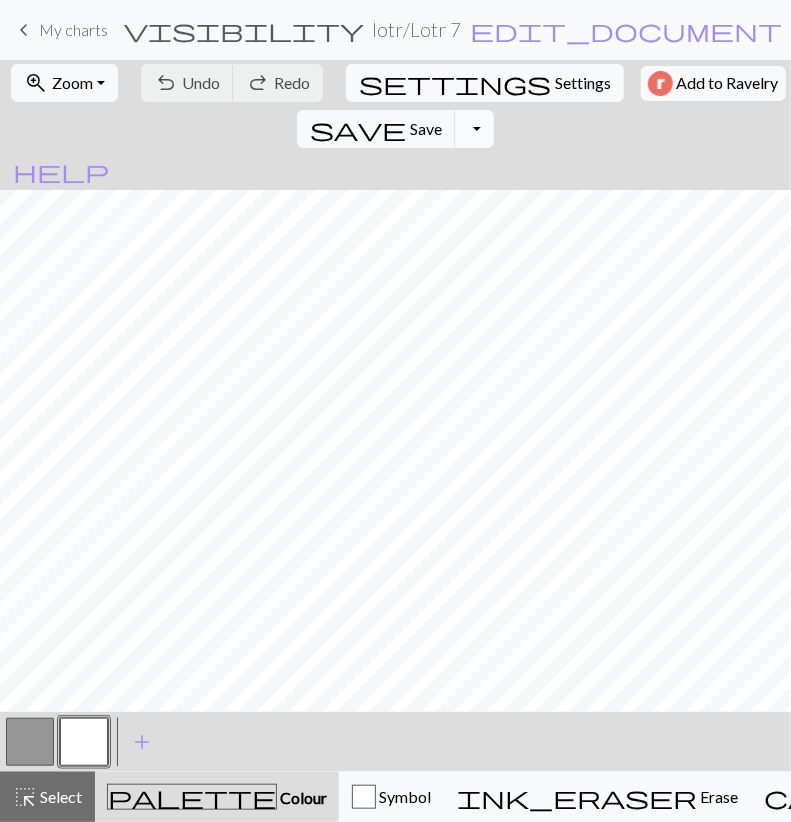click on "Toggle Dropdown" at bounding box center (474, 129) 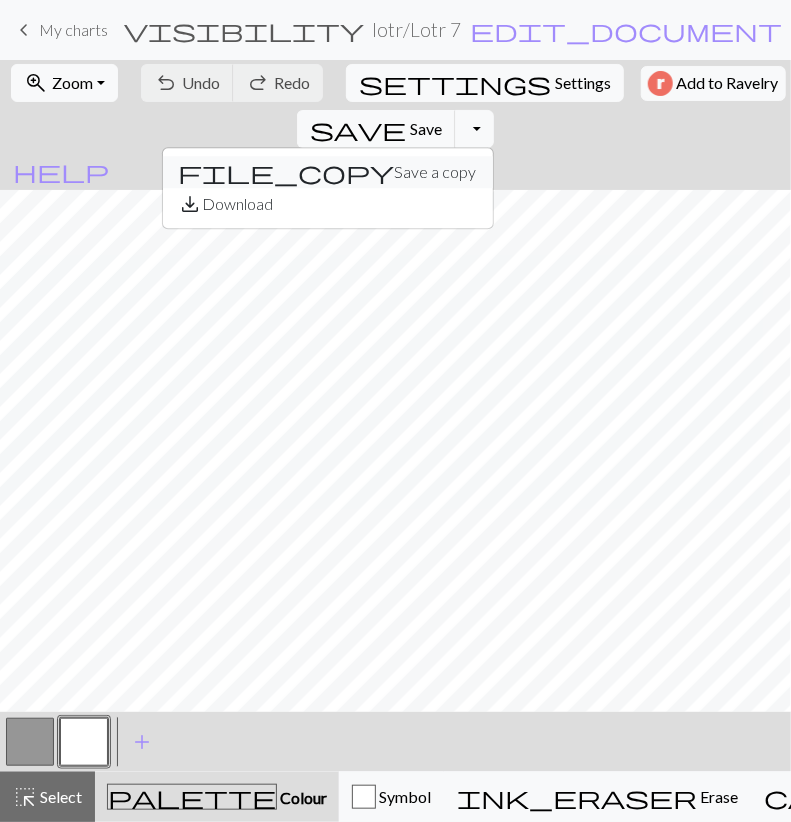 click on "file_copy  Save a copy" at bounding box center [328, 172] 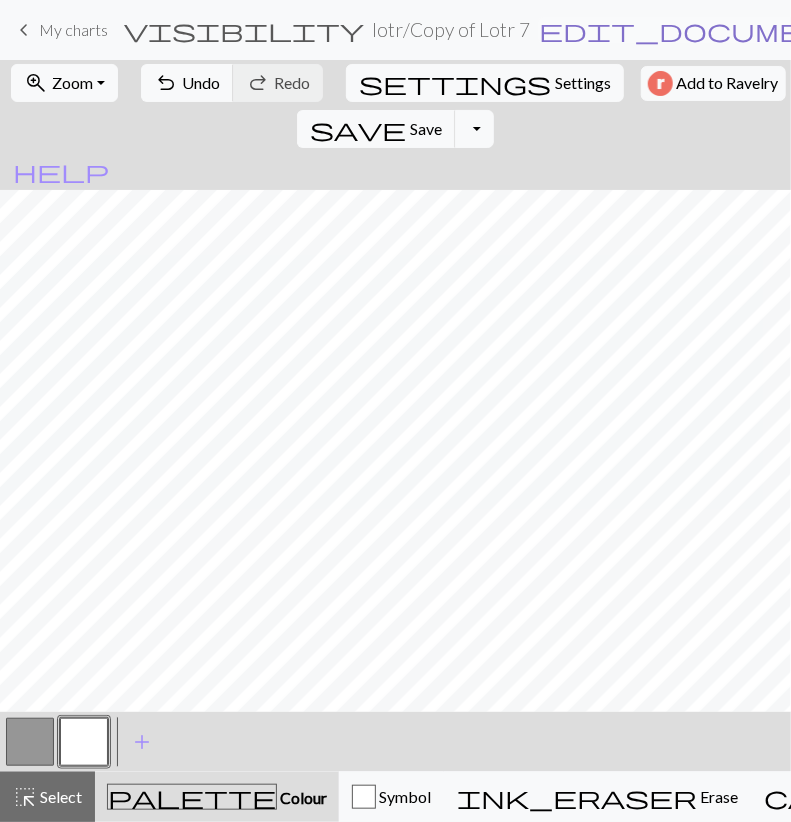 click on "edit_document" at bounding box center (695, 30) 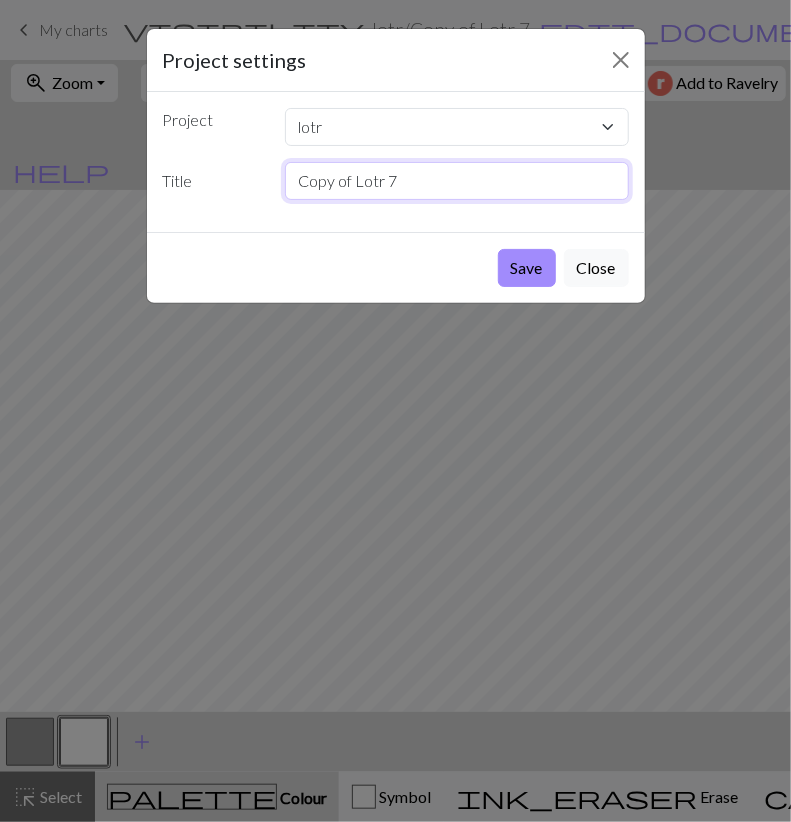 drag, startPoint x: 356, startPoint y: 179, endPoint x: 120, endPoint y: 209, distance: 237.89914 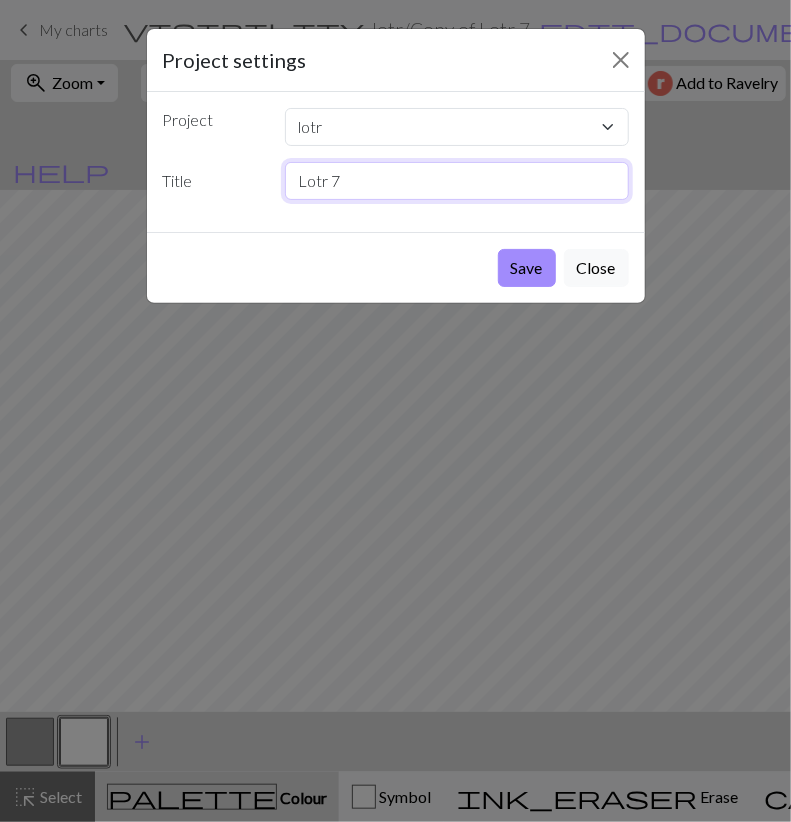 click on "Lotr 7" at bounding box center [457, 181] 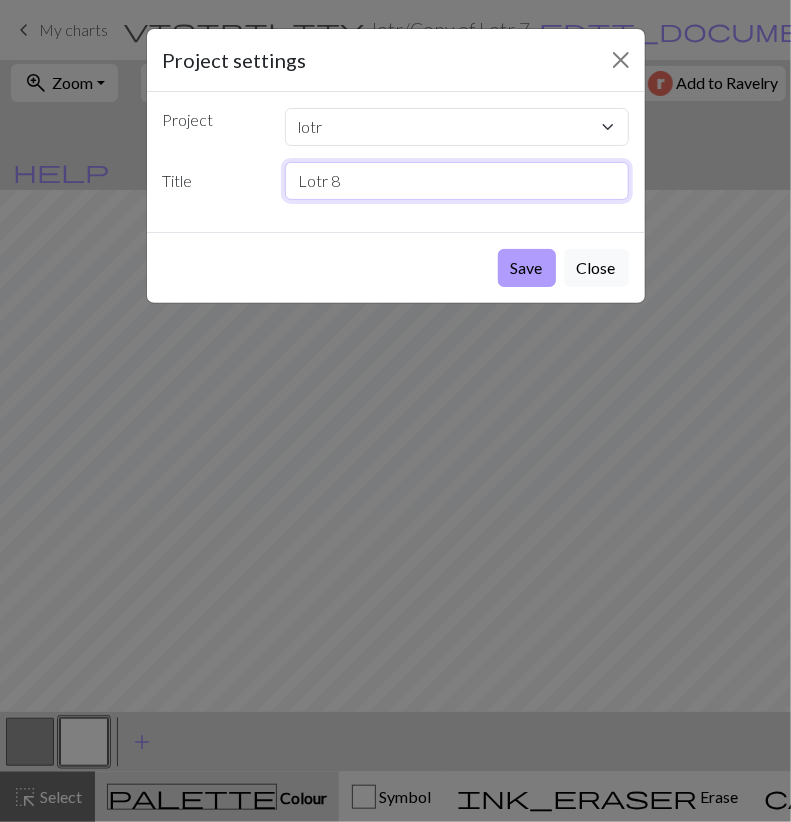 type on "Lotr 8" 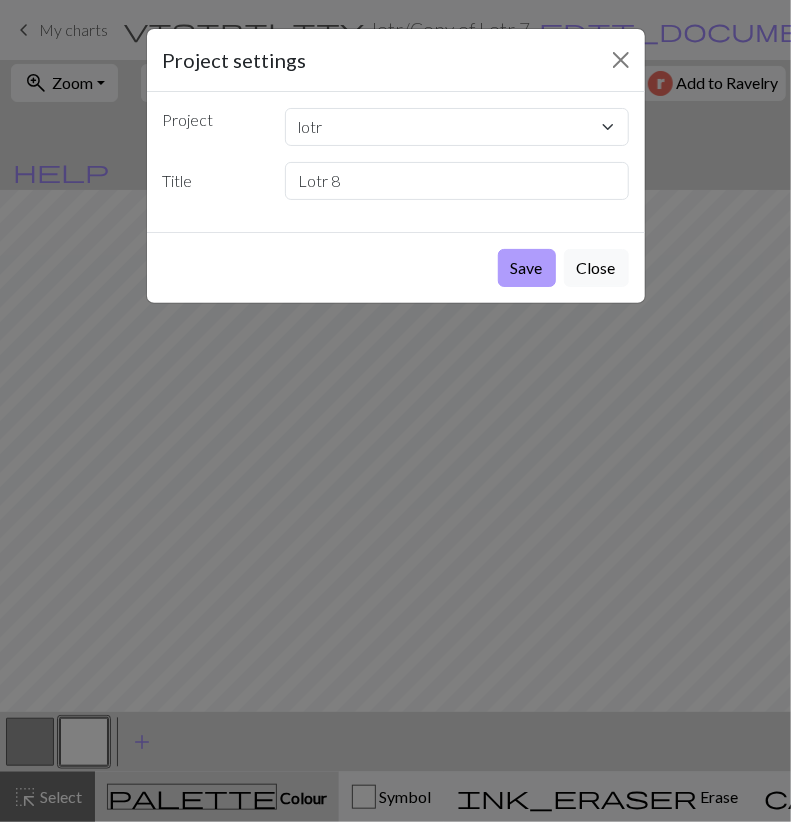 click on "Save" at bounding box center (527, 268) 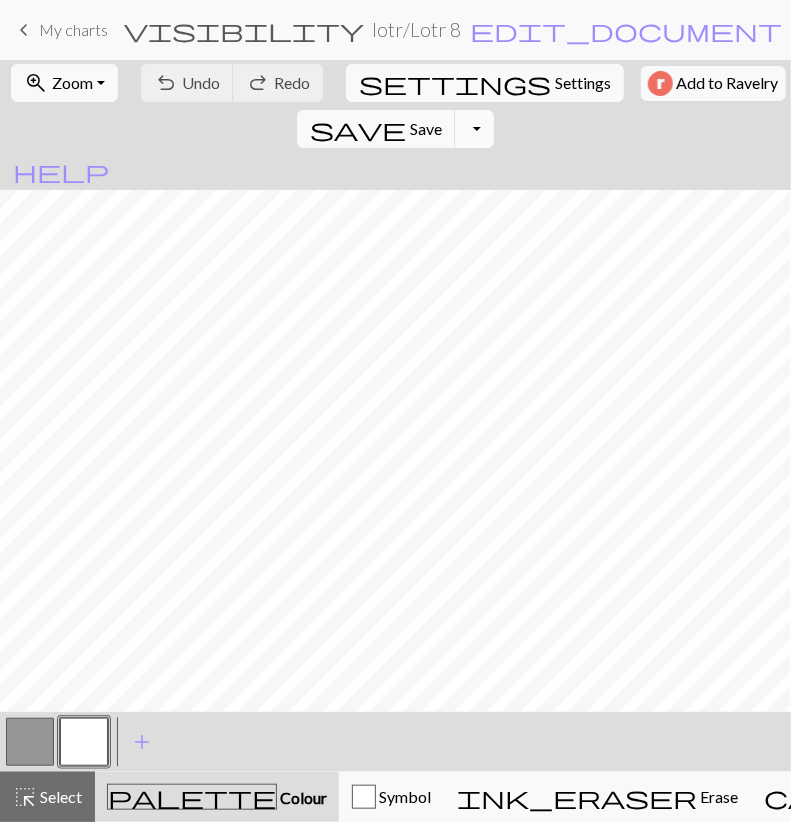 click on "Toggle Dropdown" at bounding box center [474, 129] 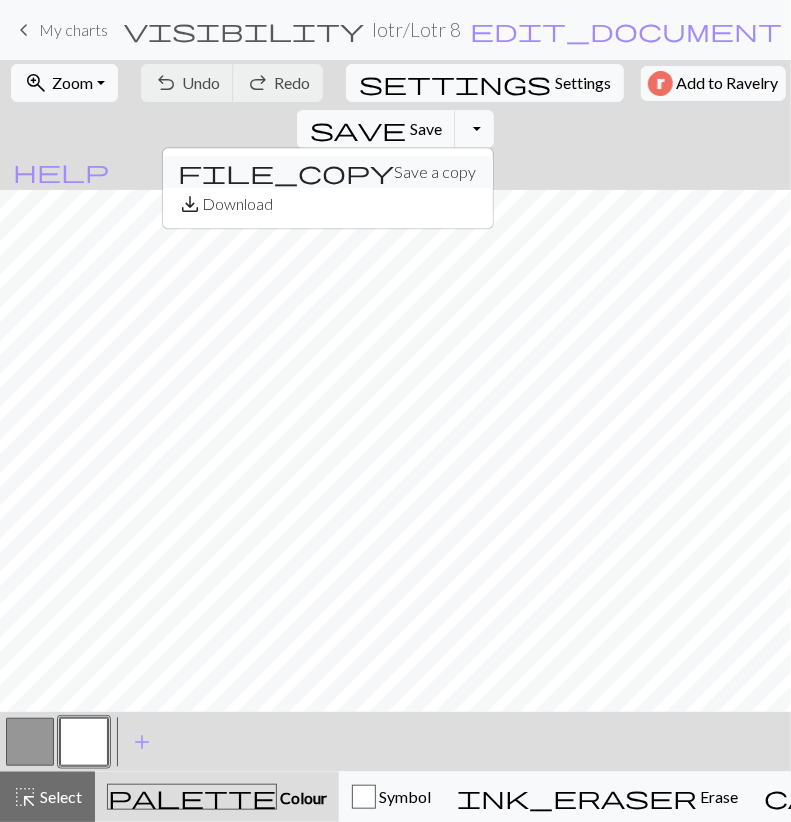 click on "file_copy  Save a copy" at bounding box center (328, 172) 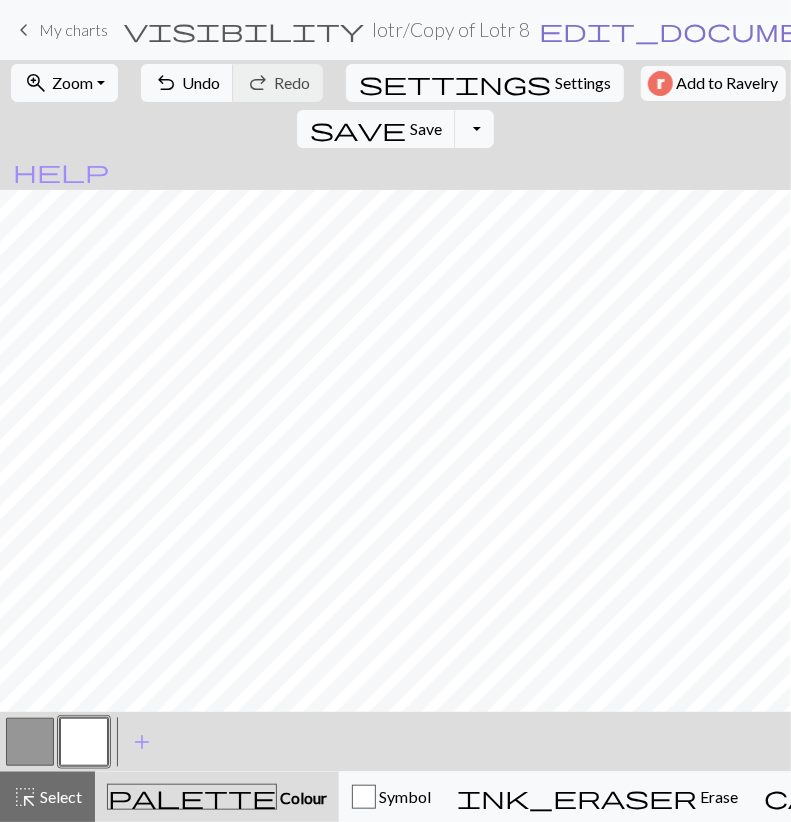 click on "edit_document" at bounding box center (695, 30) 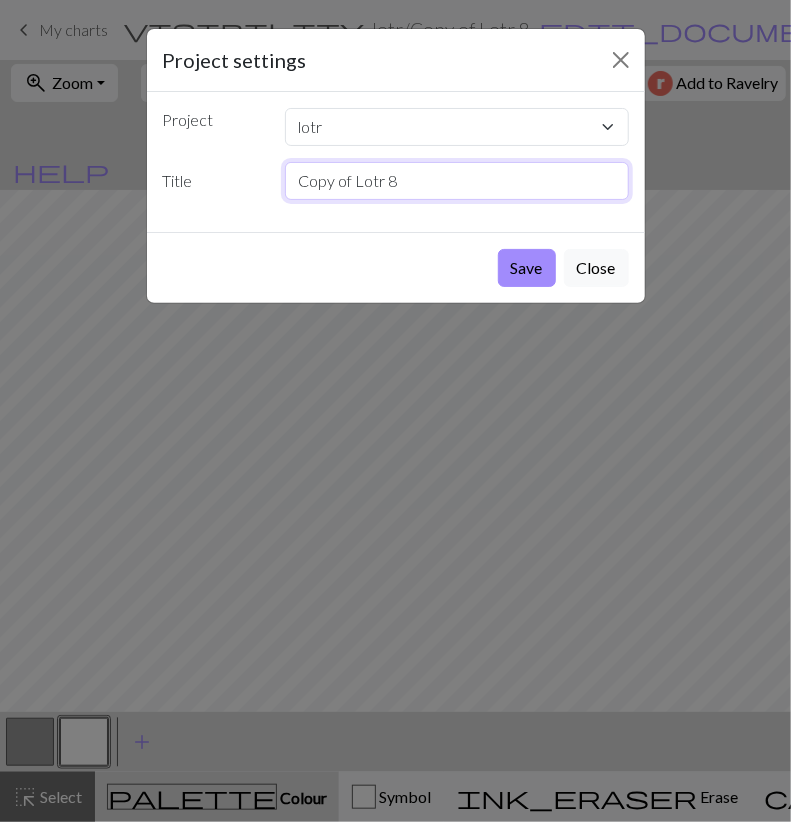 drag, startPoint x: 354, startPoint y: 175, endPoint x: 185, endPoint y: 224, distance: 175.96022 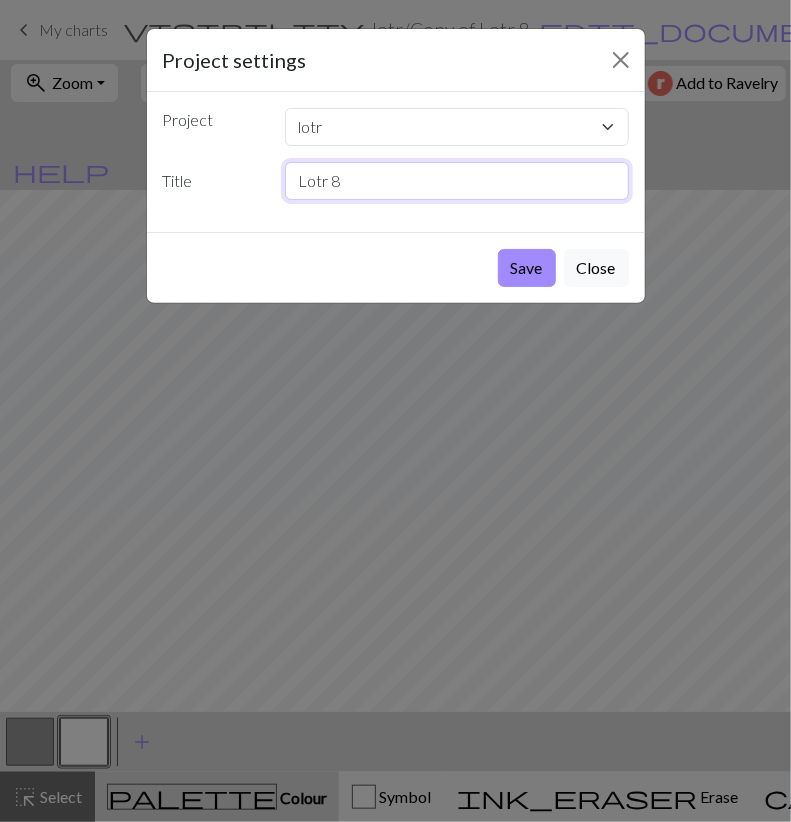 click on "Lotr 8" at bounding box center [457, 181] 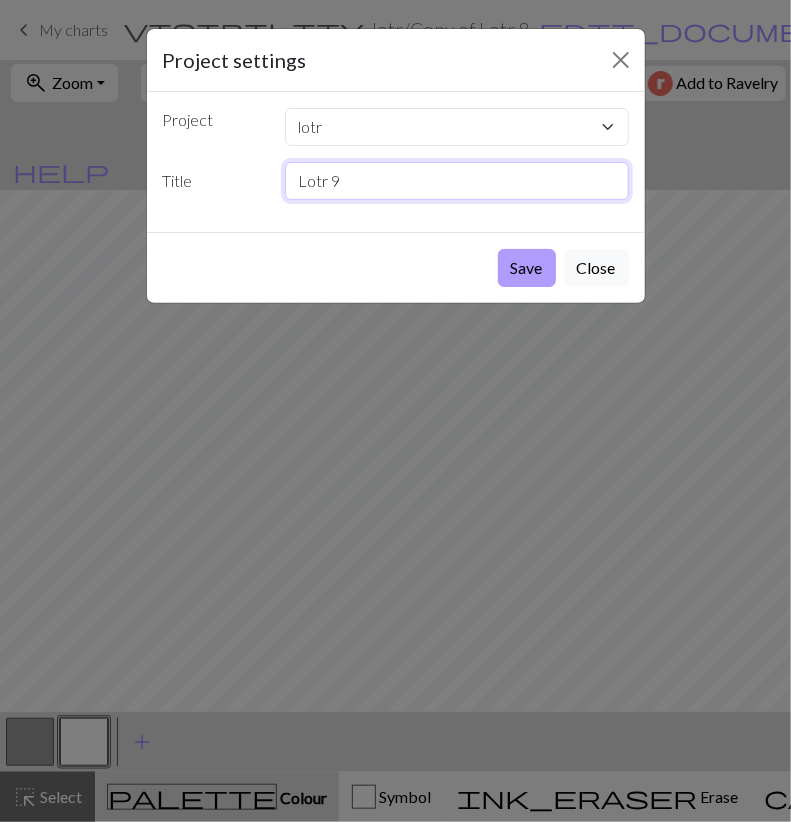 type on "Lotr 9" 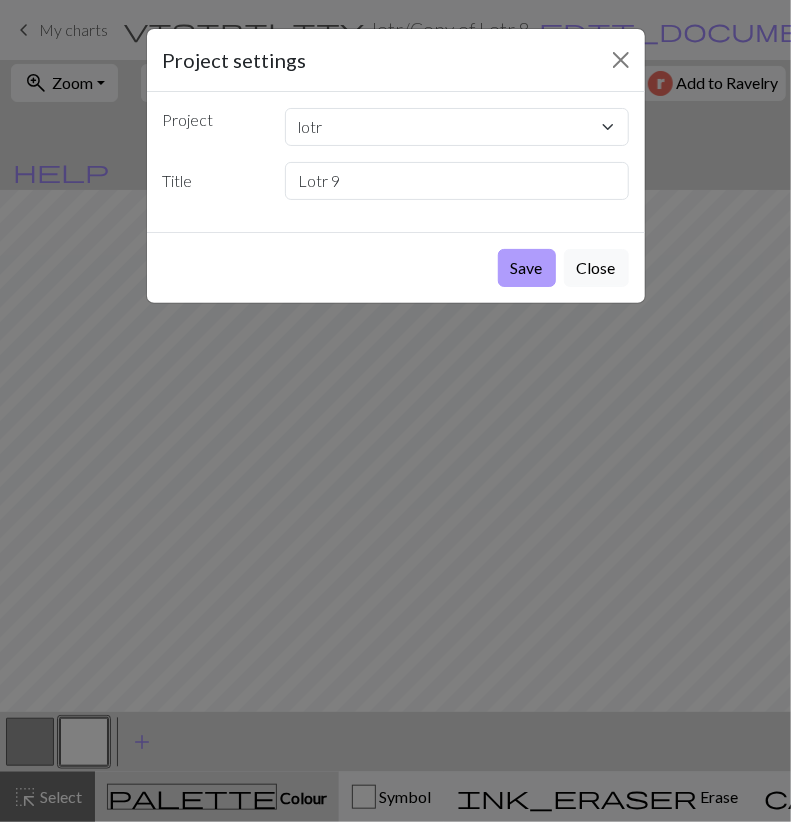 click on "Save" at bounding box center (527, 268) 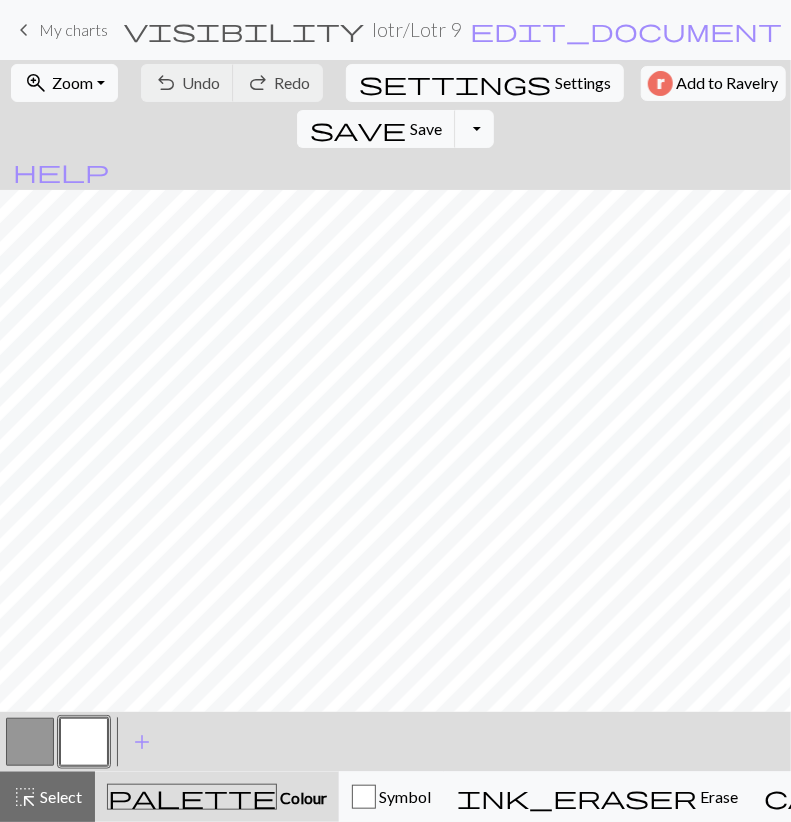 click on "My charts" at bounding box center [73, 29] 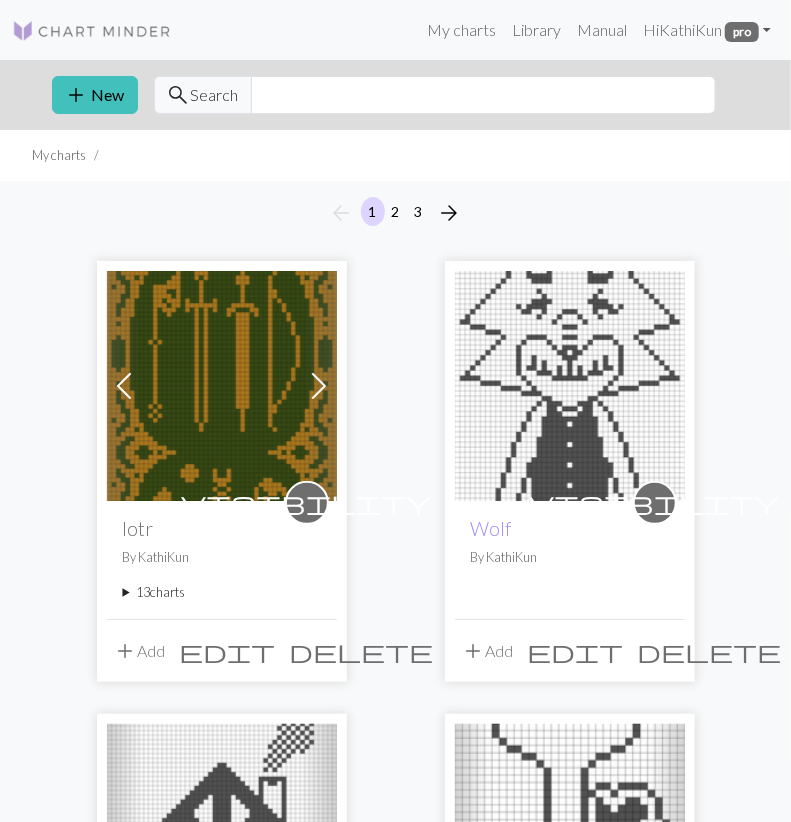 click on "13  charts" at bounding box center (222, 592) 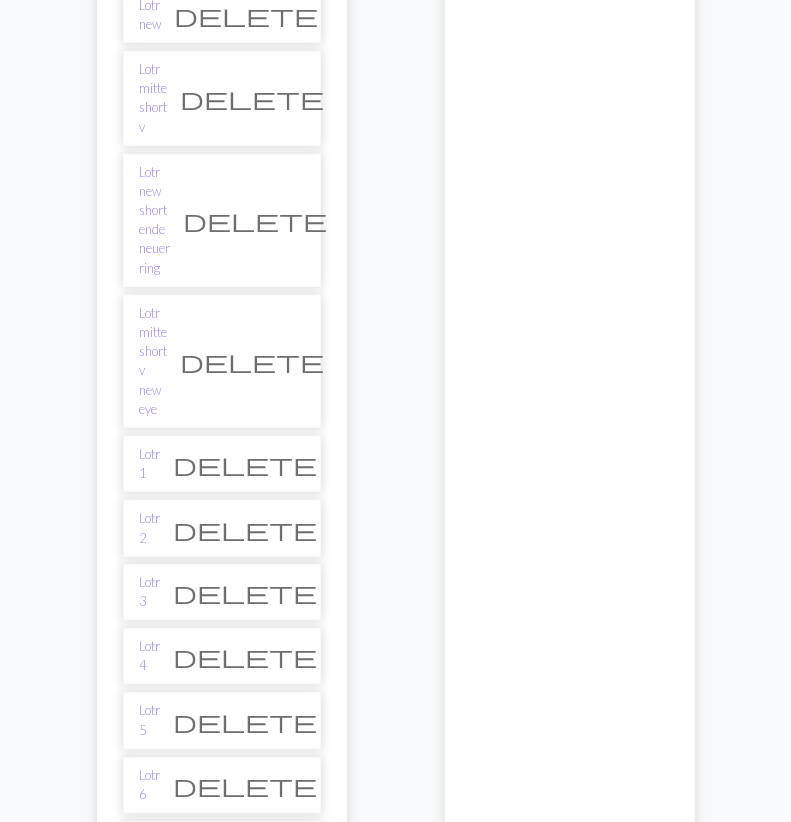 scroll, scrollTop: 936, scrollLeft: 0, axis: vertical 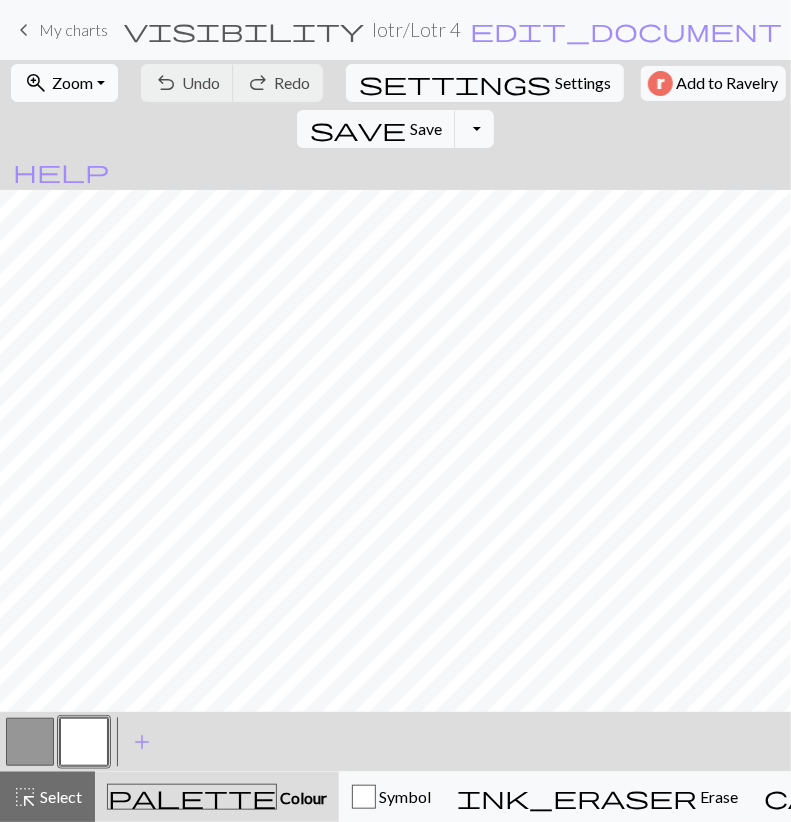 click on "Zoom" at bounding box center [72, 82] 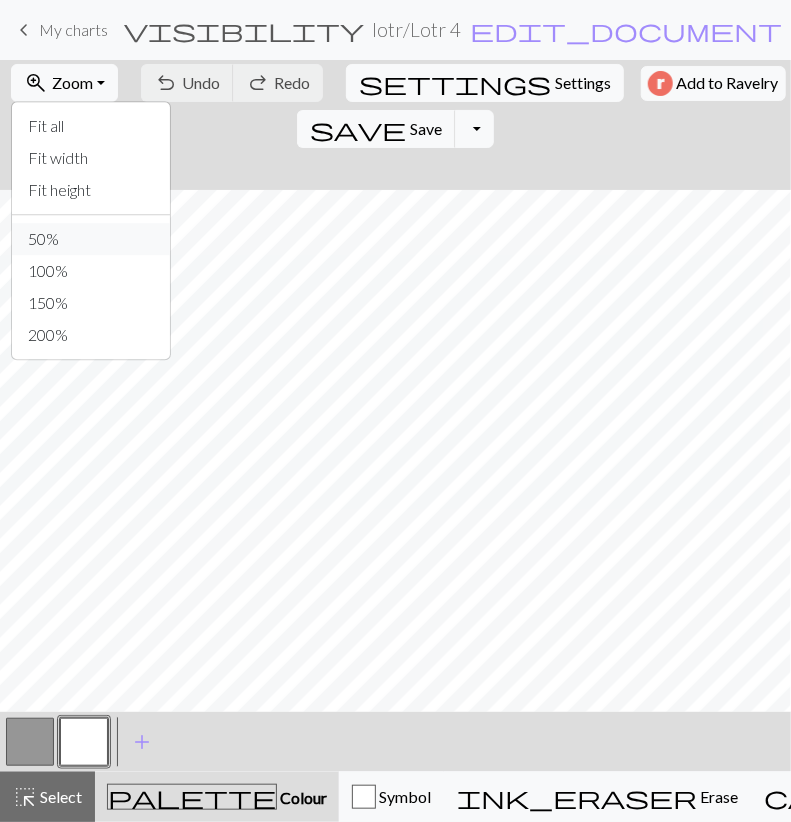 click on "50%" at bounding box center (91, 239) 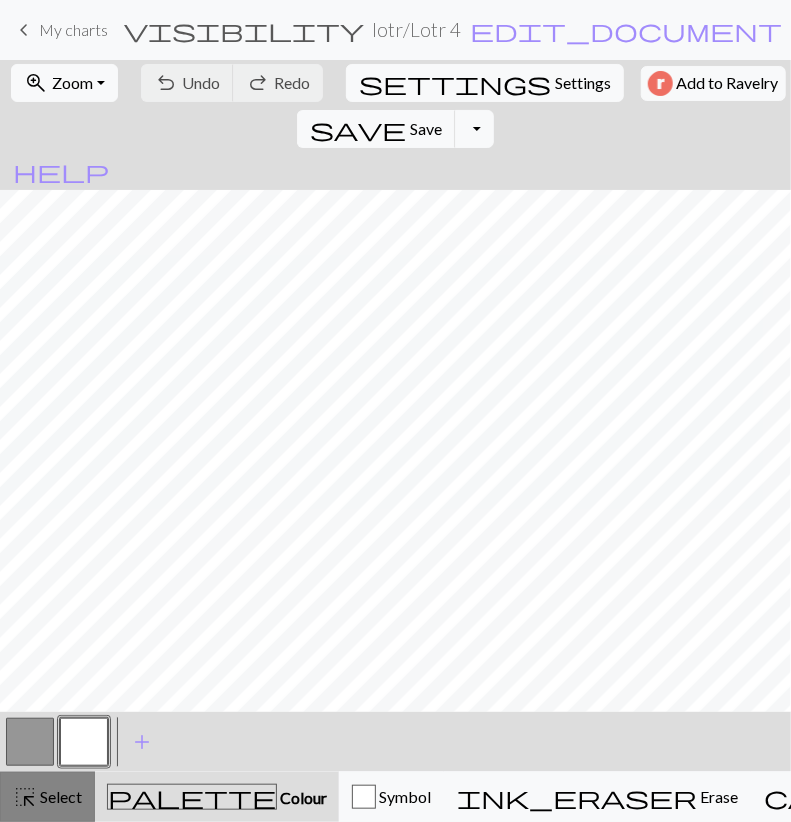 click on "highlight_alt   Select   Select" at bounding box center [47, 797] 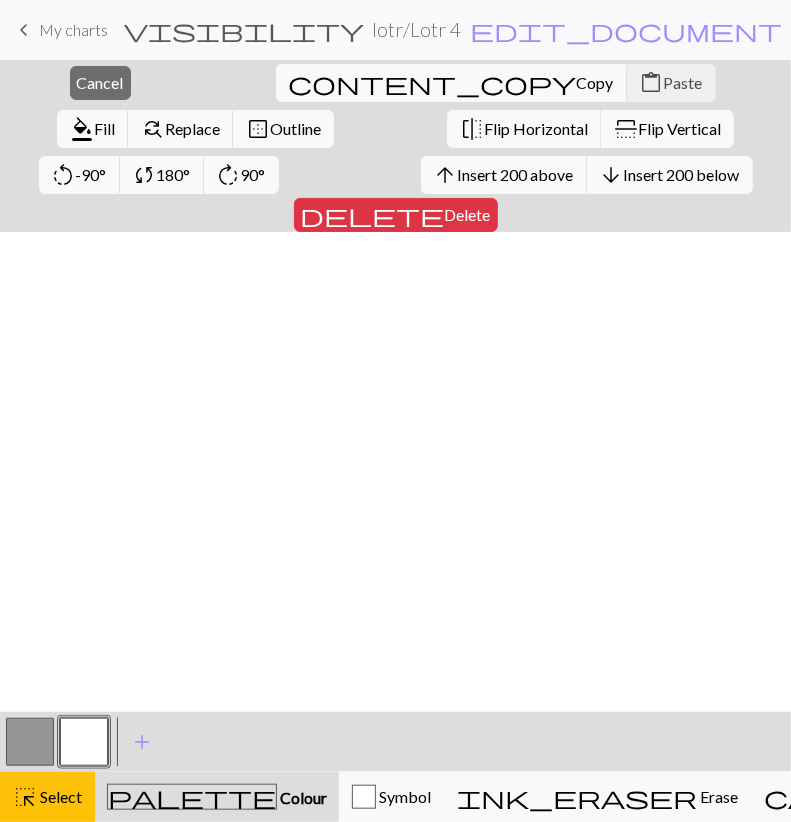 scroll, scrollTop: 0, scrollLeft: 0, axis: both 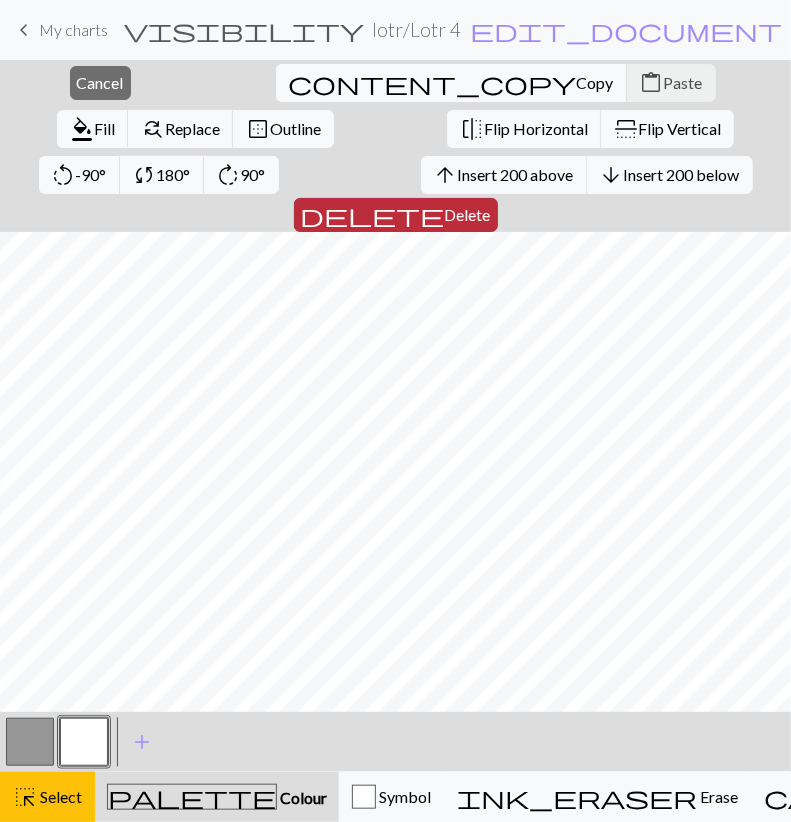 click on "Delete" at bounding box center [468, 214] 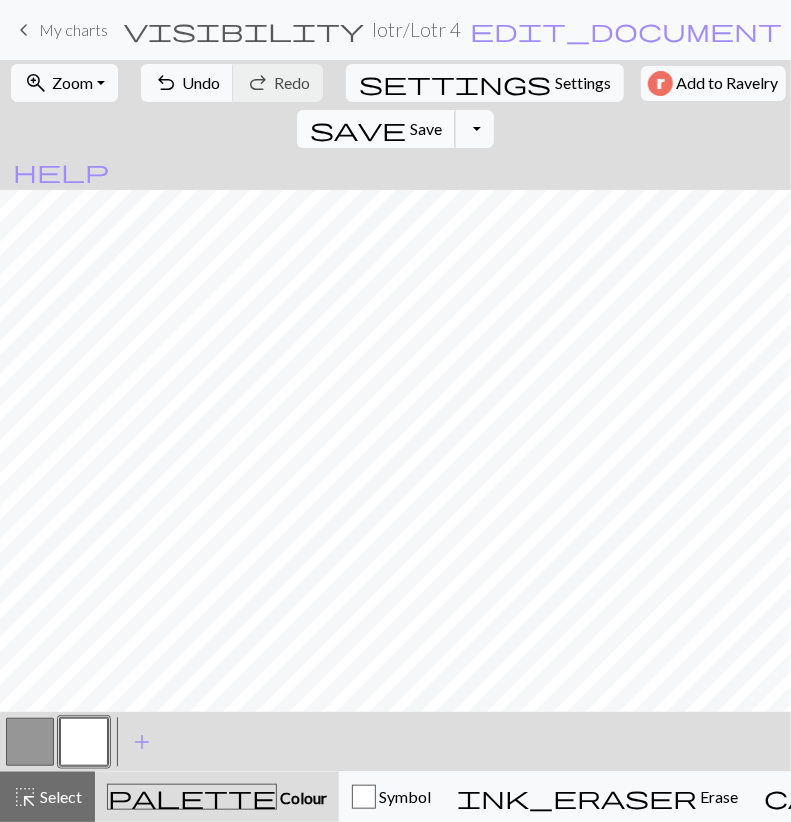 click on "save" at bounding box center [358, 129] 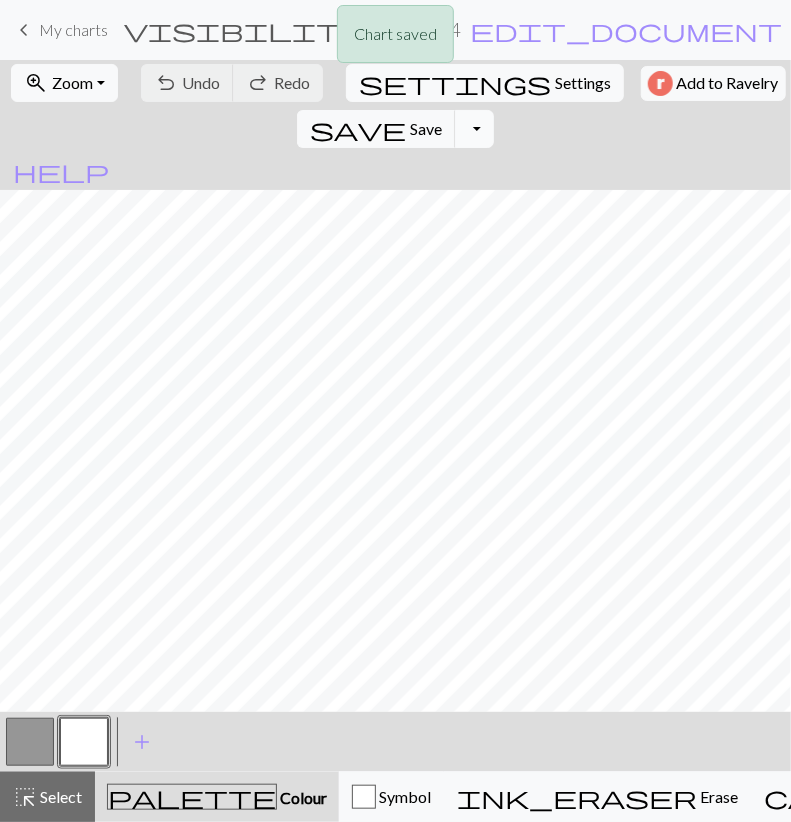 click on "Toggle Dropdown" at bounding box center [474, 129] 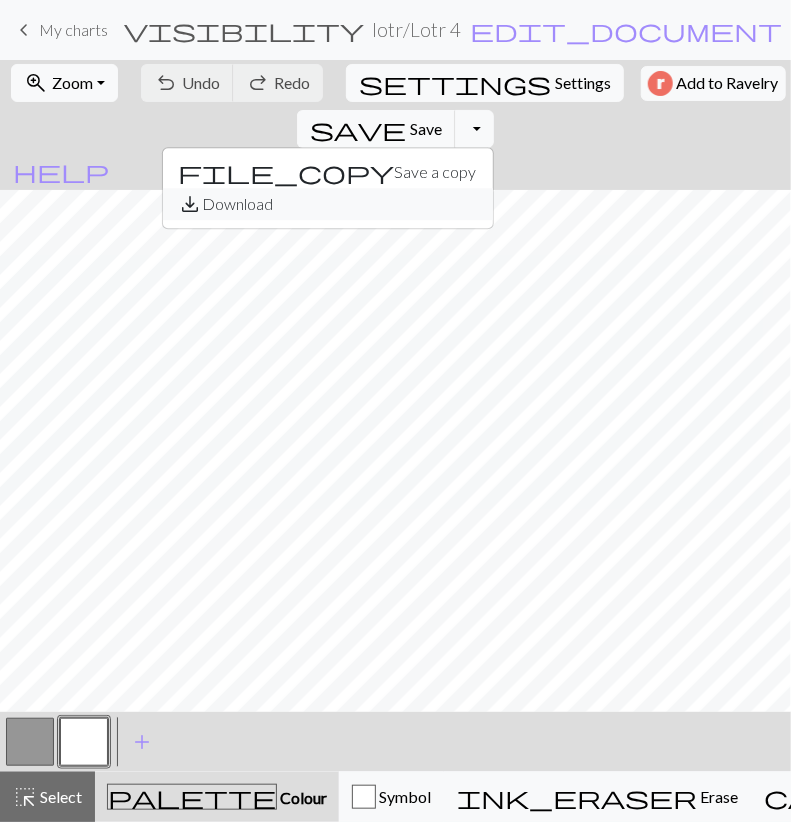 click on "save_alt  Download" at bounding box center [328, 204] 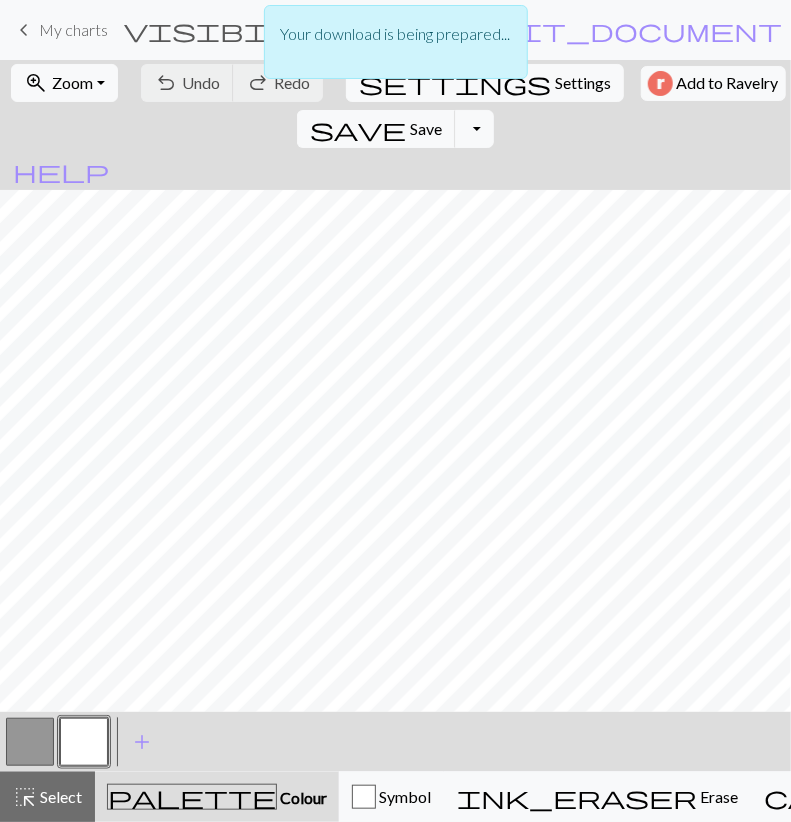 click at bounding box center (30, 742) 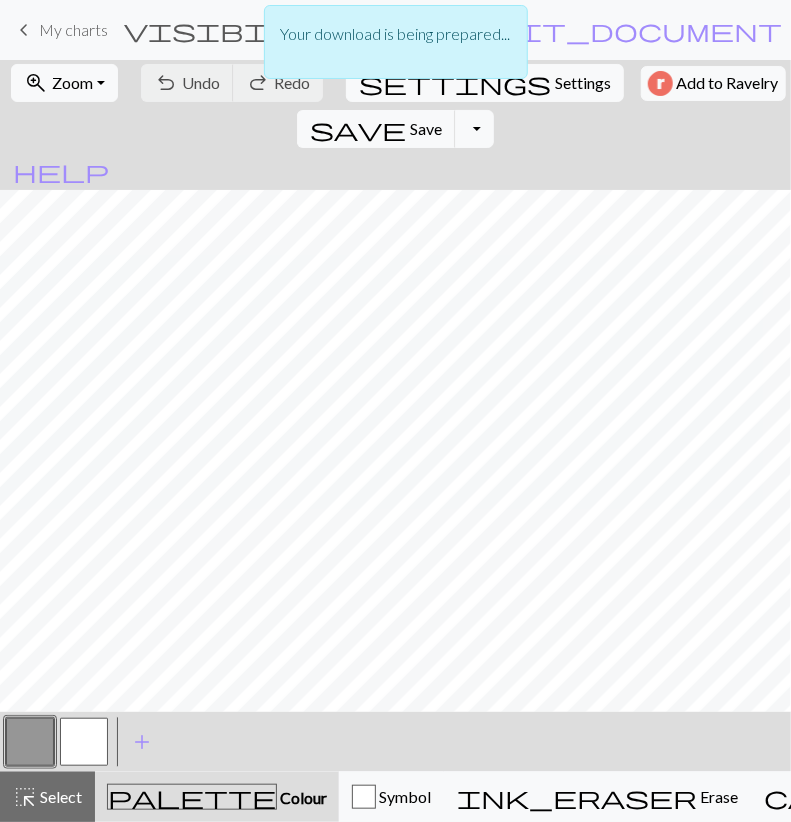 click at bounding box center [30, 742] 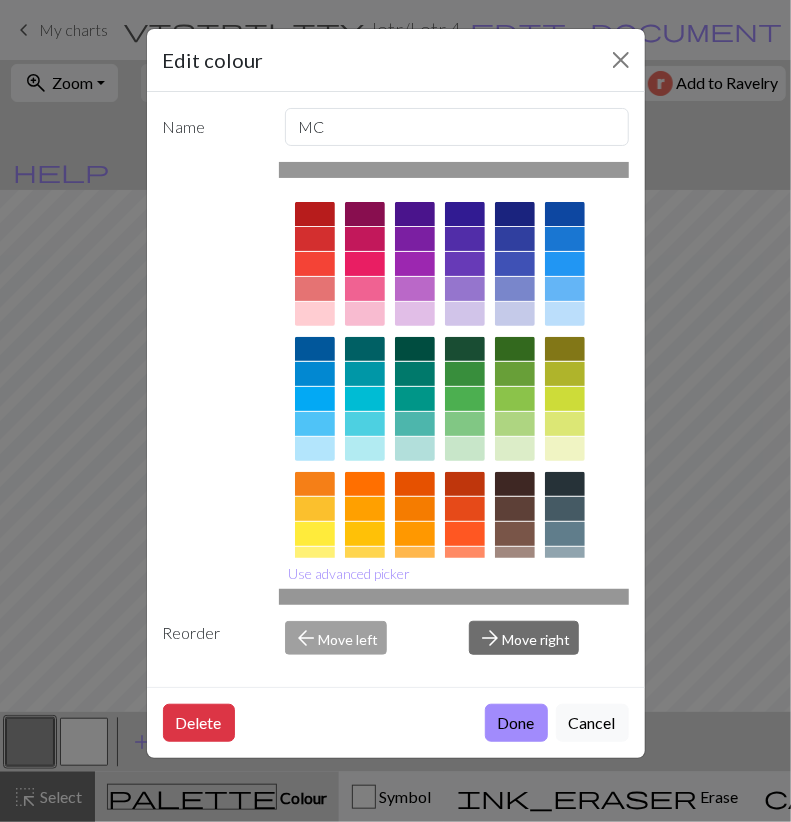 scroll, scrollTop: 196, scrollLeft: 0, axis: vertical 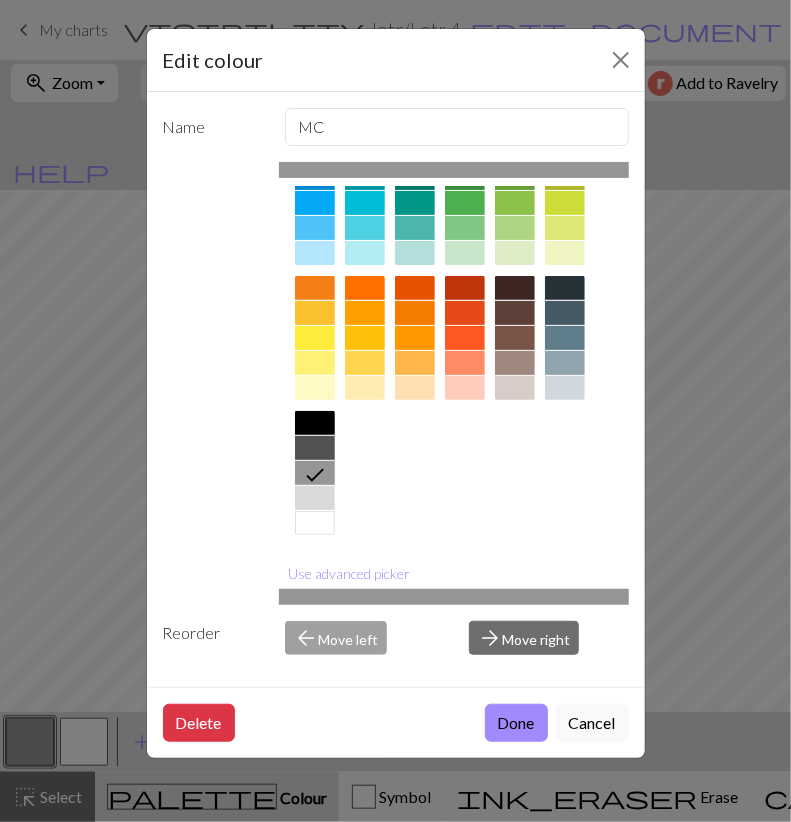 drag, startPoint x: 320, startPoint y: 525, endPoint x: 342, endPoint y: 545, distance: 29.732138 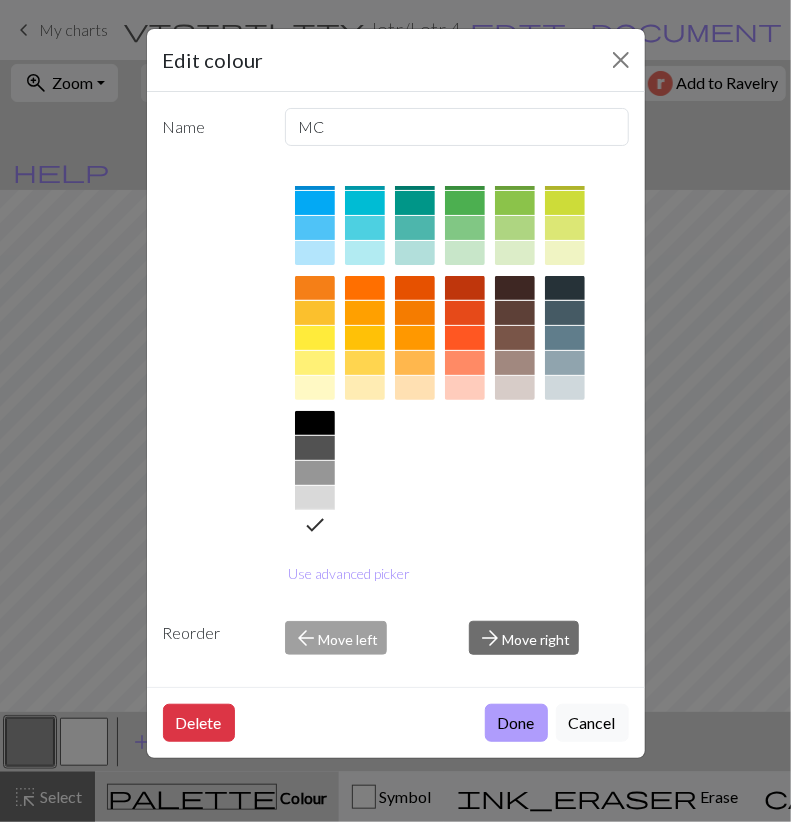 click on "Done" at bounding box center (516, 723) 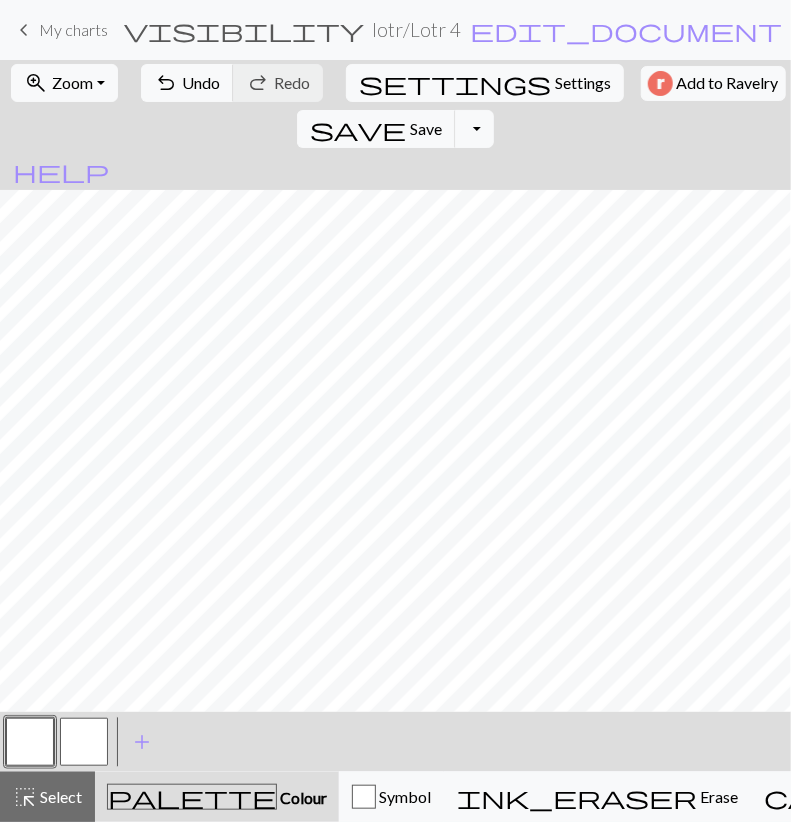 click at bounding box center [84, 742] 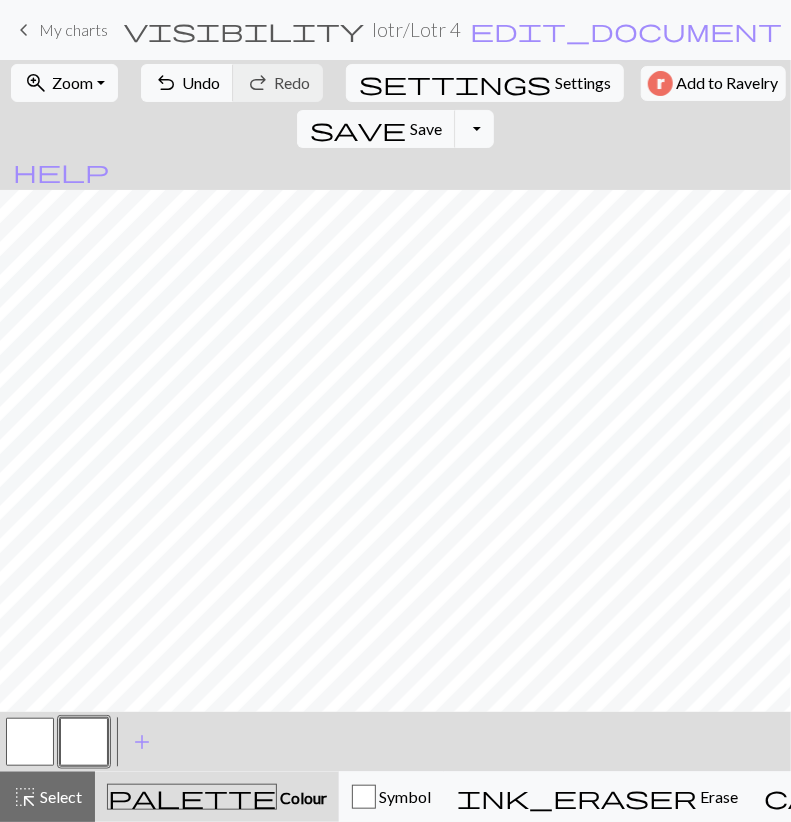 click at bounding box center (84, 742) 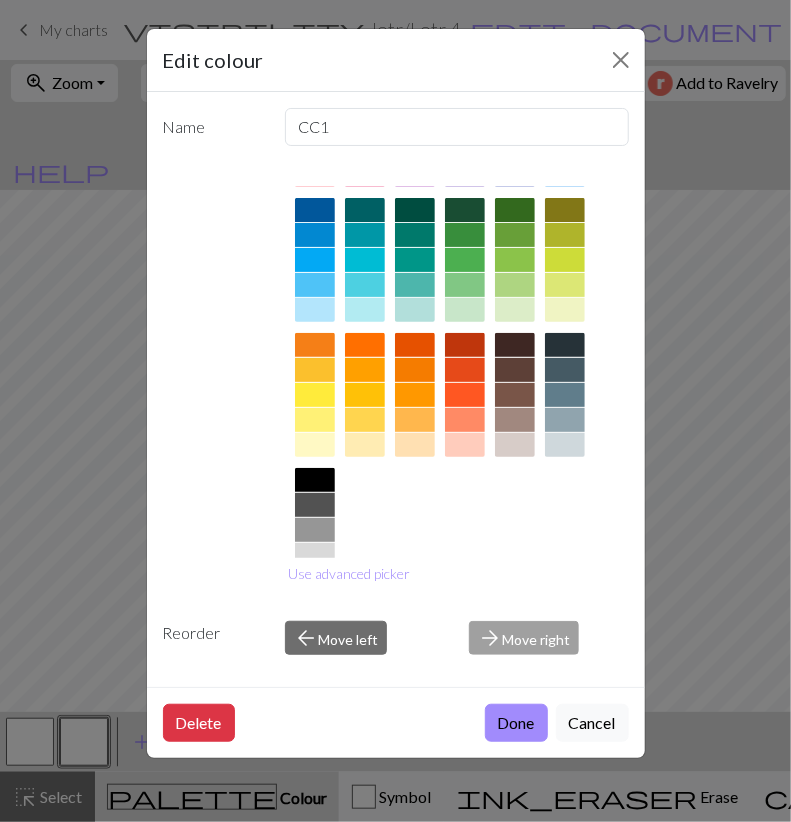 scroll, scrollTop: 196, scrollLeft: 0, axis: vertical 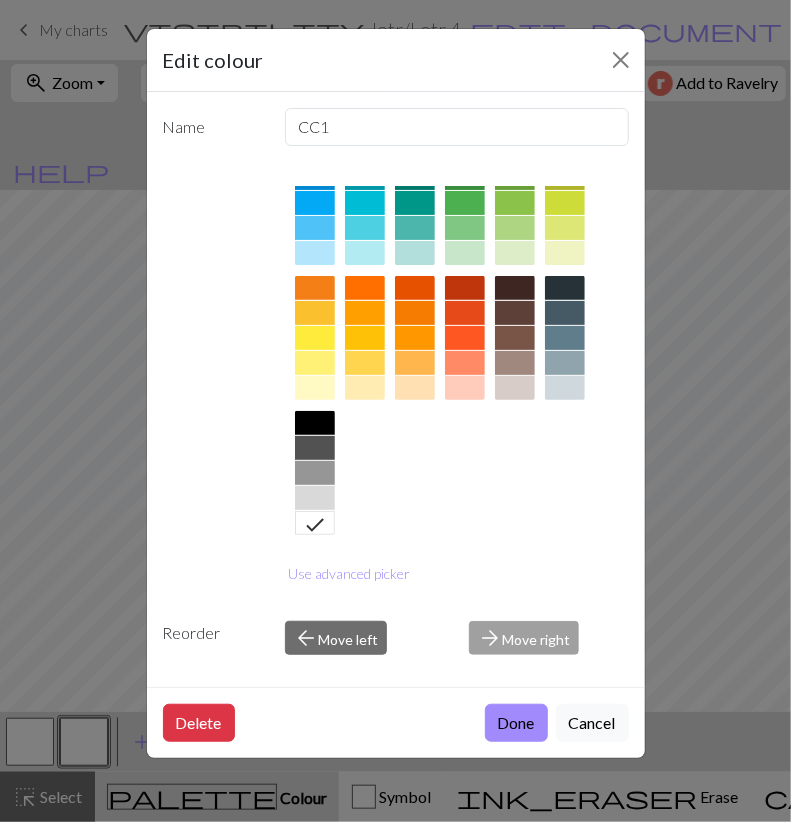 click at bounding box center (315, 473) 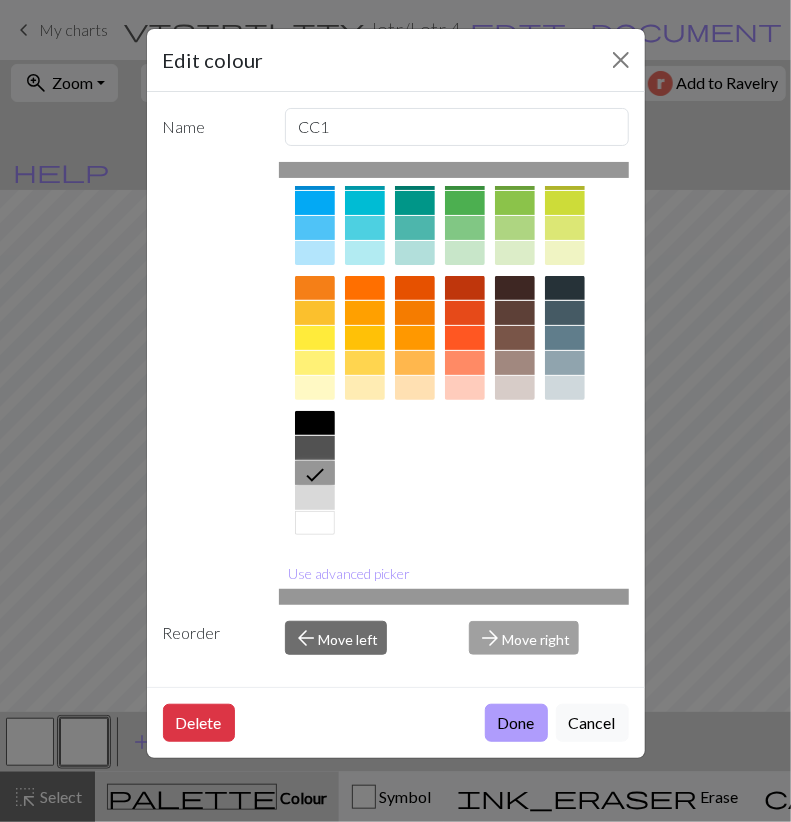 click on "Done" at bounding box center (516, 723) 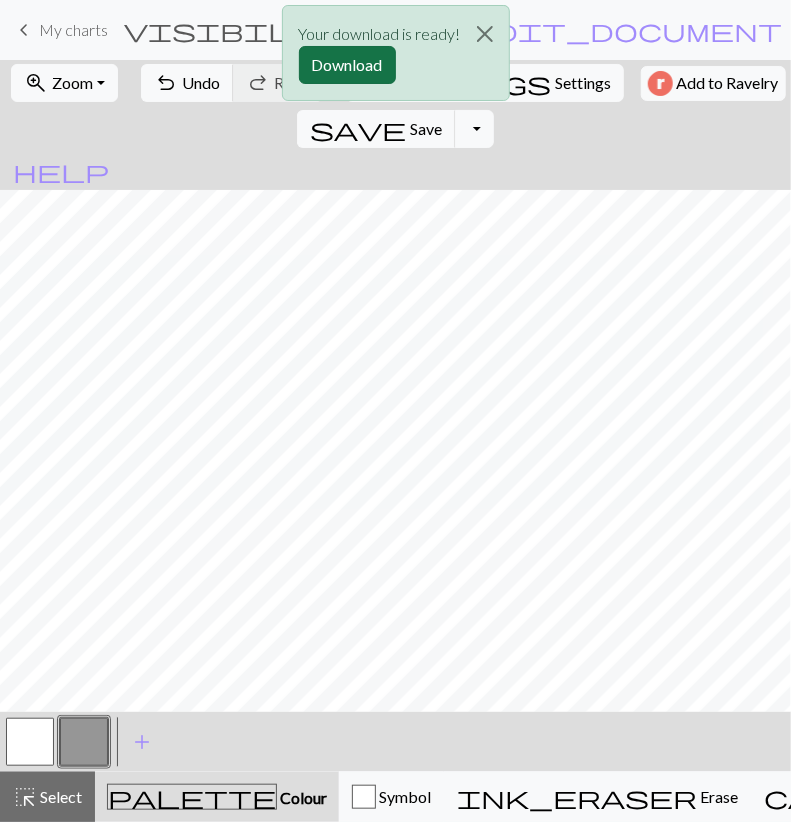 click on "Download" at bounding box center [347, 65] 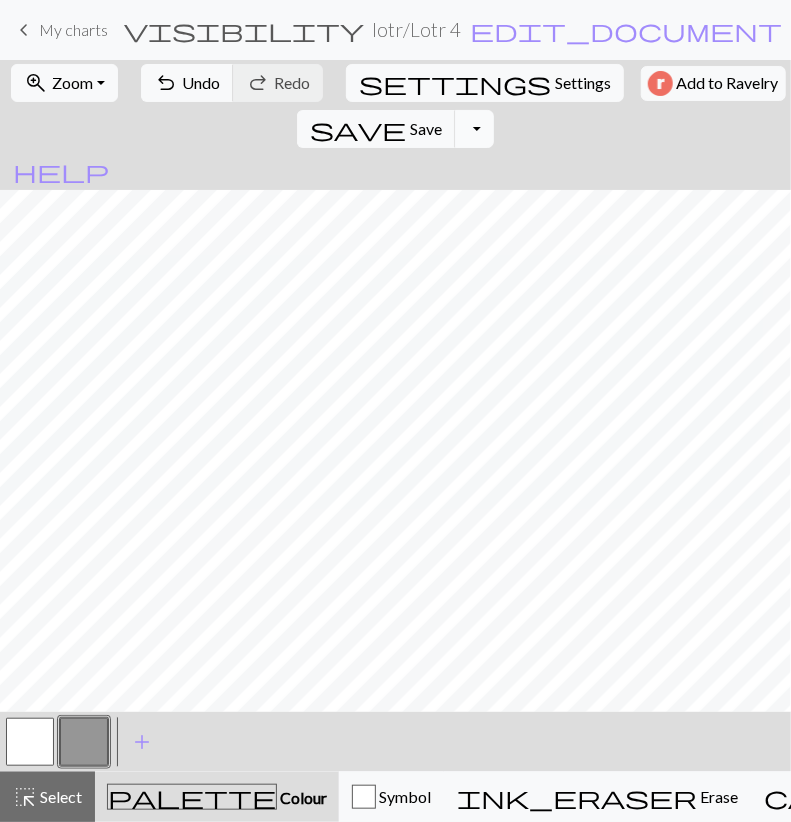 click on "Toggle Dropdown" at bounding box center [474, 129] 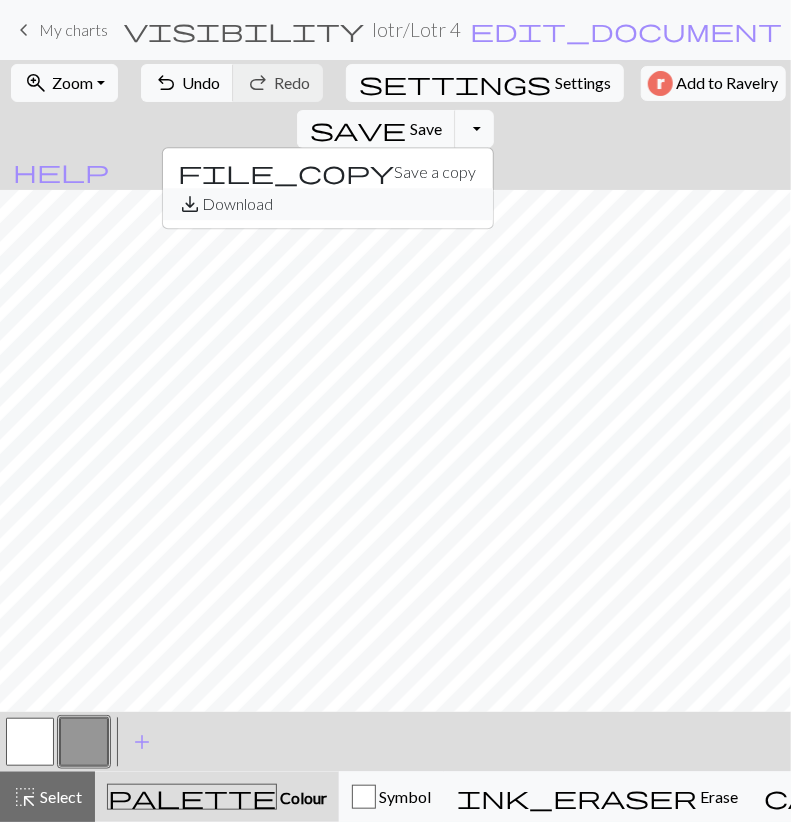 click on "save_alt  Download" at bounding box center [328, 204] 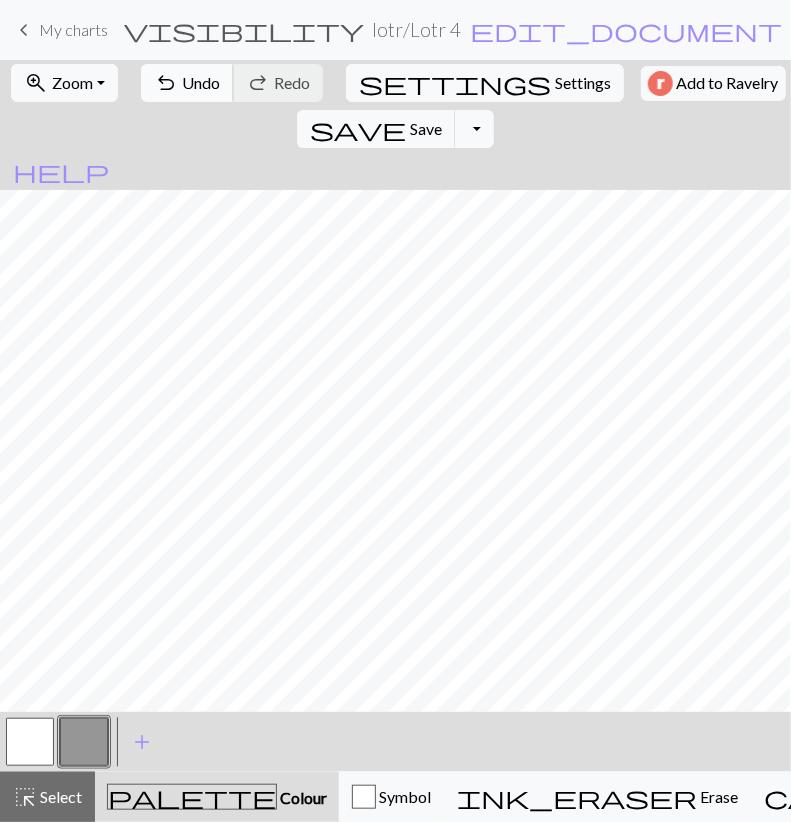 click on "Undo" at bounding box center (201, 82) 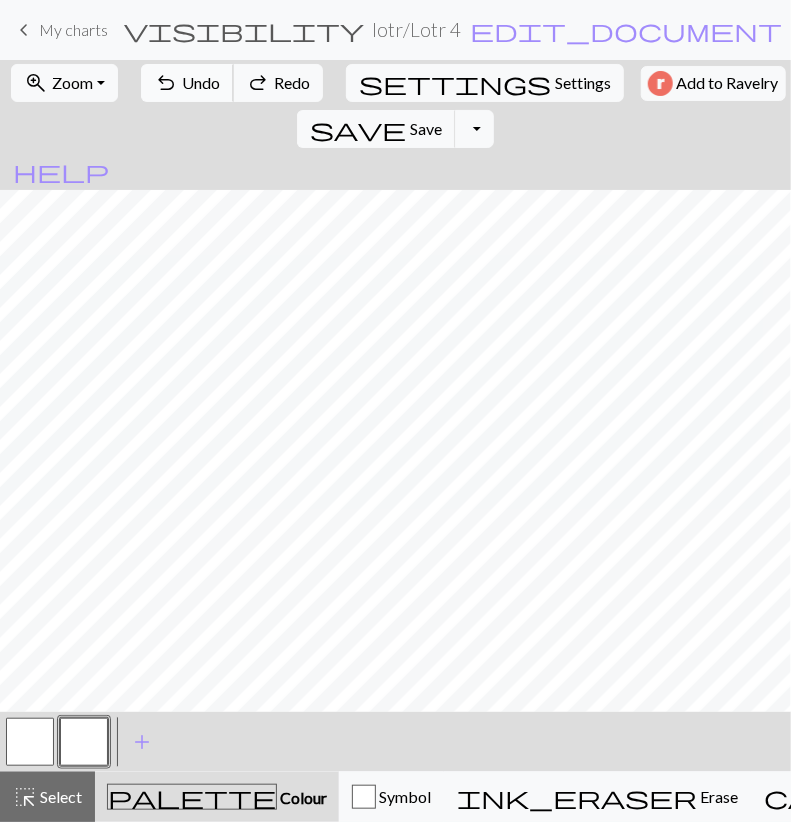 click on "Undo" at bounding box center [201, 82] 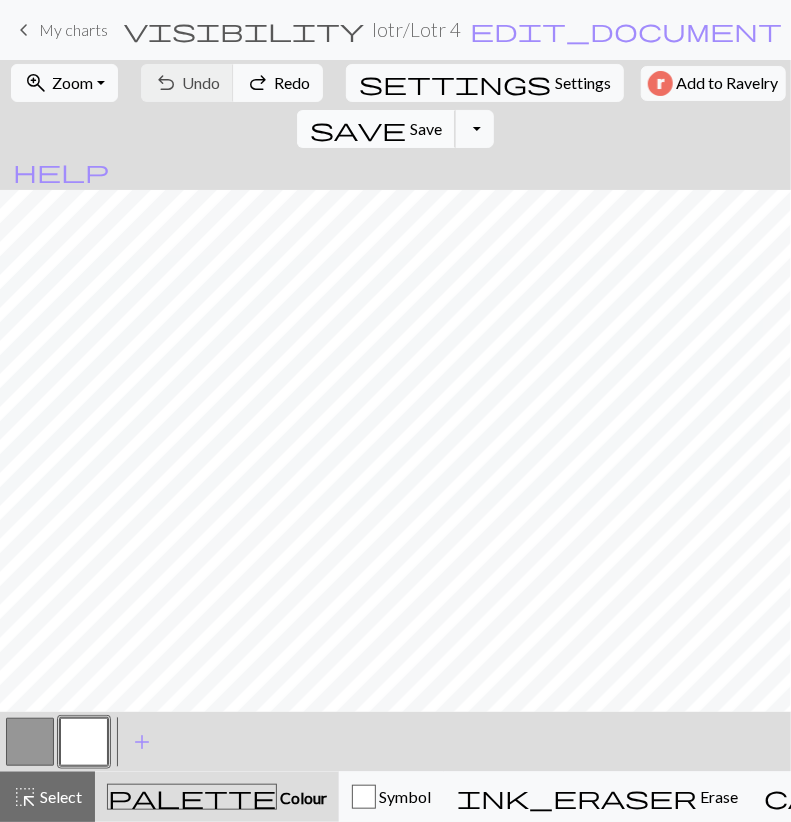 click on "save Save Save" at bounding box center (376, 129) 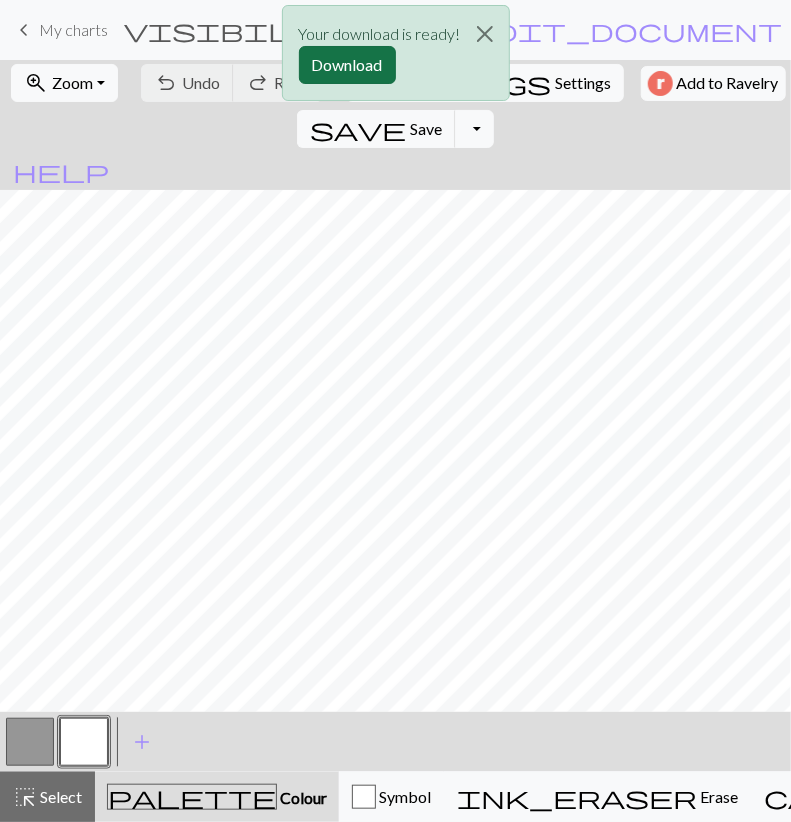 click on "Download" at bounding box center (347, 65) 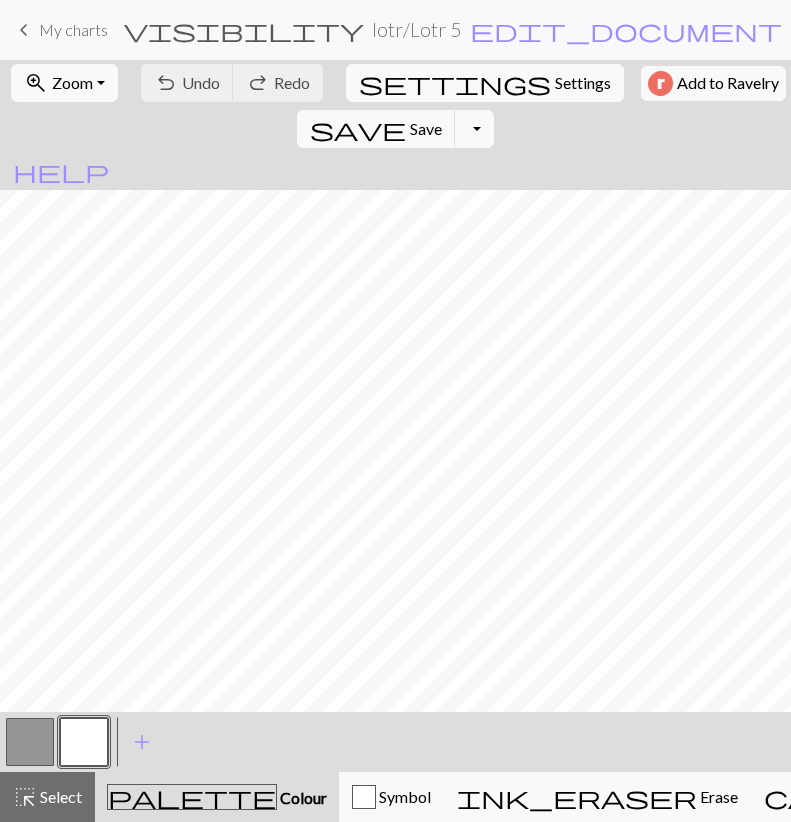 scroll, scrollTop: 0, scrollLeft: 0, axis: both 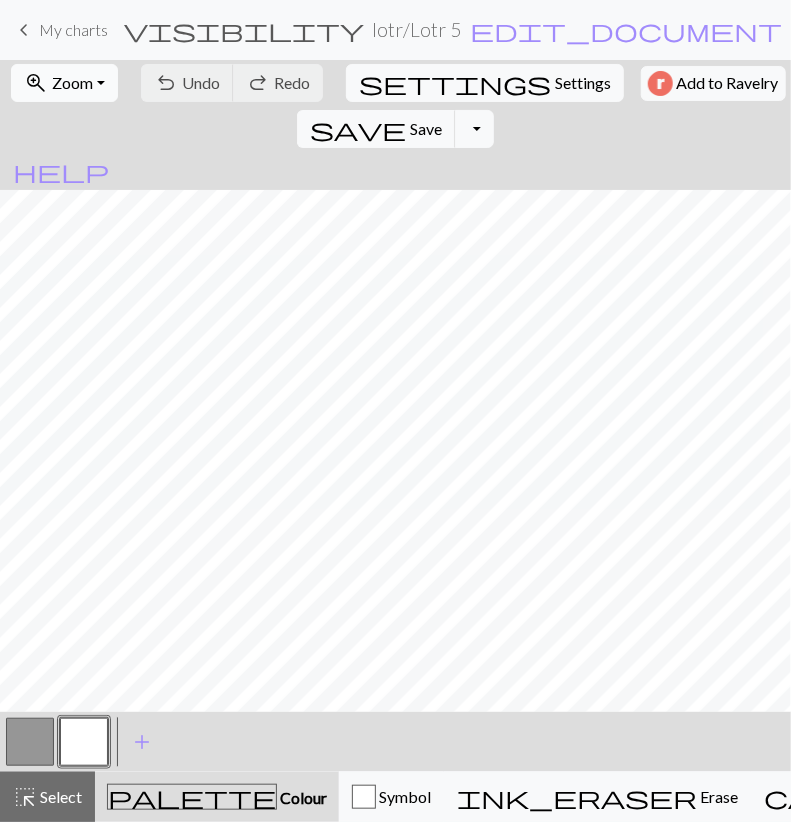 click on "Zoom" at bounding box center [72, 82] 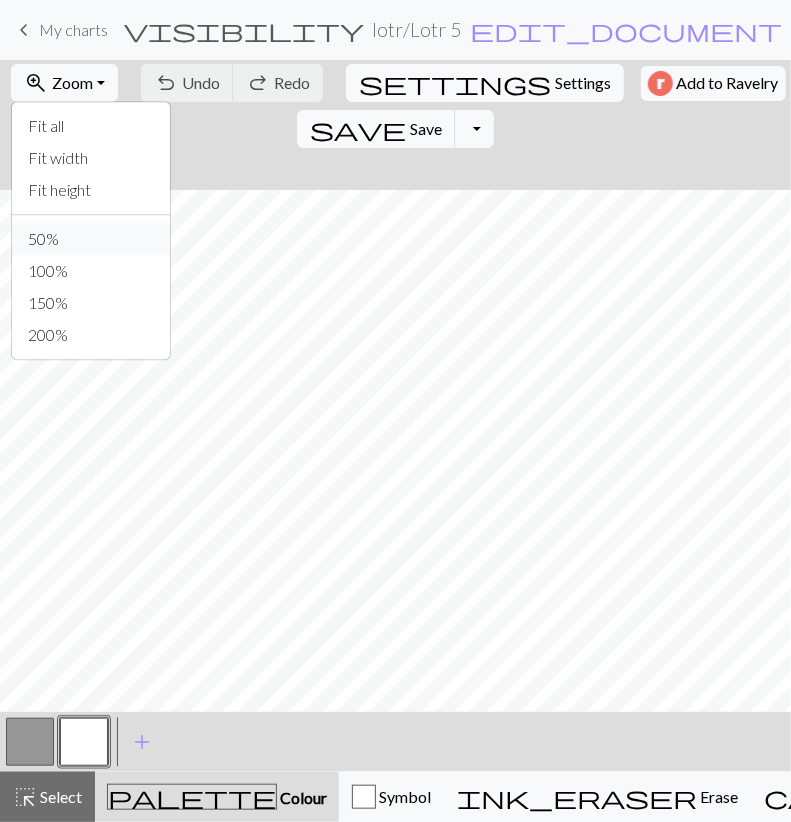 click on "50%" at bounding box center (91, 239) 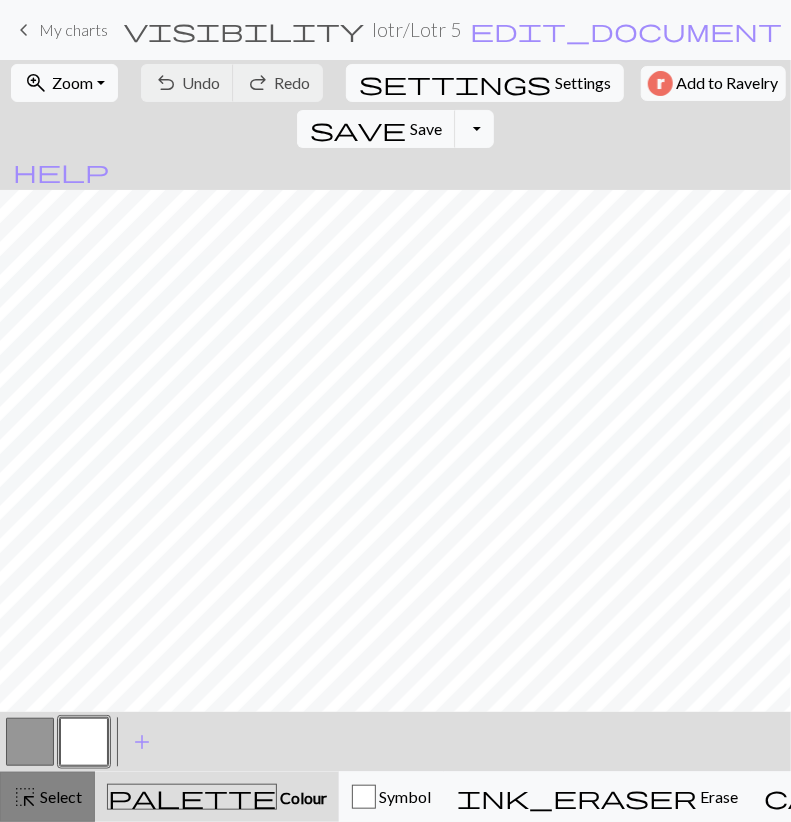 click on "highlight_alt" at bounding box center [25, 797] 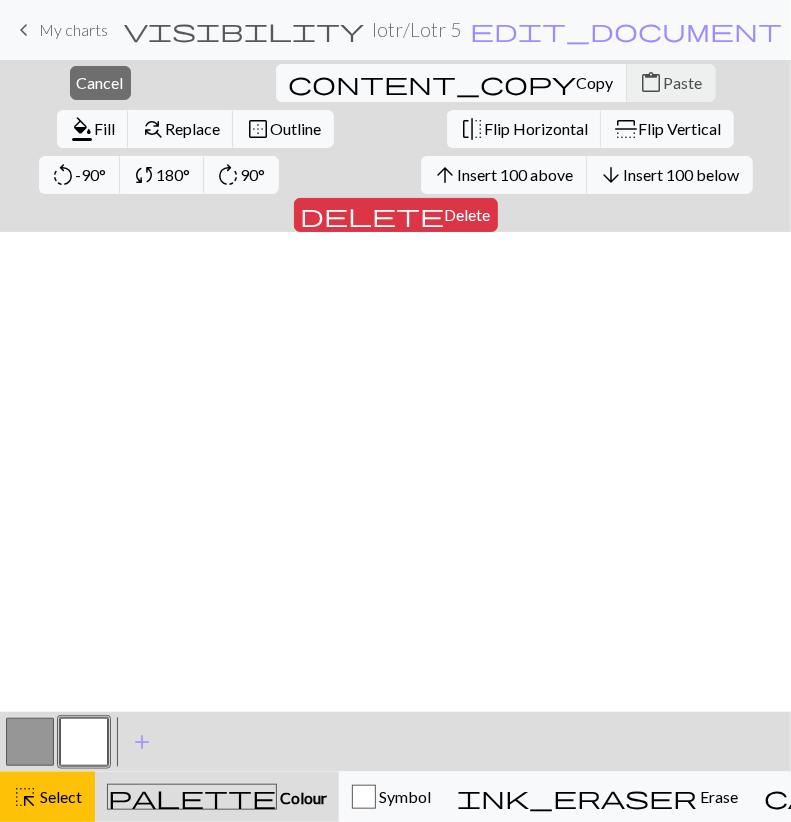scroll, scrollTop: 0, scrollLeft: 0, axis: both 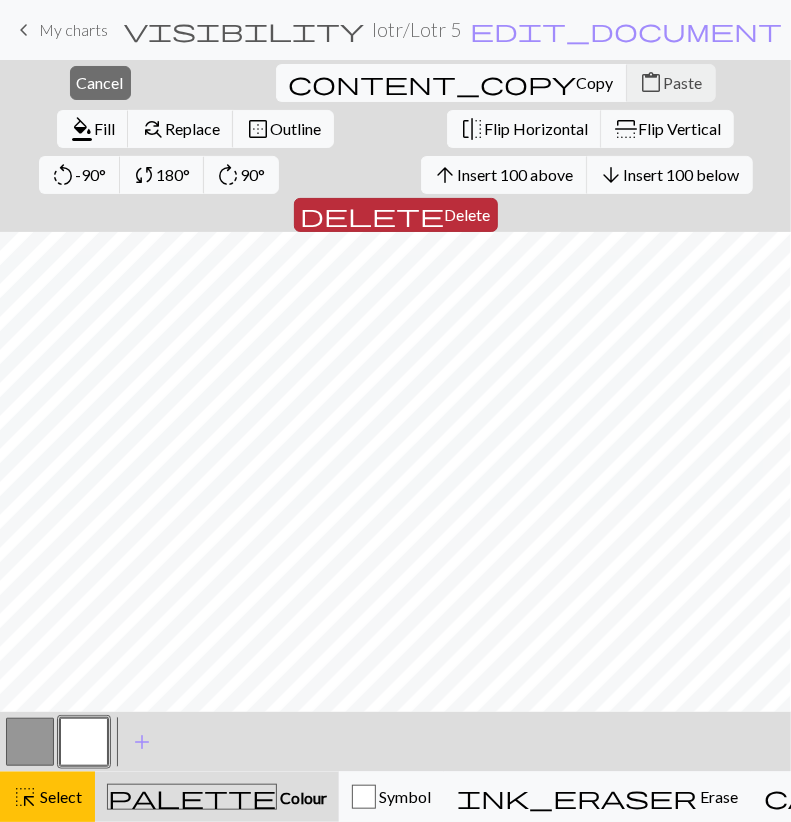 click on "Delete" at bounding box center [468, 214] 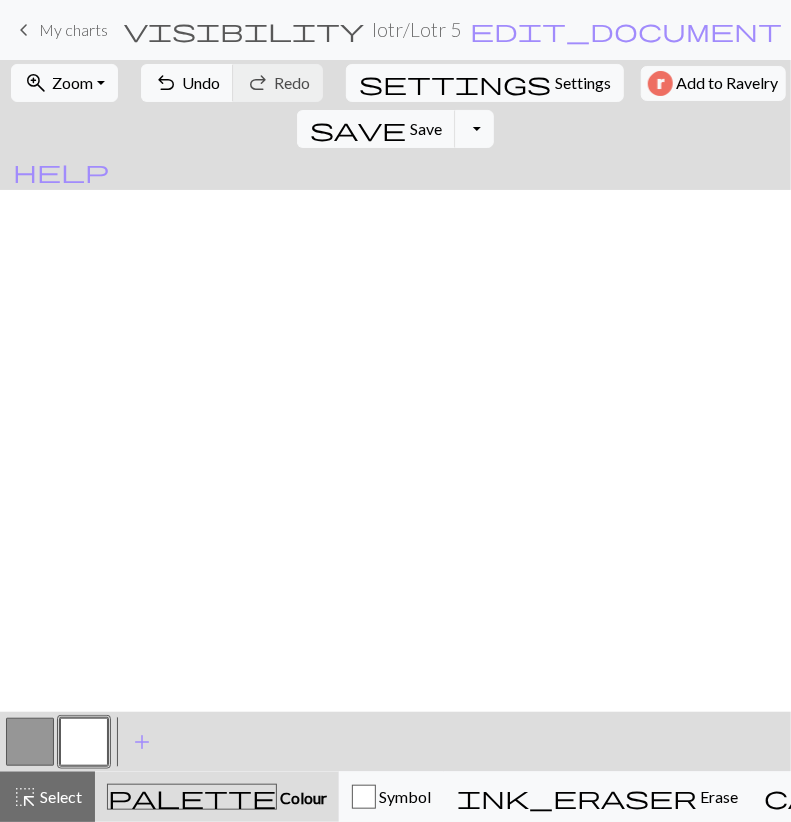 scroll, scrollTop: 1463, scrollLeft: 0, axis: vertical 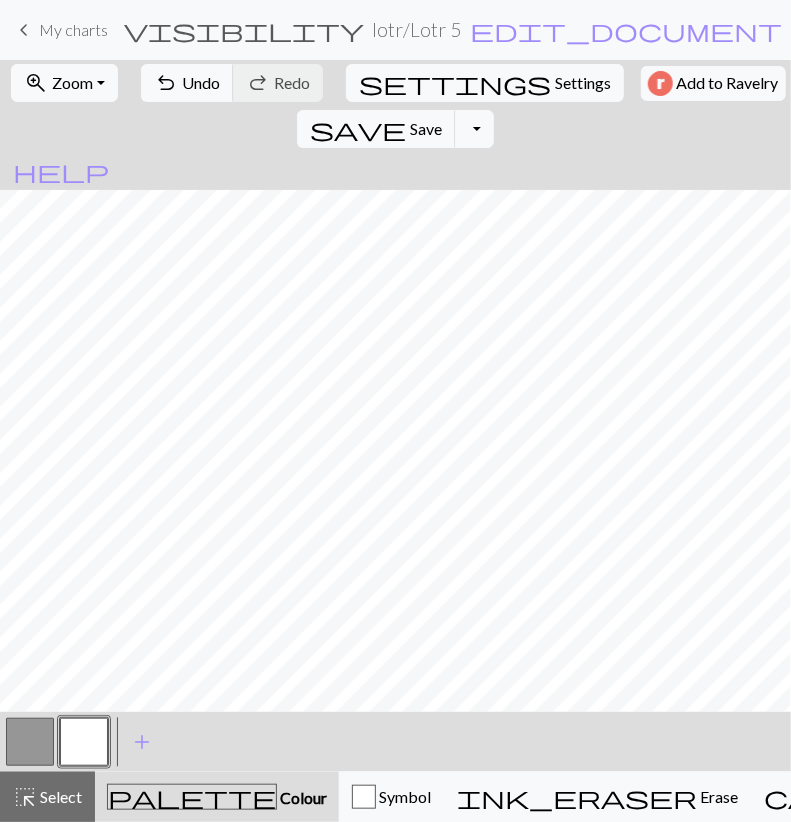 drag, startPoint x: 33, startPoint y: 806, endPoint x: 57, endPoint y: 756, distance: 55.461697 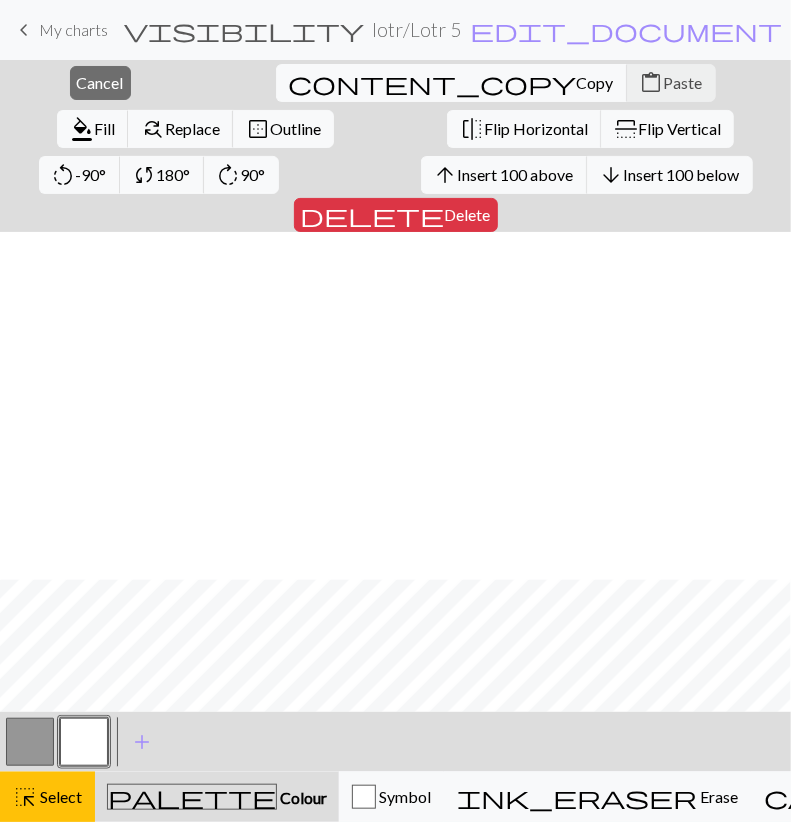 scroll, scrollTop: 1554, scrollLeft: 0, axis: vertical 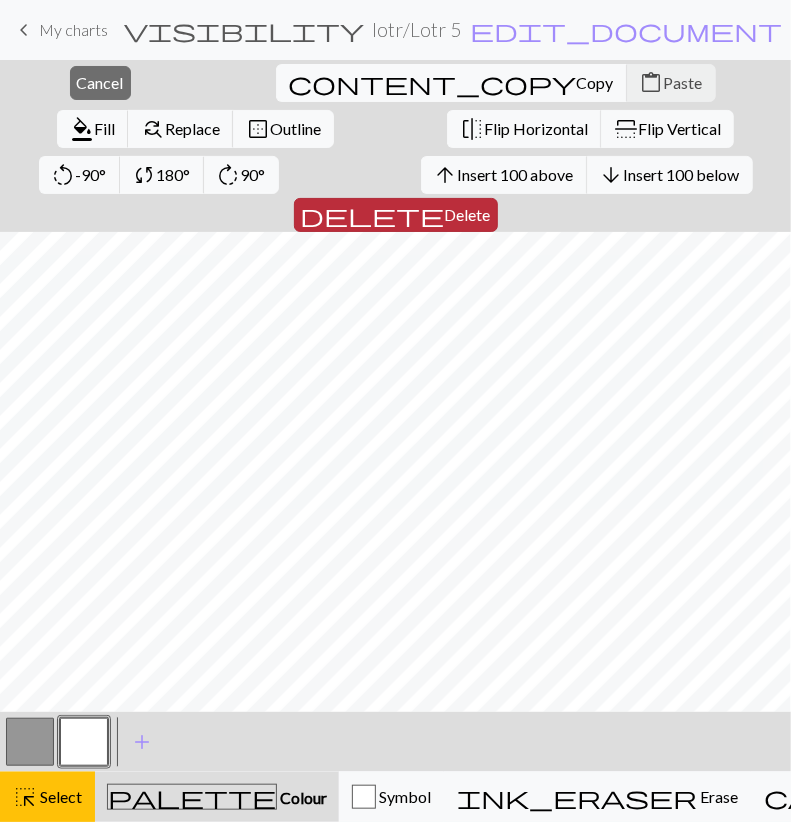 click on "Delete" at bounding box center [468, 214] 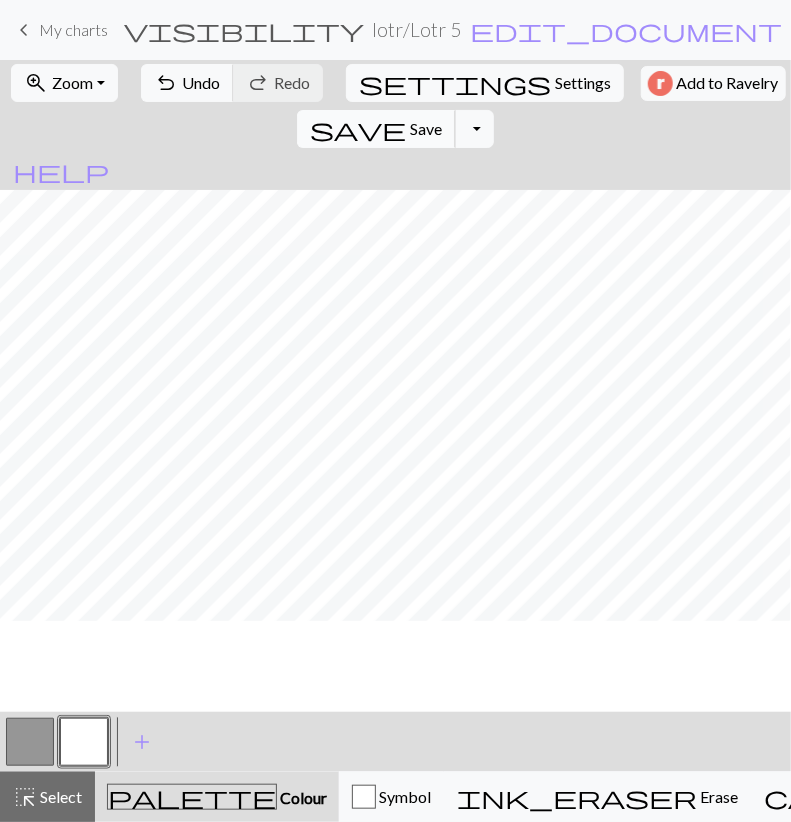 scroll, scrollTop: 463, scrollLeft: 0, axis: vertical 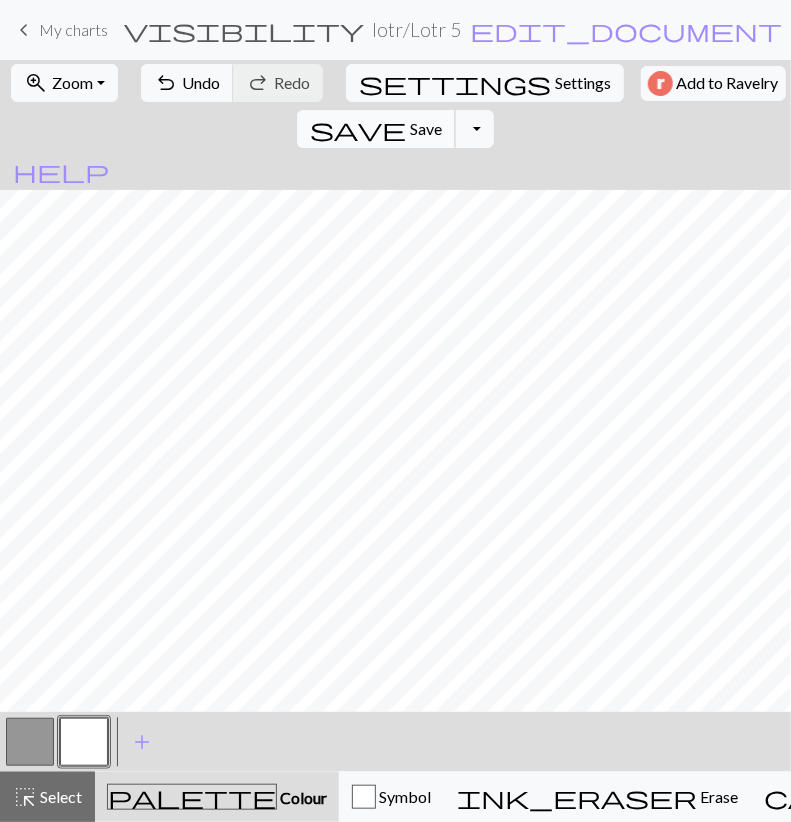 click on "save Save Save" at bounding box center (376, 129) 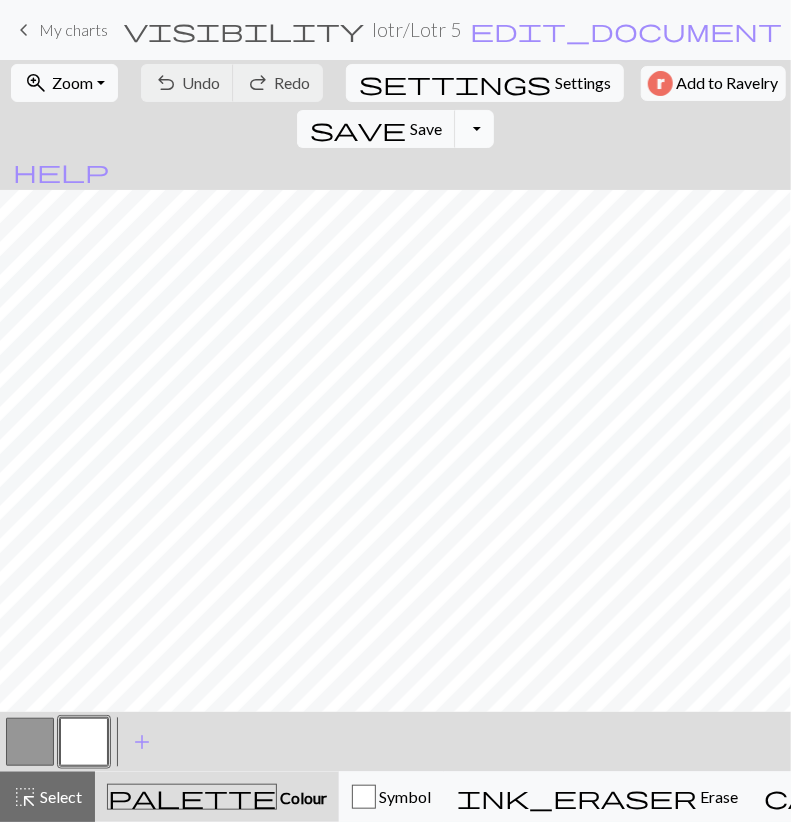 click on "Toggle Dropdown" at bounding box center [474, 129] 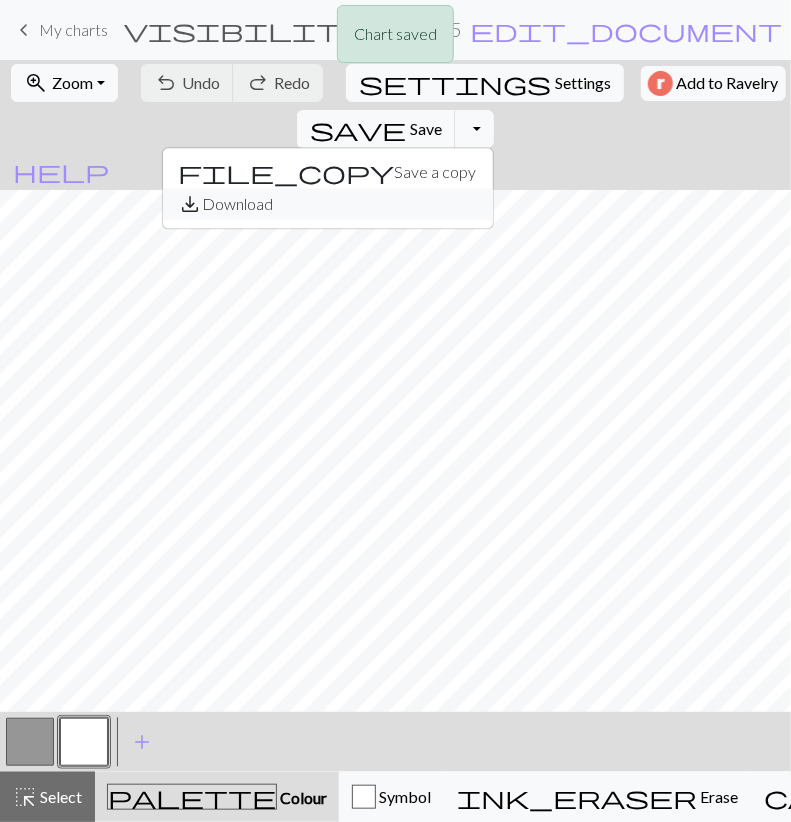 click on "save_alt  Download" at bounding box center [328, 204] 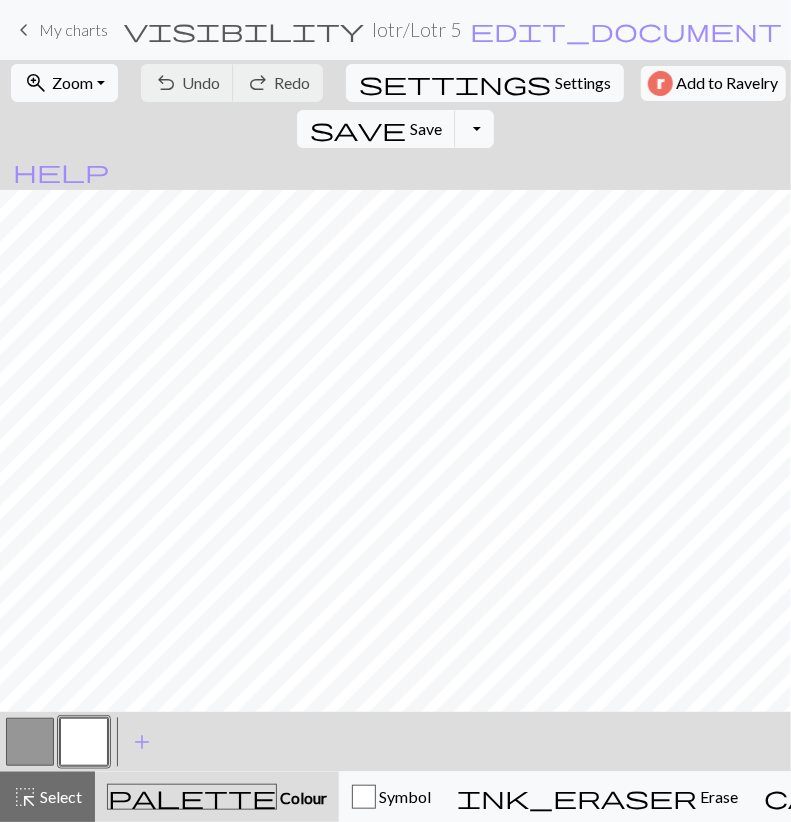 click at bounding box center [30, 742] 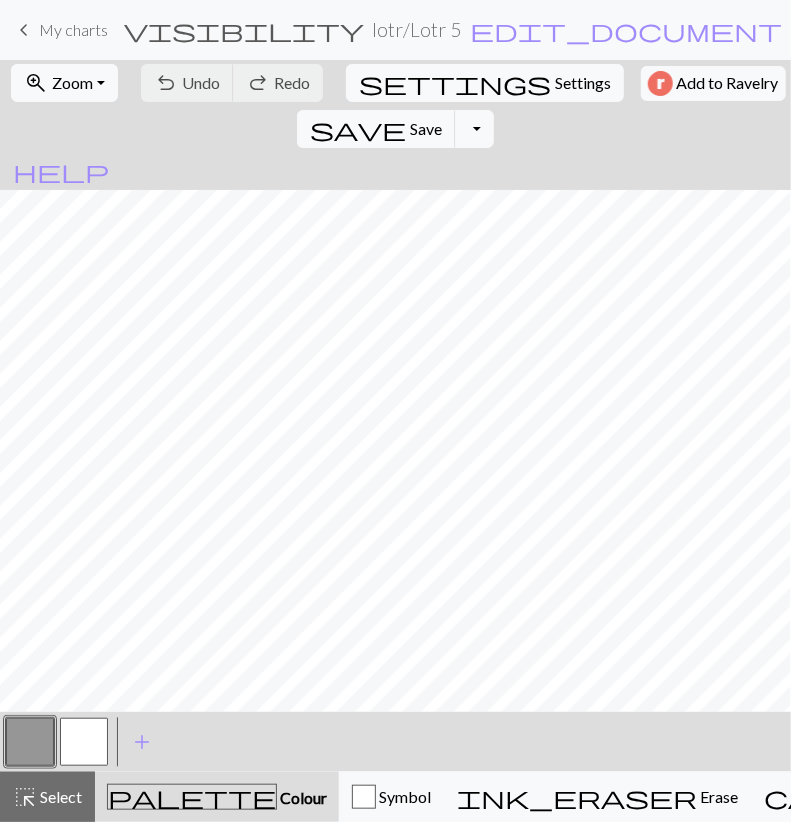 click at bounding box center [30, 742] 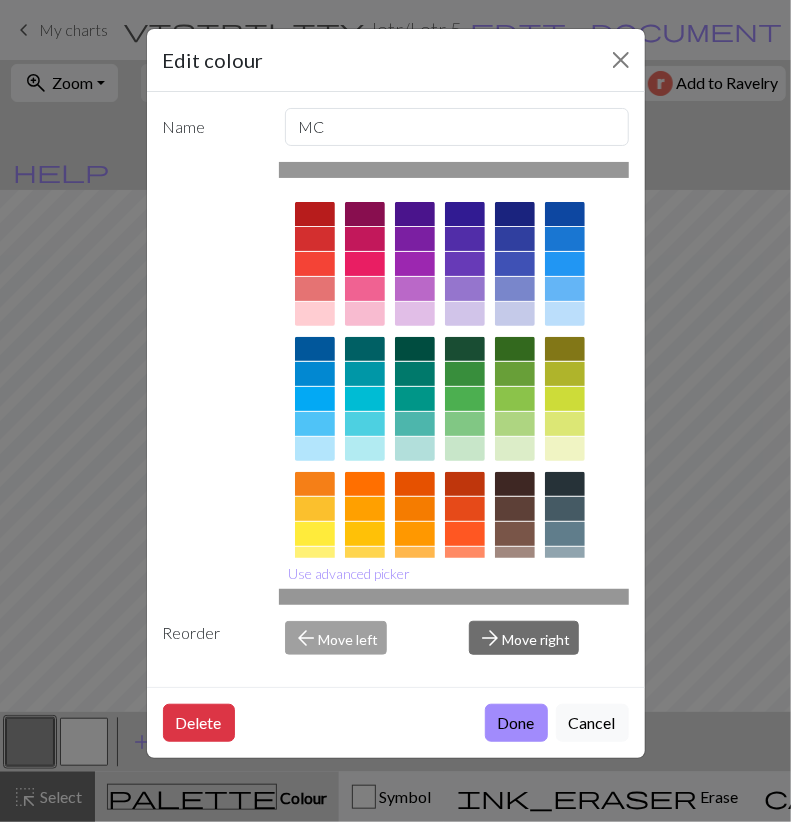 scroll, scrollTop: 196, scrollLeft: 0, axis: vertical 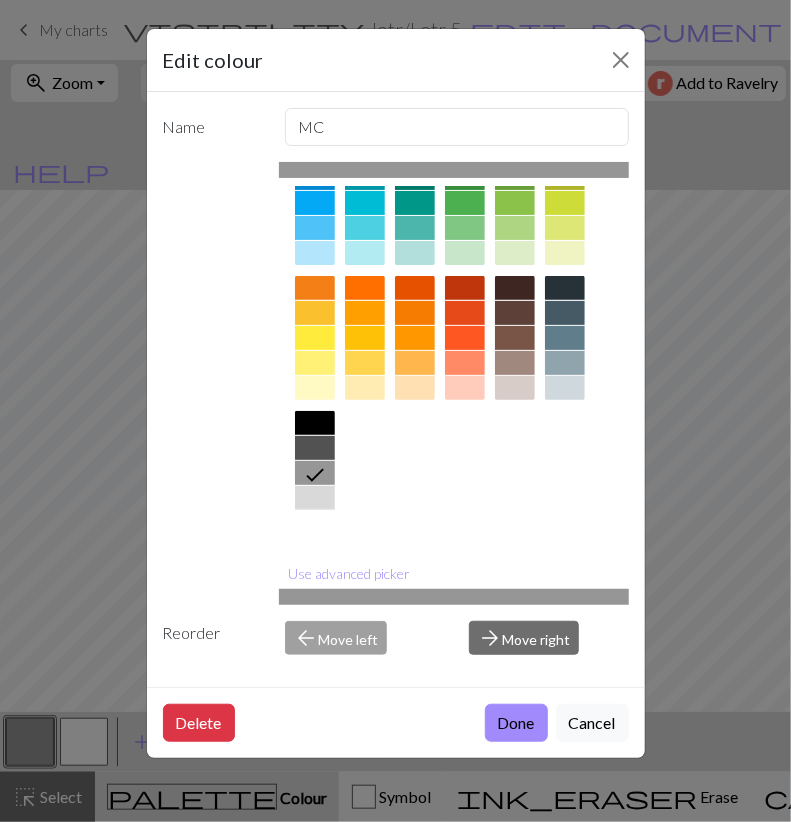 click at bounding box center (315, 523) 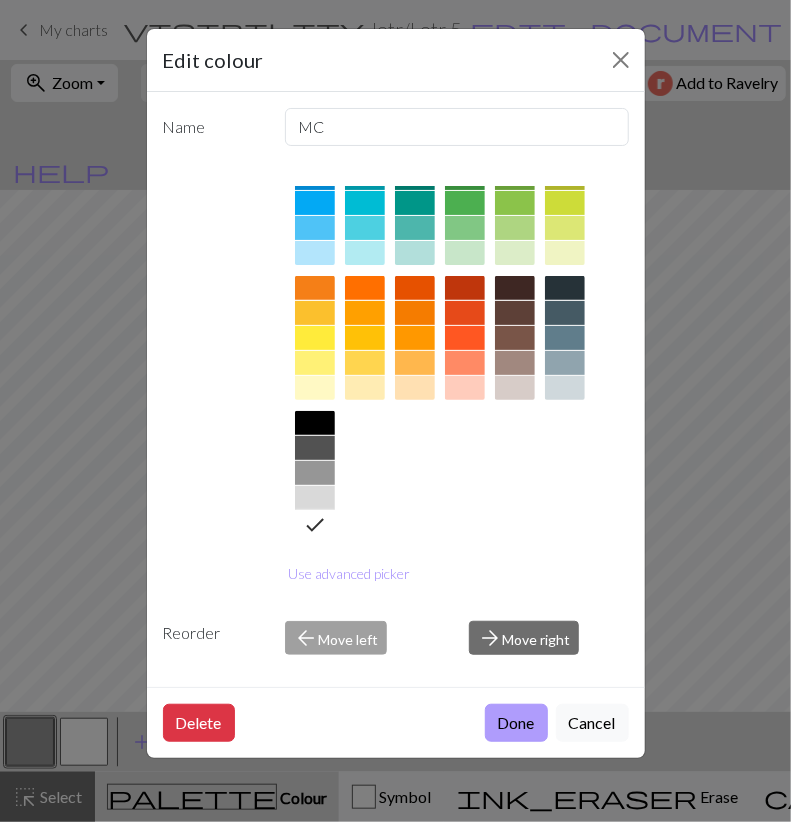 click on "Done" at bounding box center (516, 723) 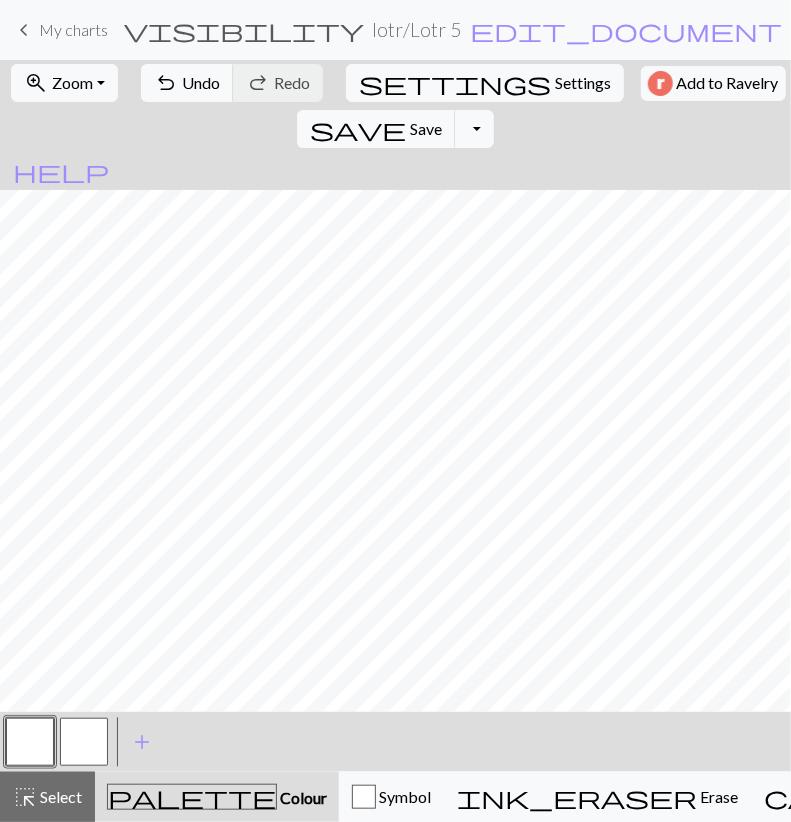 click at bounding box center (84, 742) 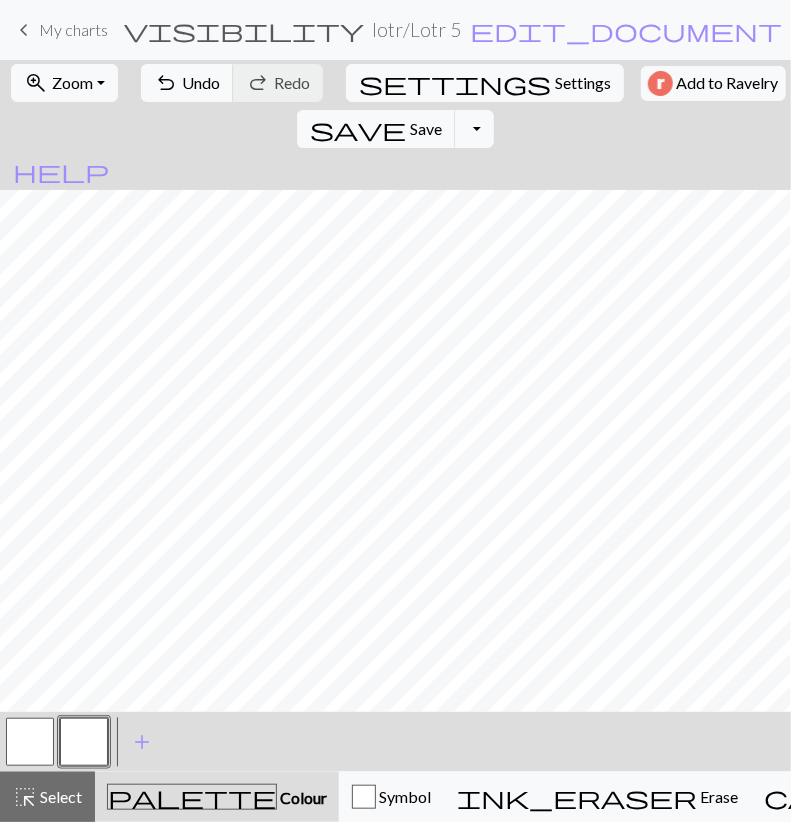 click at bounding box center [84, 742] 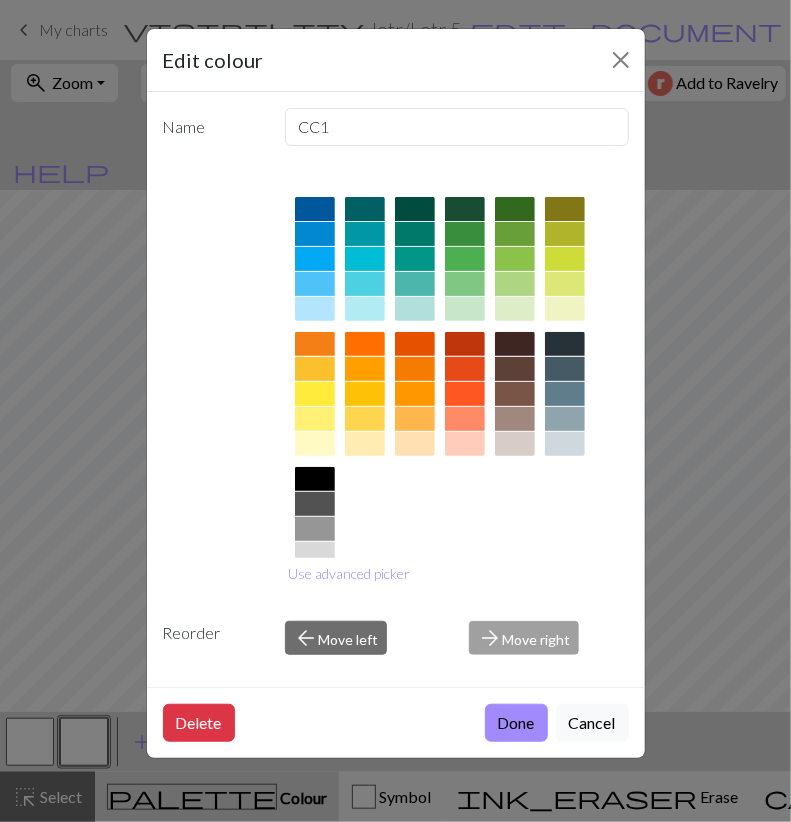 scroll, scrollTop: 196, scrollLeft: 0, axis: vertical 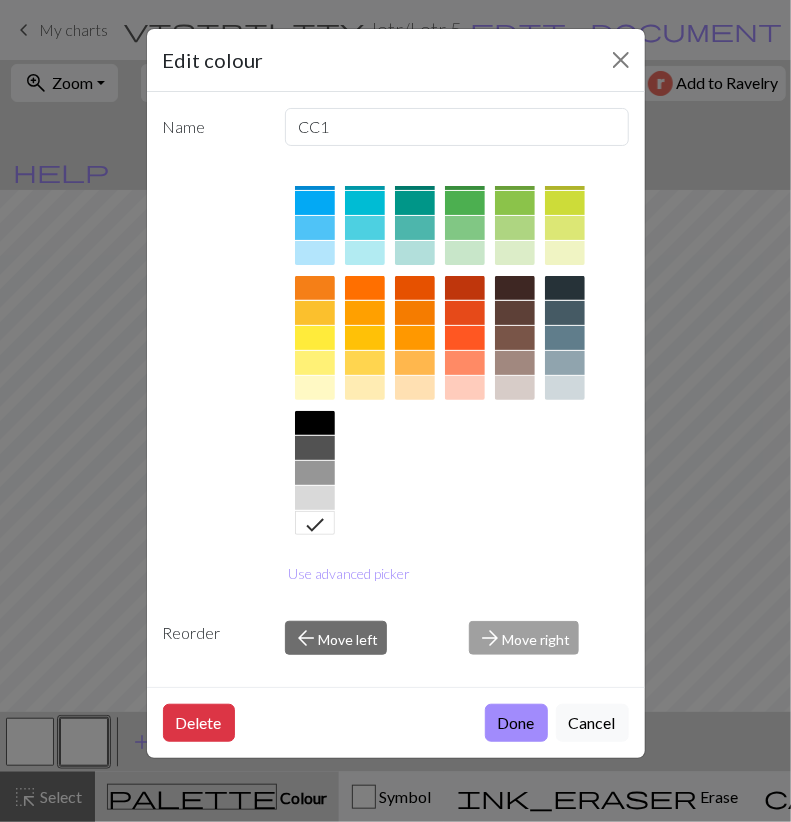 click at bounding box center [315, 473] 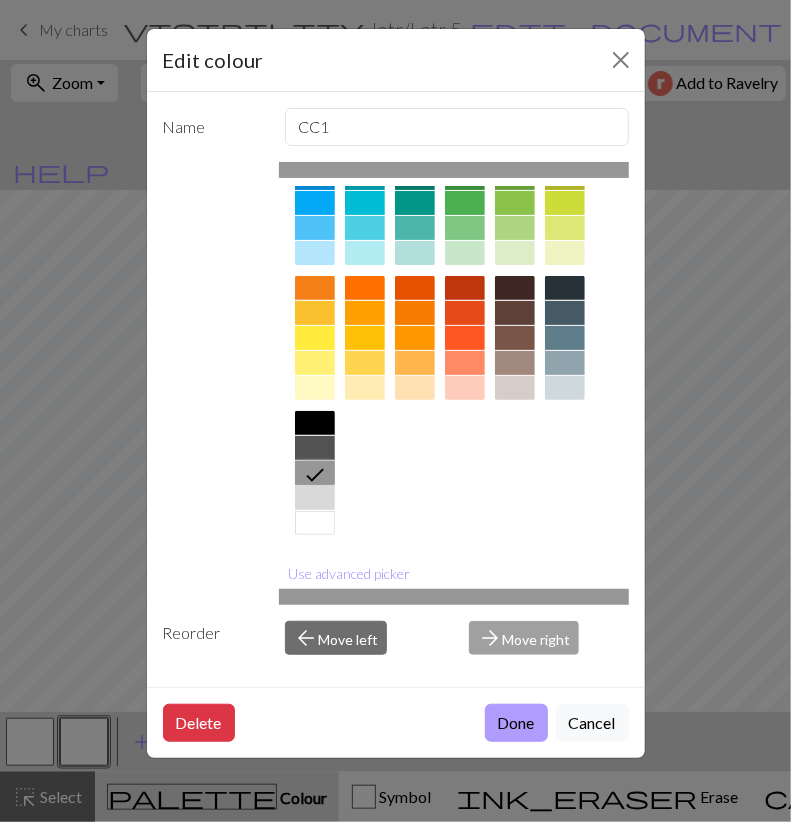 click on "Done" at bounding box center [516, 723] 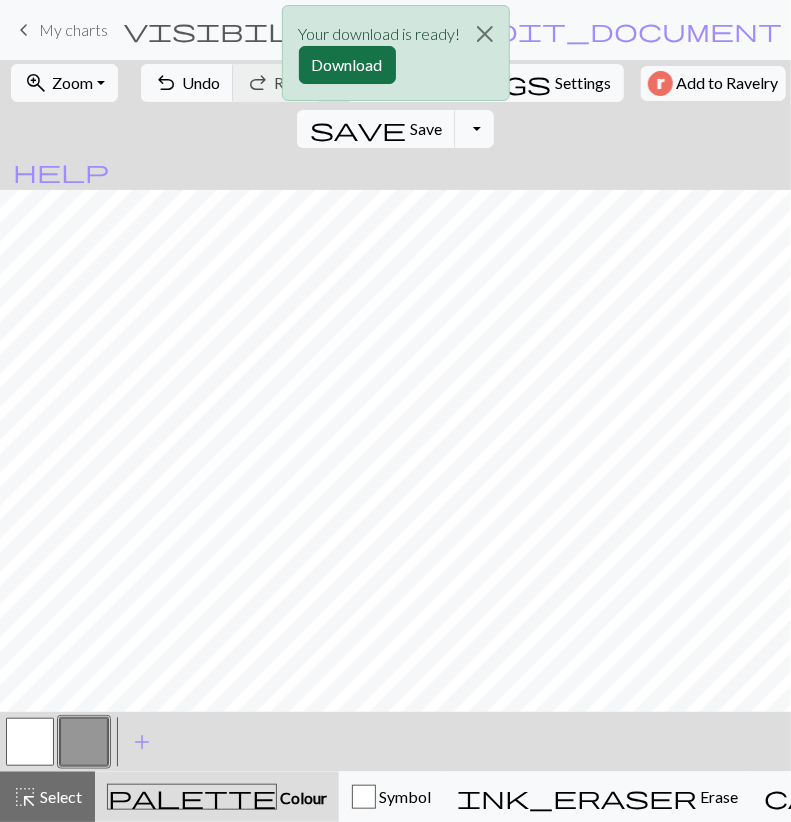 click on "Download" at bounding box center (347, 65) 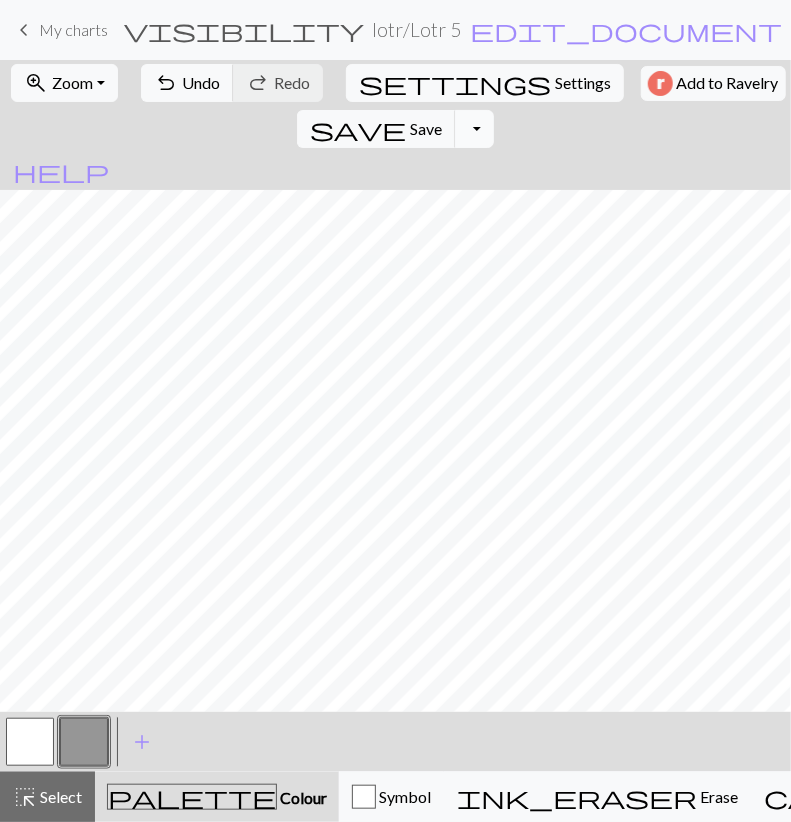 click on "Toggle Dropdown" at bounding box center [474, 129] 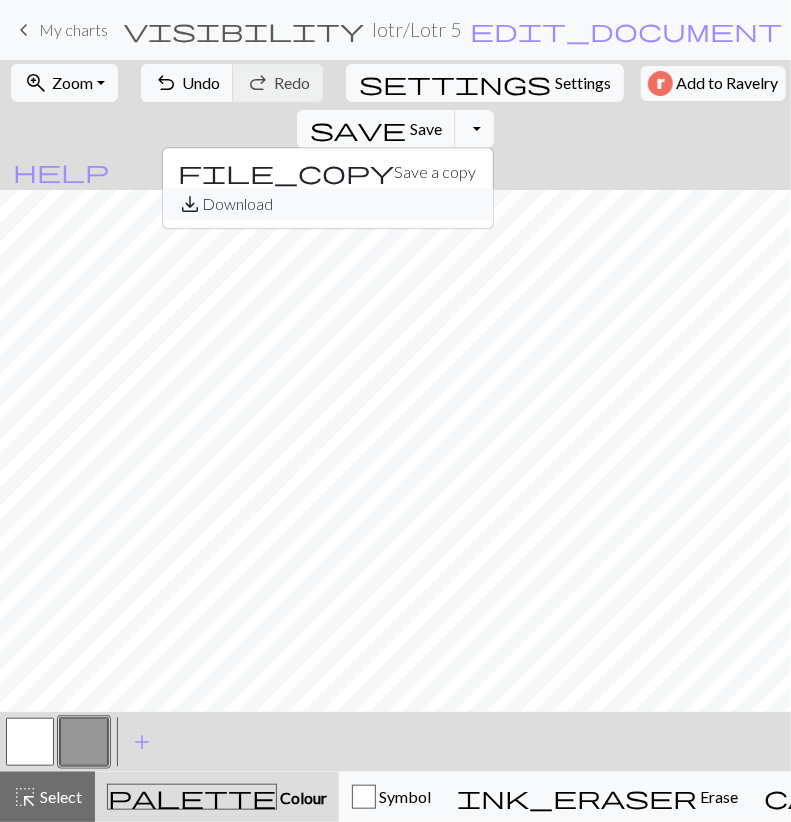 click on "save_alt  Download" at bounding box center (328, 204) 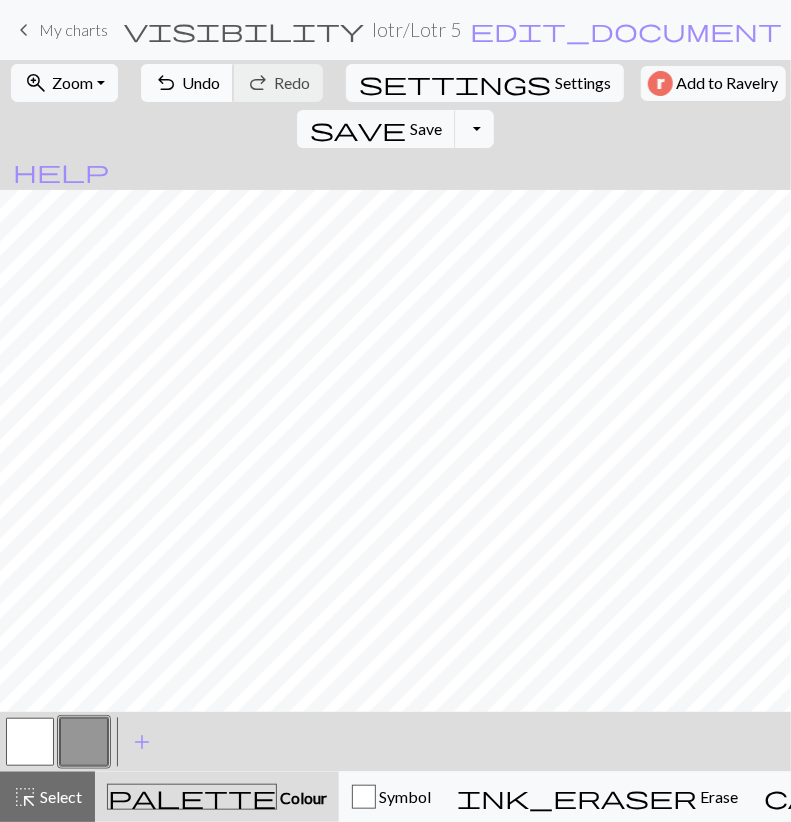 click on "Undo" at bounding box center [201, 82] 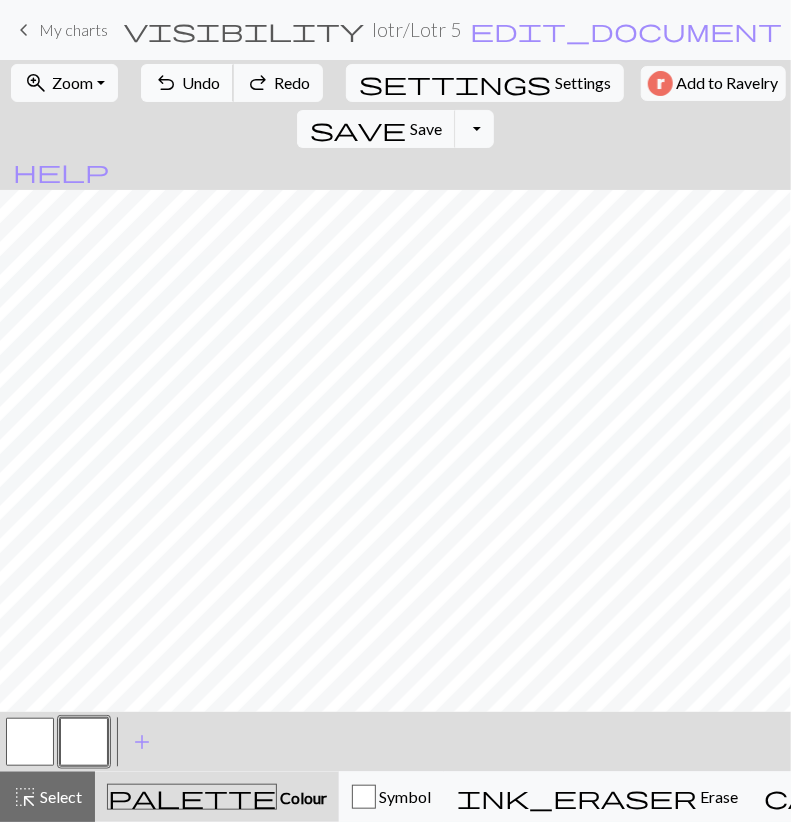 click on "Undo" at bounding box center (201, 82) 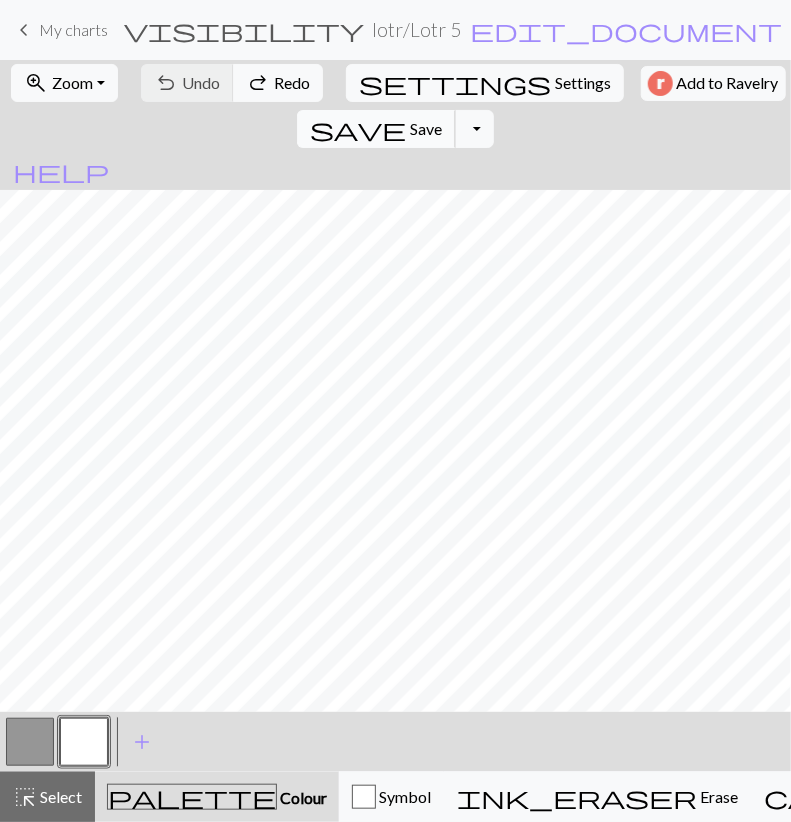 click on "Save" at bounding box center [426, 128] 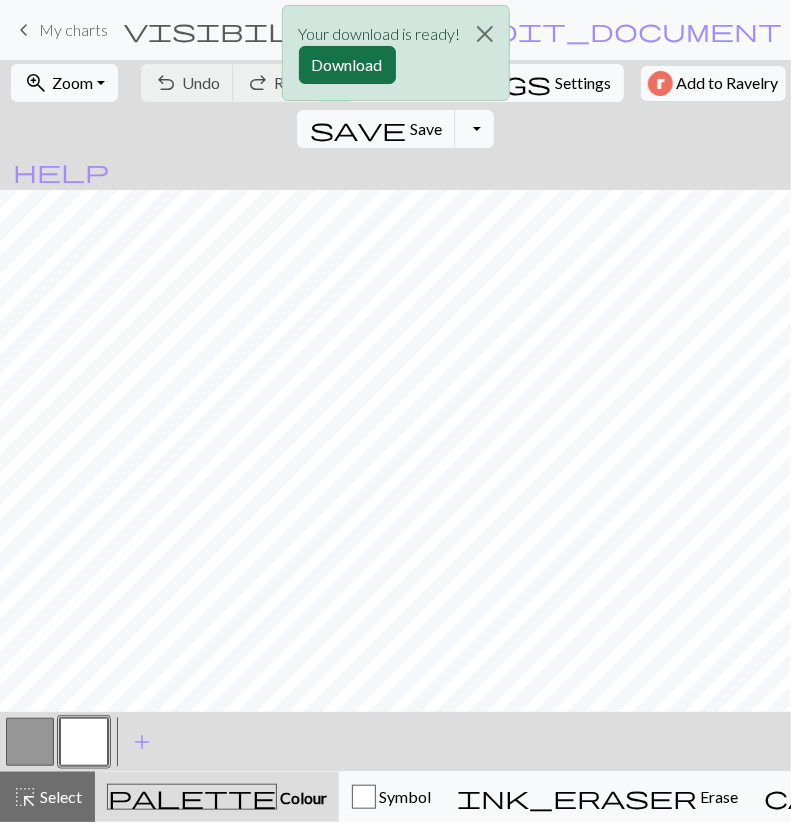 click on "Download" at bounding box center (347, 65) 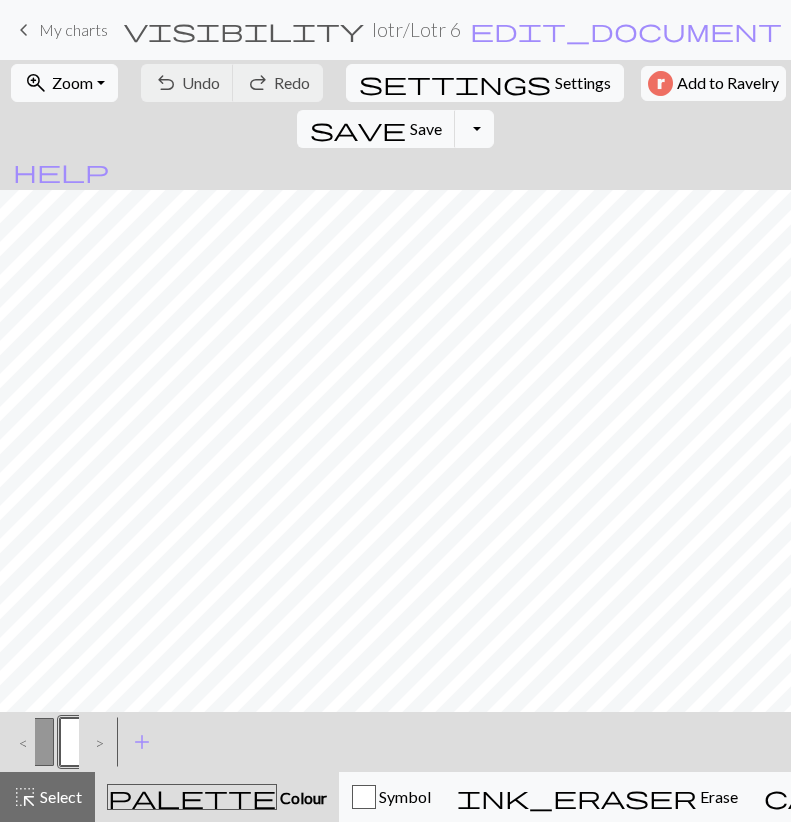 scroll, scrollTop: 0, scrollLeft: 0, axis: both 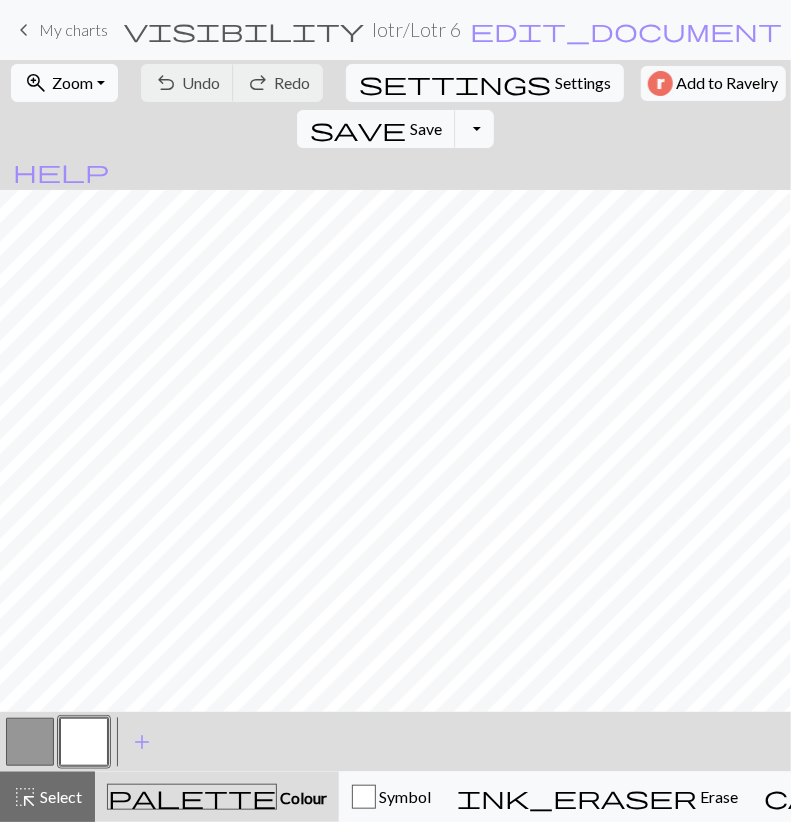 click on "zoom_in Zoom Zoom" at bounding box center [64, 83] 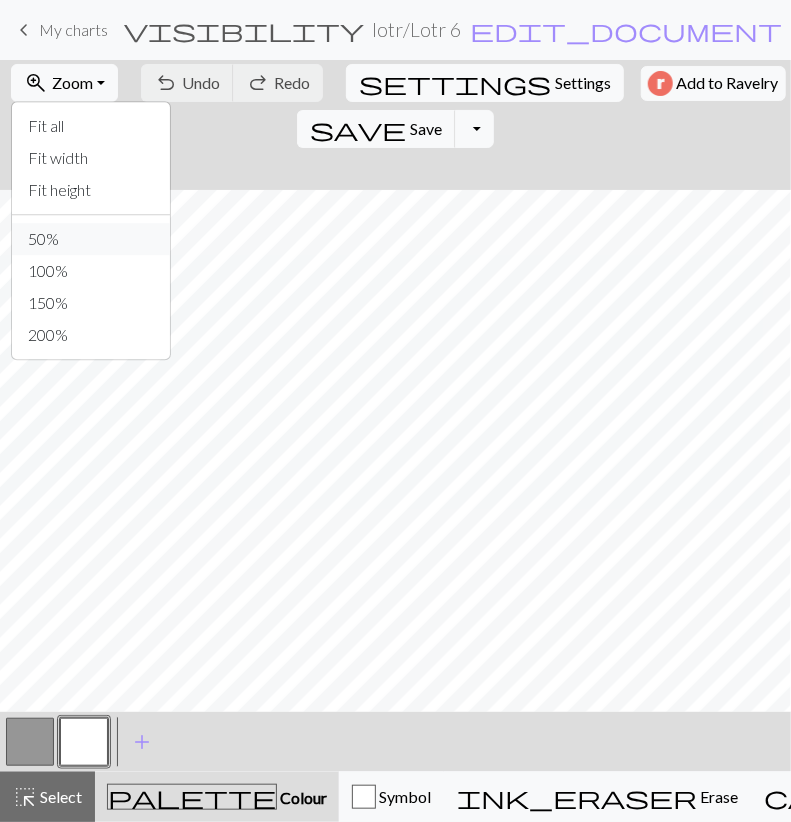 click on "50%" at bounding box center (91, 239) 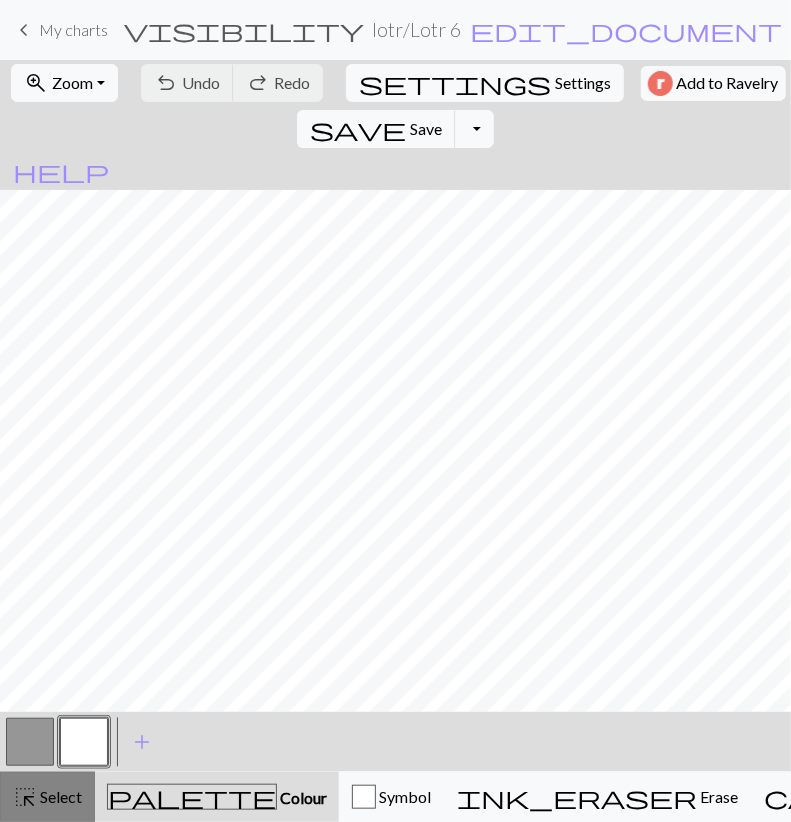click on "Select" at bounding box center (59, 796) 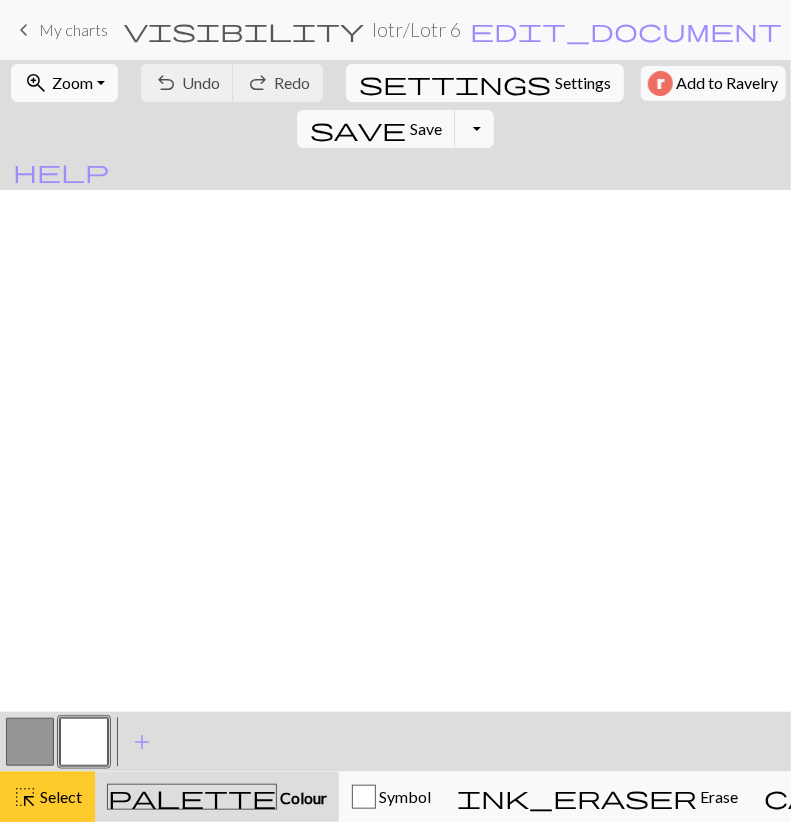 scroll, scrollTop: 2463, scrollLeft: 0, axis: vertical 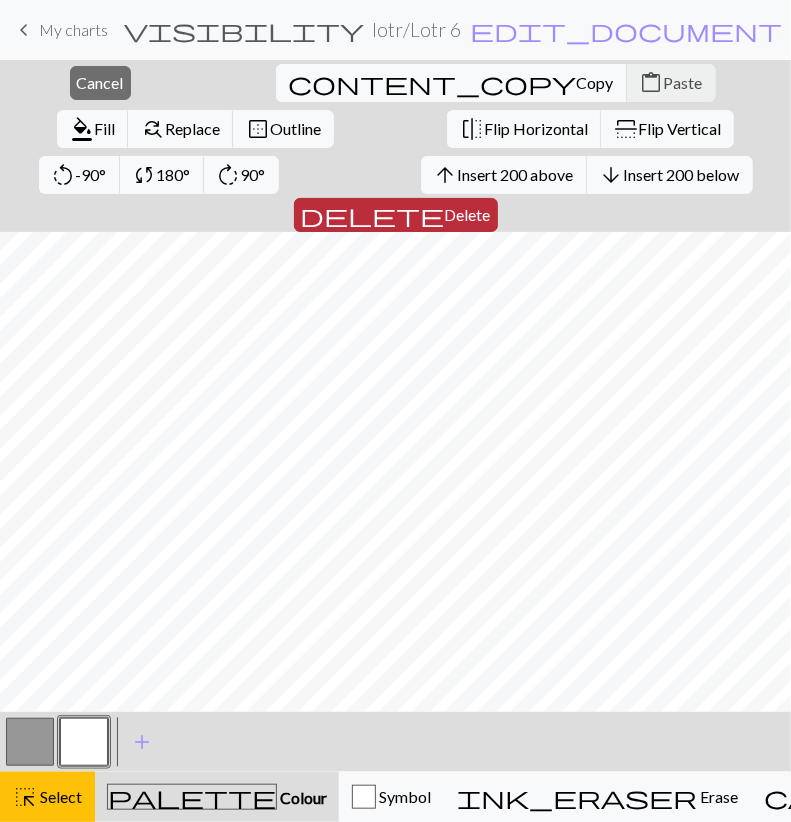 click on "Delete" at bounding box center (468, 214) 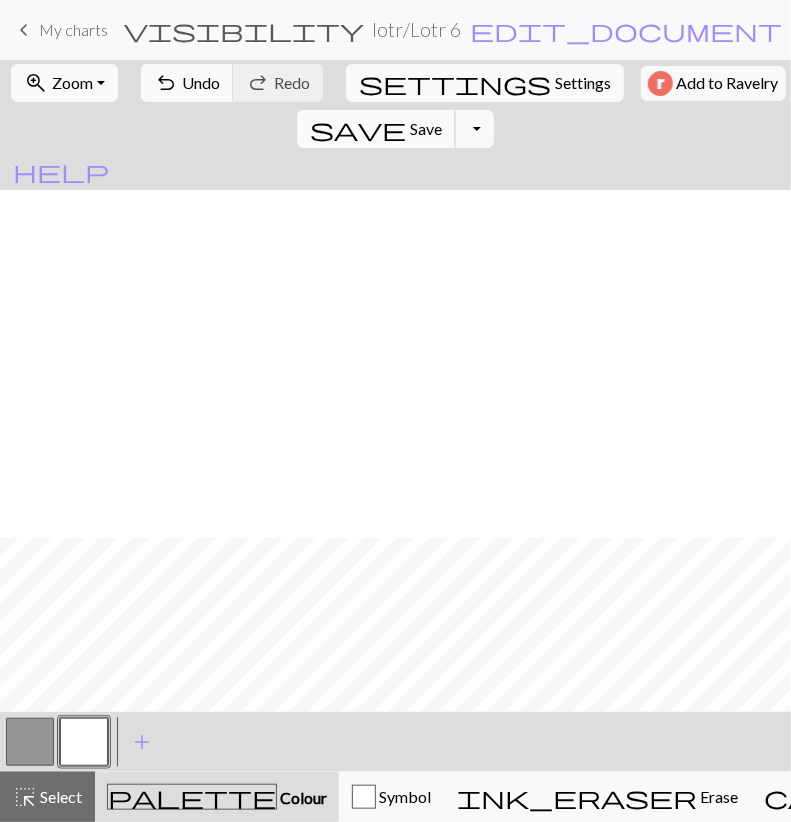 scroll, scrollTop: 348, scrollLeft: 0, axis: vertical 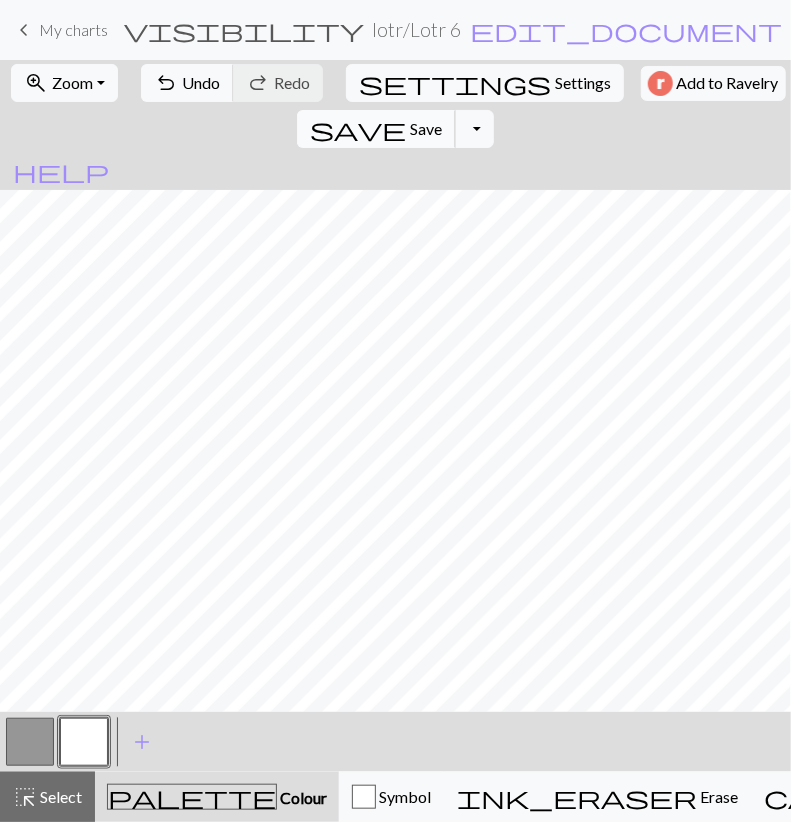 click on "Save" at bounding box center (426, 128) 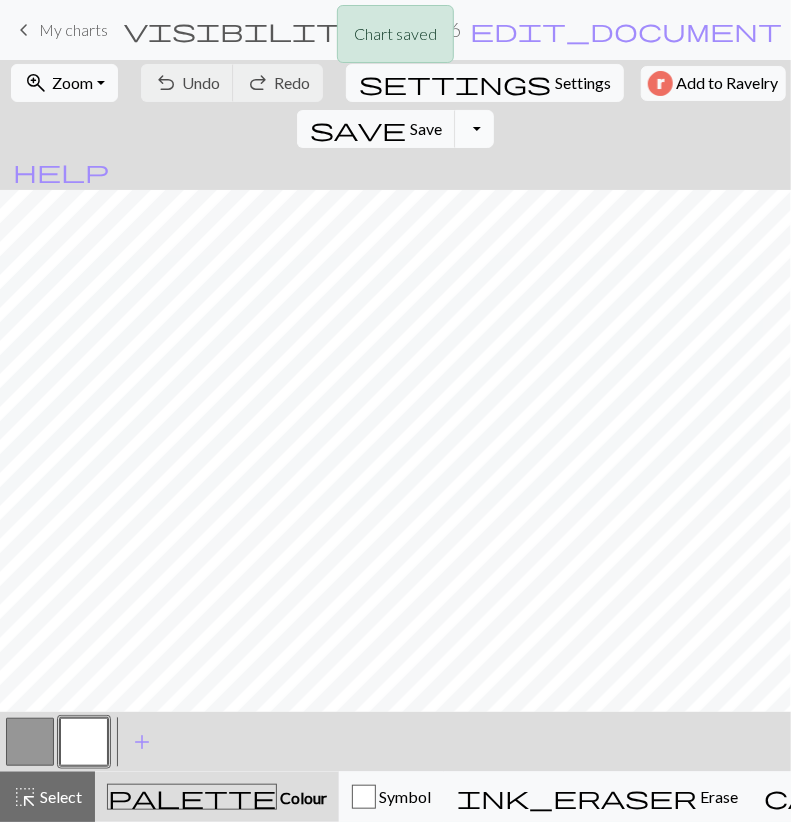 click on "Toggle Dropdown" at bounding box center [474, 129] 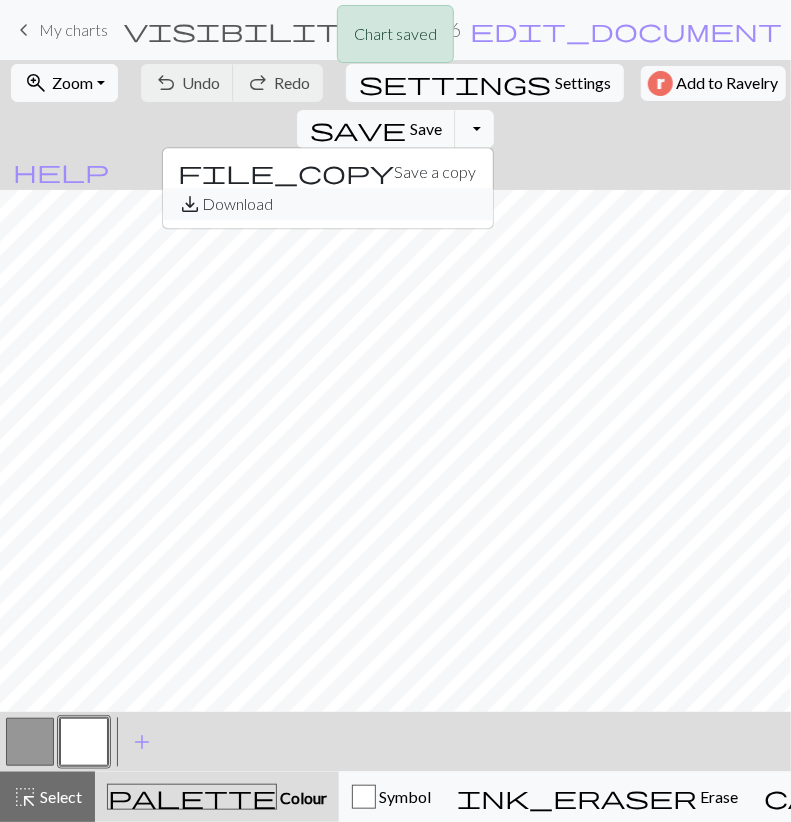 click on "save_alt  Download" at bounding box center (328, 204) 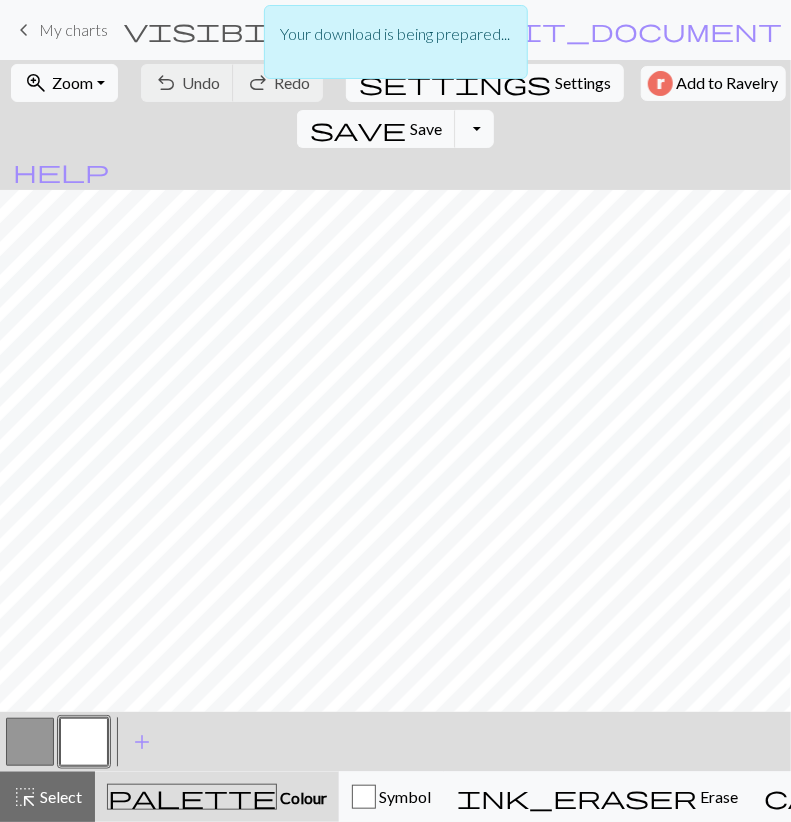 click at bounding box center (30, 742) 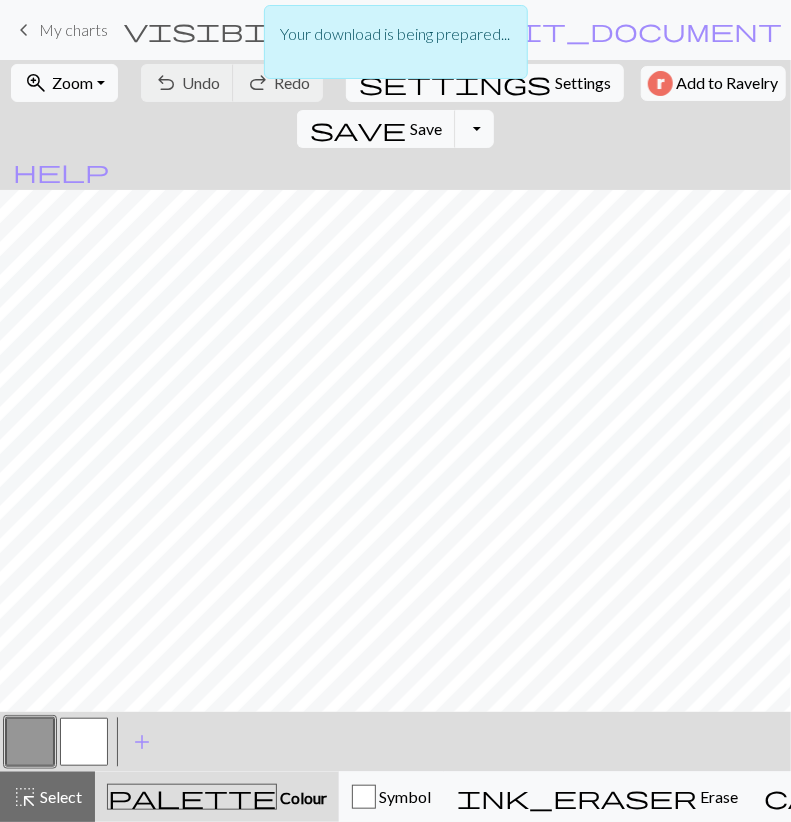 click at bounding box center [30, 742] 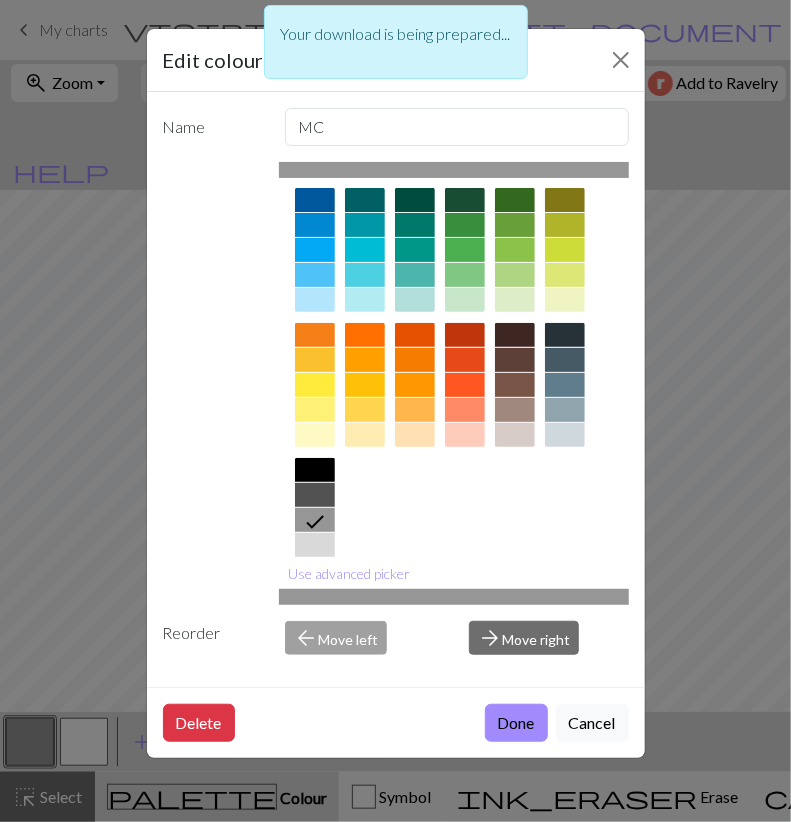 scroll, scrollTop: 196, scrollLeft: 0, axis: vertical 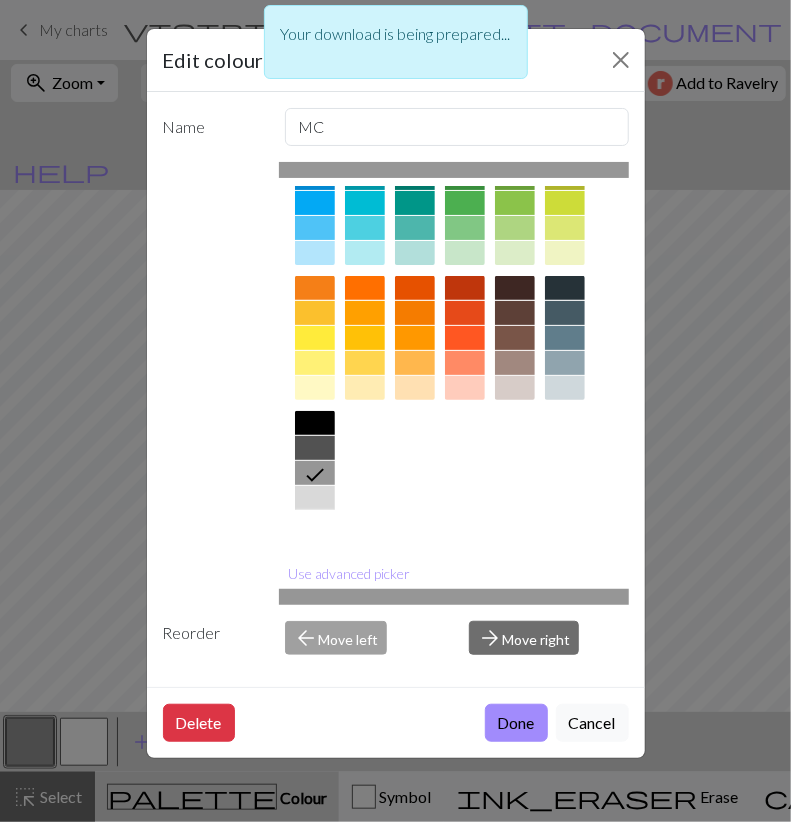 click at bounding box center [315, 523] 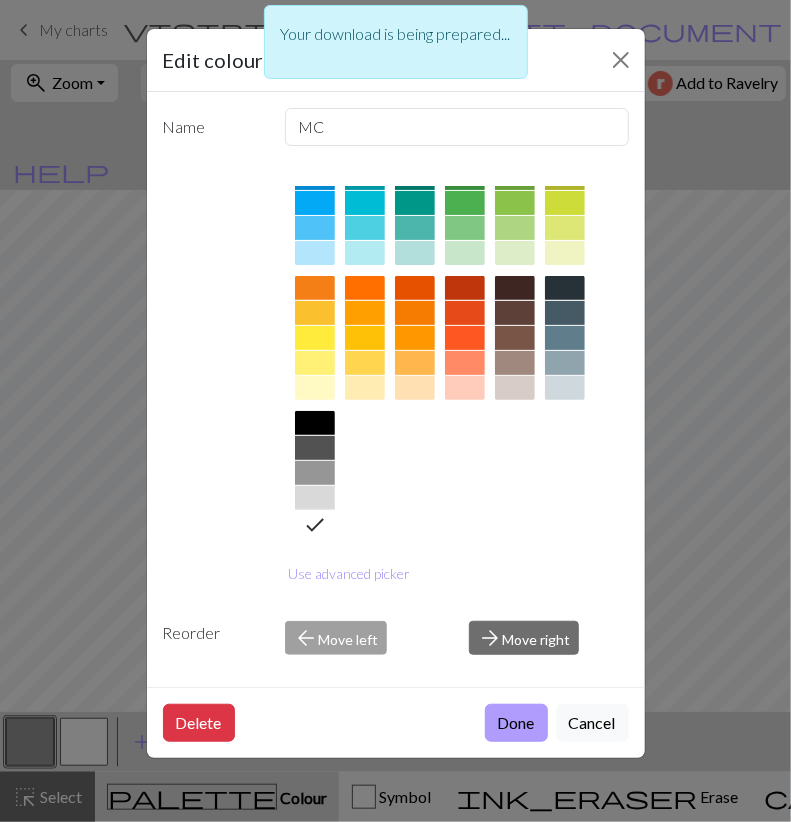 click on "Done" at bounding box center (516, 723) 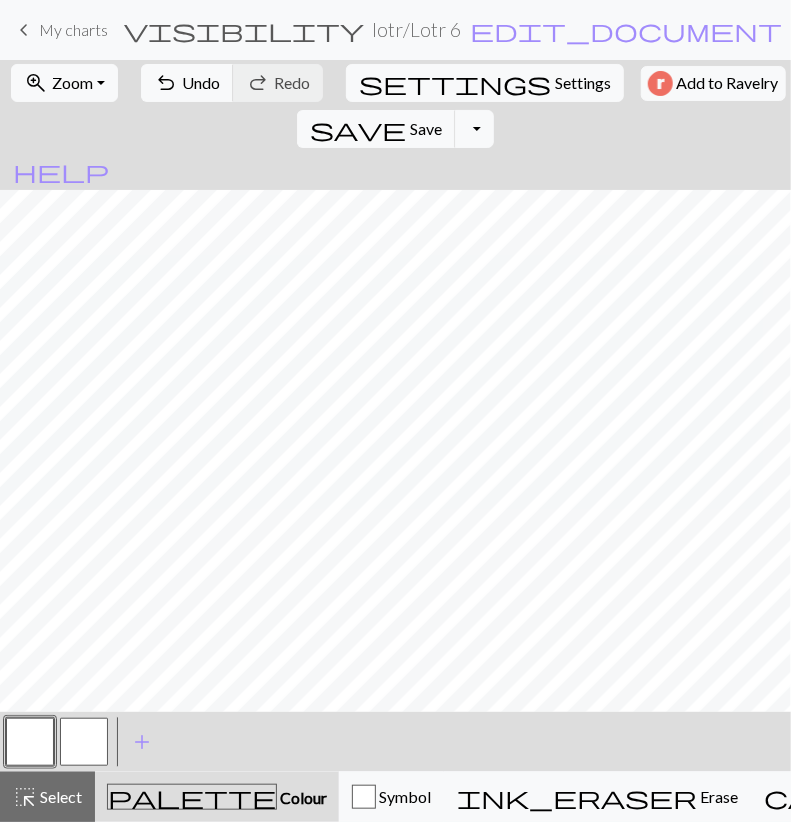 click at bounding box center (84, 742) 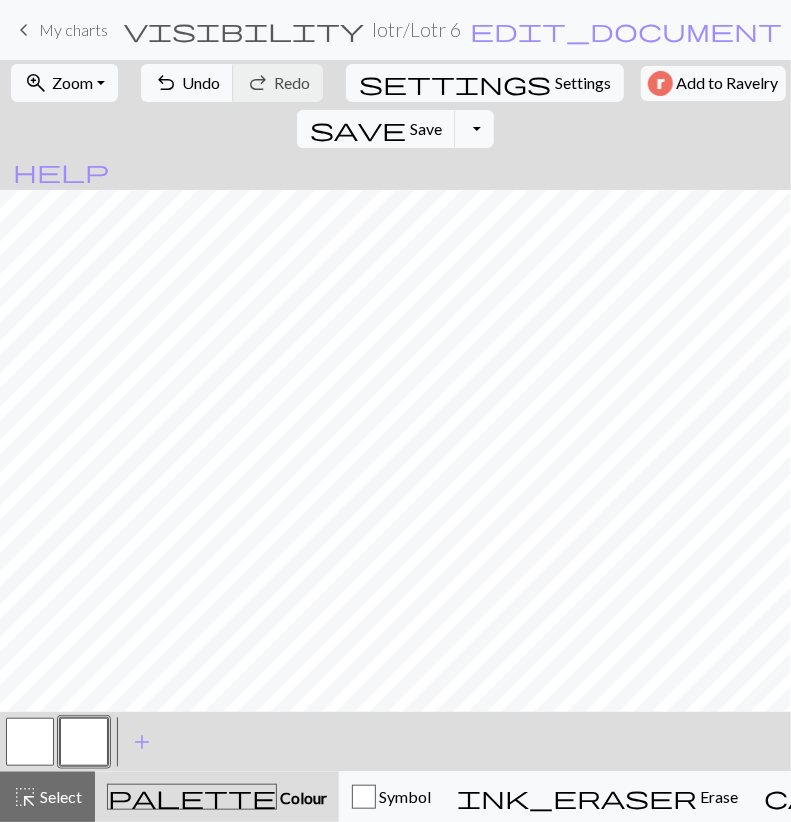 click at bounding box center [84, 742] 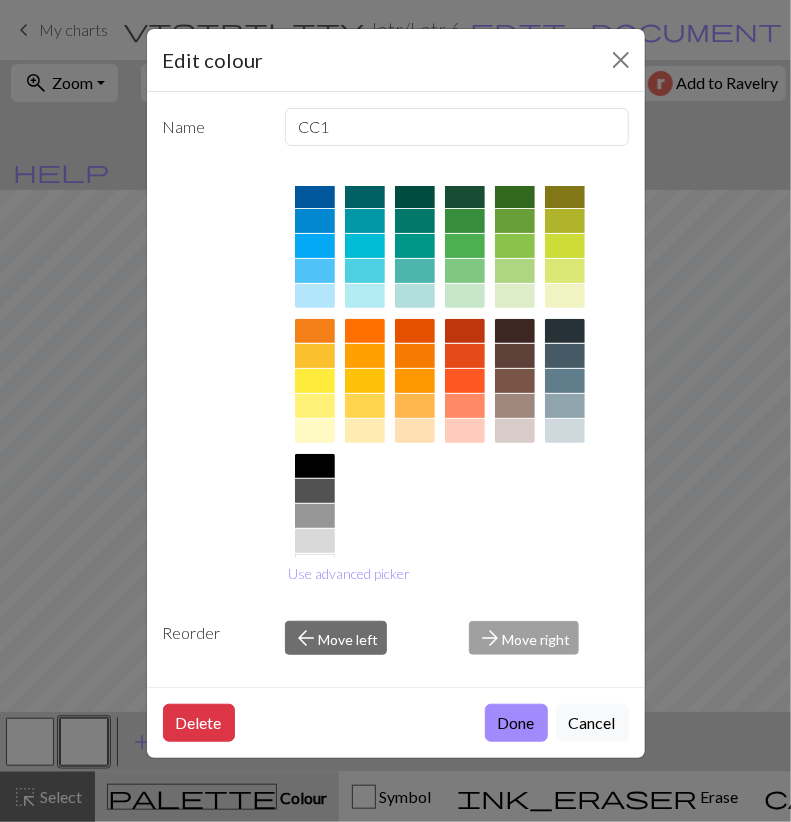 scroll, scrollTop: 196, scrollLeft: 0, axis: vertical 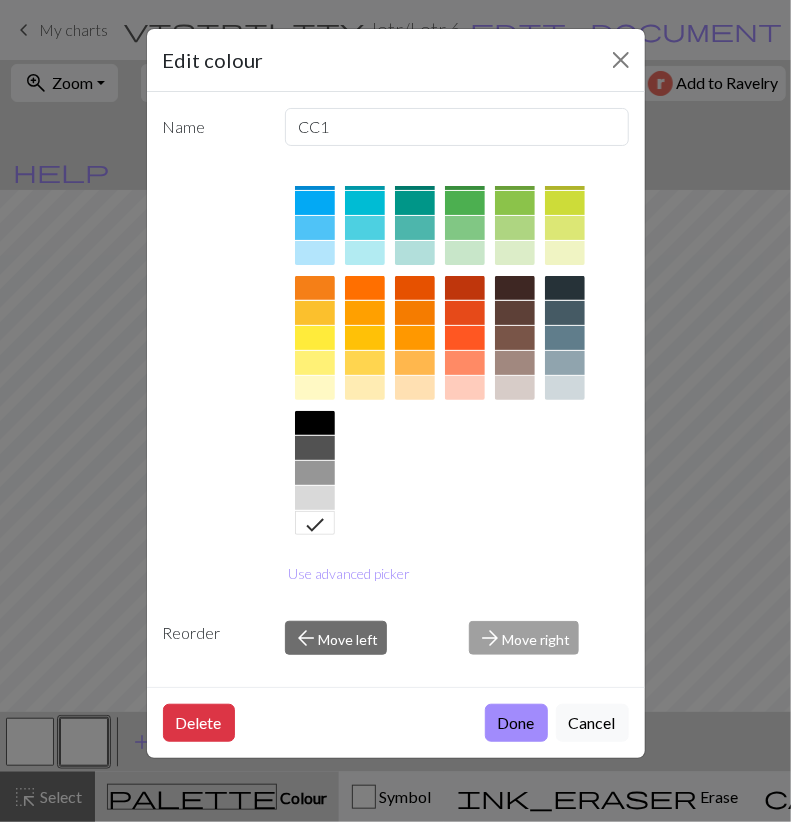 click at bounding box center (315, 473) 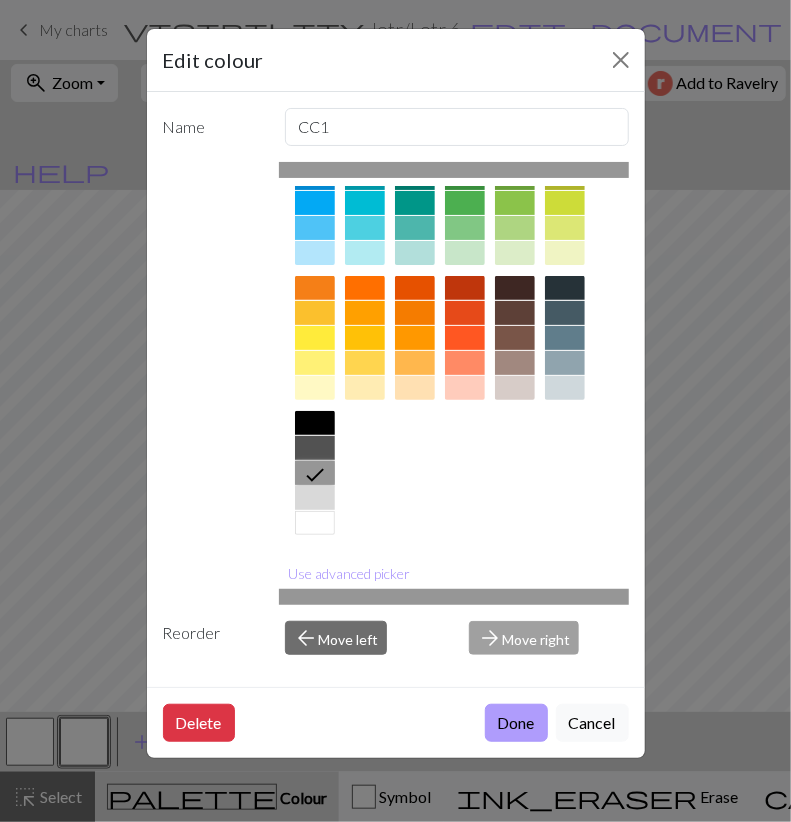 click on "Done" at bounding box center [516, 723] 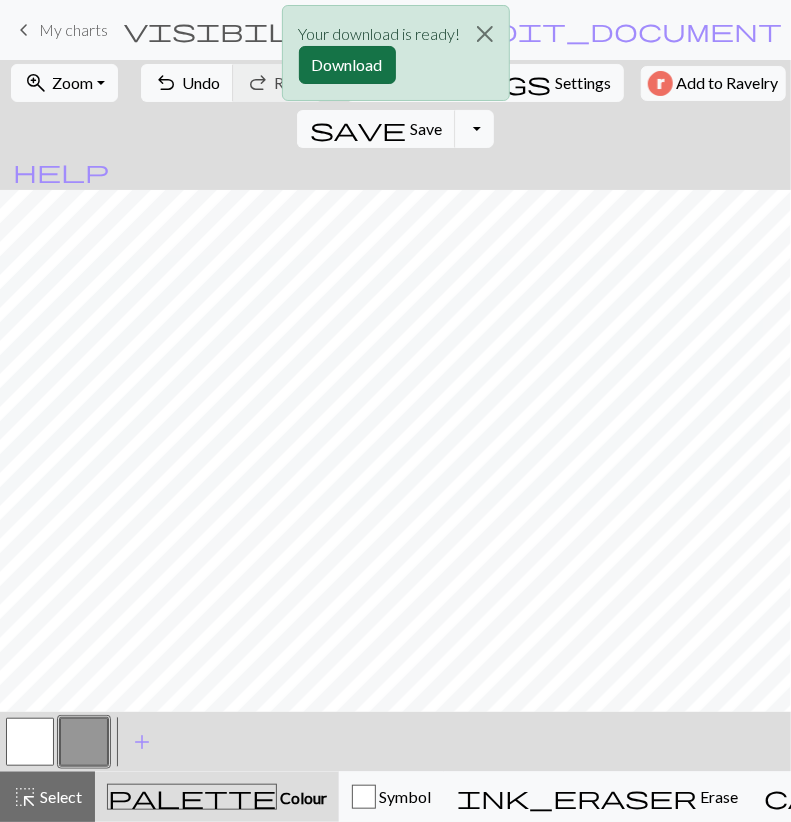 click on "Download" at bounding box center [347, 65] 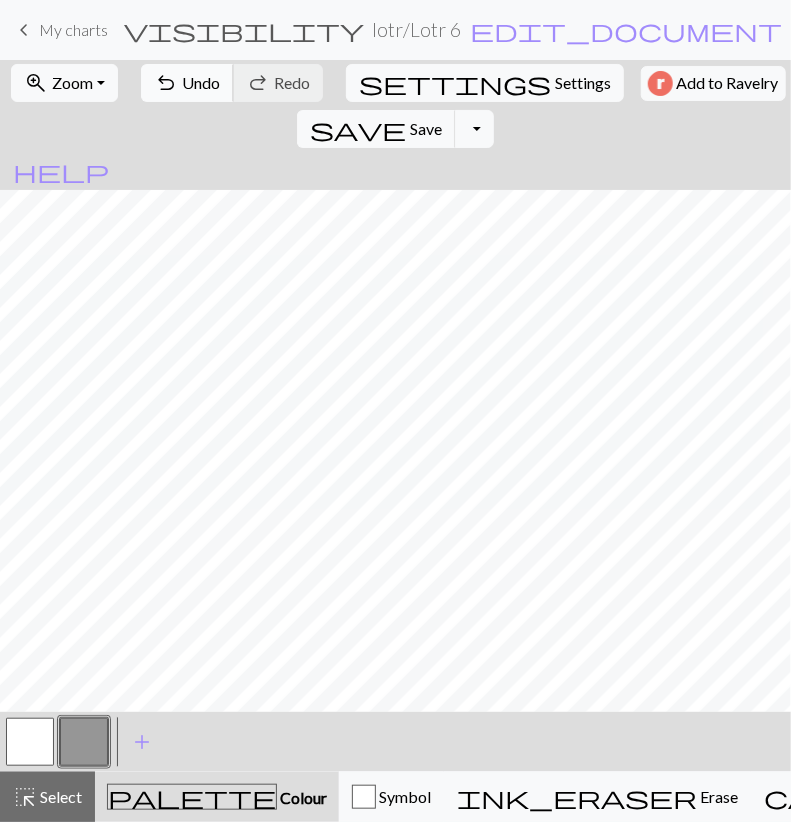 click on "Undo" at bounding box center (201, 82) 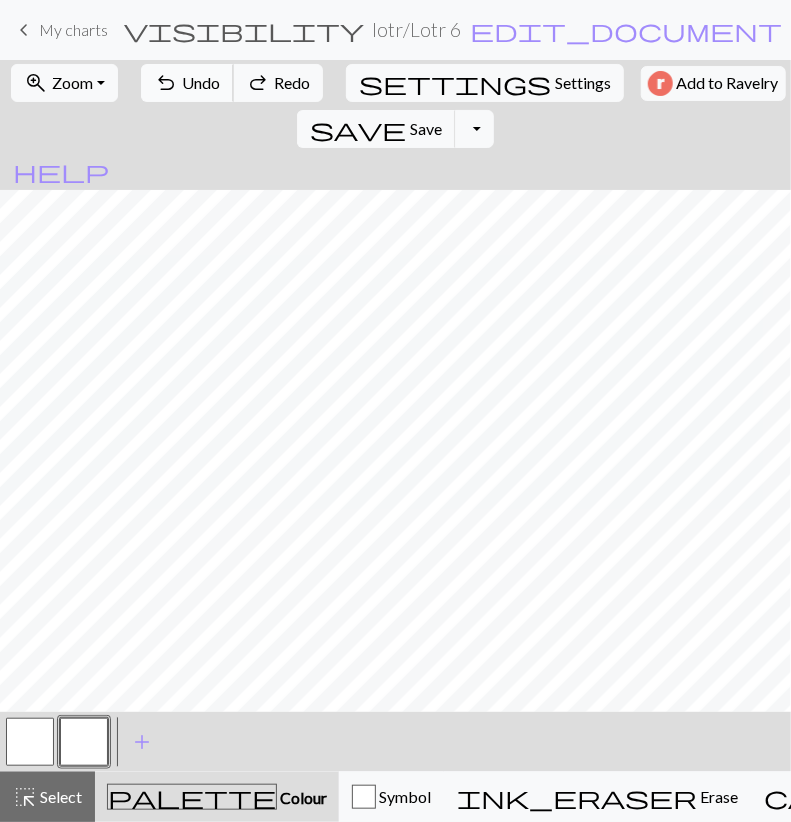 click on "Undo" at bounding box center [201, 82] 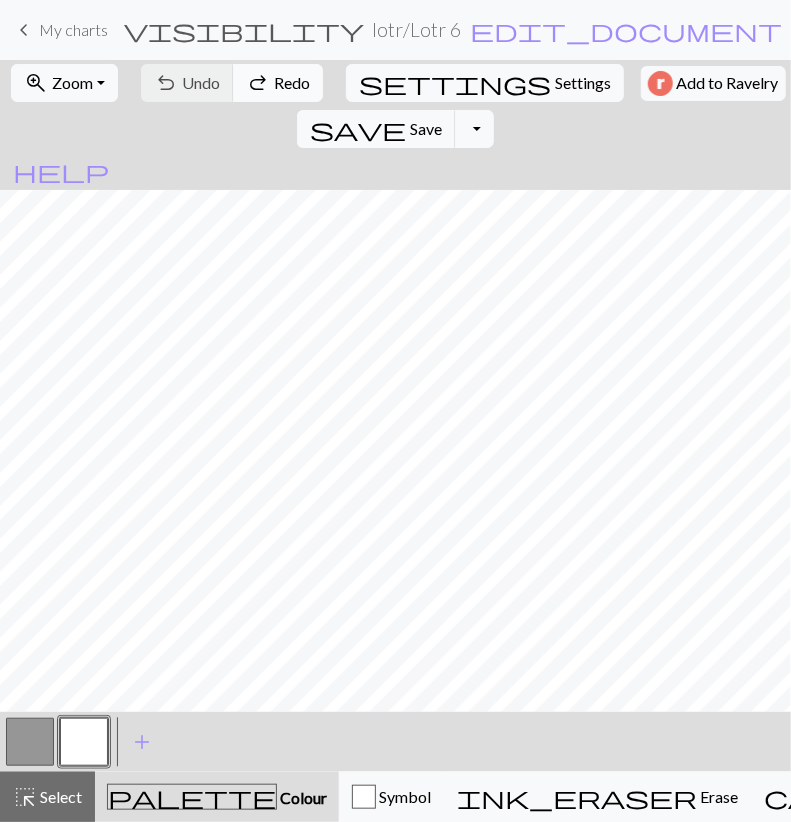 click on "redo Redo Redo" at bounding box center [278, 83] 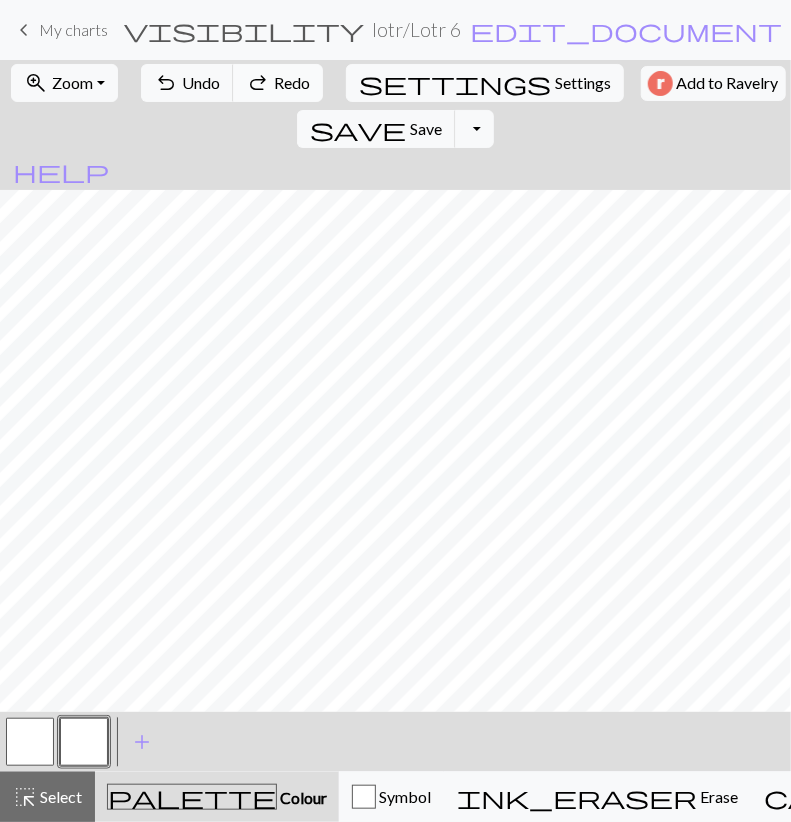click on "redo Redo Redo" at bounding box center (278, 83) 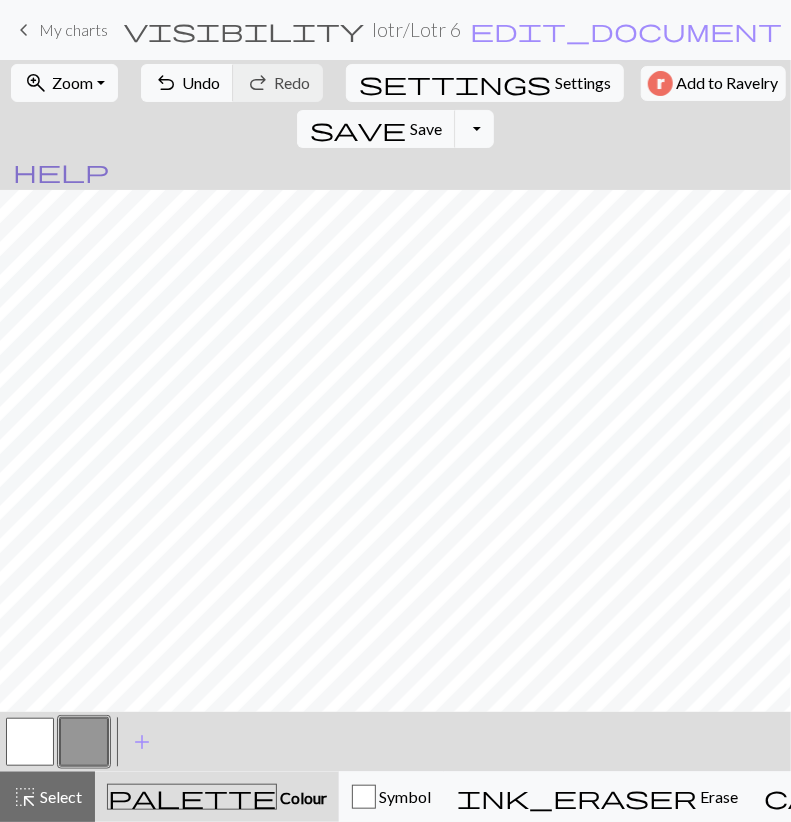 click on "help" at bounding box center (61, 171) 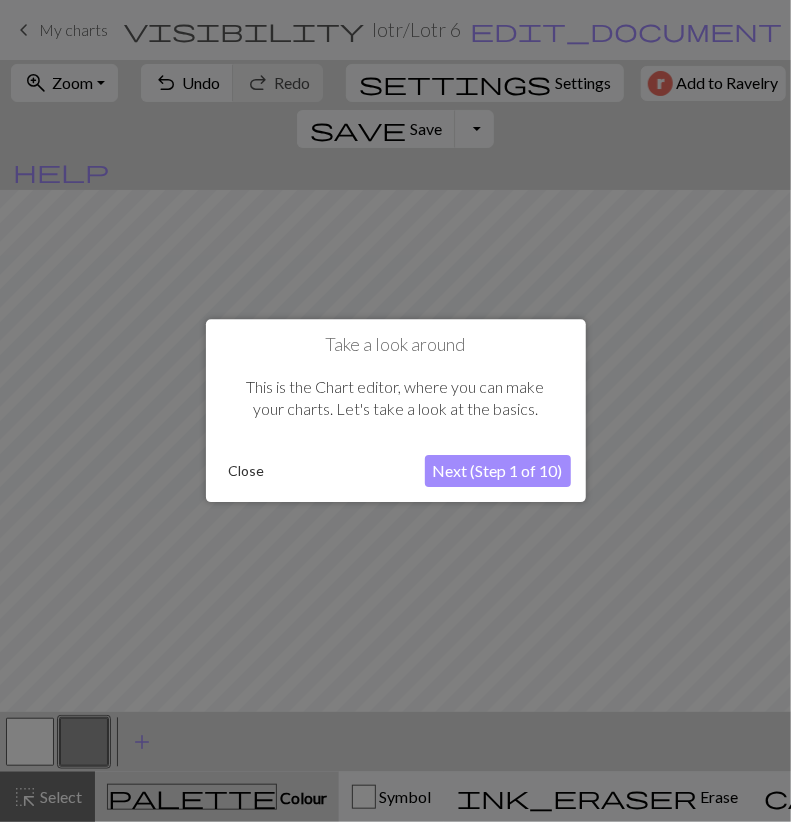 click at bounding box center [395, 411] 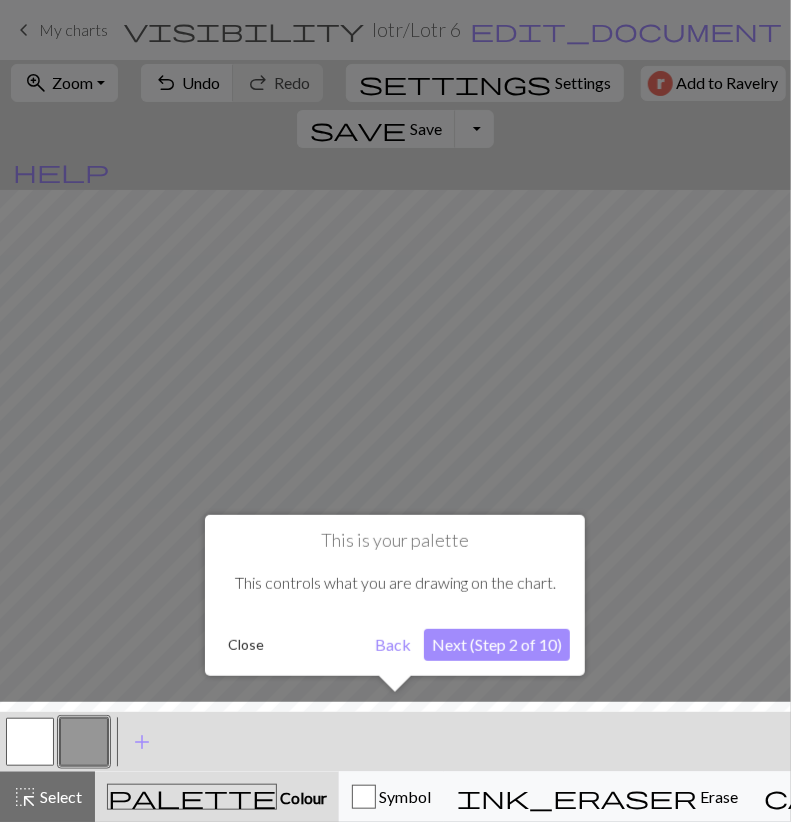 click at bounding box center (395, 411) 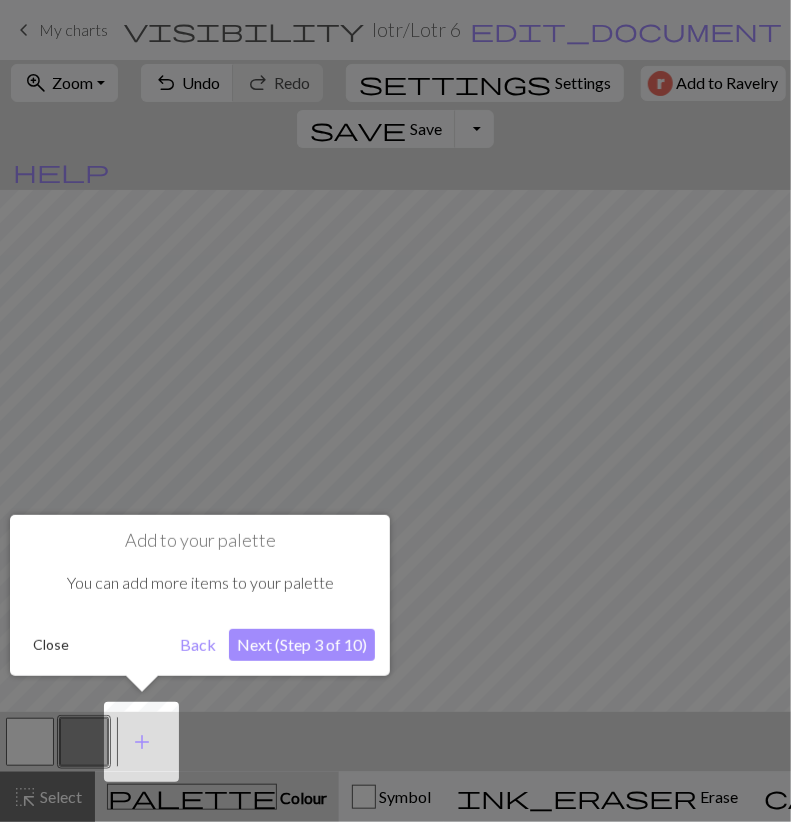 click at bounding box center (395, 411) 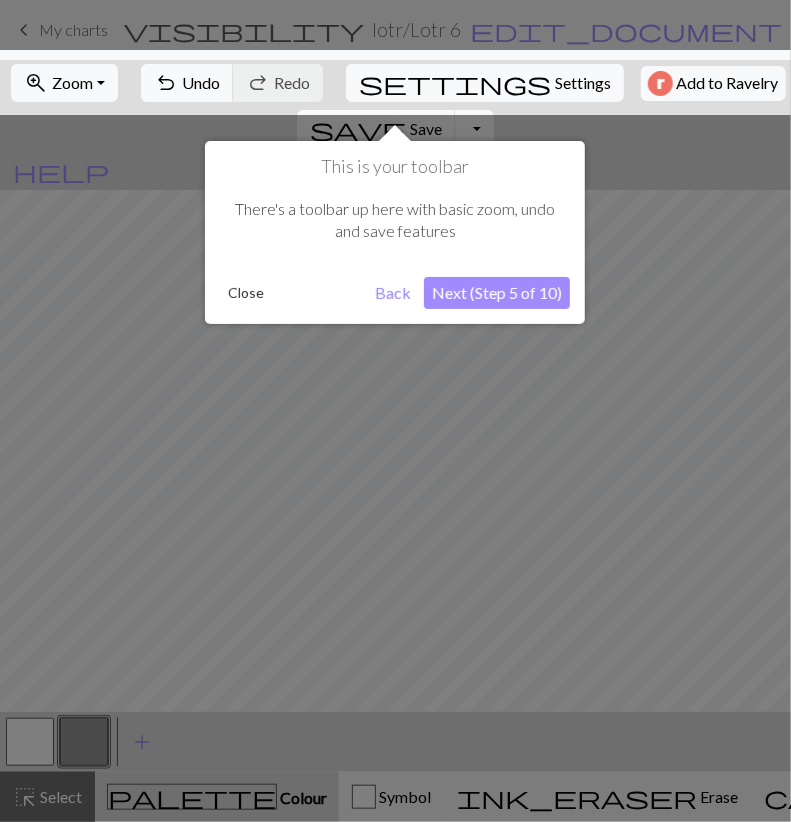click at bounding box center [395, 411] 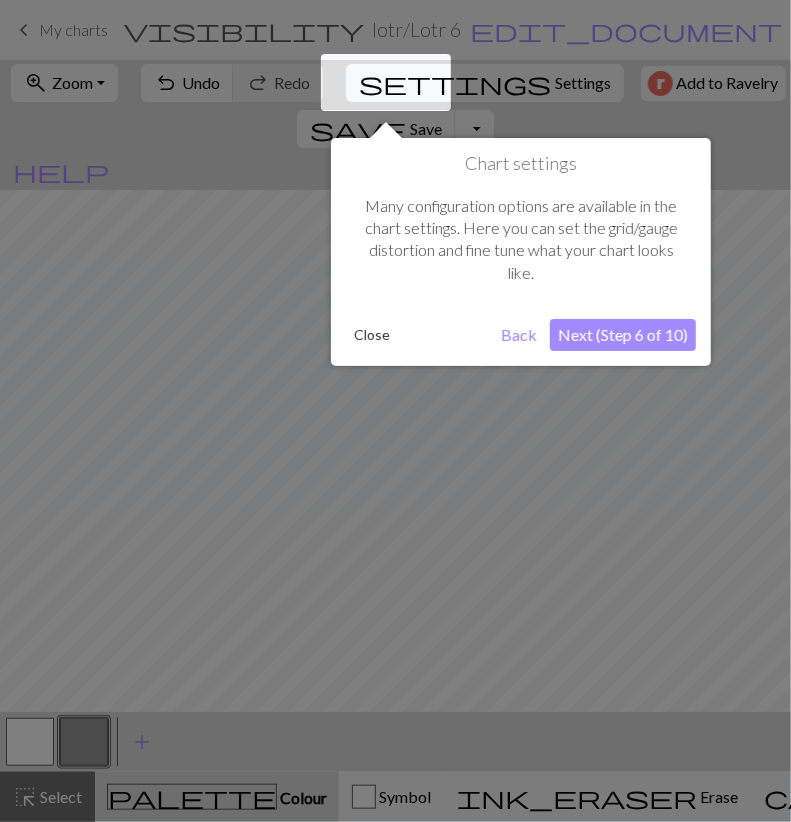 click at bounding box center (395, 411) 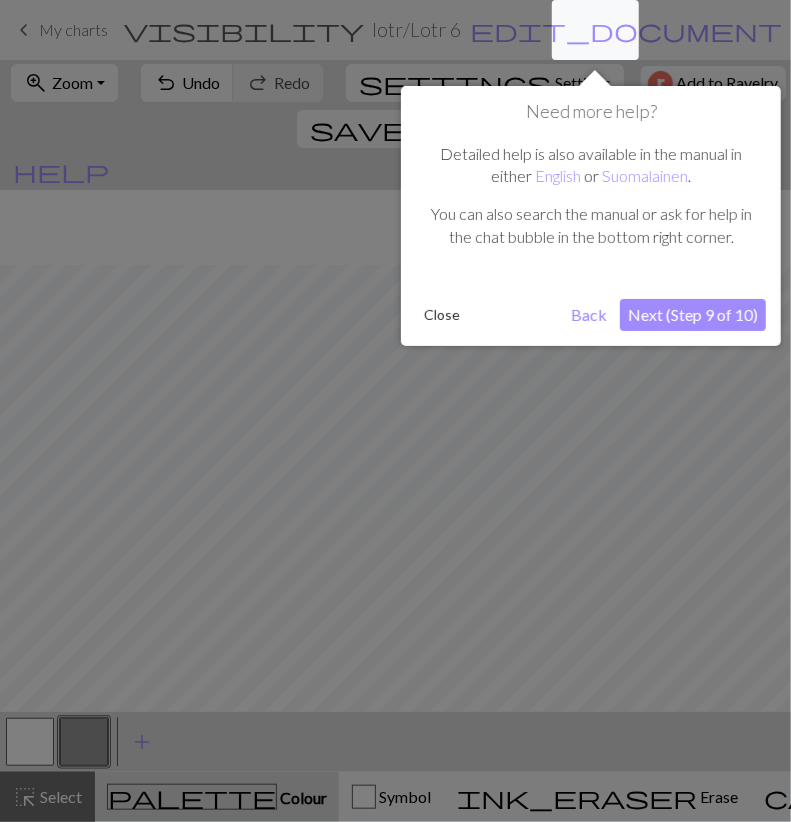 scroll, scrollTop: 423, scrollLeft: 0, axis: vertical 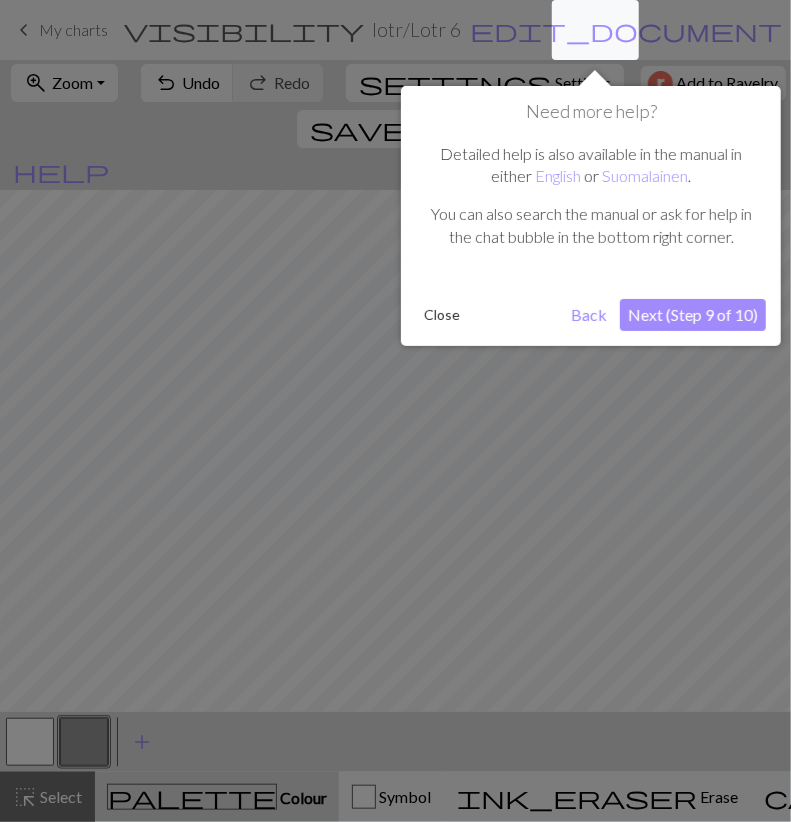 click at bounding box center (395, 411) 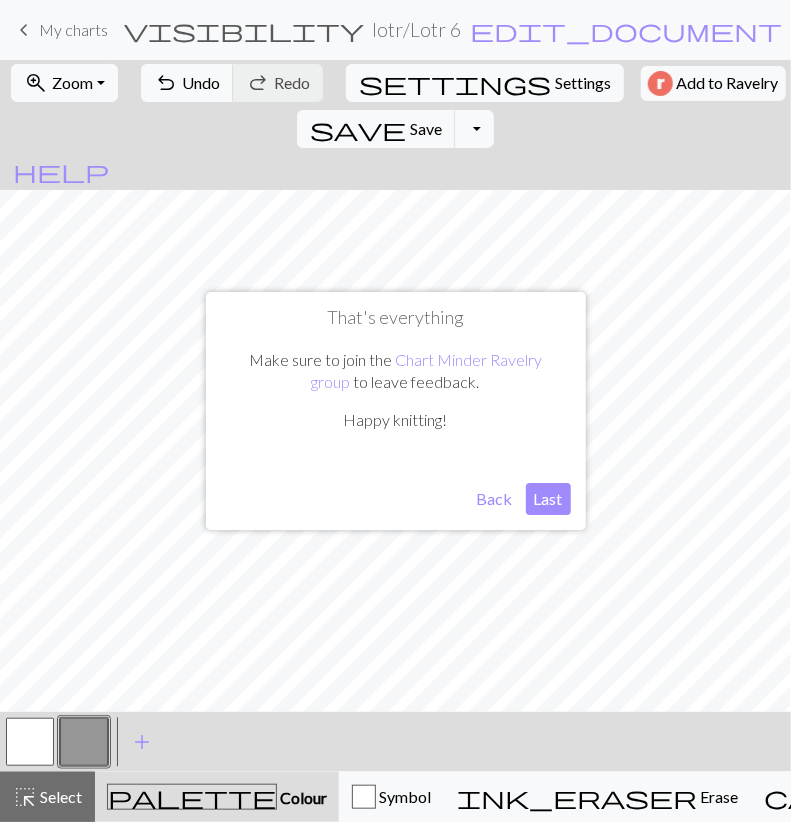 click on "Last" at bounding box center (548, 499) 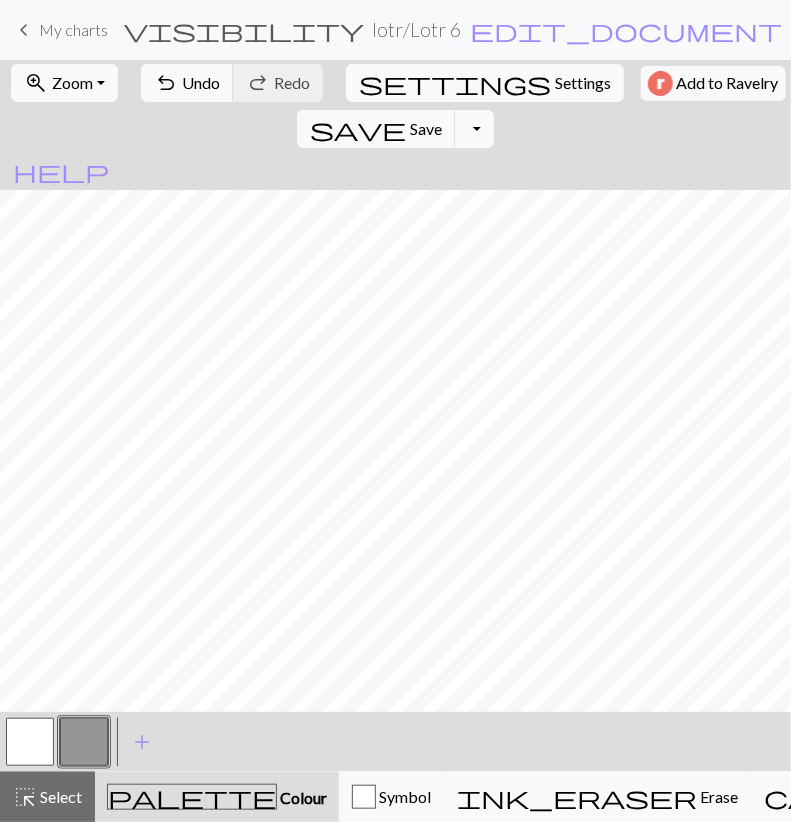 click on "Toggle Dropdown" at bounding box center (474, 129) 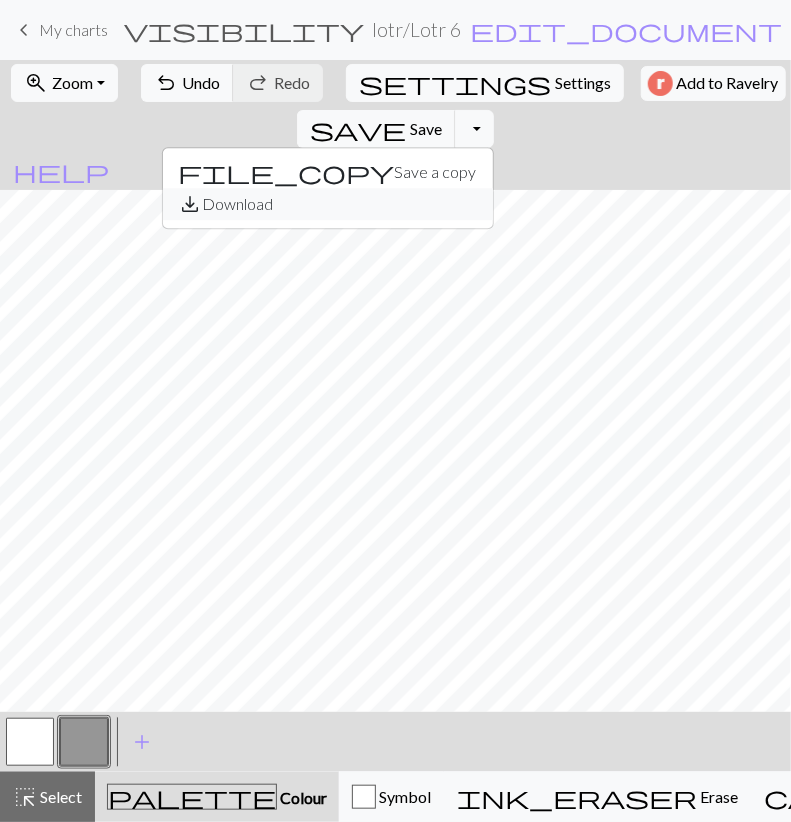 click on "save_alt  Download" at bounding box center (328, 204) 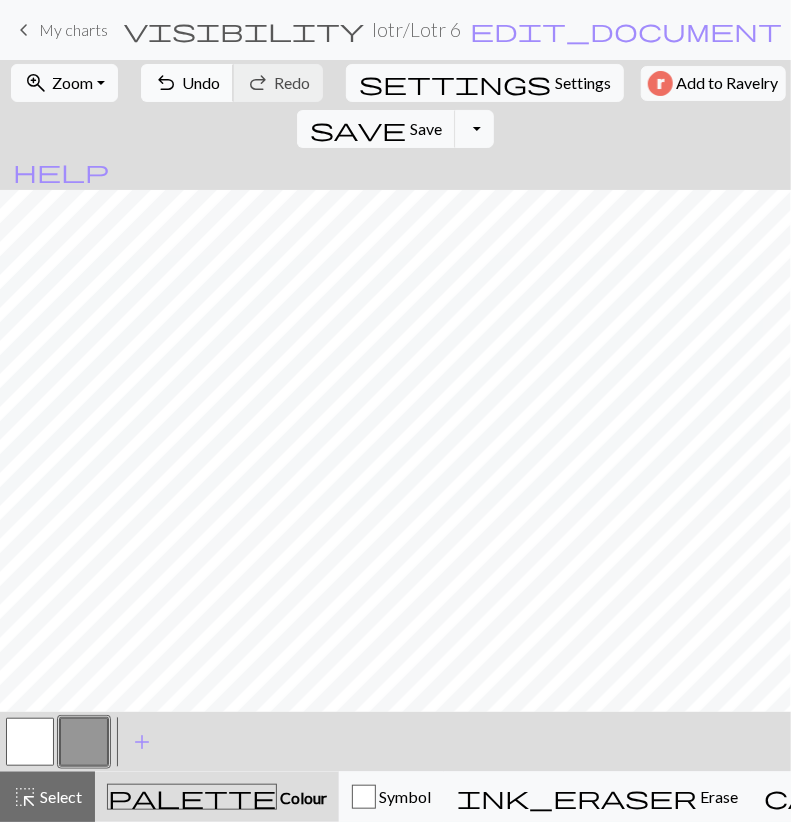 click on "Undo" at bounding box center [201, 82] 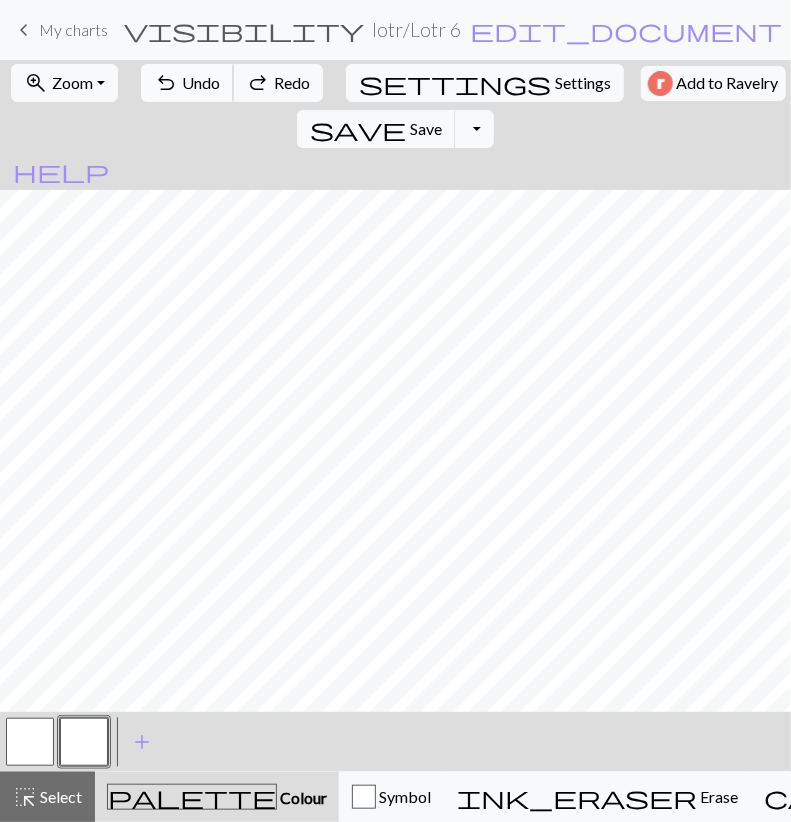 click on "Undo" at bounding box center (201, 82) 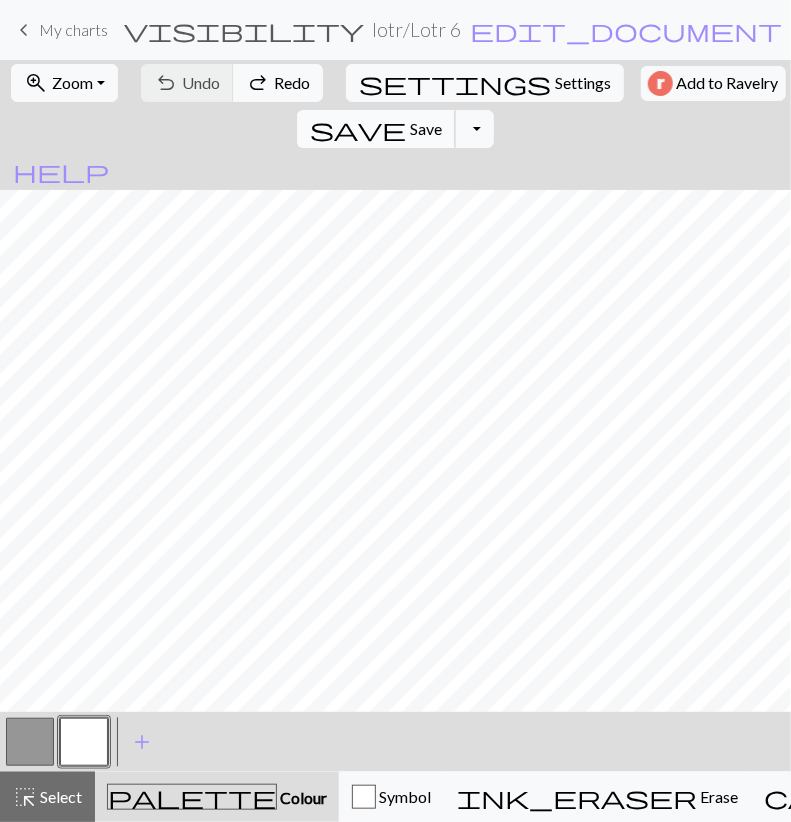 click on "Save" at bounding box center (426, 128) 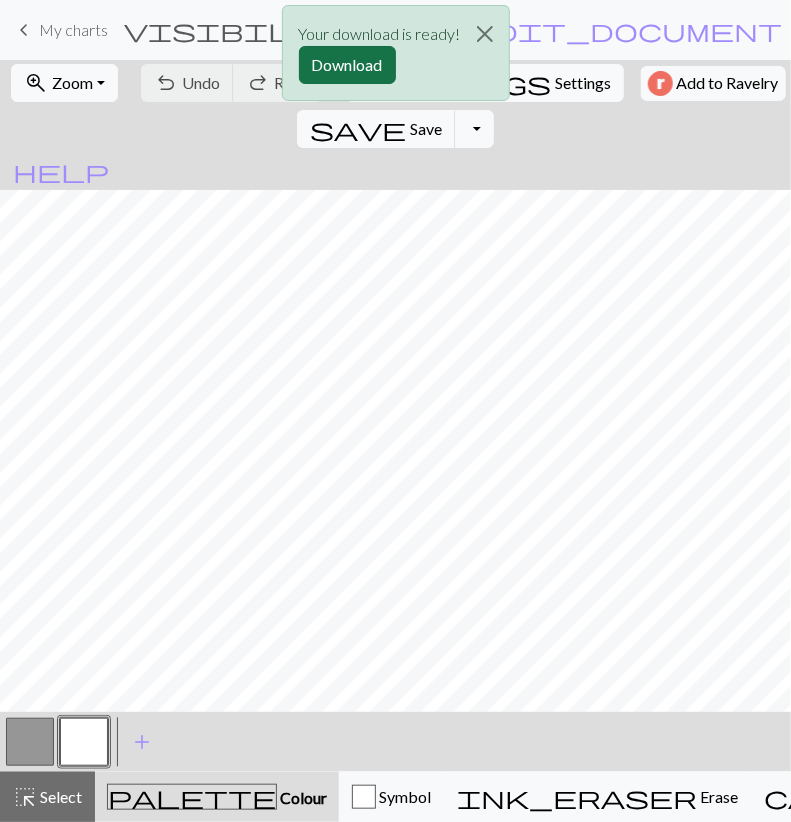 click on "Download" at bounding box center [347, 65] 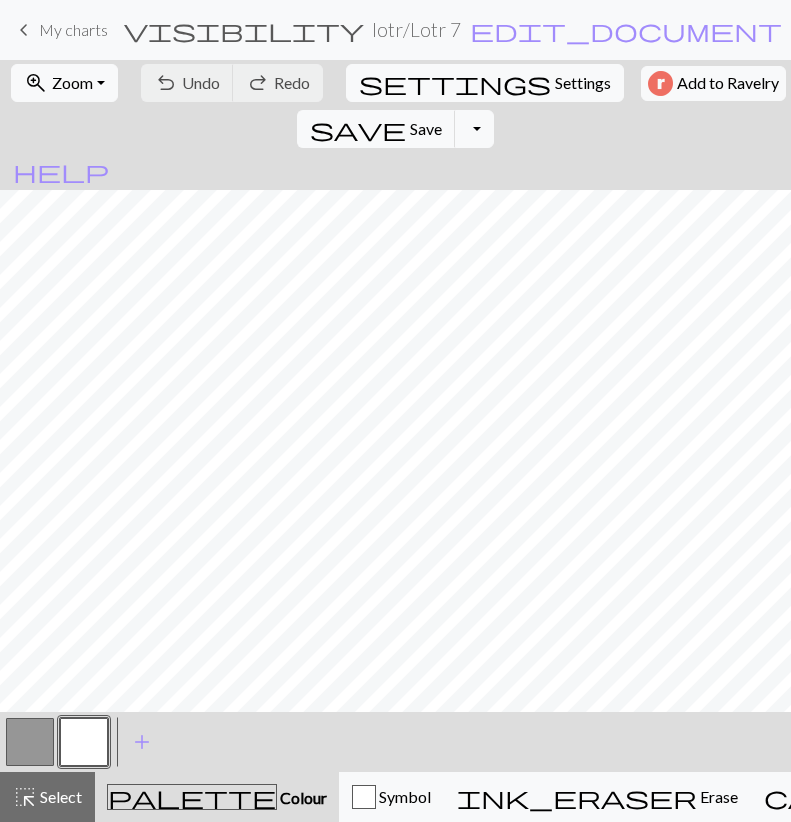 scroll, scrollTop: 0, scrollLeft: 0, axis: both 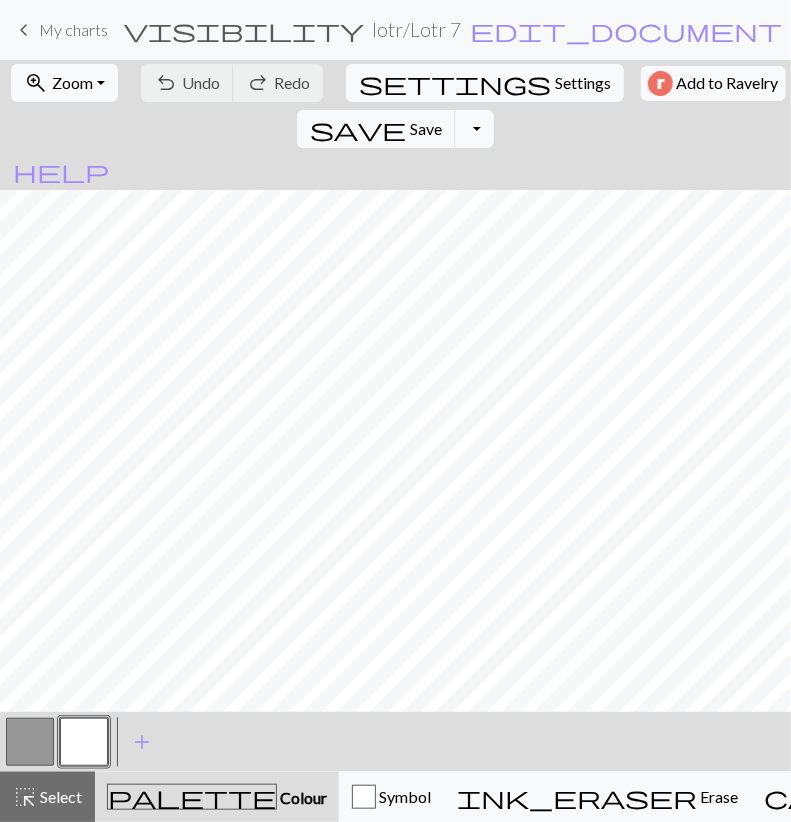 click on "Zoom" at bounding box center (72, 82) 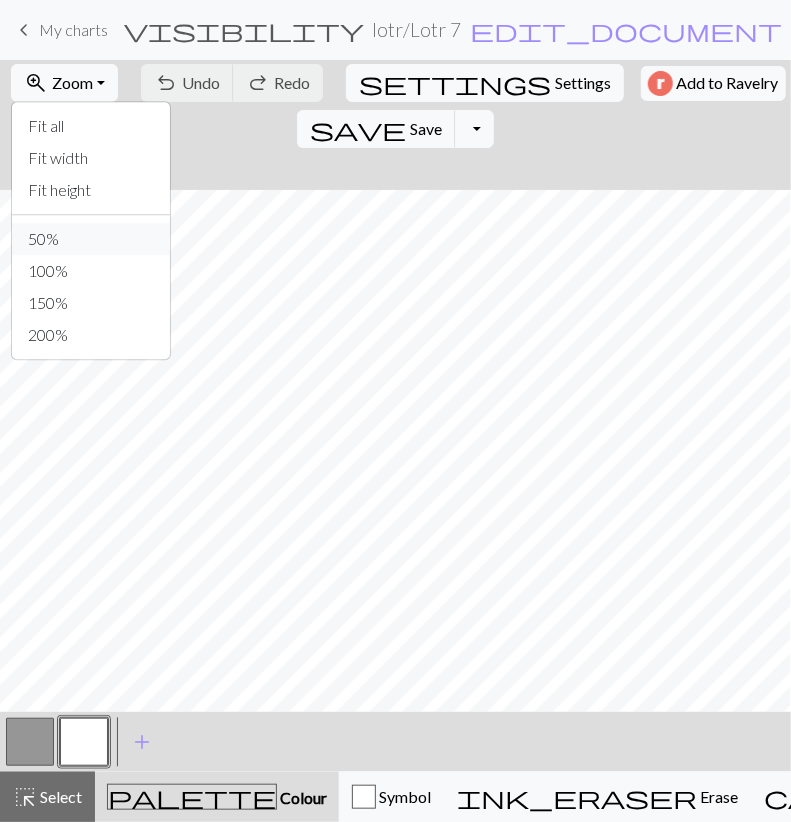 click on "50%" at bounding box center (91, 239) 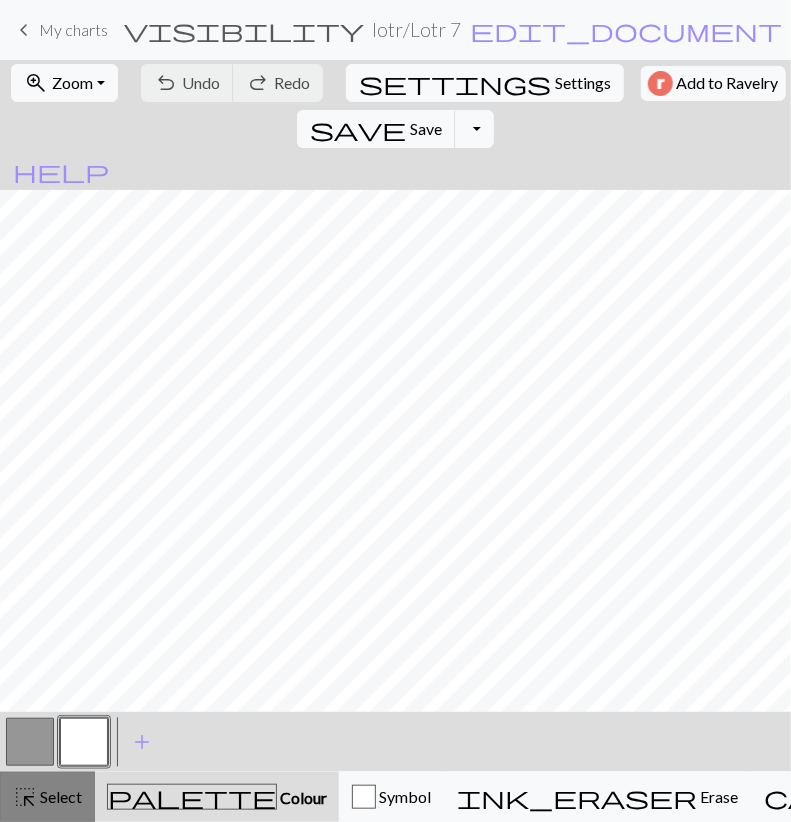 click on "Select" at bounding box center [59, 796] 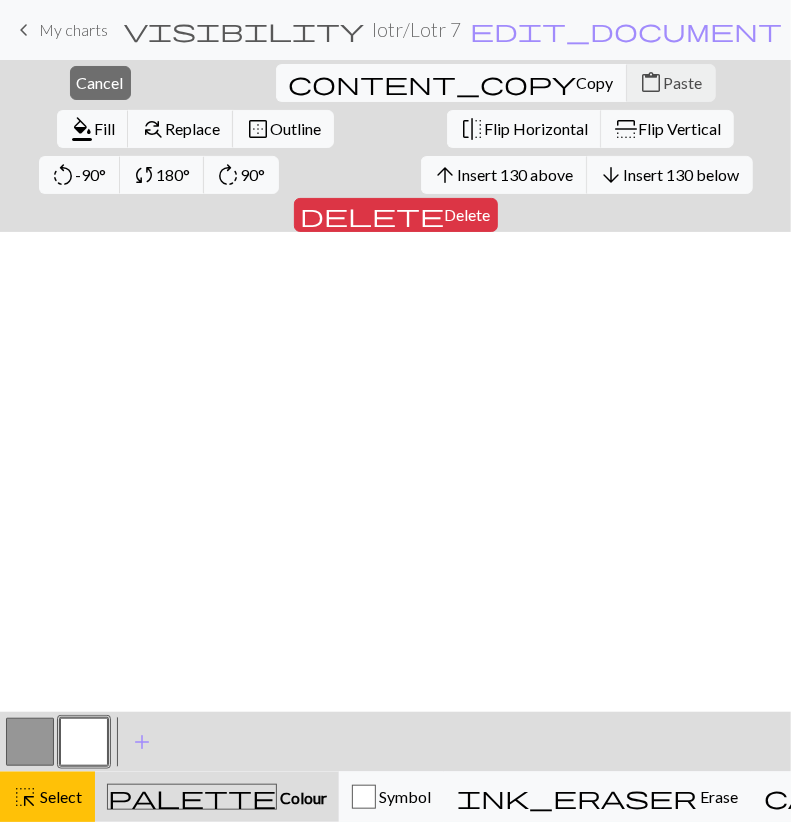 scroll, scrollTop: 1854, scrollLeft: 0, axis: vertical 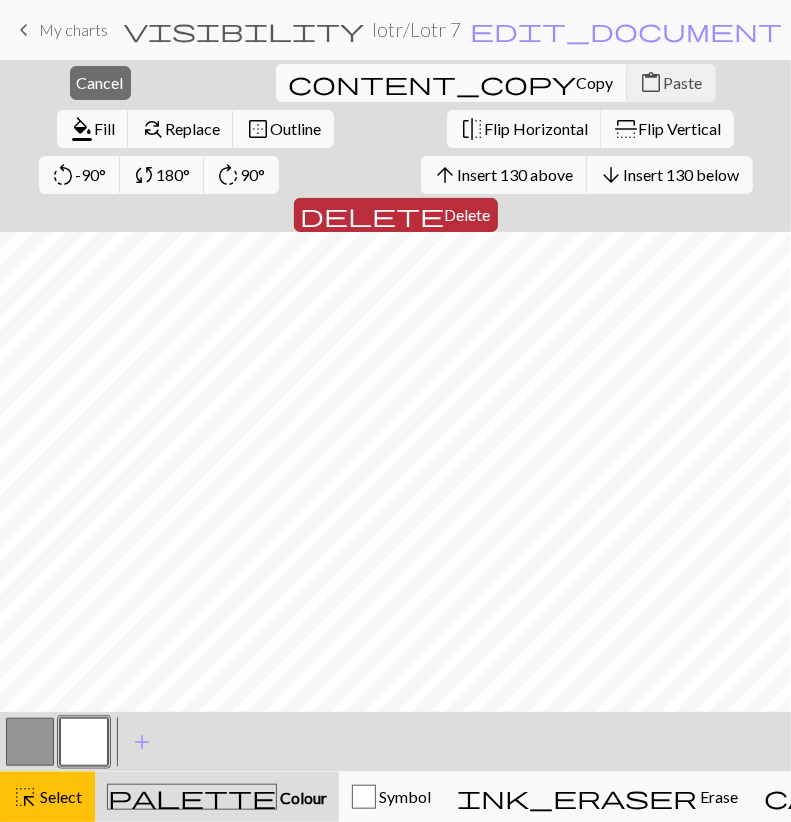 click on "Delete" at bounding box center [468, 214] 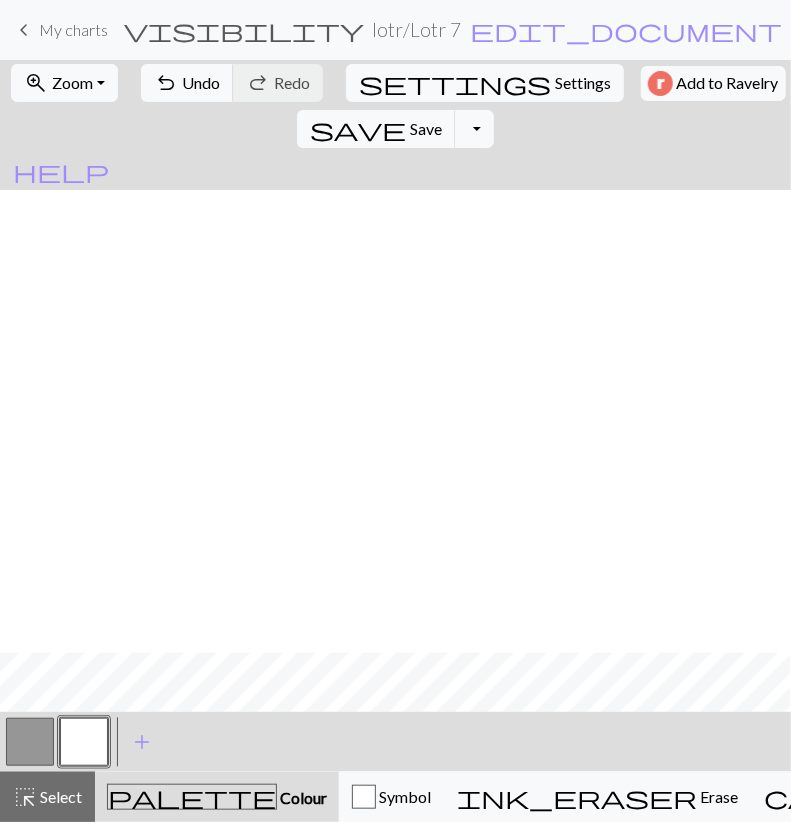 scroll, scrollTop: 463, scrollLeft: 0, axis: vertical 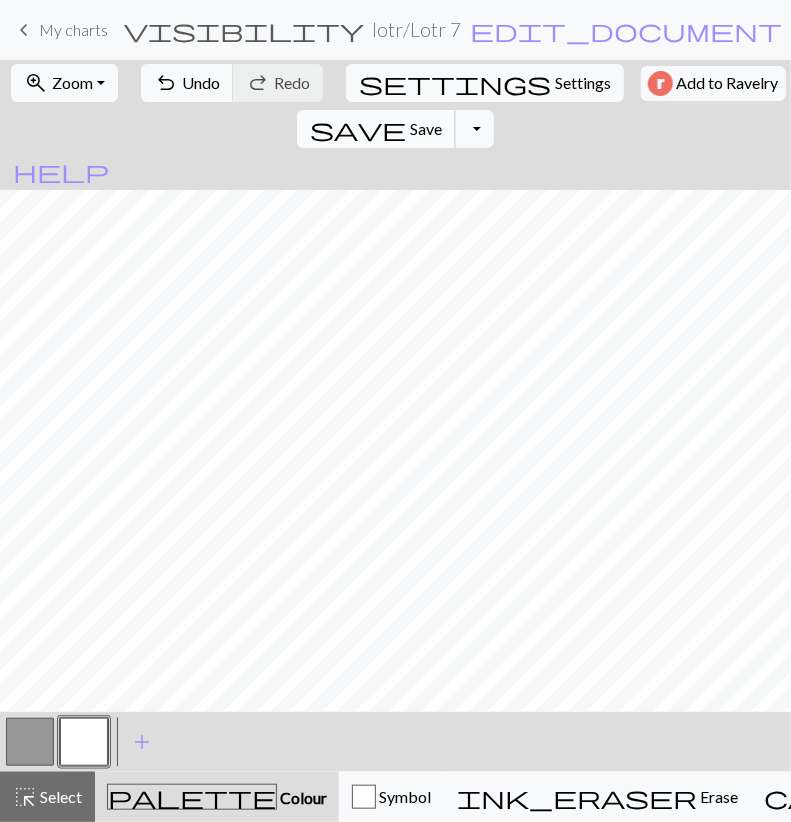 click on "Save" at bounding box center [426, 128] 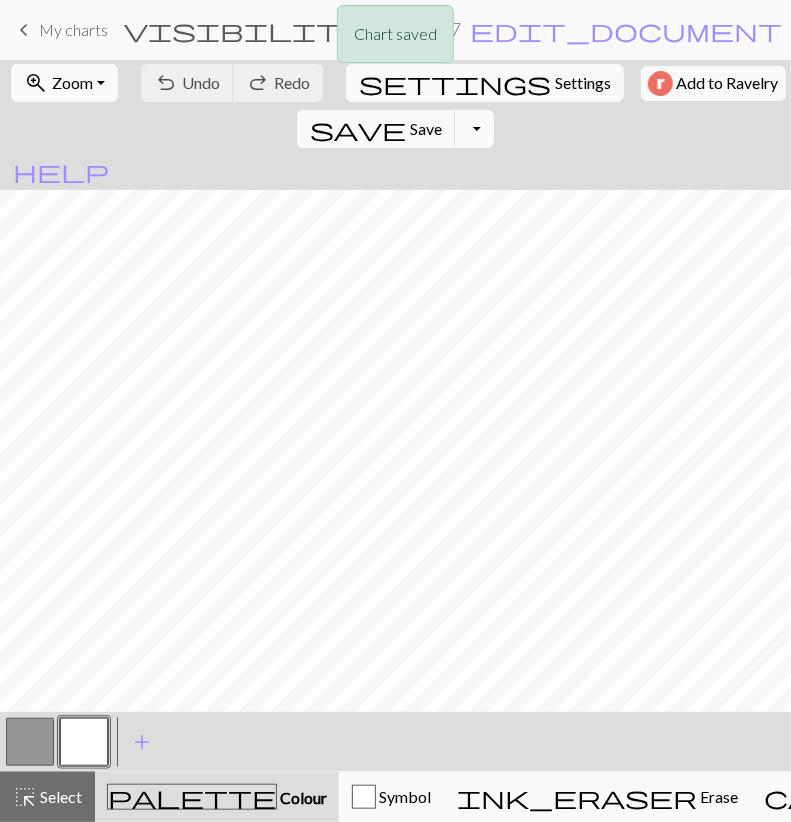 click on "Toggle Dropdown" at bounding box center (474, 129) 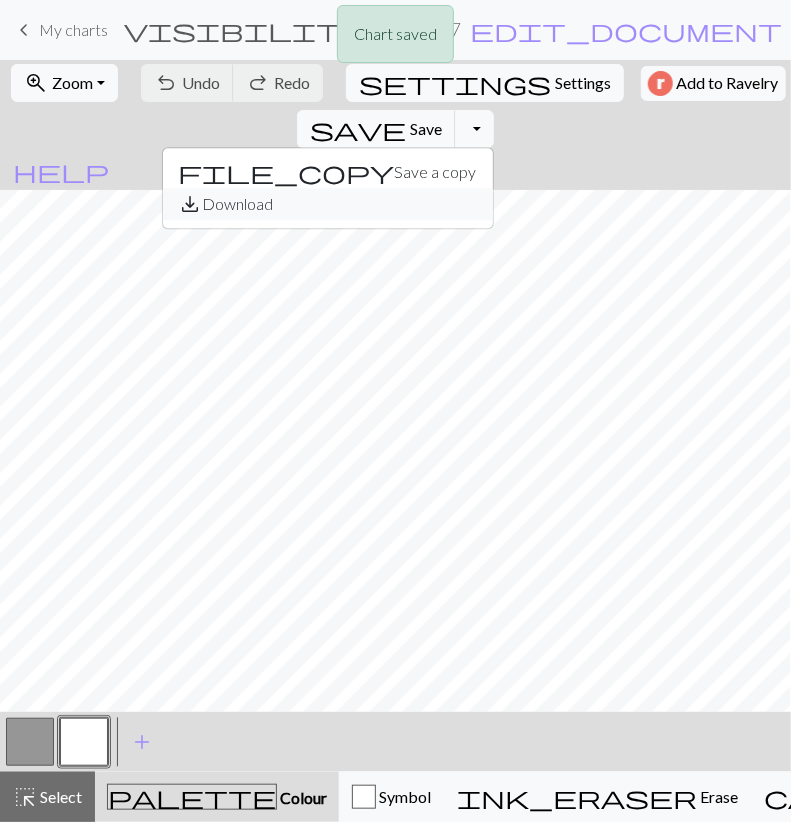 click on "save_alt  Download" at bounding box center (328, 204) 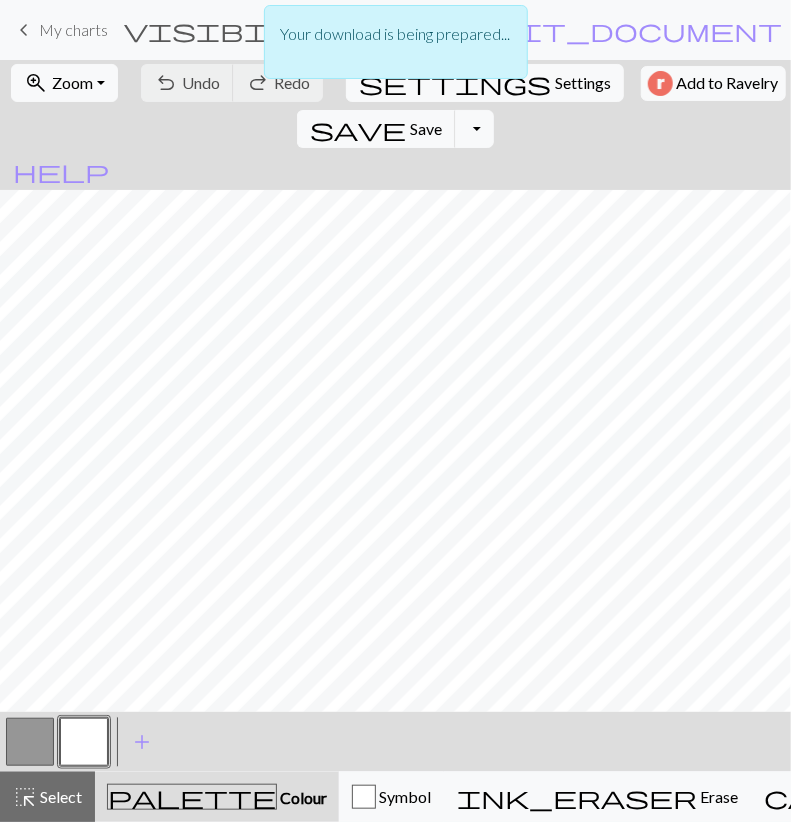 click at bounding box center (30, 742) 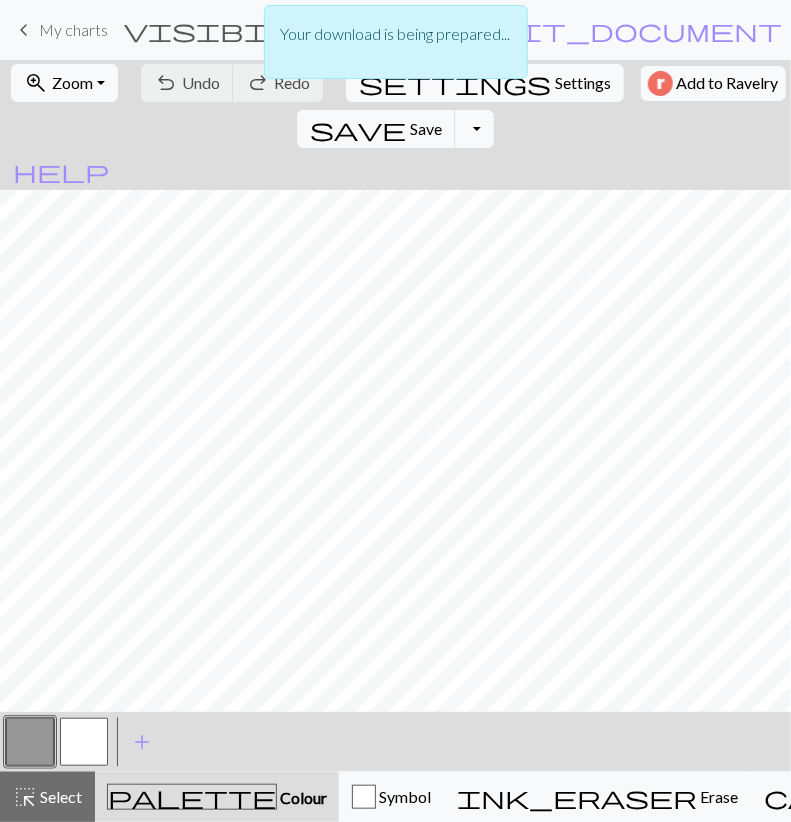 click at bounding box center [30, 742] 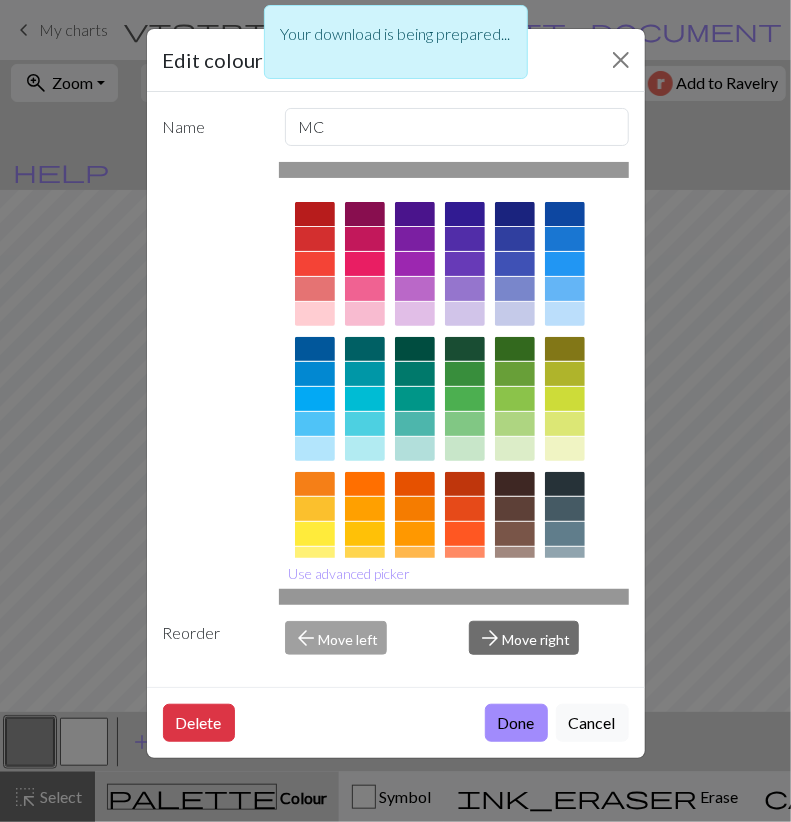 scroll, scrollTop: 196, scrollLeft: 0, axis: vertical 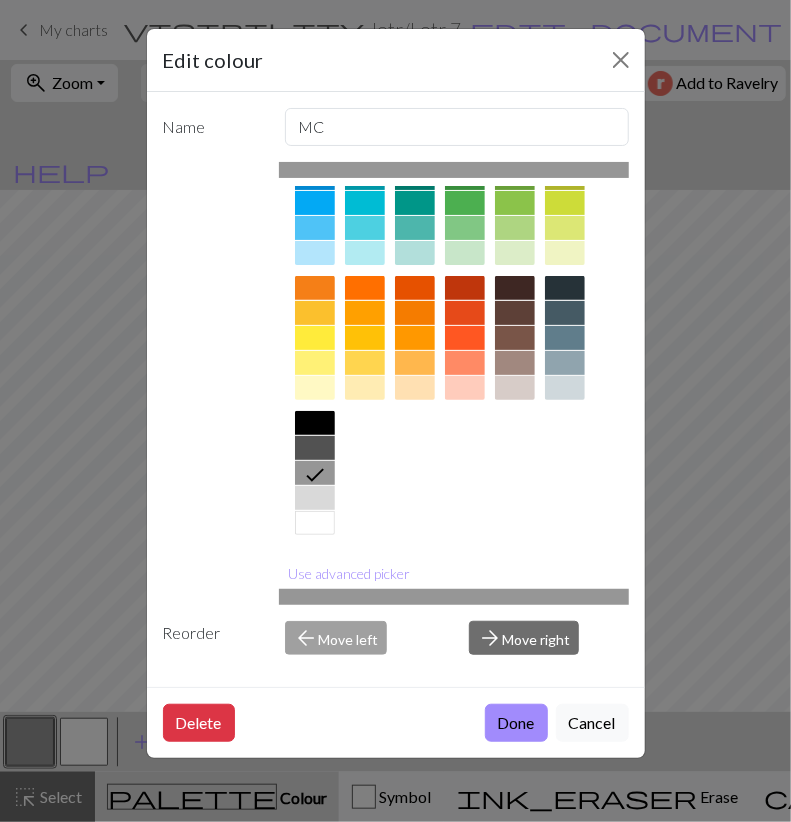 click at bounding box center (315, 523) 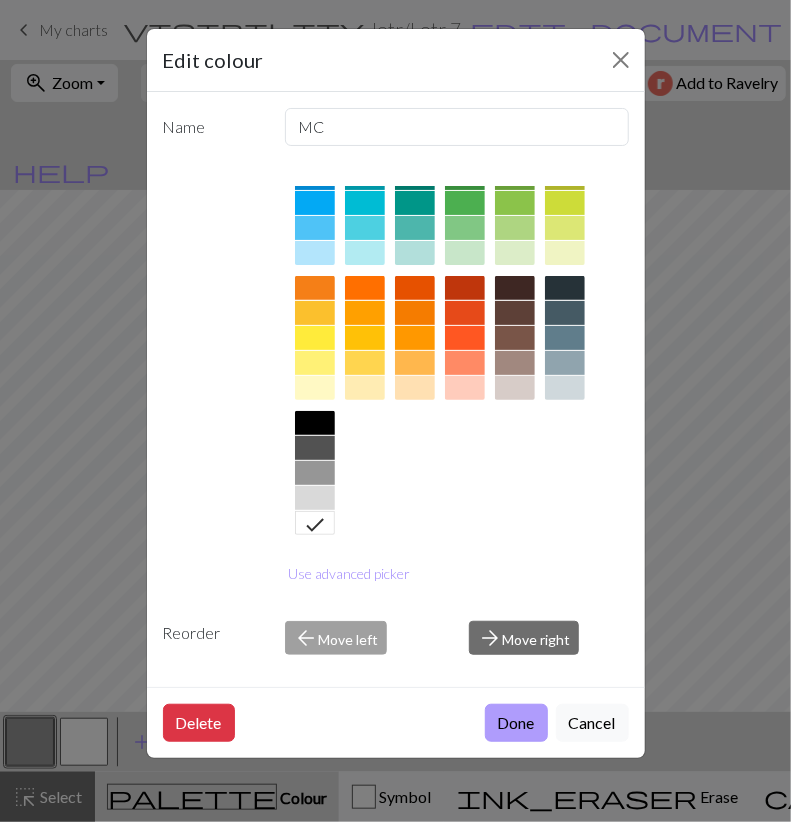 click on "Done" at bounding box center (516, 723) 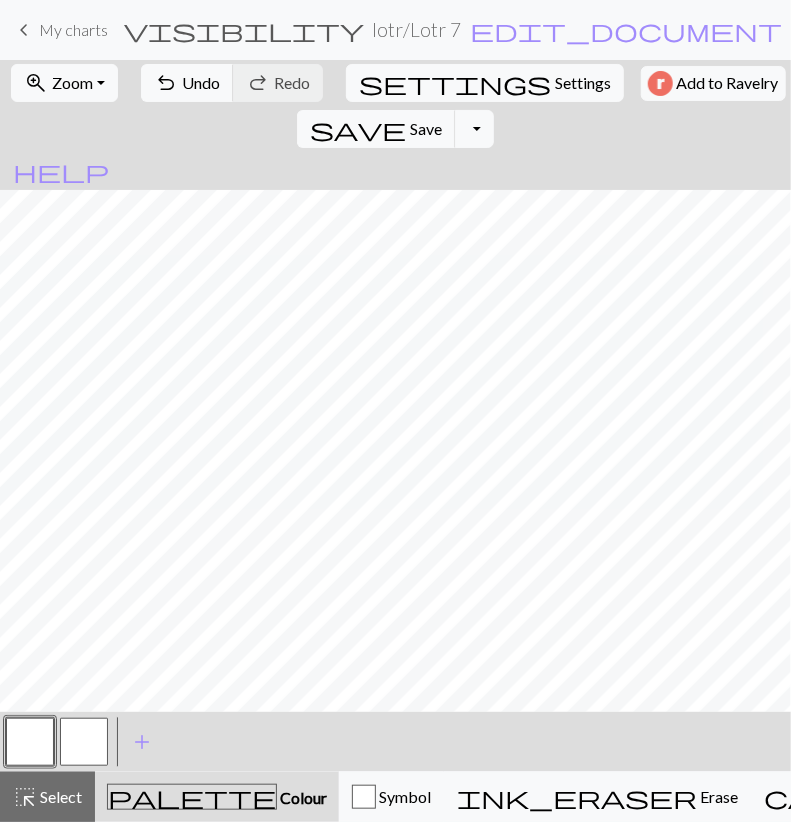 click at bounding box center [84, 742] 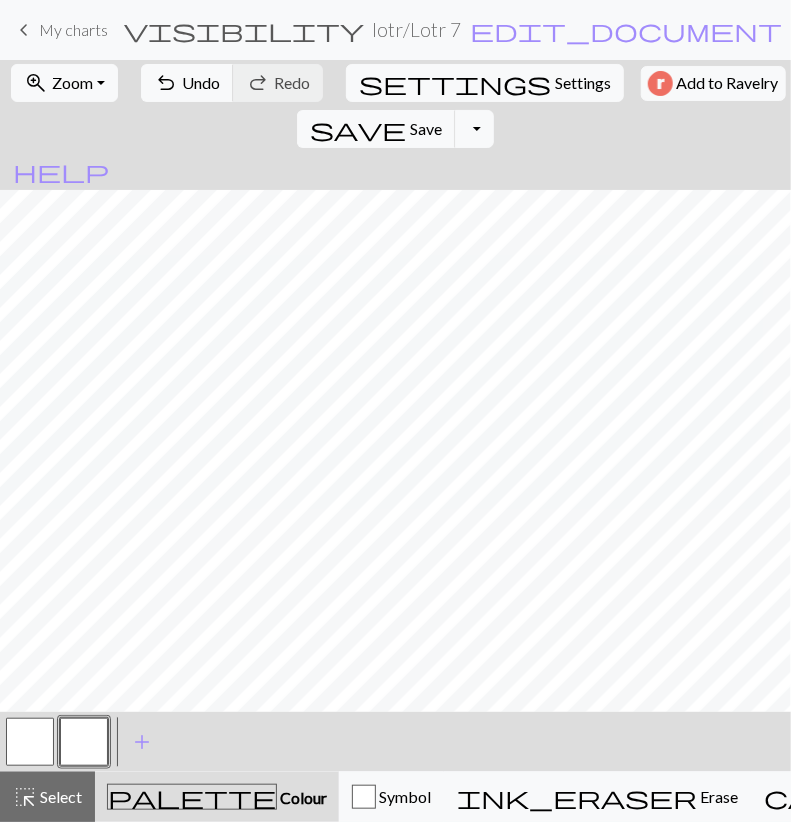 click at bounding box center [84, 742] 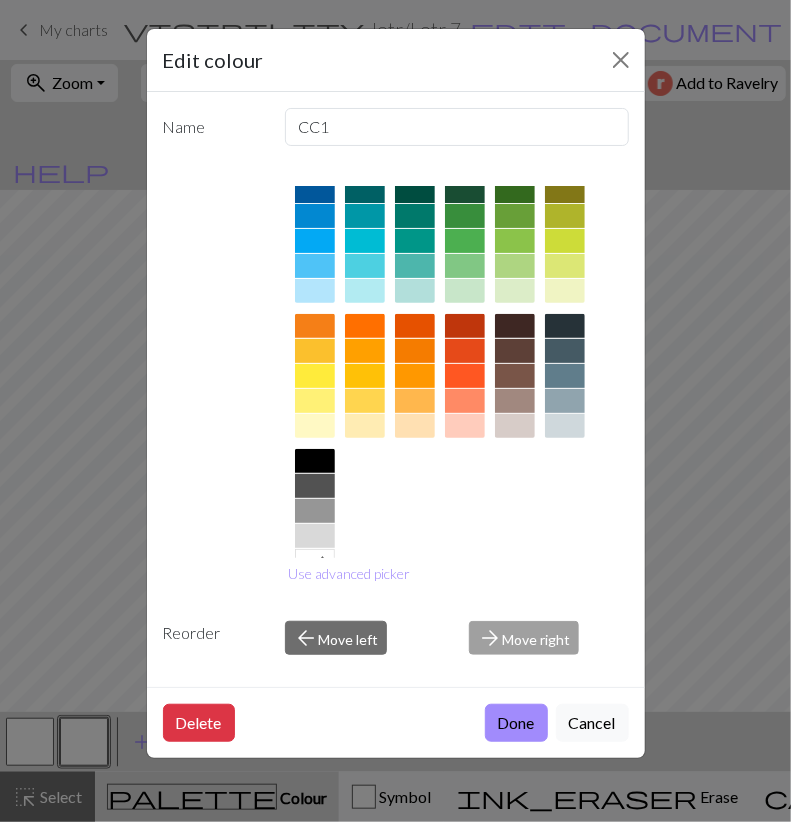 scroll, scrollTop: 196, scrollLeft: 0, axis: vertical 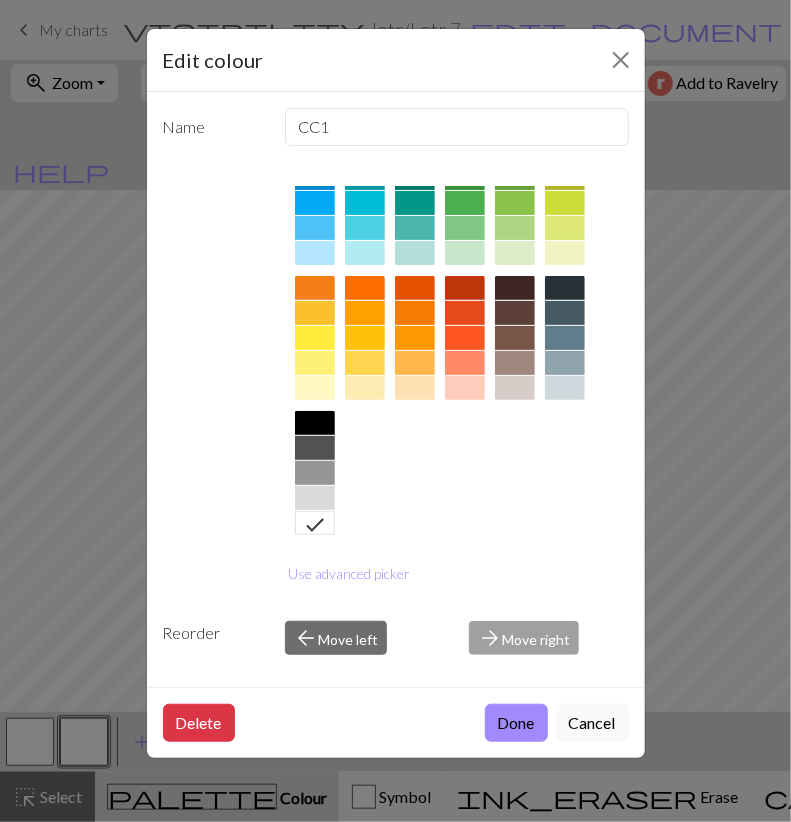 click at bounding box center (315, 473) 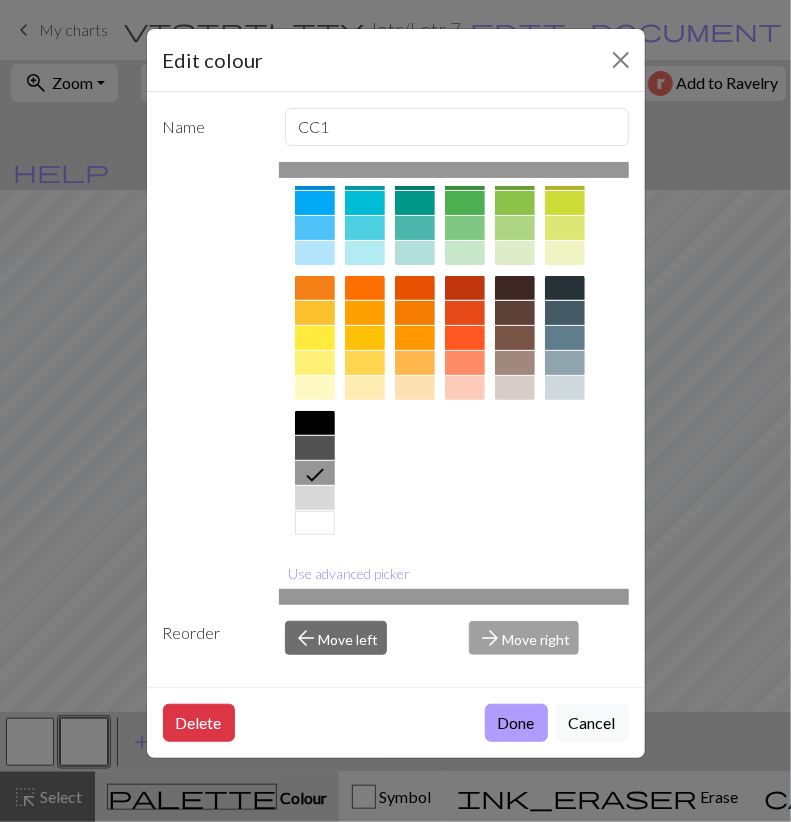 click on "Done" at bounding box center [516, 723] 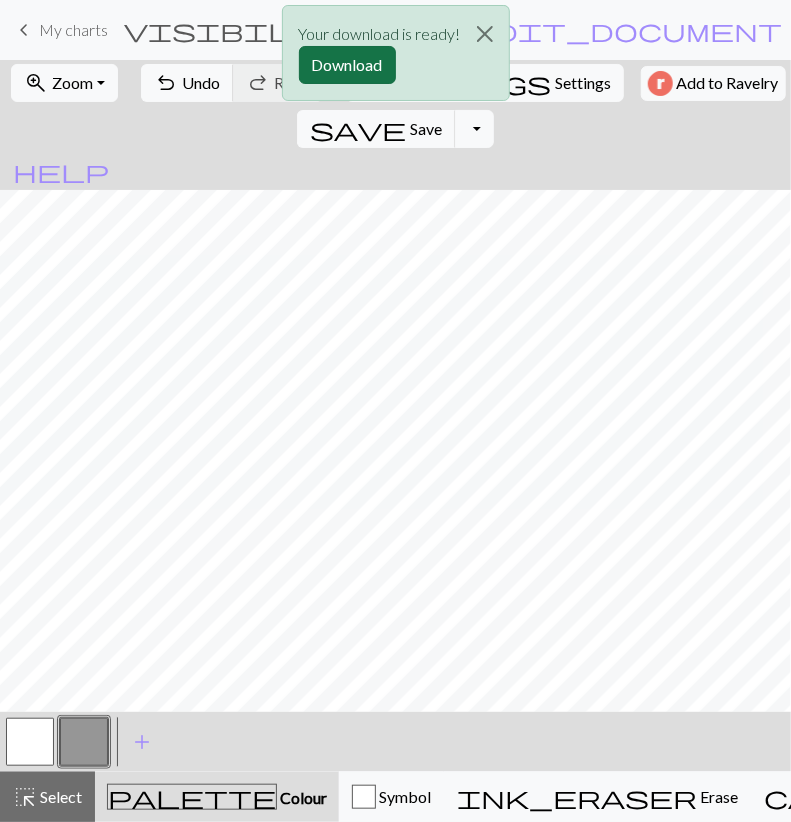 click on "Download" at bounding box center (347, 65) 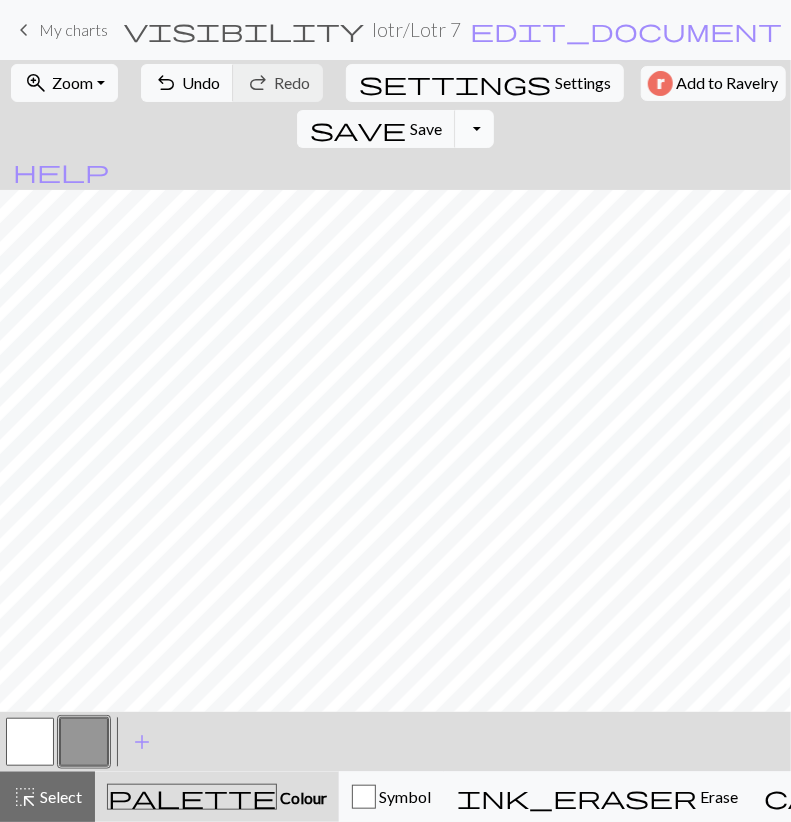 click on "Toggle Dropdown" at bounding box center [474, 129] 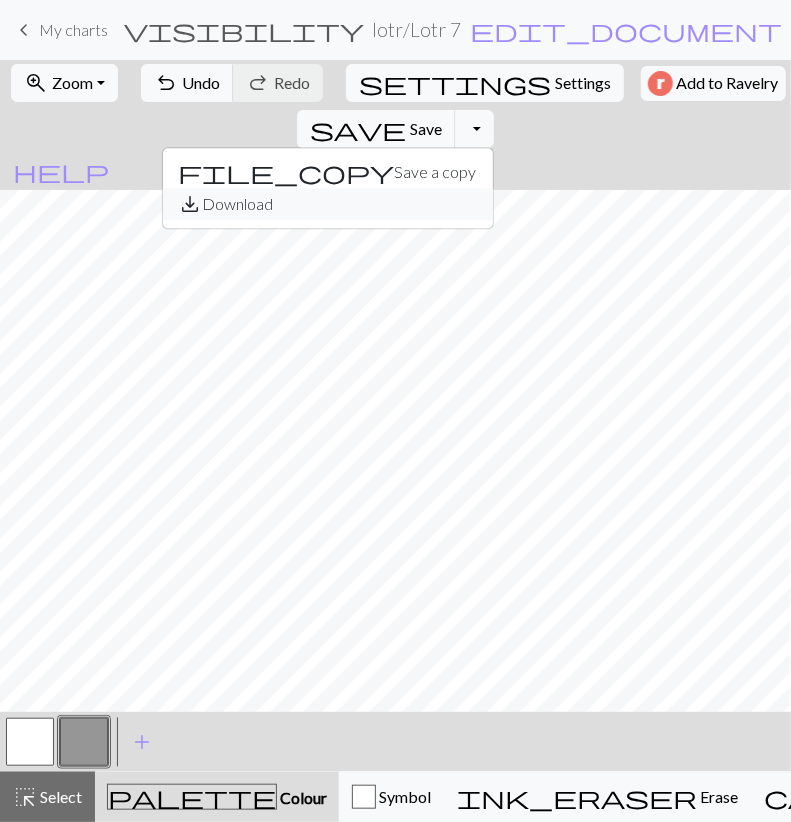 click on "save_alt  Download" at bounding box center [328, 204] 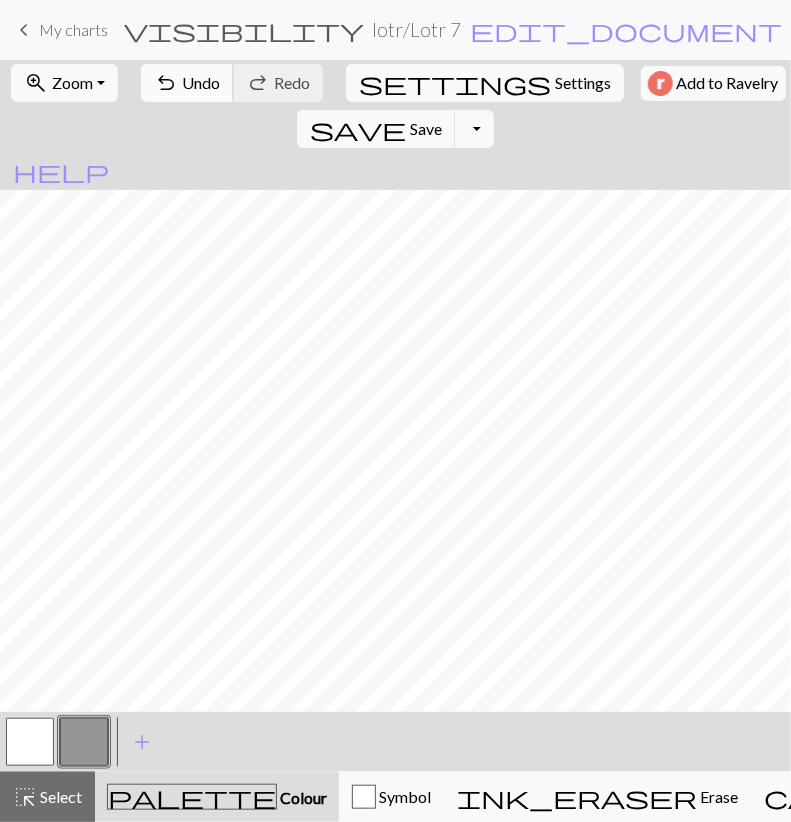 click on "Undo" at bounding box center (201, 82) 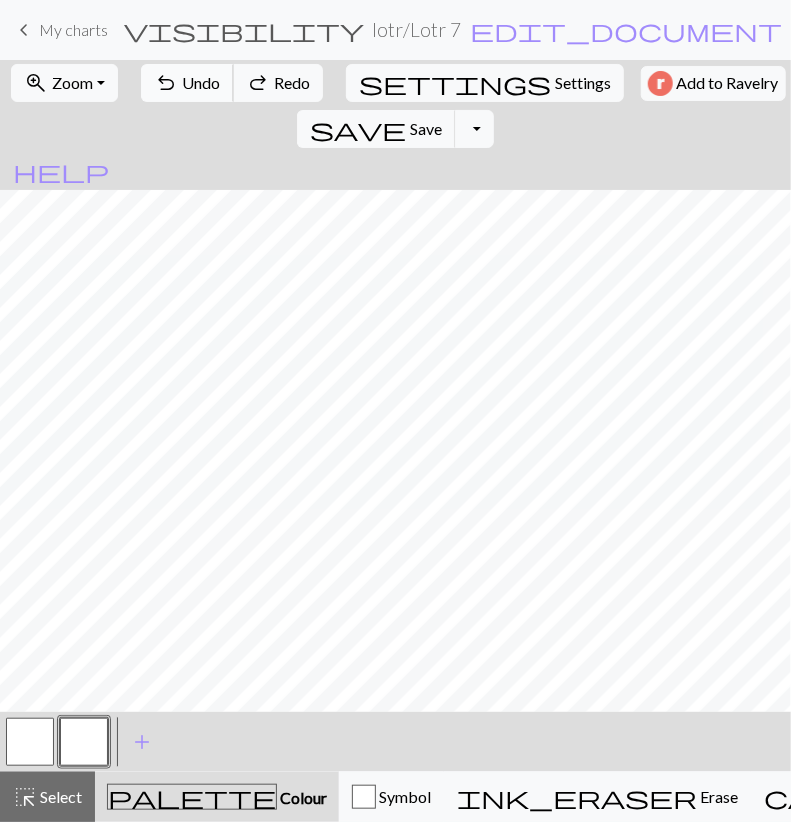 click on "Undo" at bounding box center [201, 82] 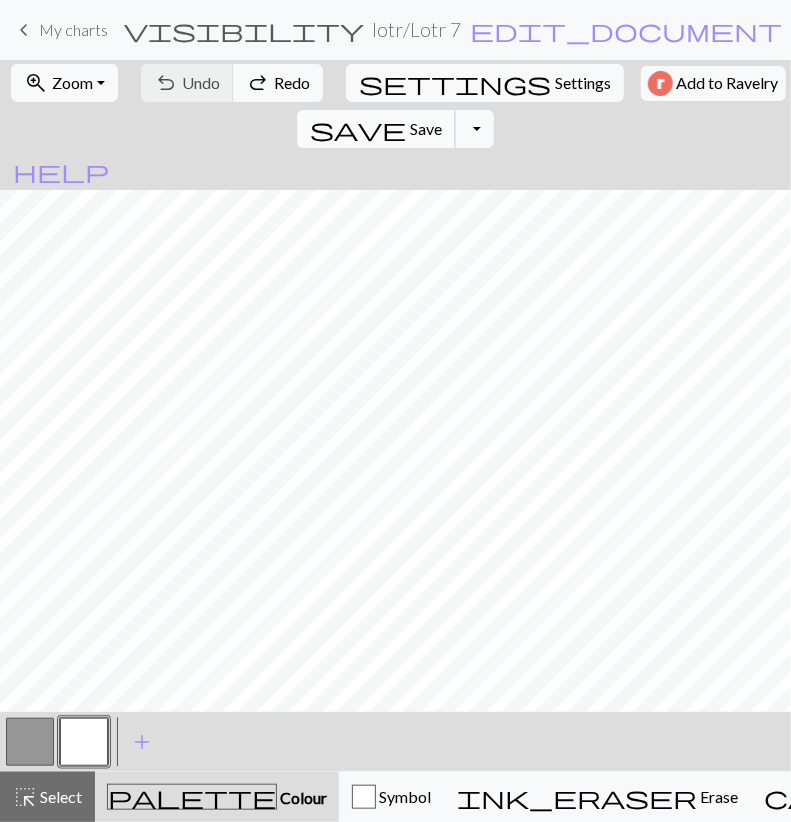 click on "Save" at bounding box center (426, 128) 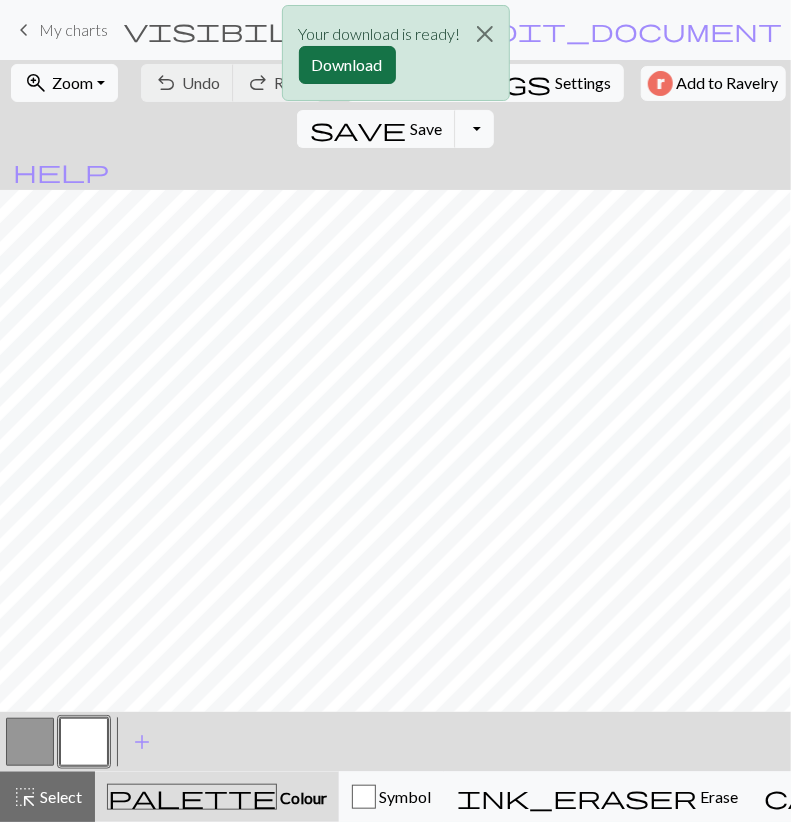 click on "Download" at bounding box center (347, 65) 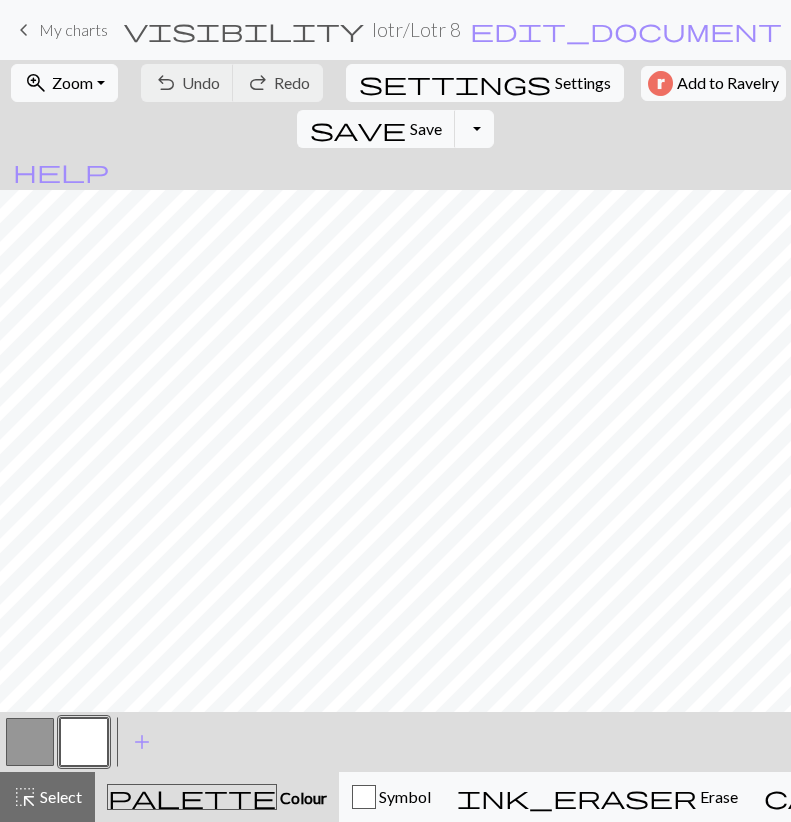 scroll, scrollTop: 0, scrollLeft: 0, axis: both 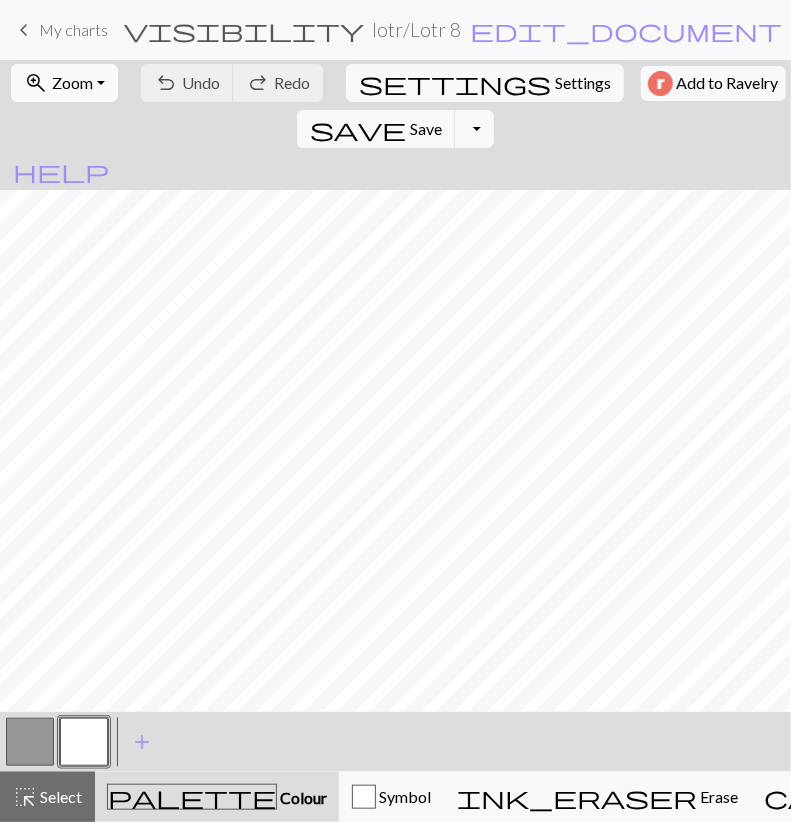 click on "Zoom" at bounding box center [72, 82] 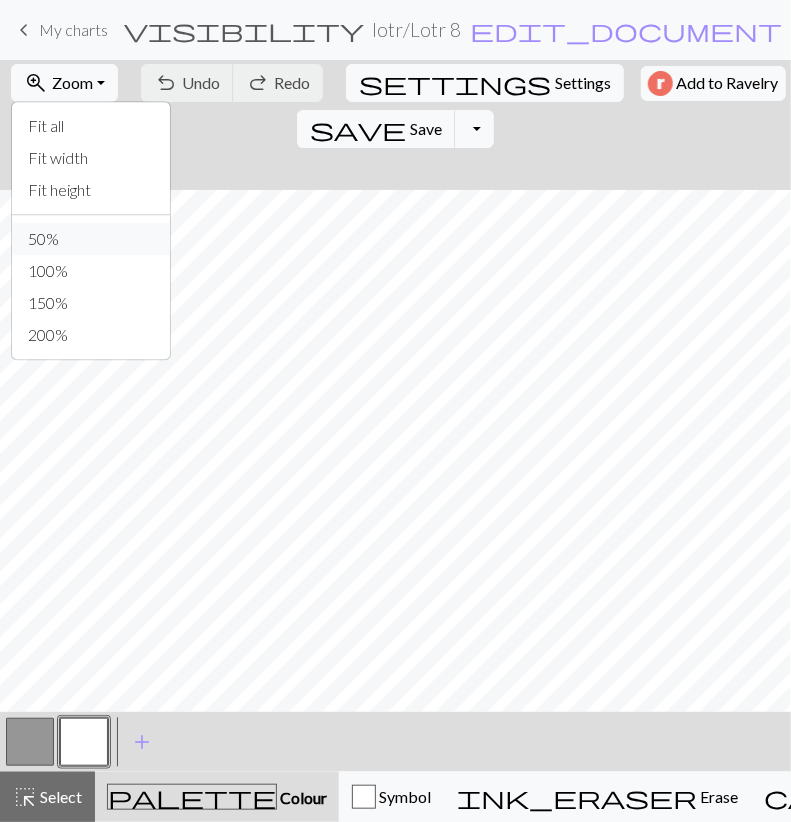 click on "50%" at bounding box center [91, 239] 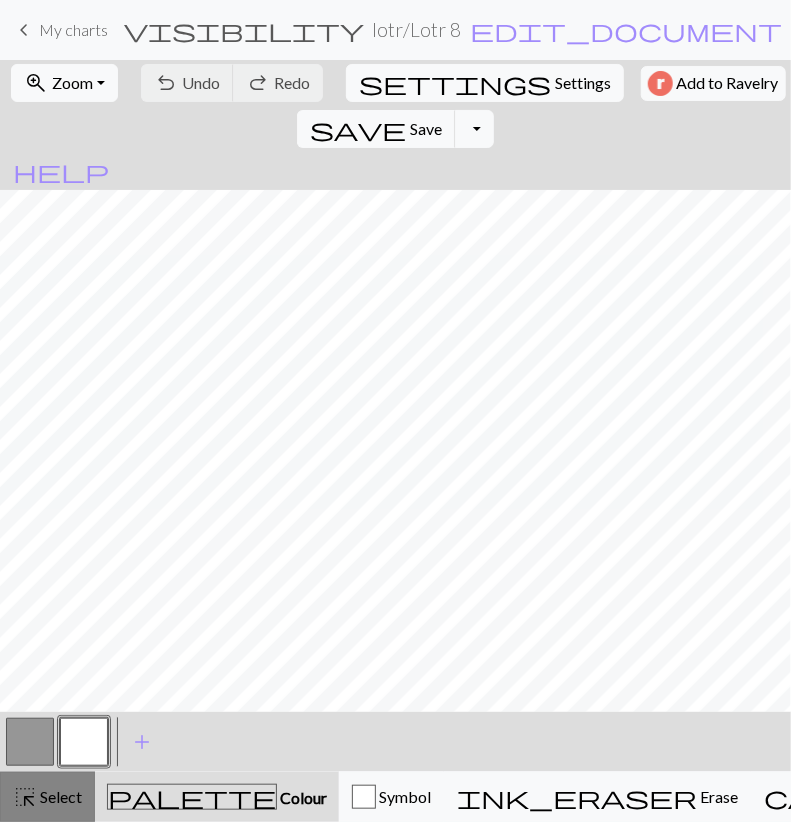 click on "highlight_alt   Select   Select" at bounding box center [47, 797] 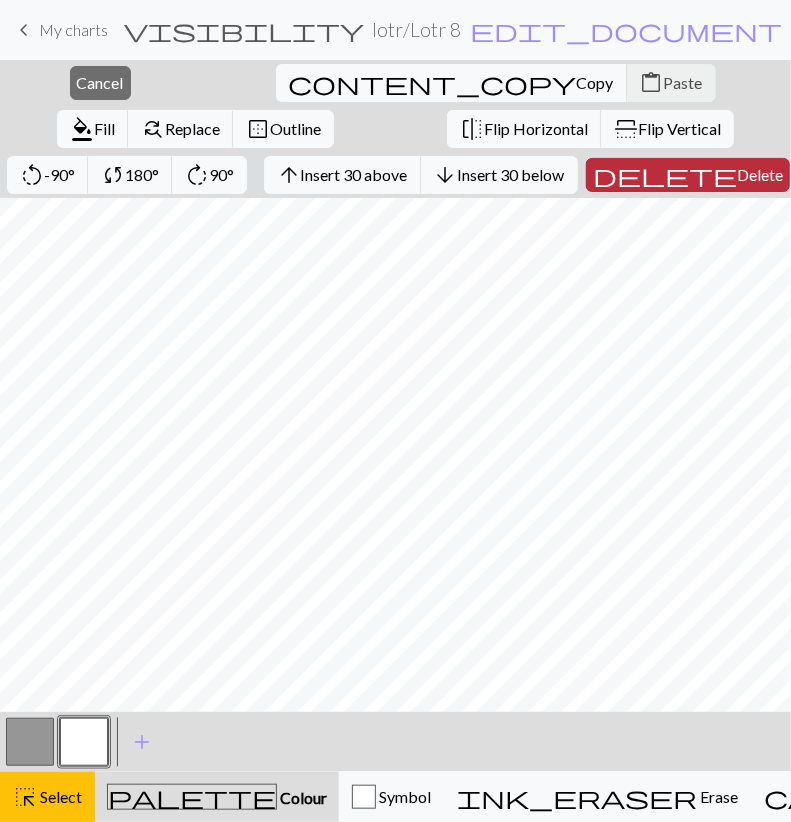 click on "delete" at bounding box center (665, 175) 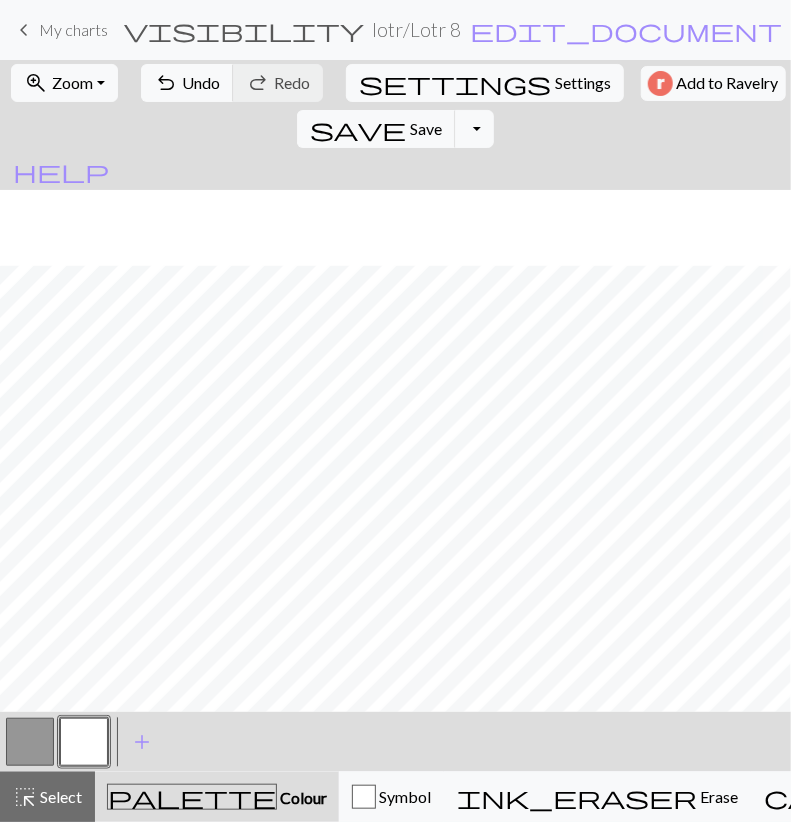 scroll, scrollTop: 1463, scrollLeft: 0, axis: vertical 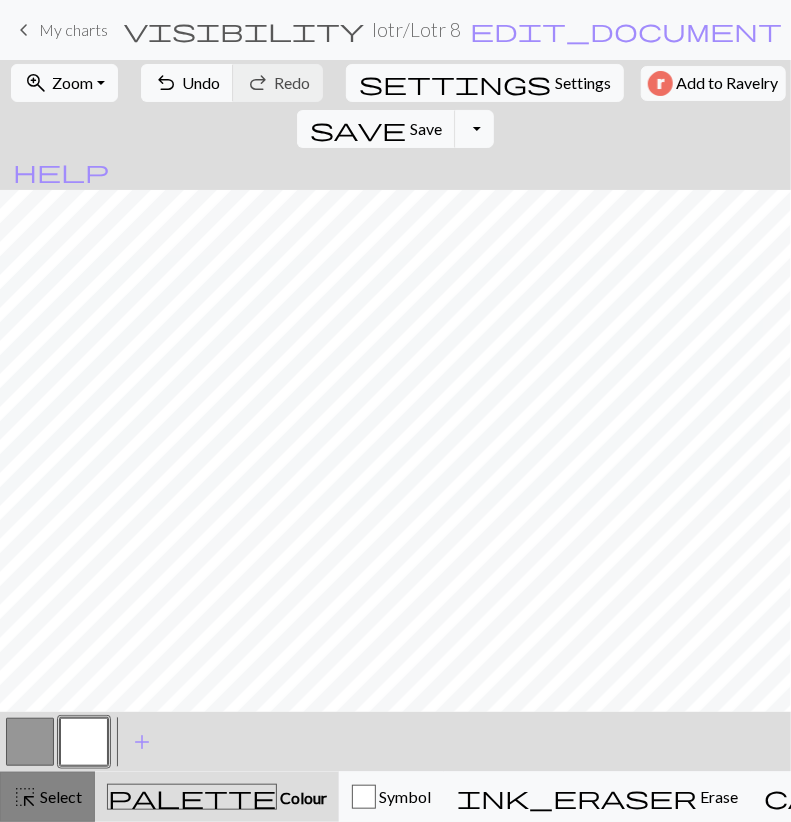 click on "Select" at bounding box center (59, 796) 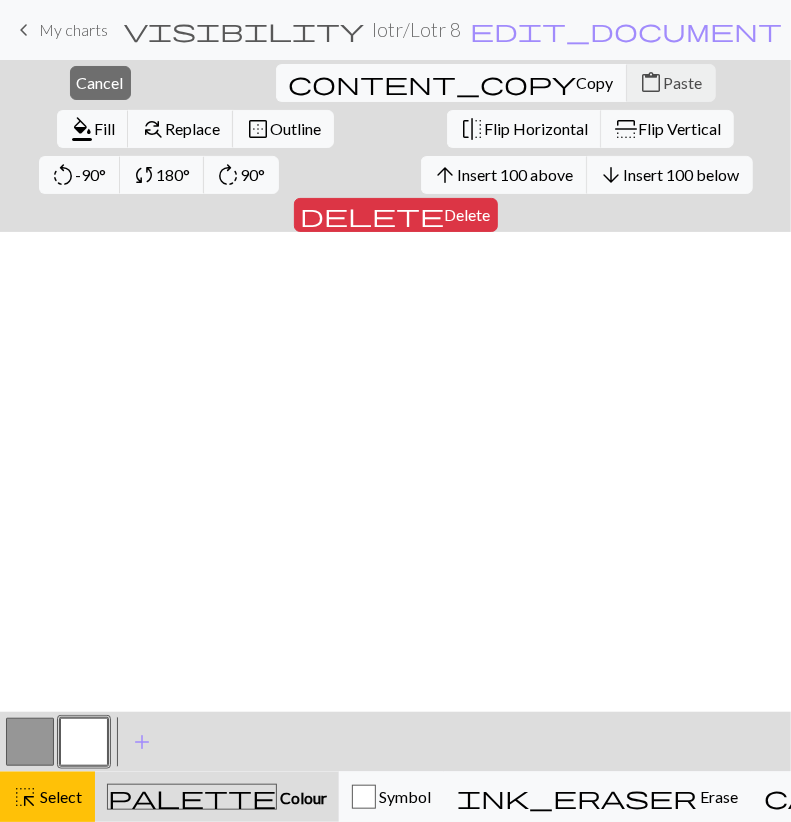 scroll, scrollTop: 1554, scrollLeft: 0, axis: vertical 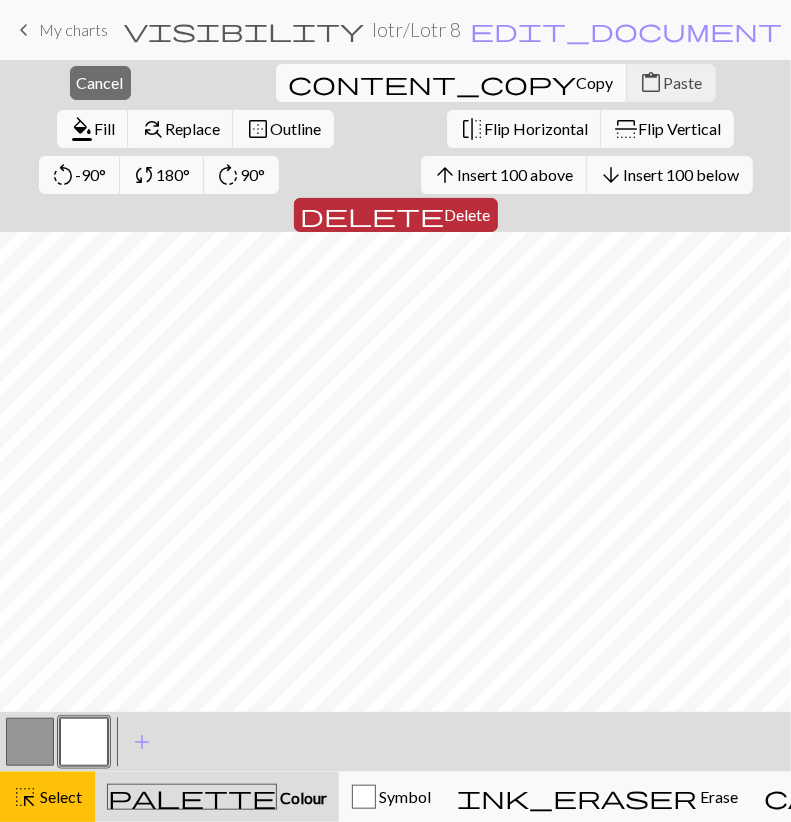 click on "Delete" at bounding box center [468, 214] 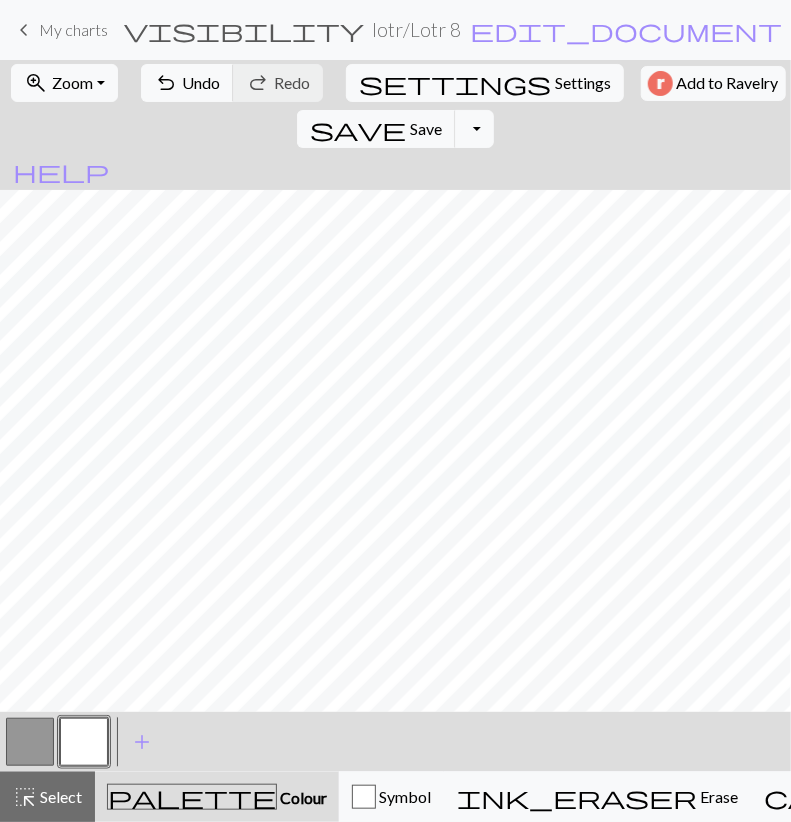 scroll, scrollTop: 0, scrollLeft: 0, axis: both 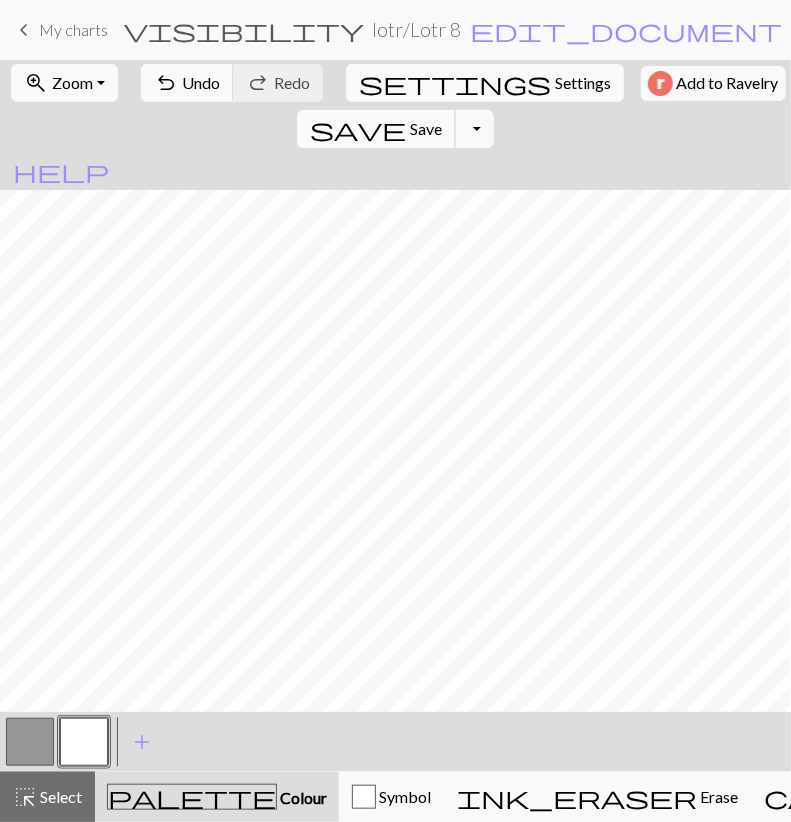 click on "Save" at bounding box center (426, 128) 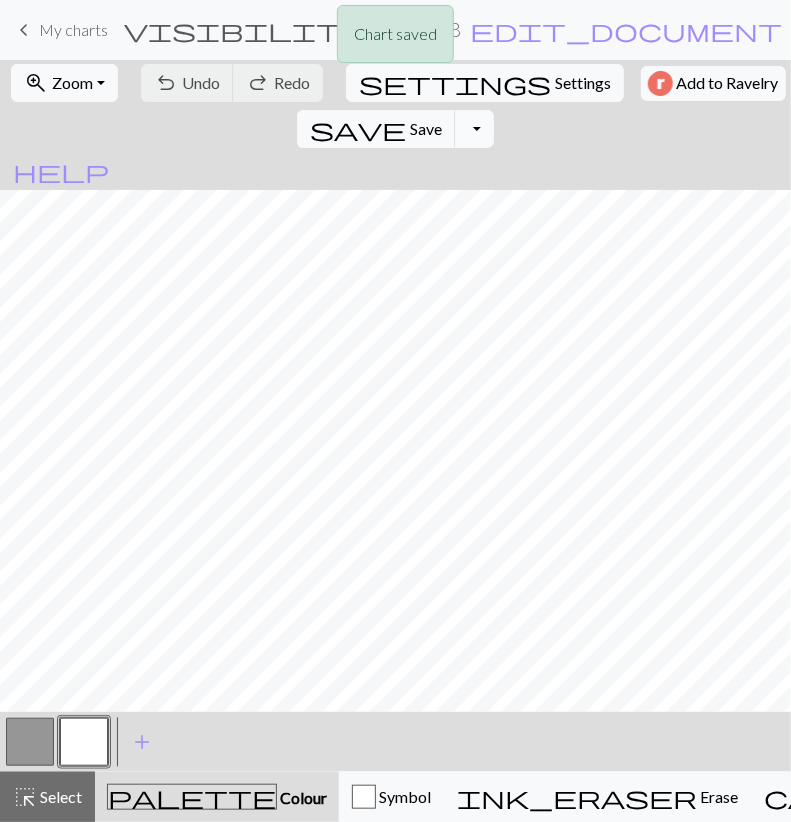 click on "Toggle Dropdown" at bounding box center (474, 129) 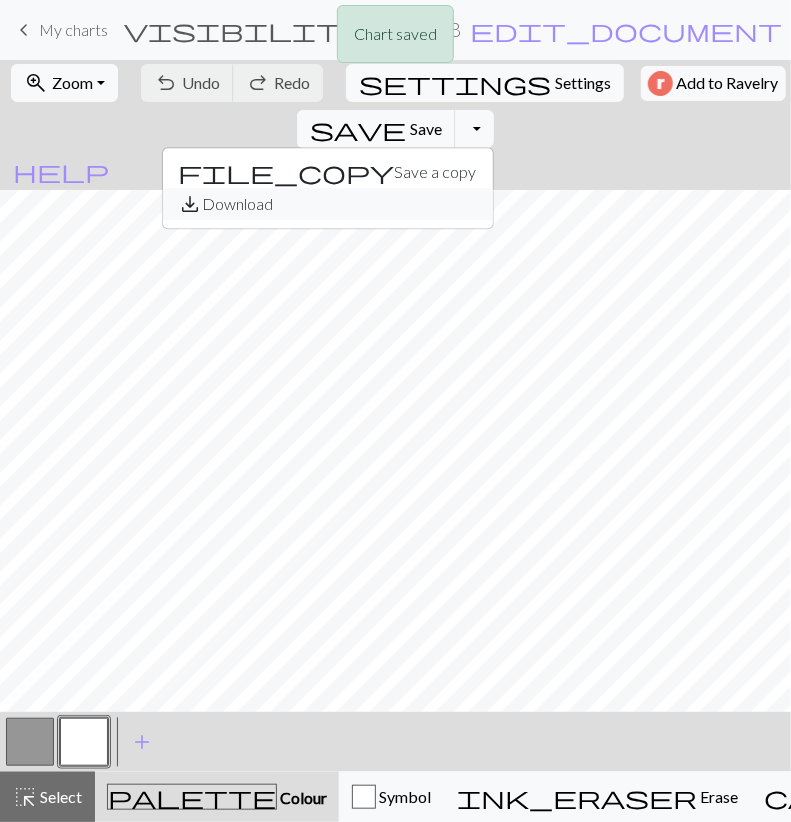 click on "save_alt  Download" at bounding box center (328, 204) 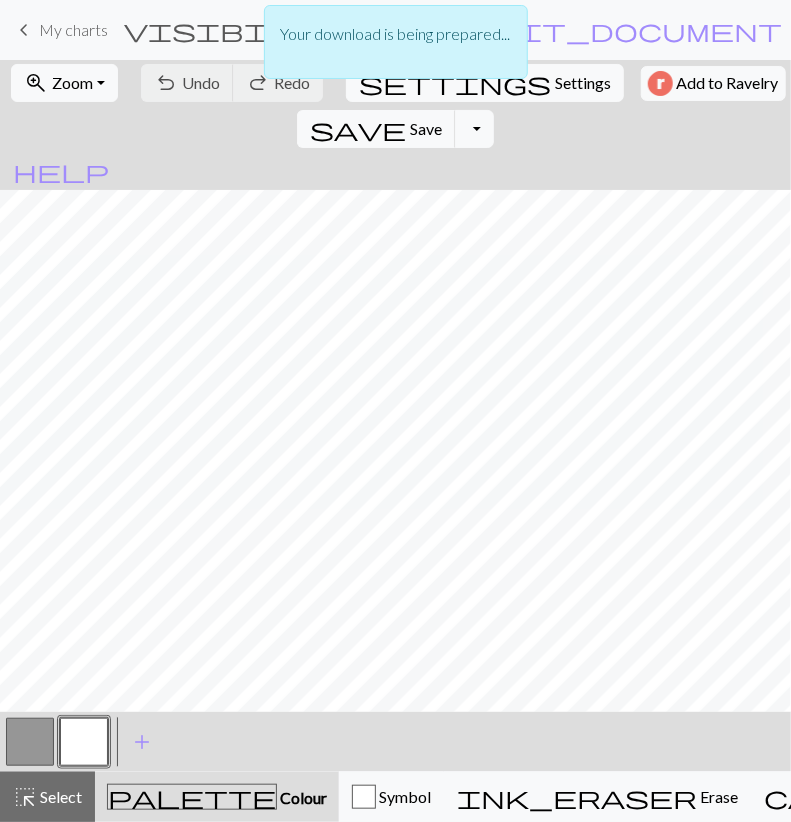 click at bounding box center (30, 742) 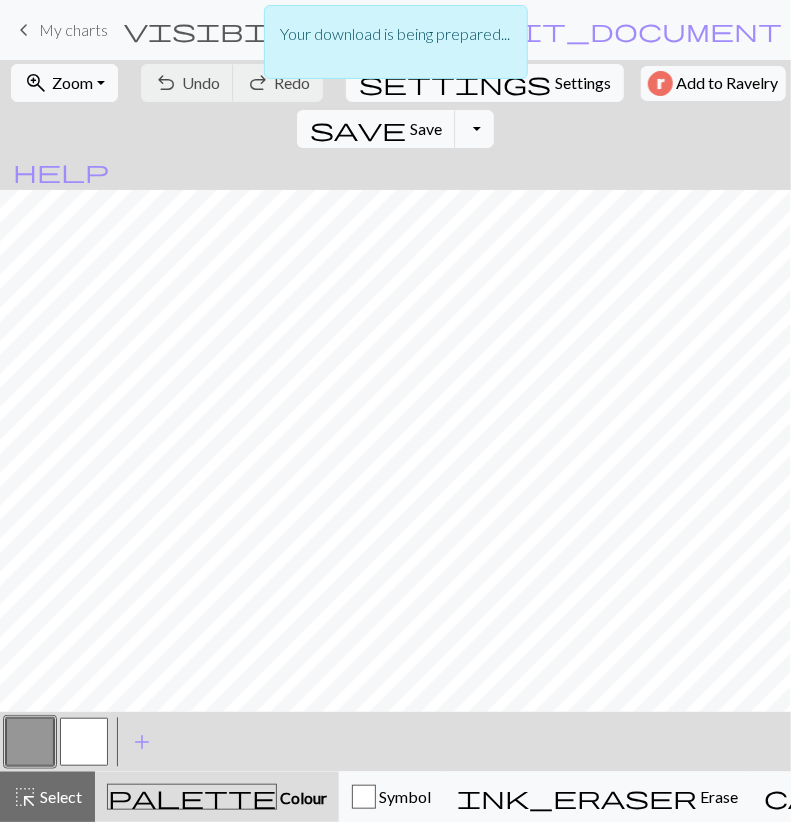 click at bounding box center (30, 742) 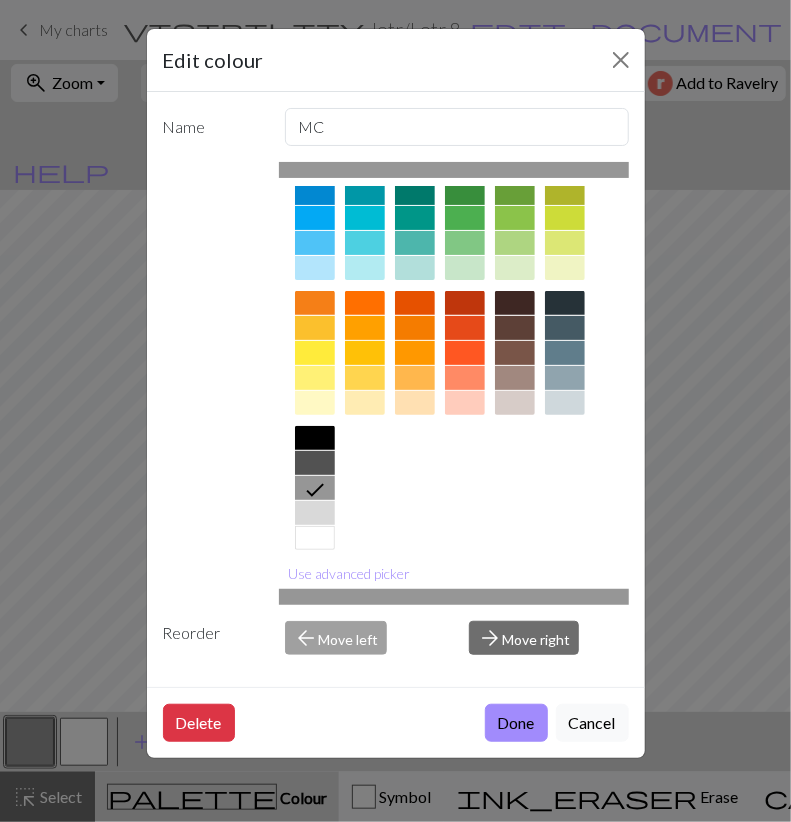 scroll, scrollTop: 196, scrollLeft: 0, axis: vertical 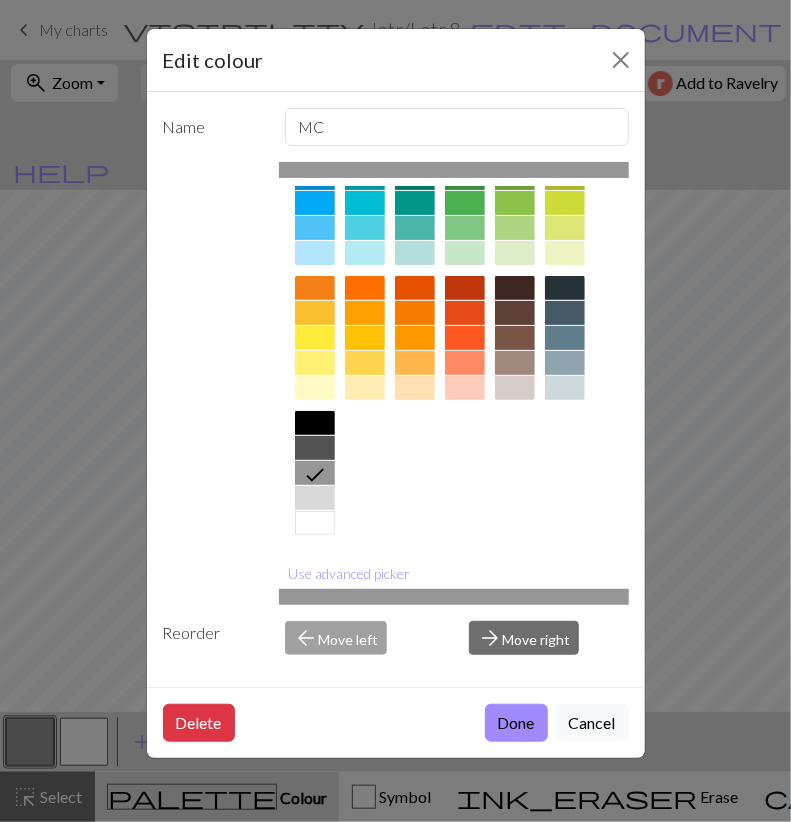 click at bounding box center [315, 523] 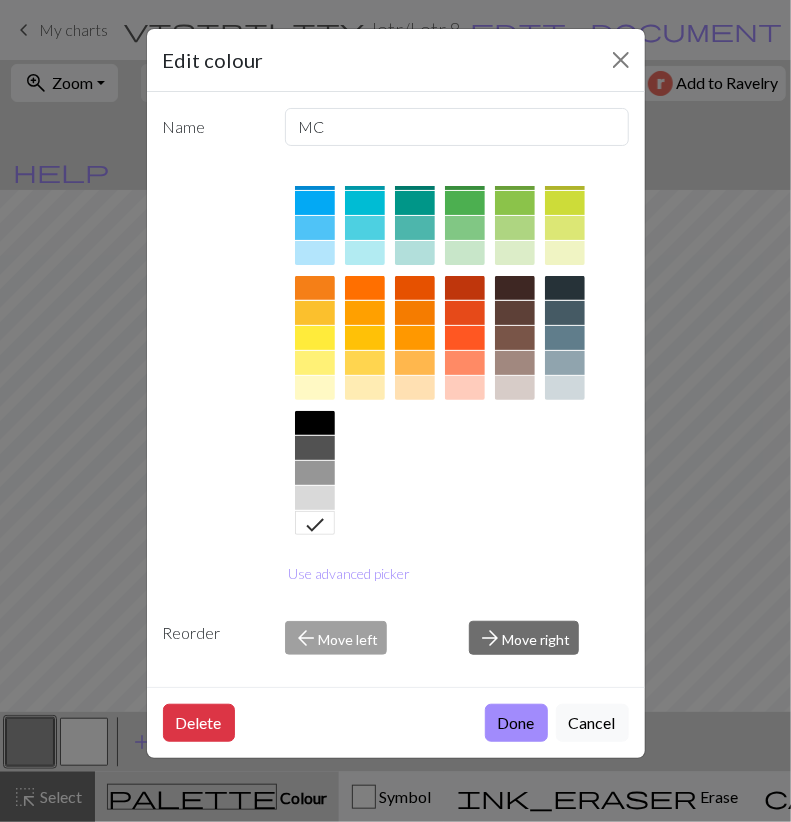 drag, startPoint x: 503, startPoint y: 709, endPoint x: 363, endPoint y: 745, distance: 144.55449 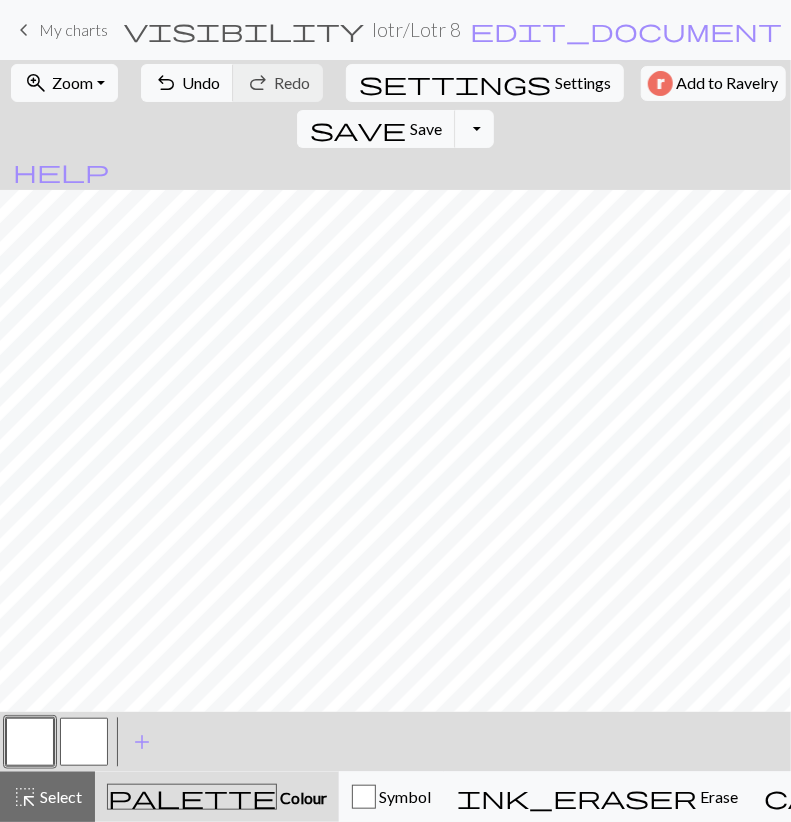 click at bounding box center [84, 742] 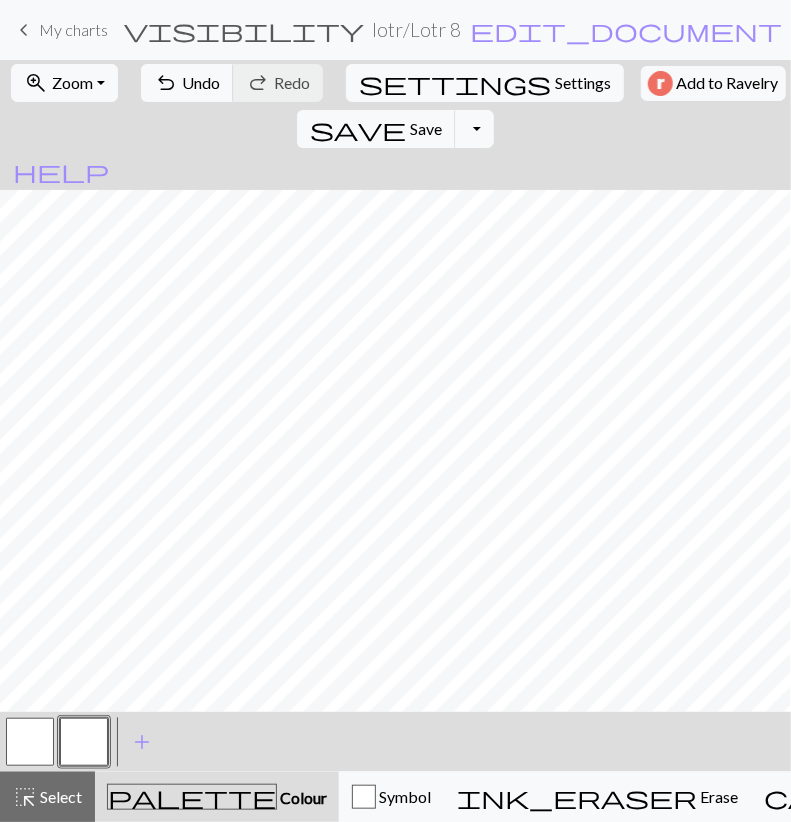 click at bounding box center (84, 742) 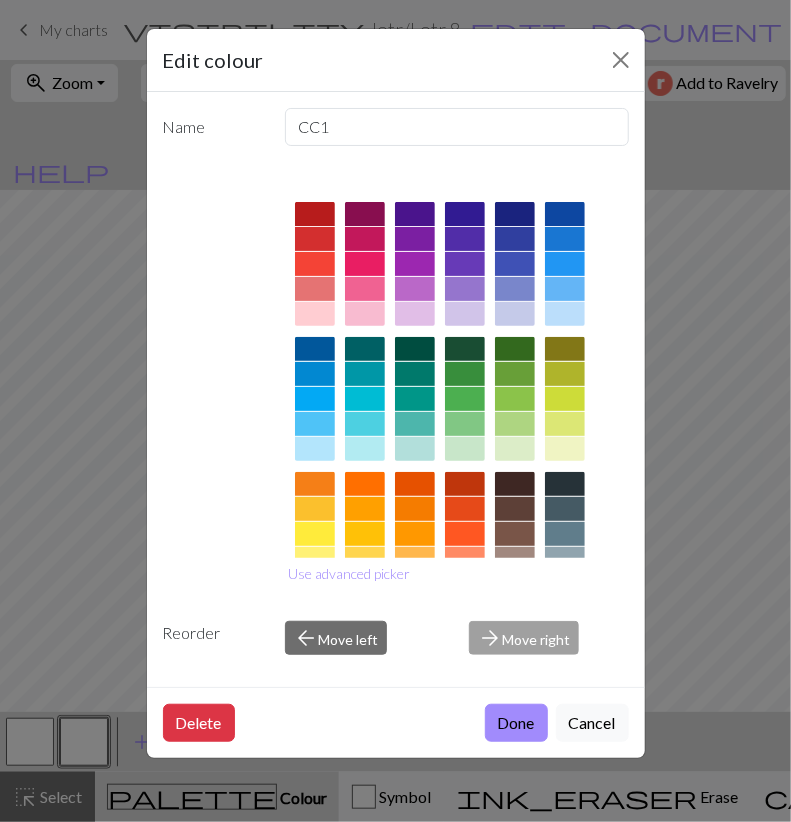scroll, scrollTop: 196, scrollLeft: 0, axis: vertical 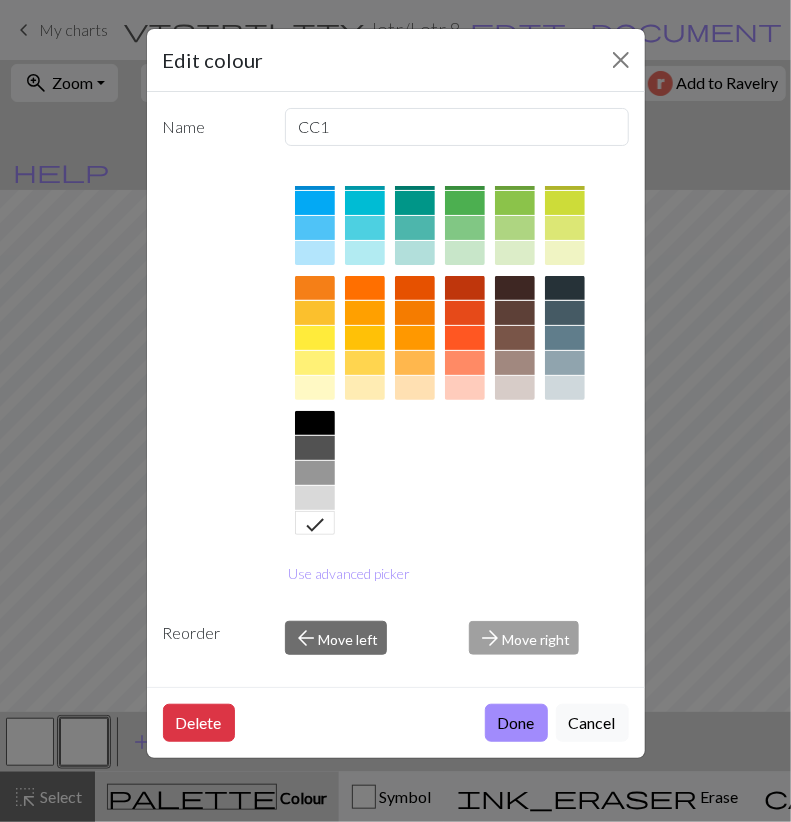 click at bounding box center (315, 473) 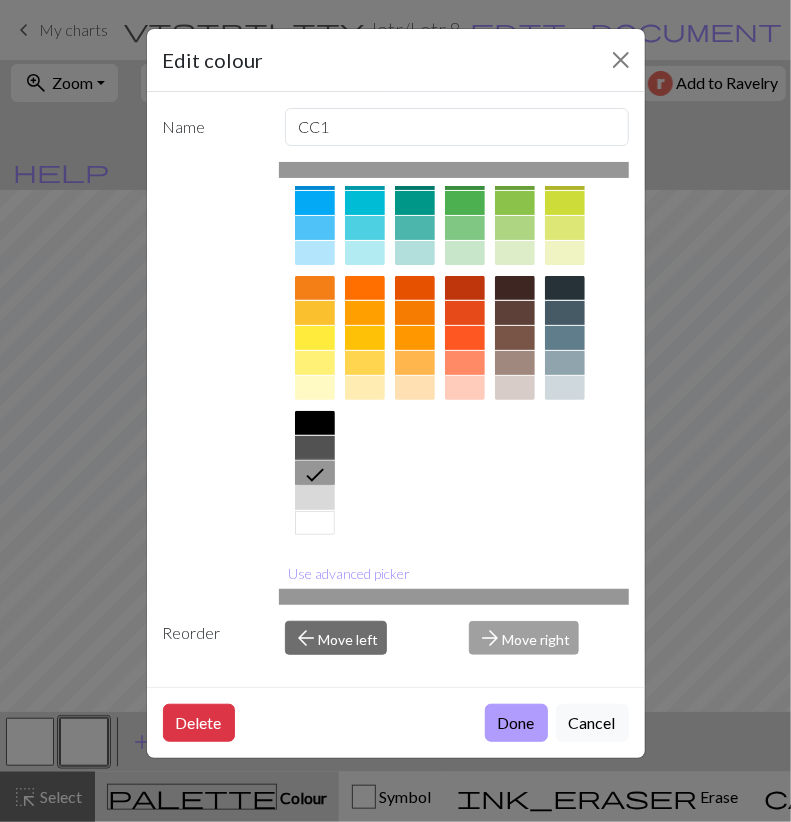 click on "Done" at bounding box center (516, 723) 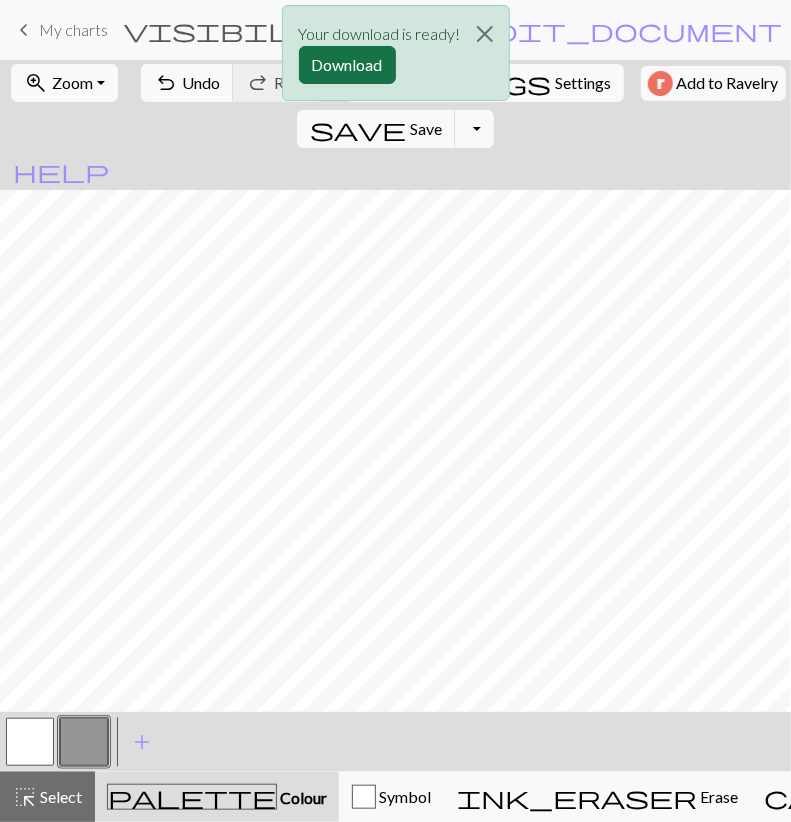 click on "Download" at bounding box center [347, 65] 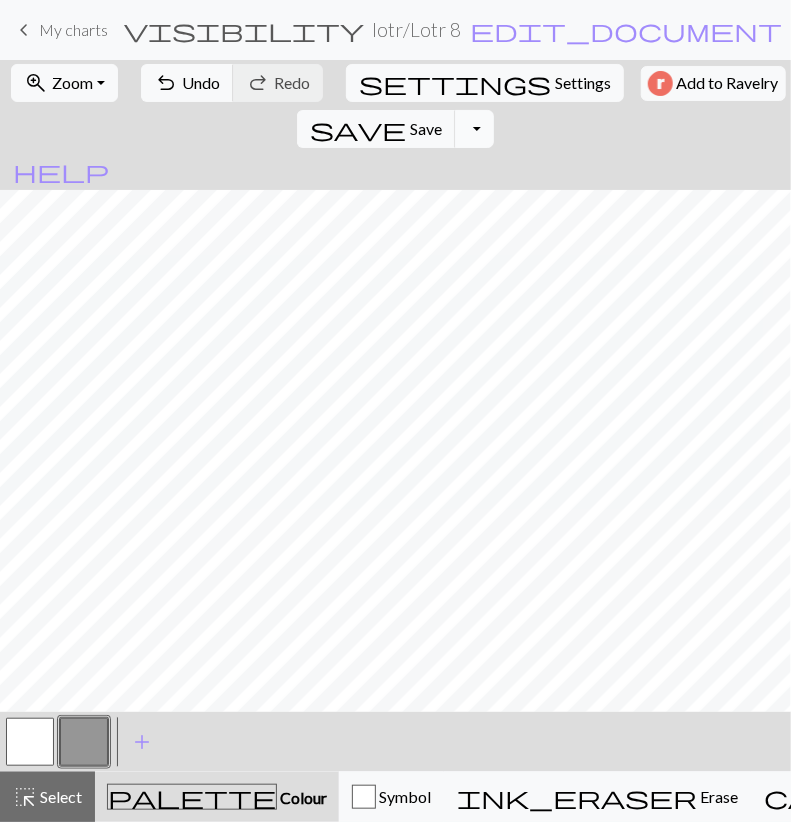 click on "Toggle Dropdown" at bounding box center (474, 129) 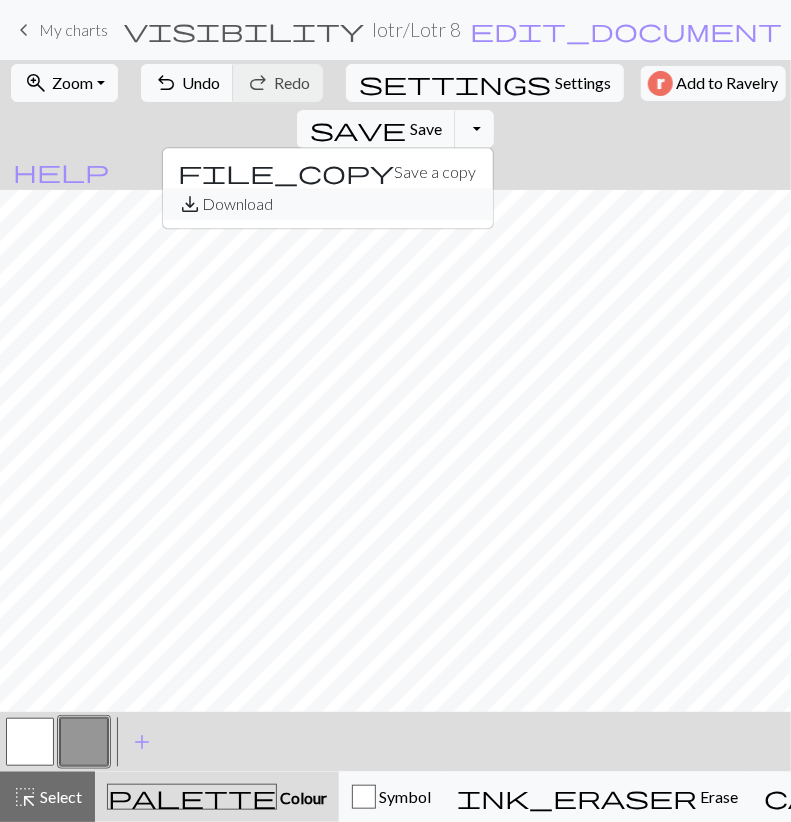click on "save_alt  Download" at bounding box center (328, 204) 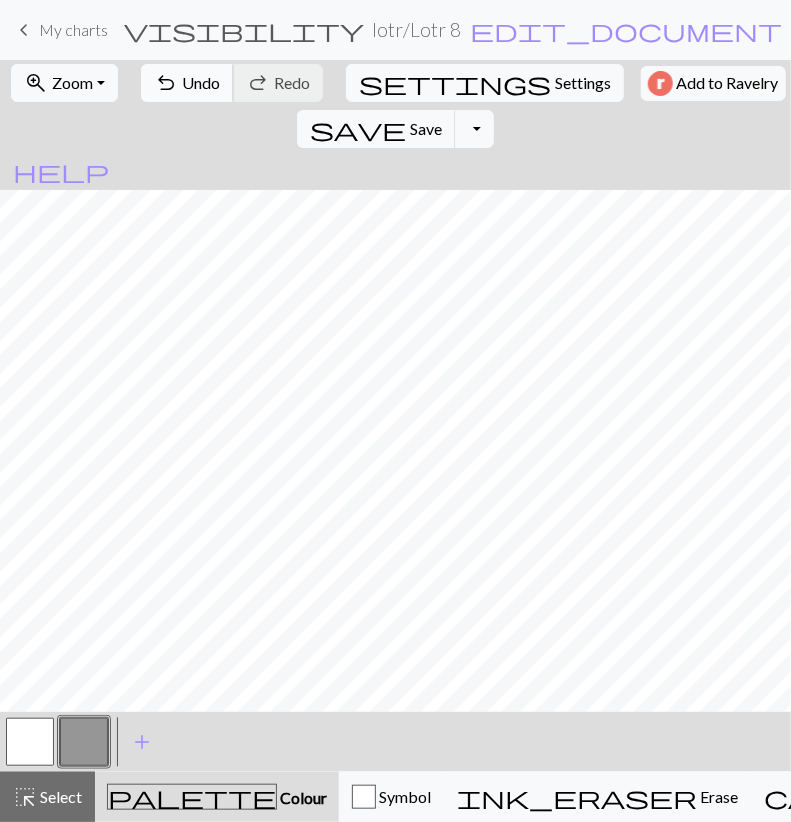 click on "Undo" at bounding box center [201, 82] 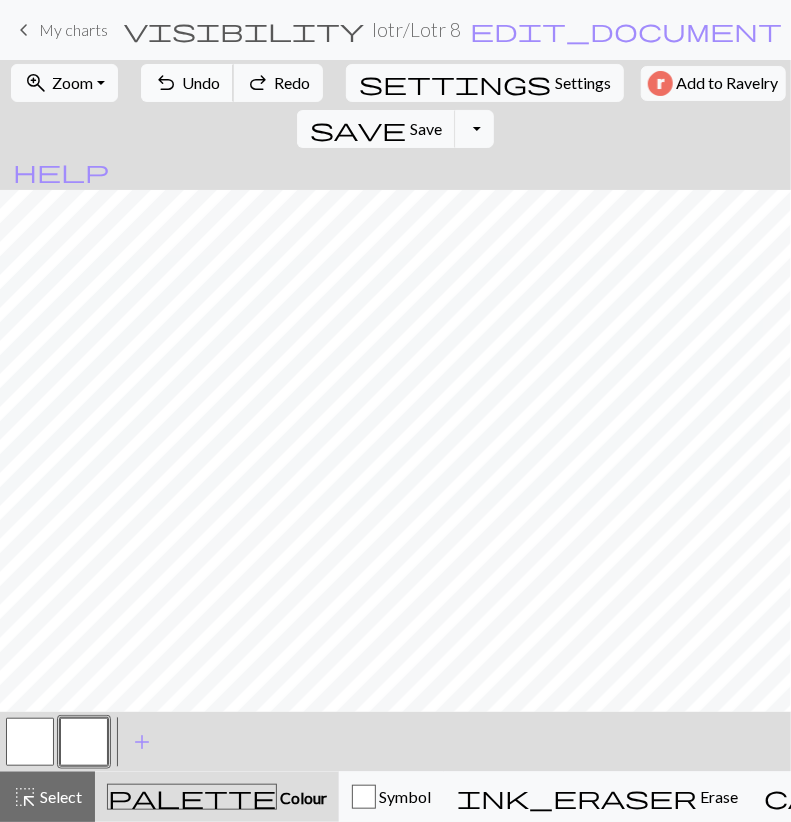 click on "Undo" at bounding box center (201, 82) 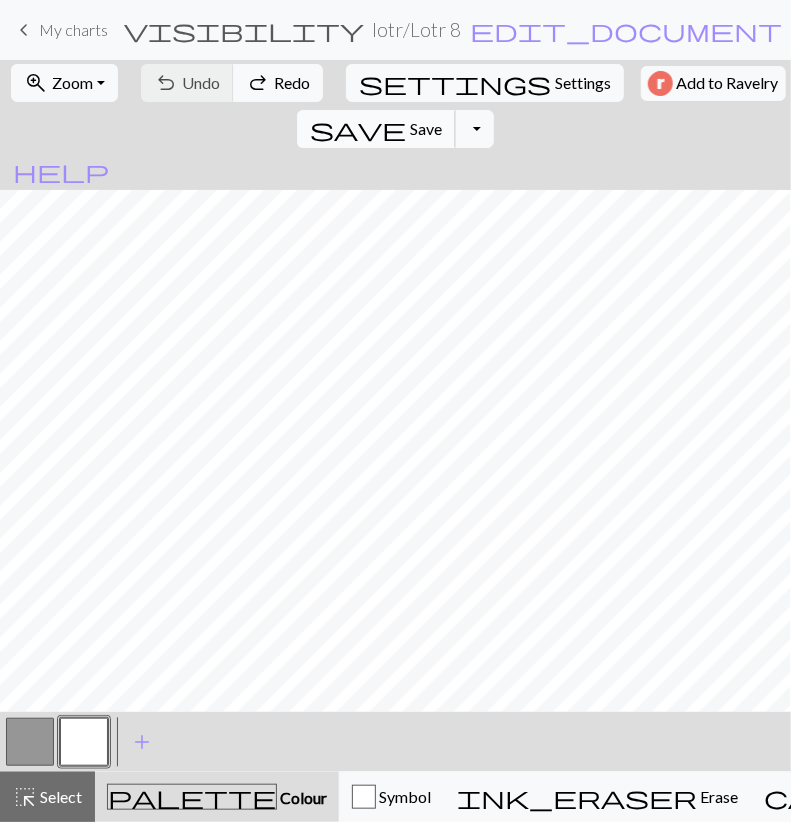 click on "save" at bounding box center [358, 129] 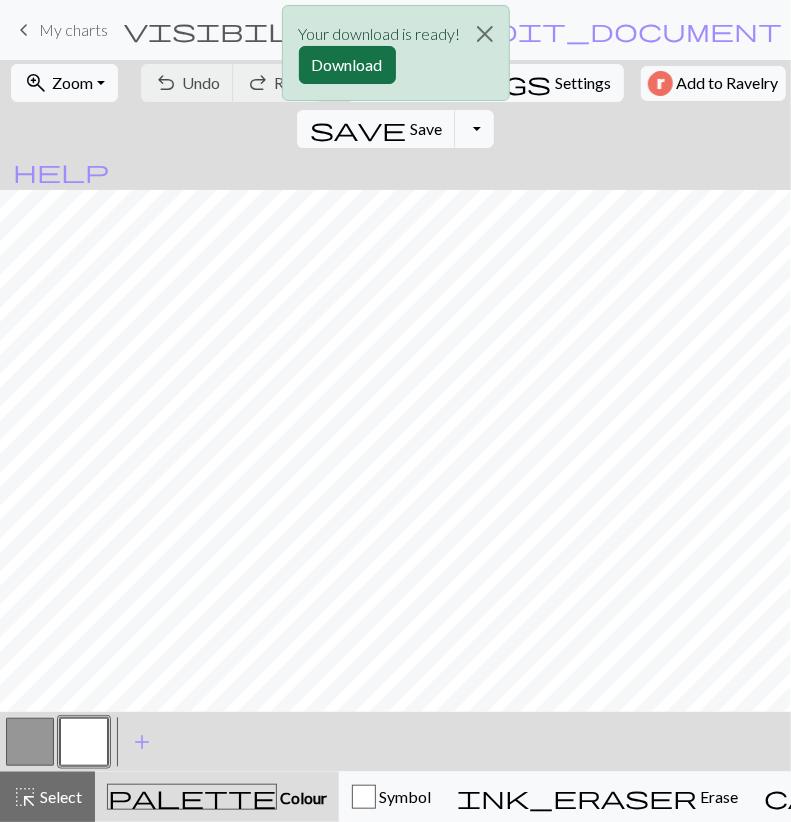 click on "Download" at bounding box center (347, 65) 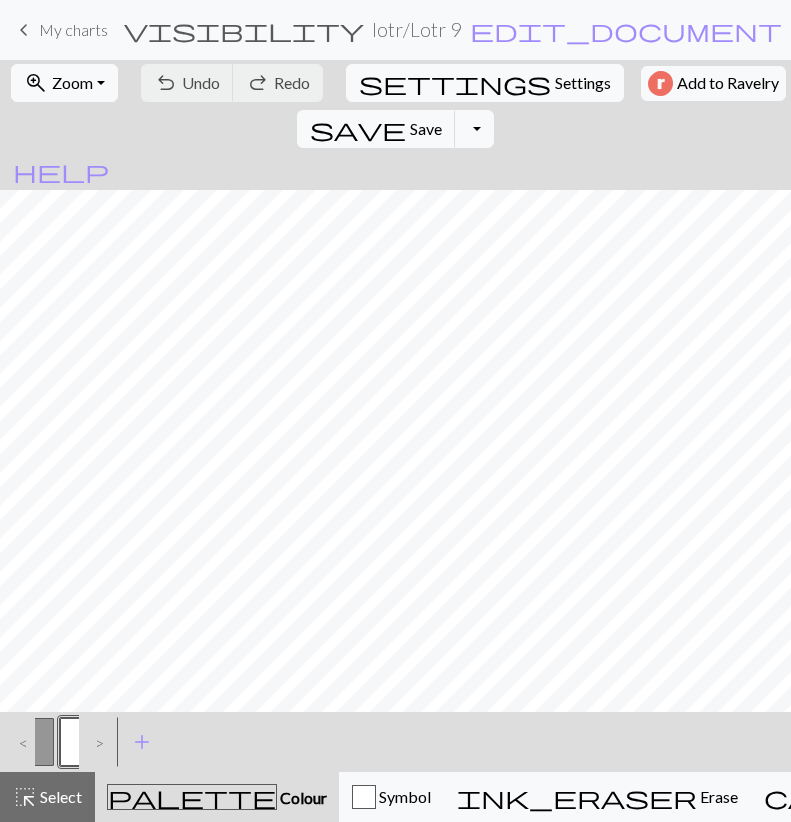 scroll, scrollTop: 0, scrollLeft: 0, axis: both 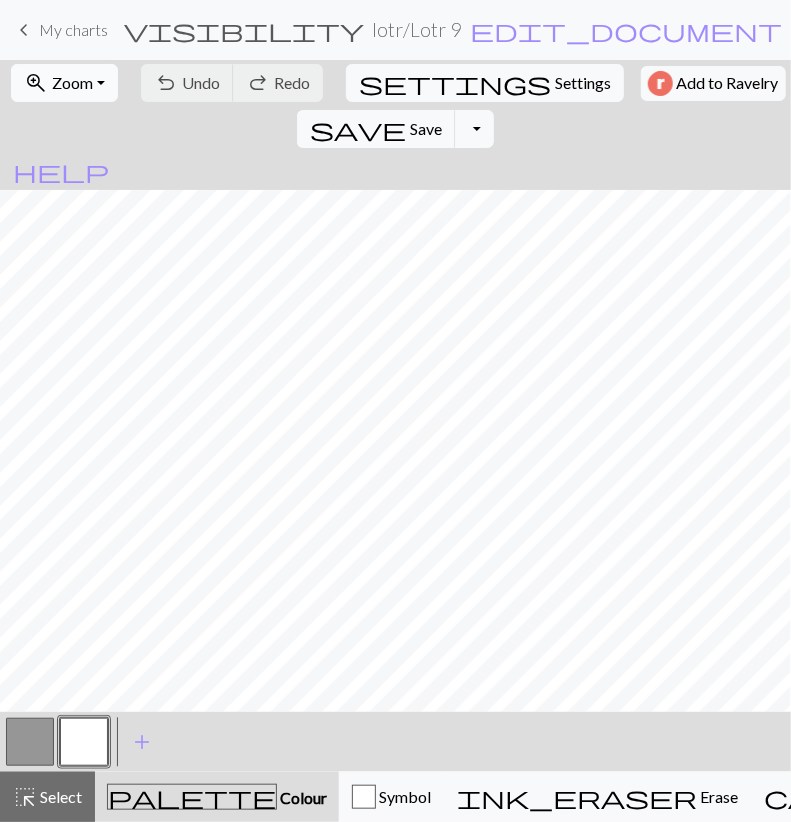 click on "zoom_in Zoom Zoom" at bounding box center [64, 83] 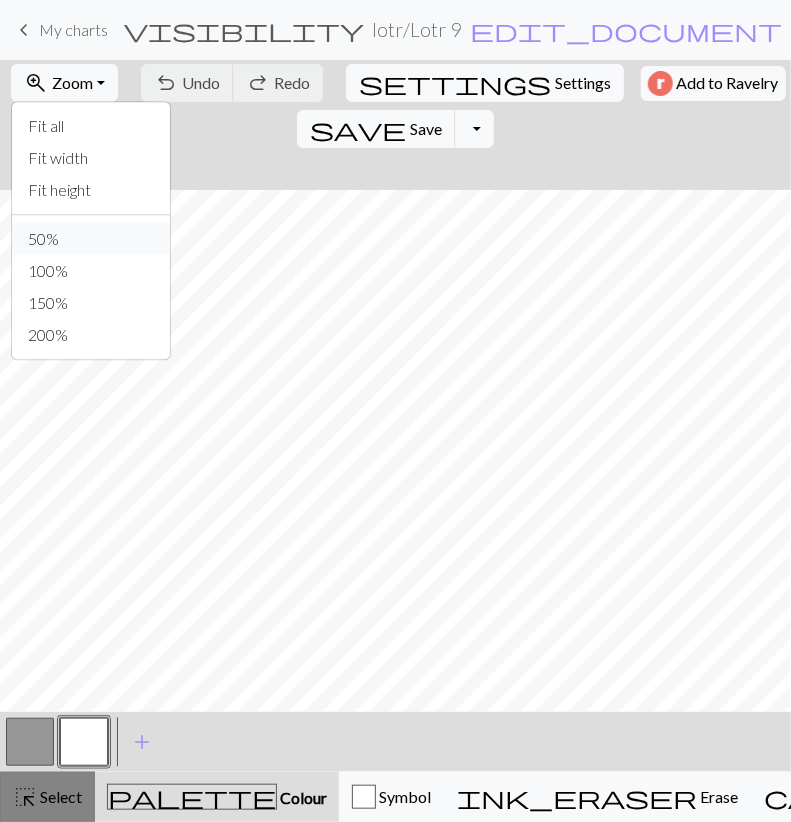 click on "50%" at bounding box center [91, 239] 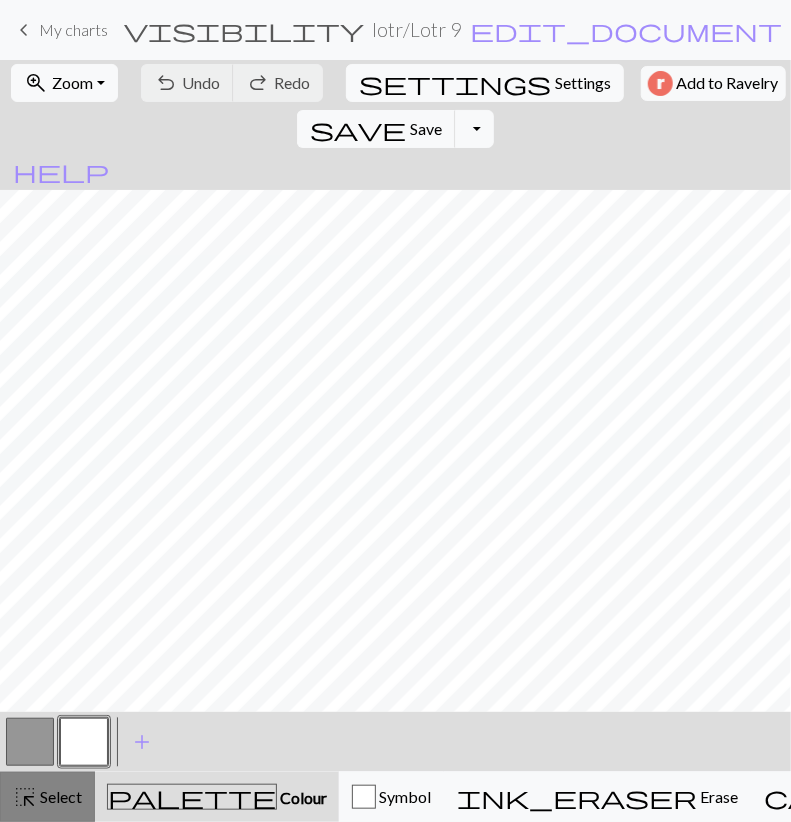 click on "Select" at bounding box center [59, 796] 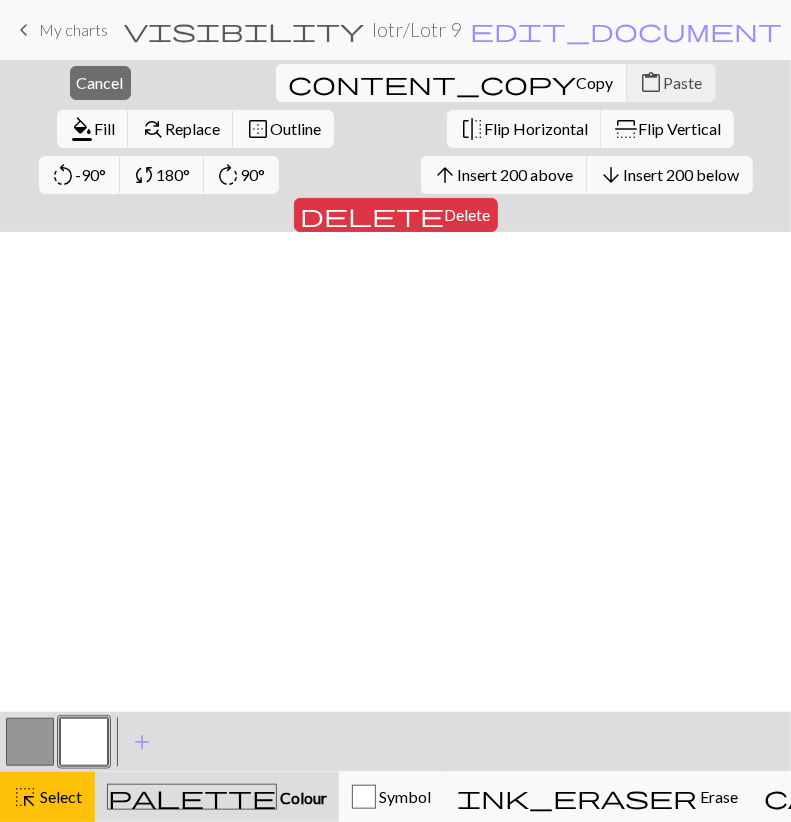 scroll, scrollTop: 0, scrollLeft: 0, axis: both 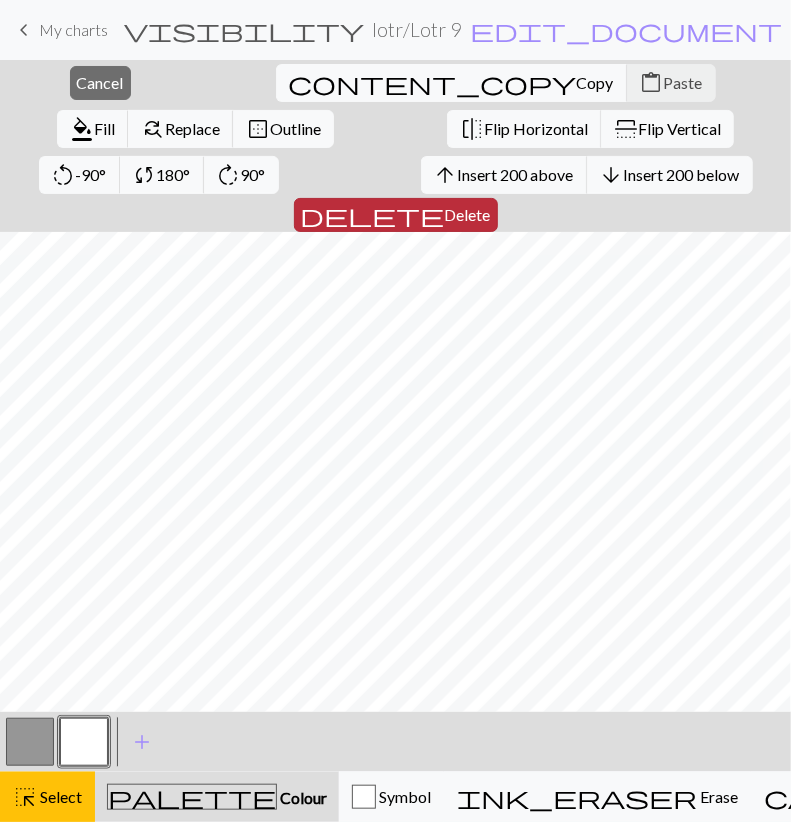 click on "delete" at bounding box center (373, 215) 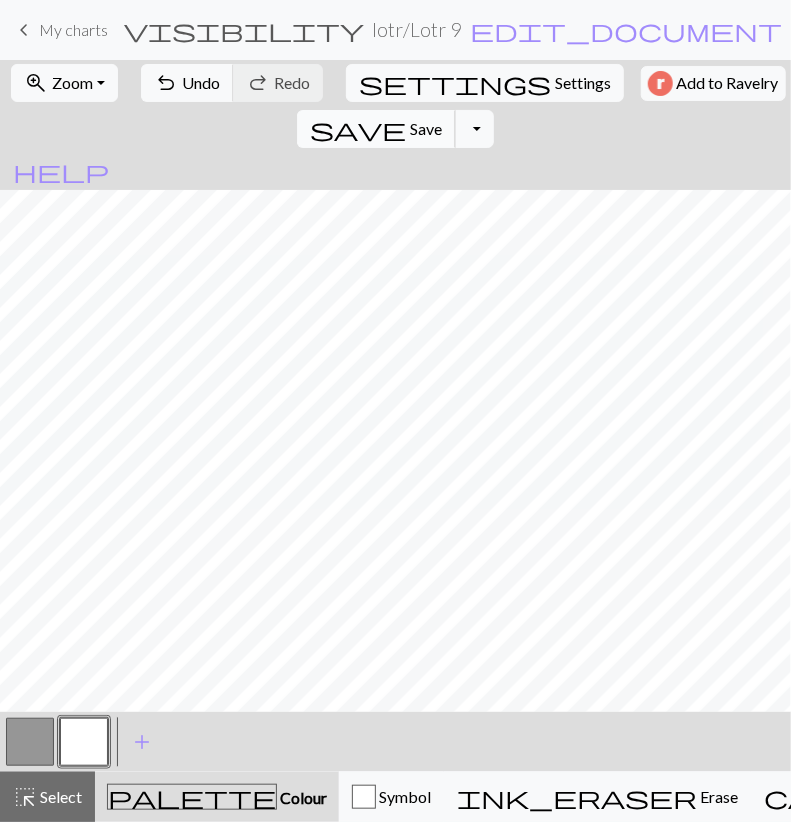 click on "save" at bounding box center (358, 129) 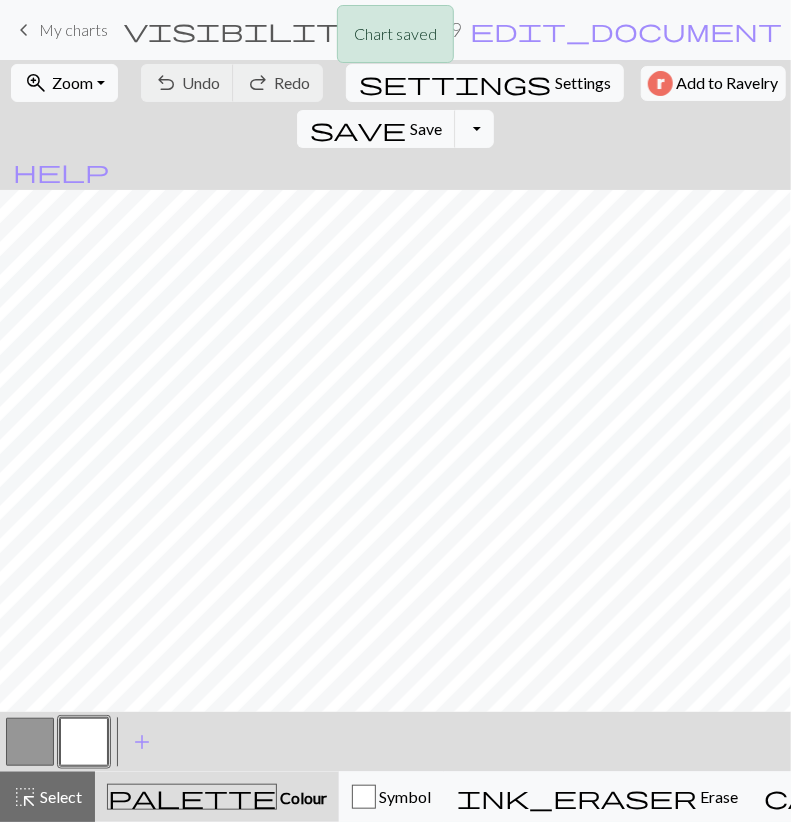 click on "Chart saved" at bounding box center (395, 39) 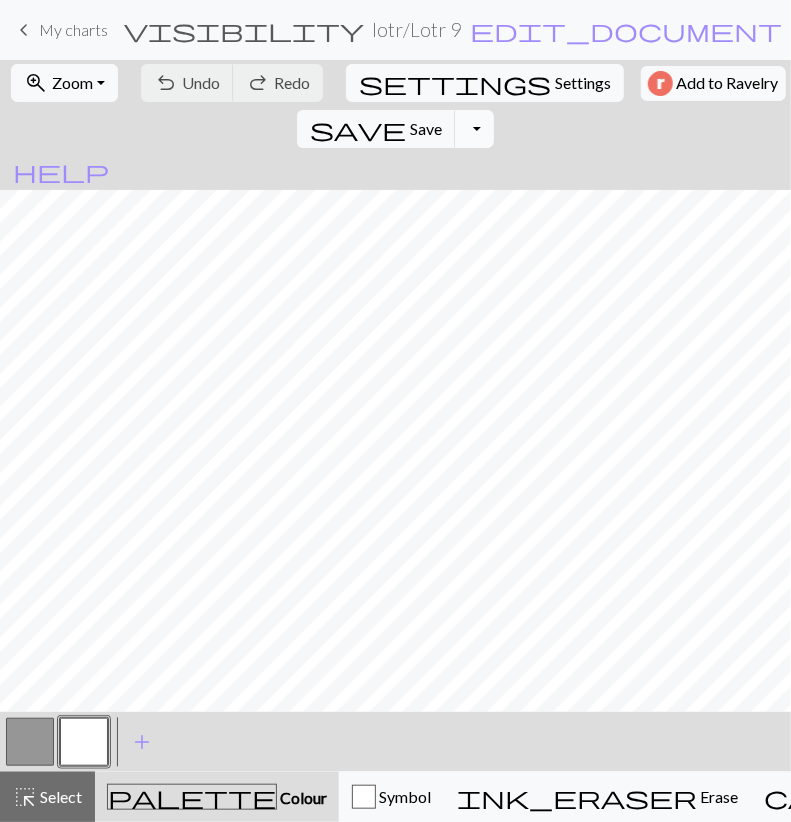 click on "Toggle Dropdown" at bounding box center [474, 129] 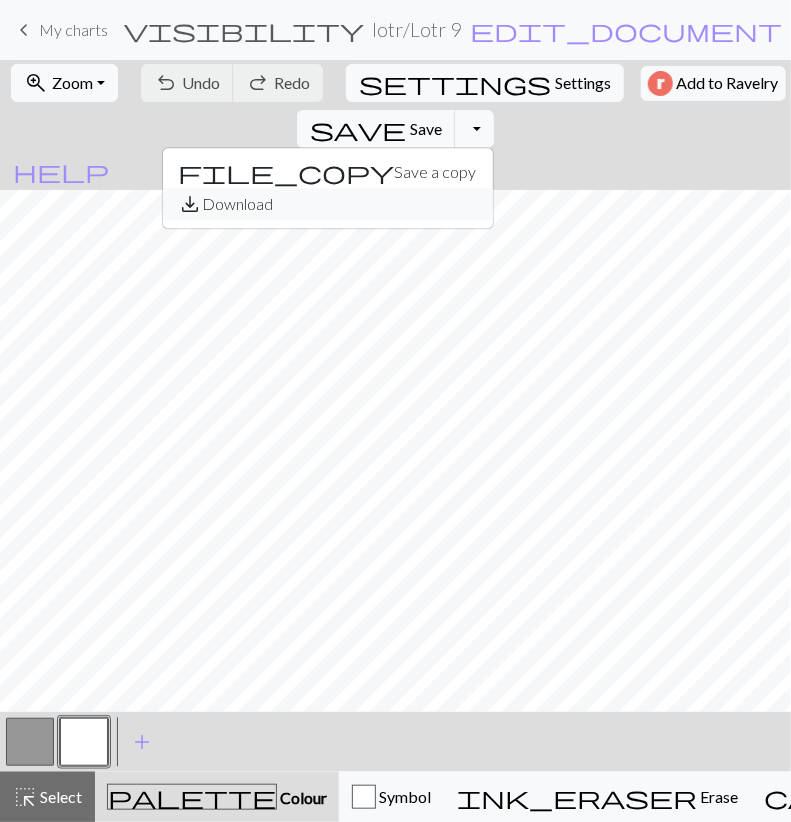 click on "save_alt  Download" at bounding box center [328, 204] 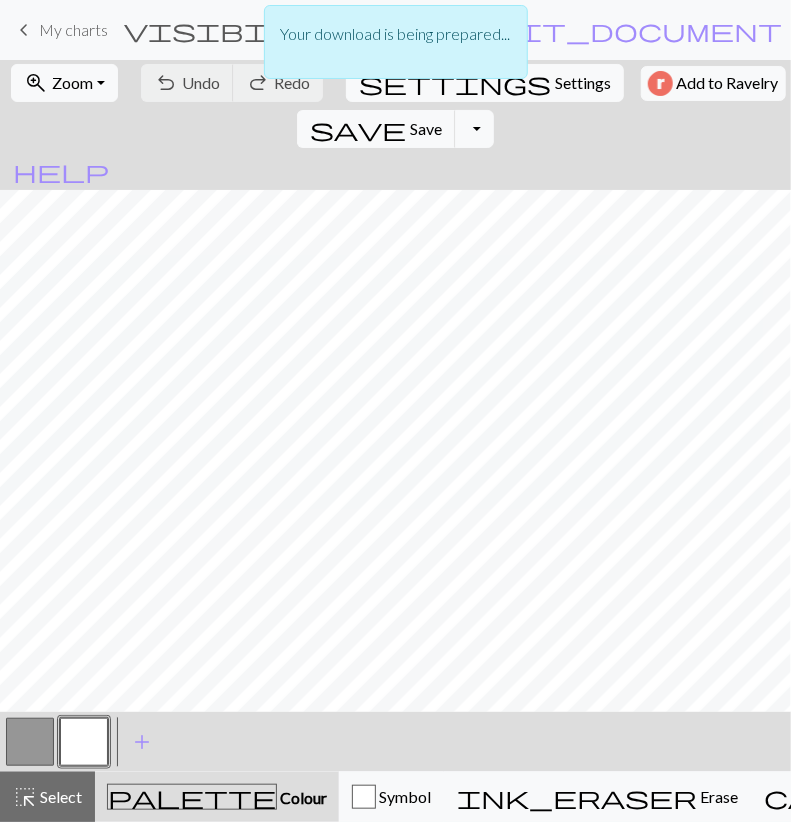 click at bounding box center (30, 742) 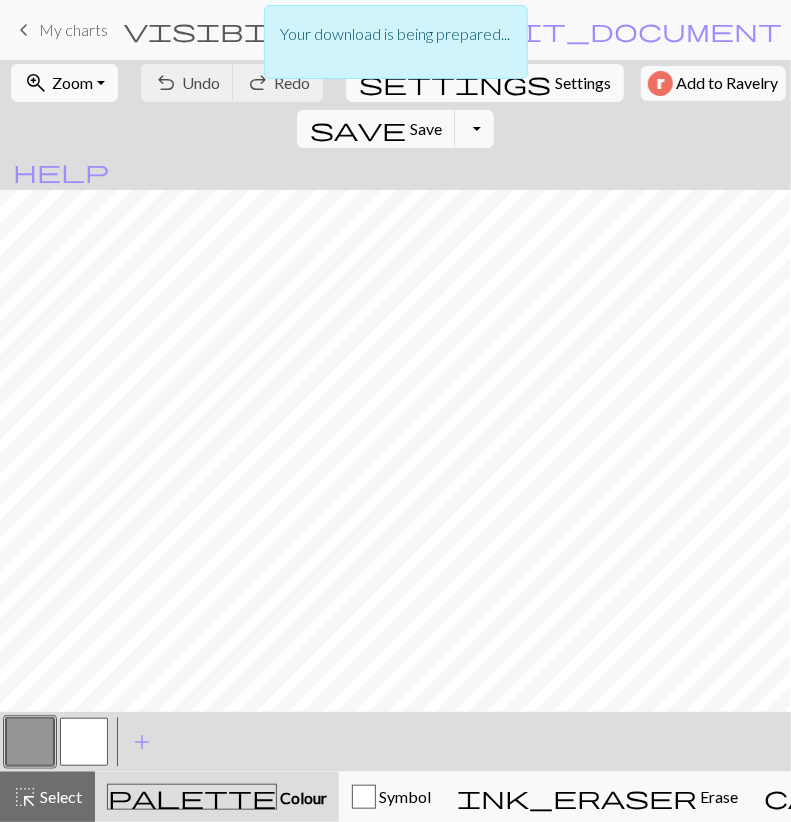 click at bounding box center (30, 742) 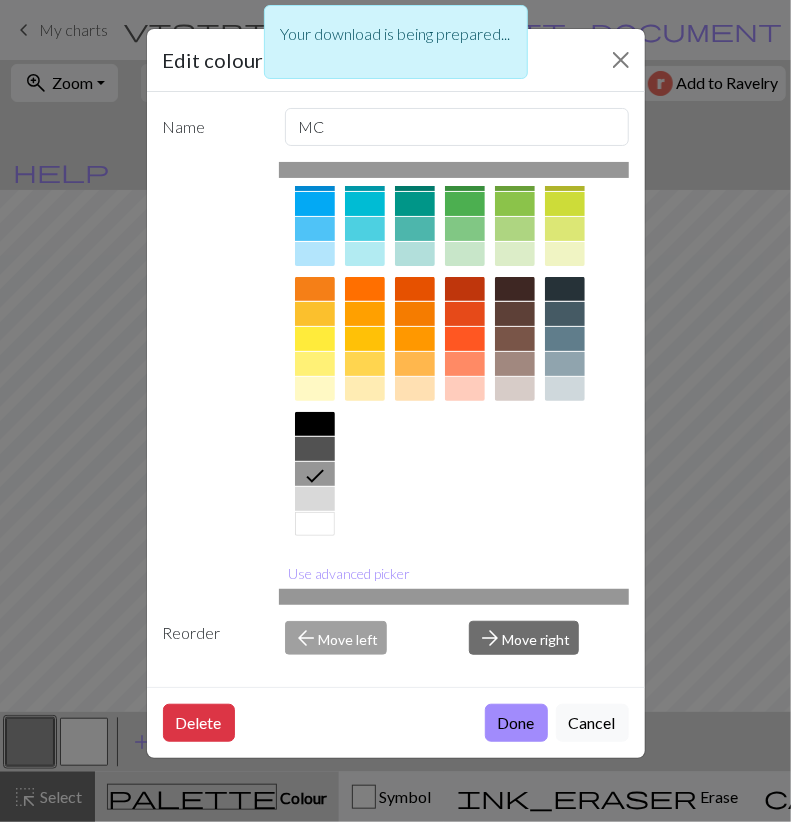 scroll, scrollTop: 196, scrollLeft: 0, axis: vertical 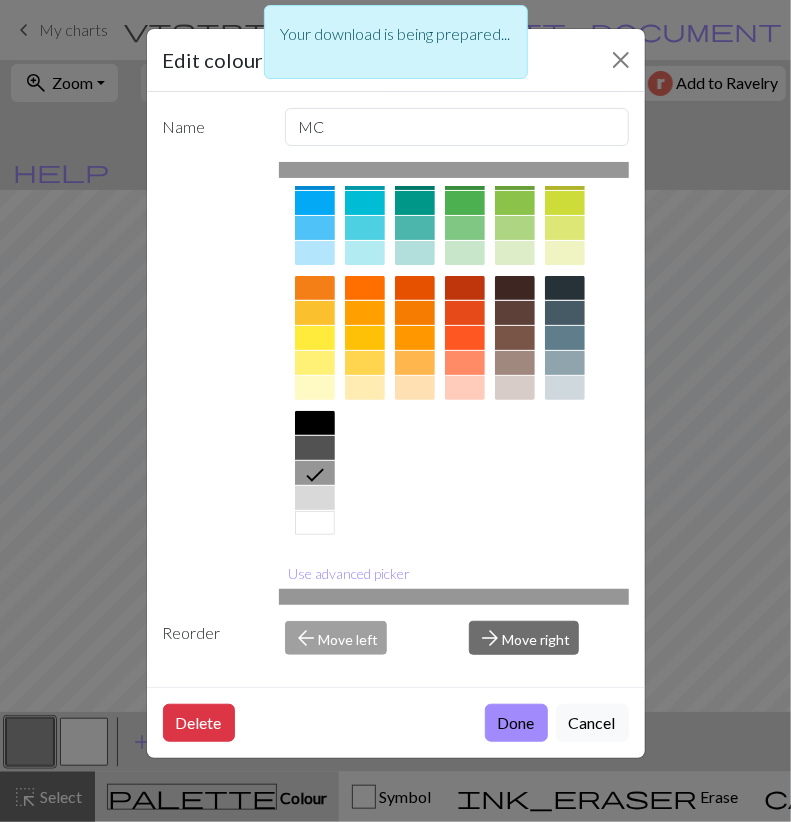click at bounding box center [315, 523] 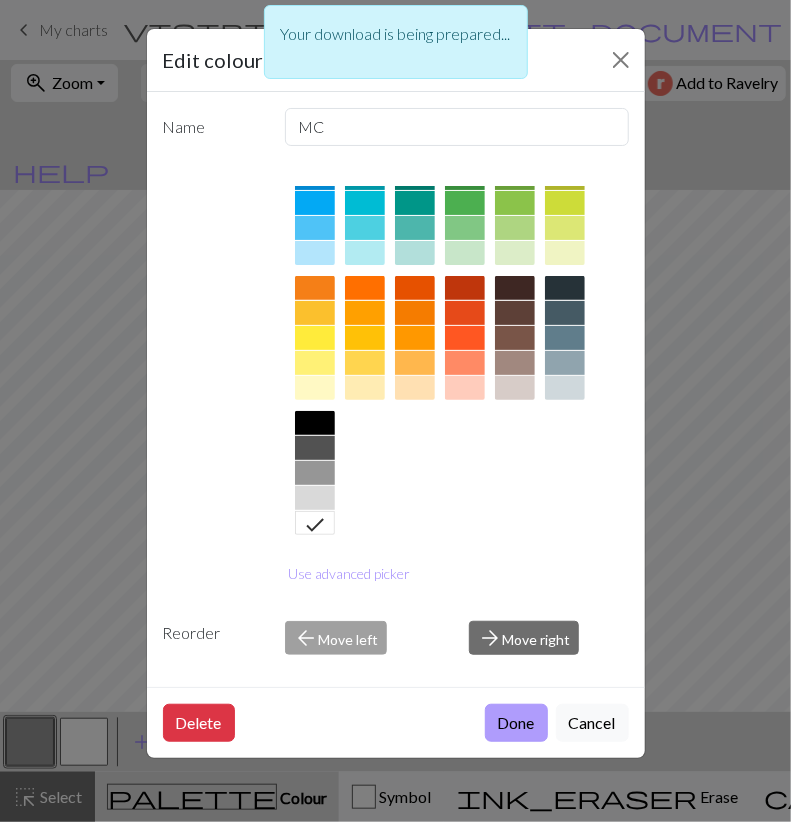 click on "Done" at bounding box center [516, 723] 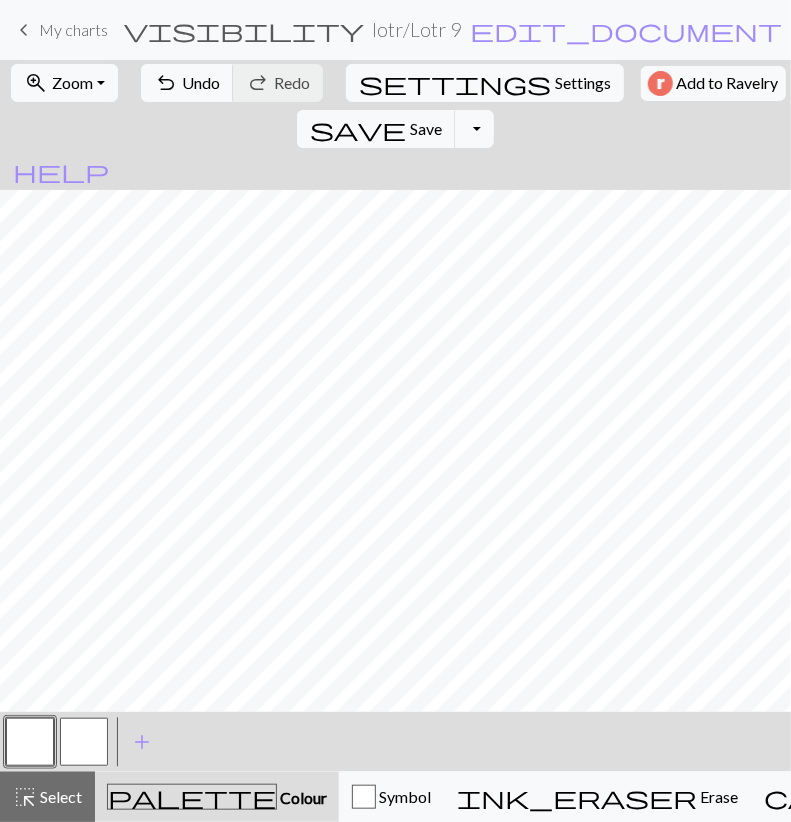 click at bounding box center [84, 742] 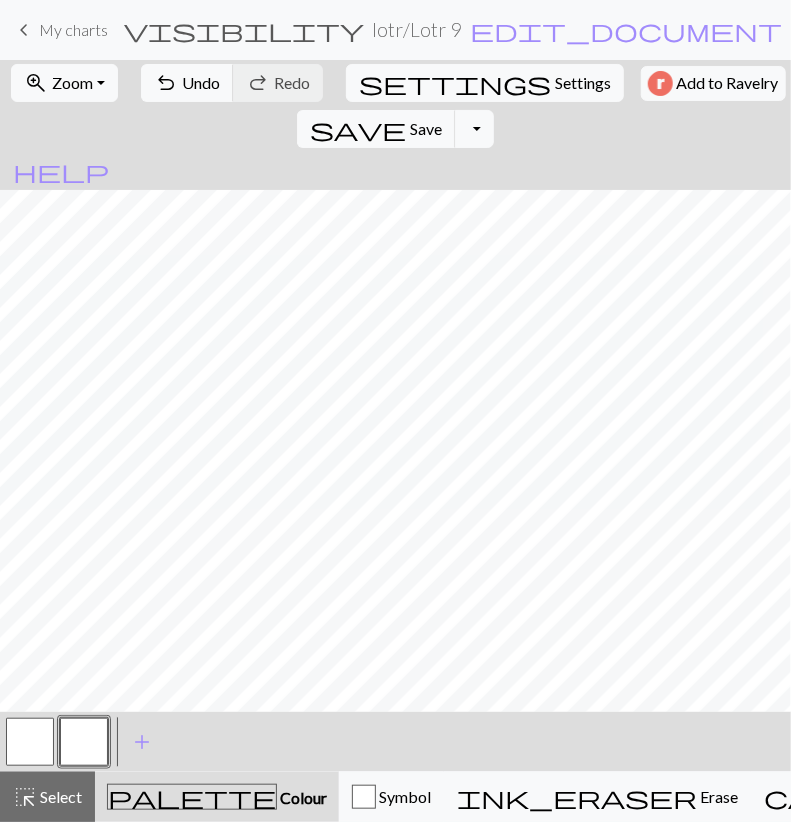 click at bounding box center (84, 742) 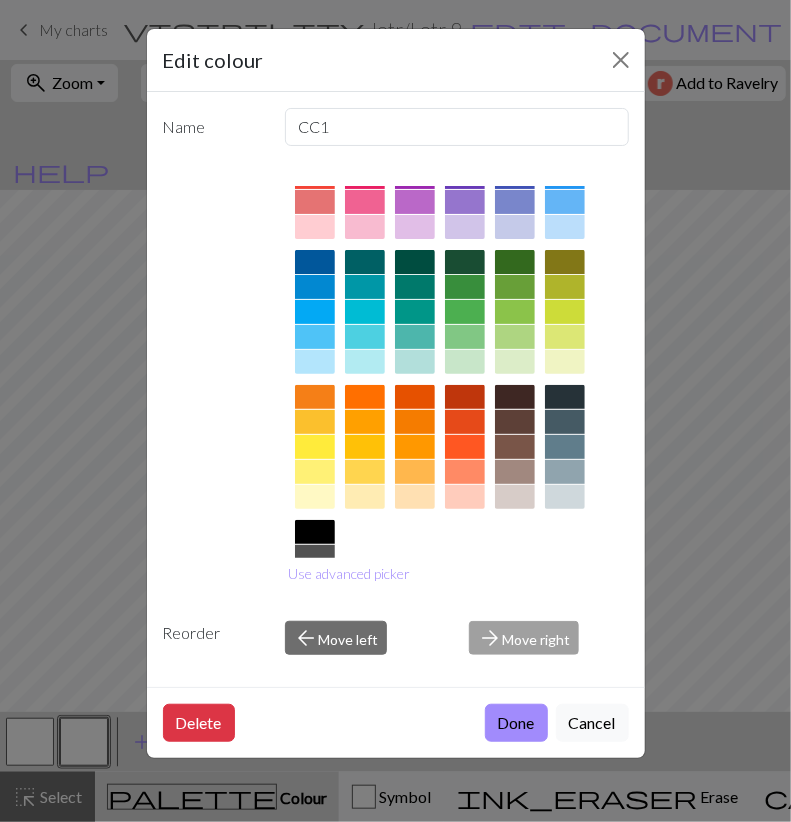 scroll, scrollTop: 196, scrollLeft: 0, axis: vertical 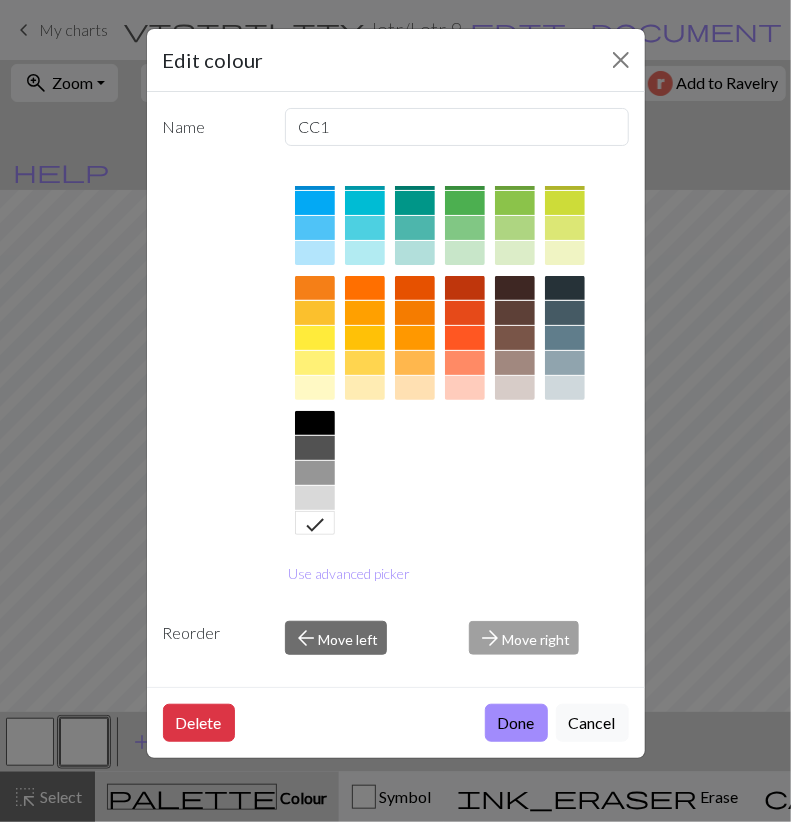 click at bounding box center (315, 473) 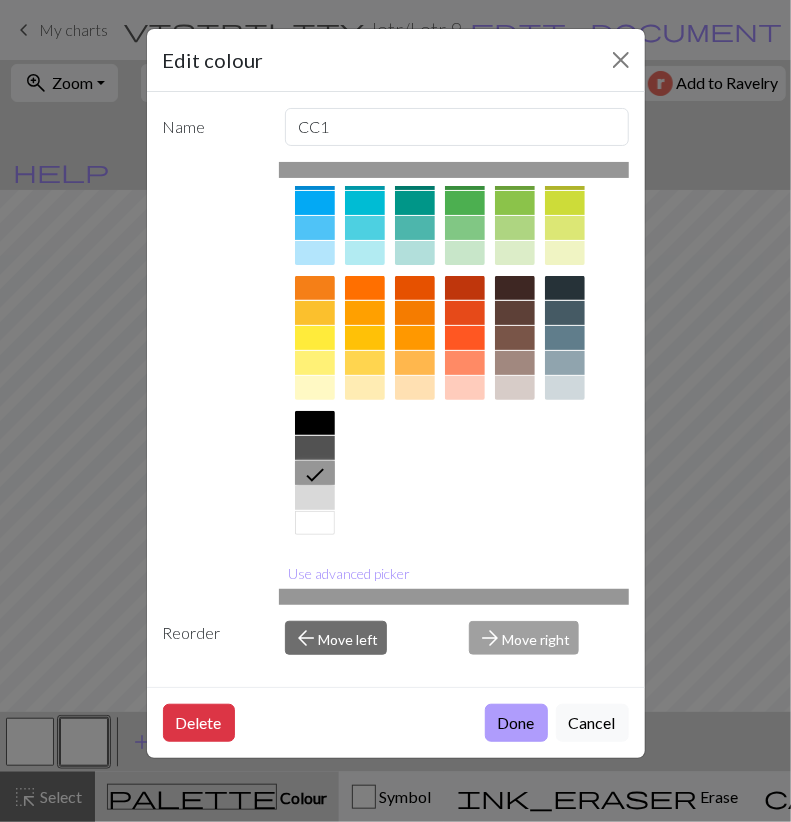 click on "Done" at bounding box center [516, 723] 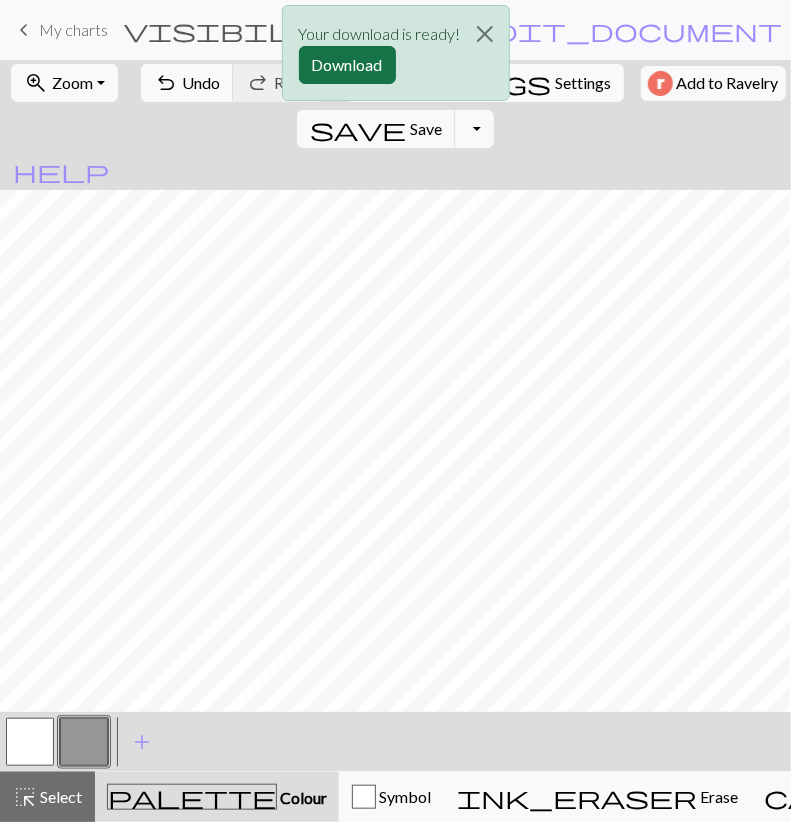 click on "Download" at bounding box center (347, 65) 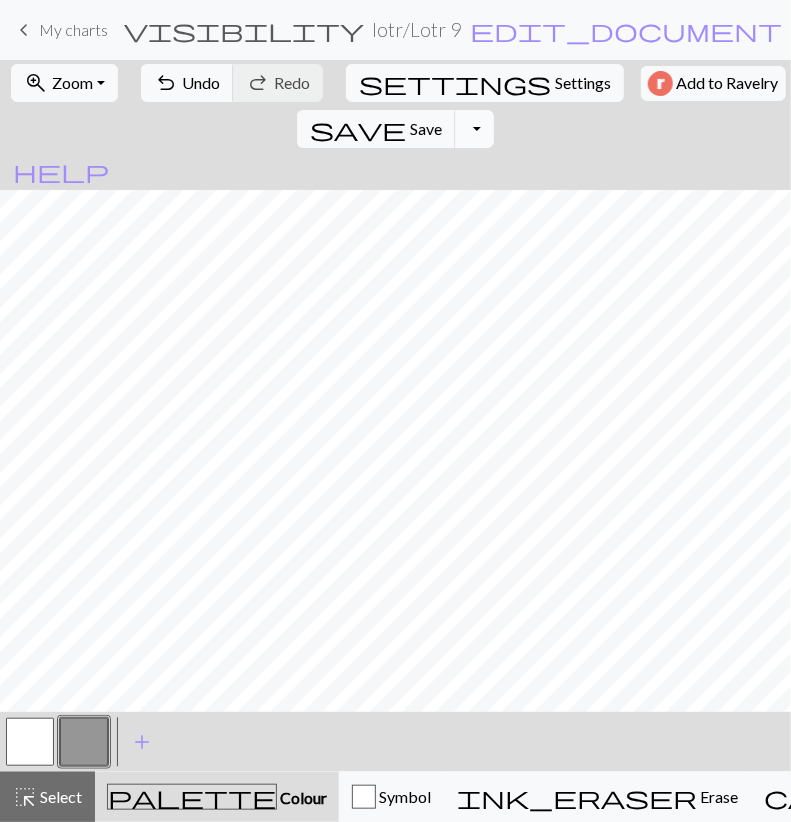 drag, startPoint x: 711, startPoint y: 85, endPoint x: 711, endPoint y: 97, distance: 12 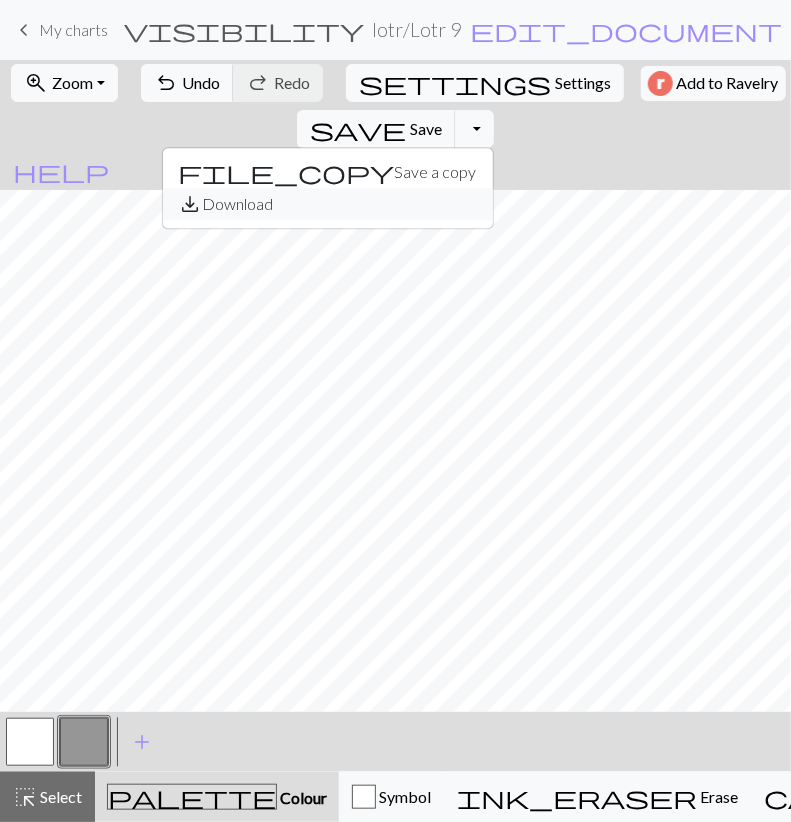click on "save_alt  Download" at bounding box center [328, 204] 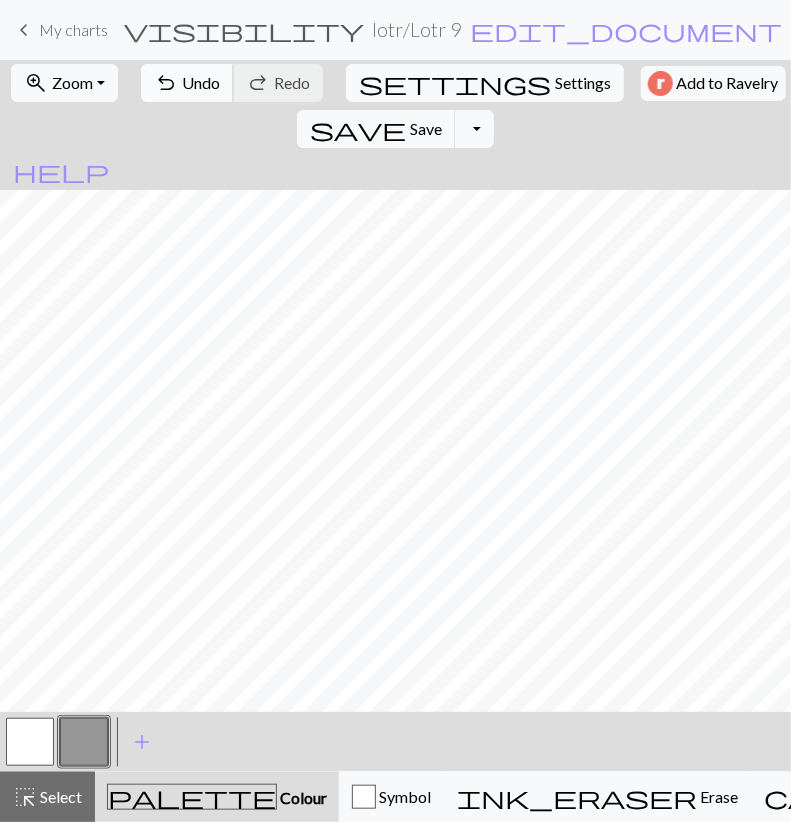 click on "Undo" at bounding box center [201, 82] 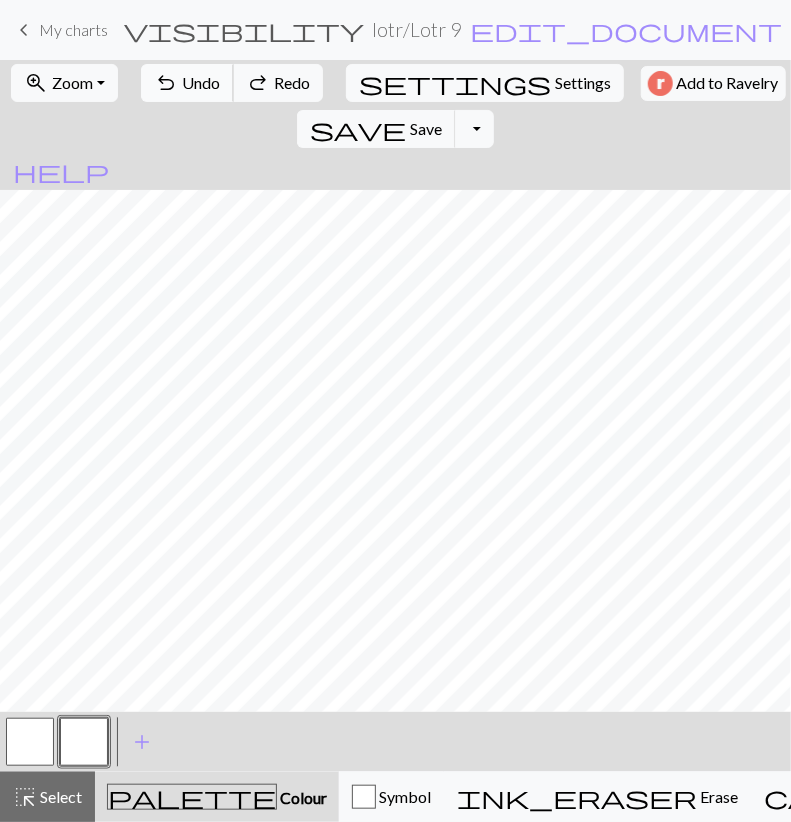 click on "Undo" at bounding box center [201, 82] 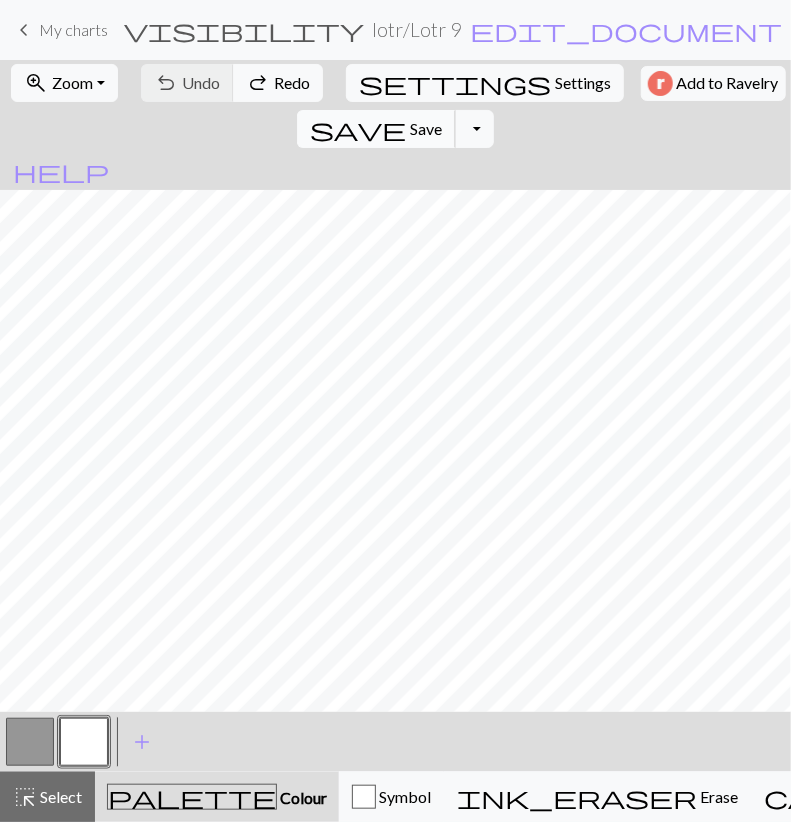 click on "save" at bounding box center [358, 129] 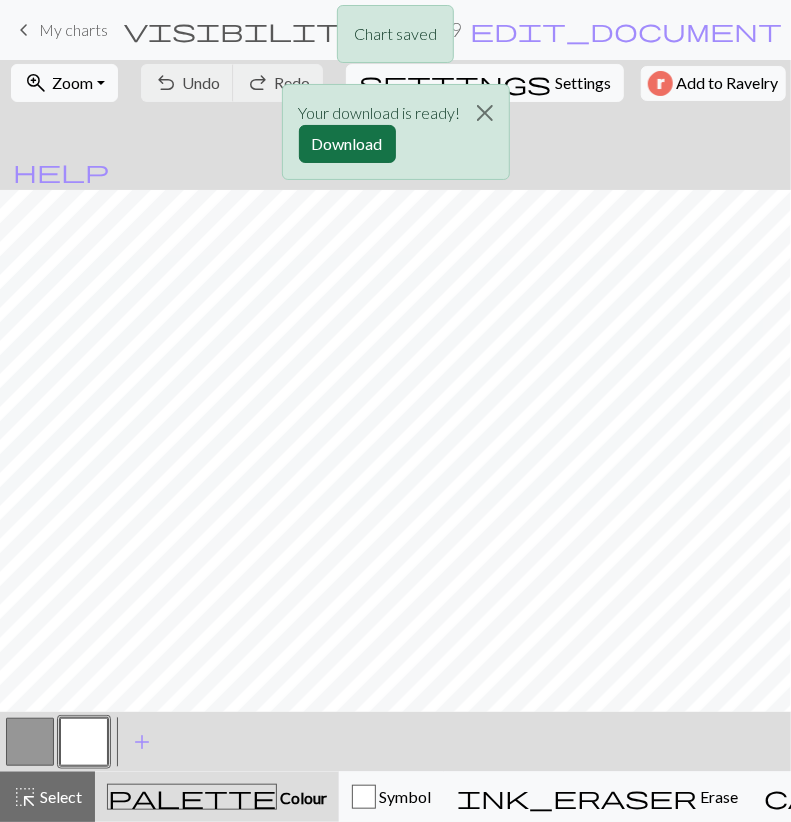 click on "Download" at bounding box center [347, 144] 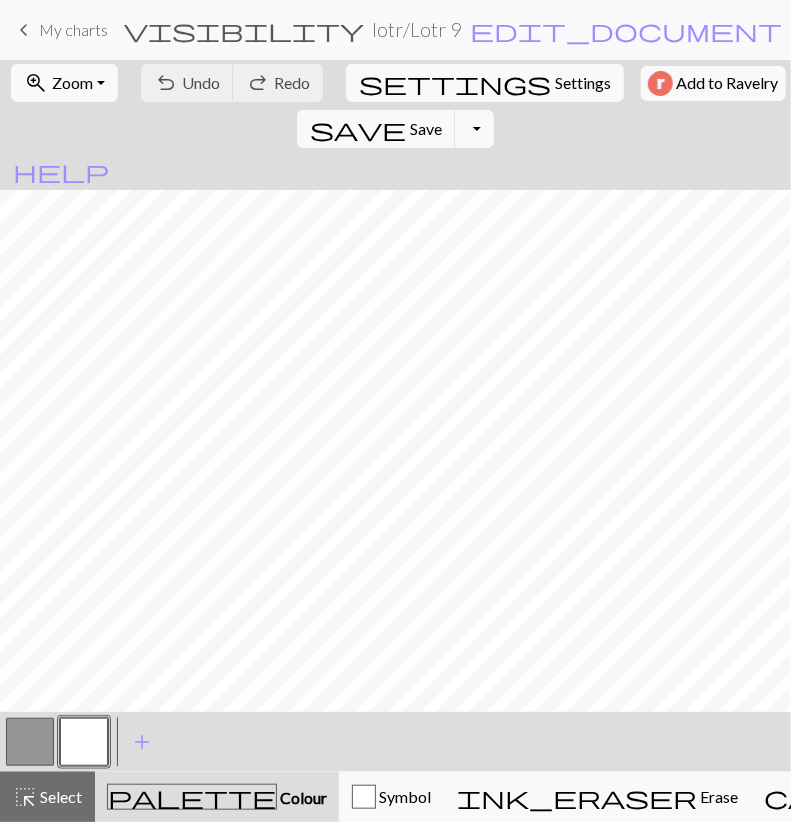 click on "My charts" at bounding box center [73, 29] 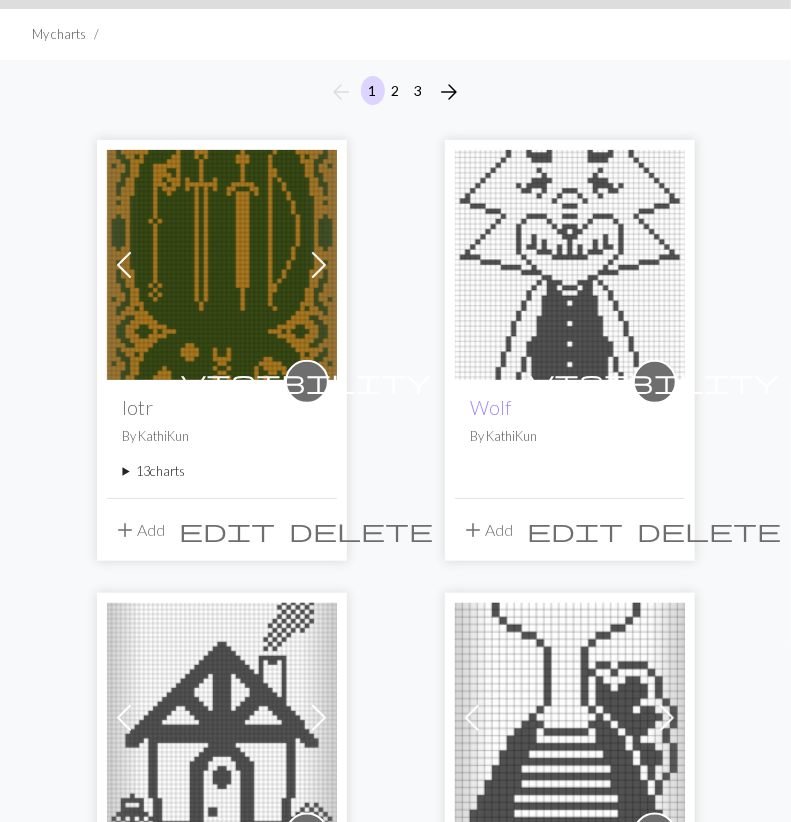 scroll, scrollTop: 208, scrollLeft: 0, axis: vertical 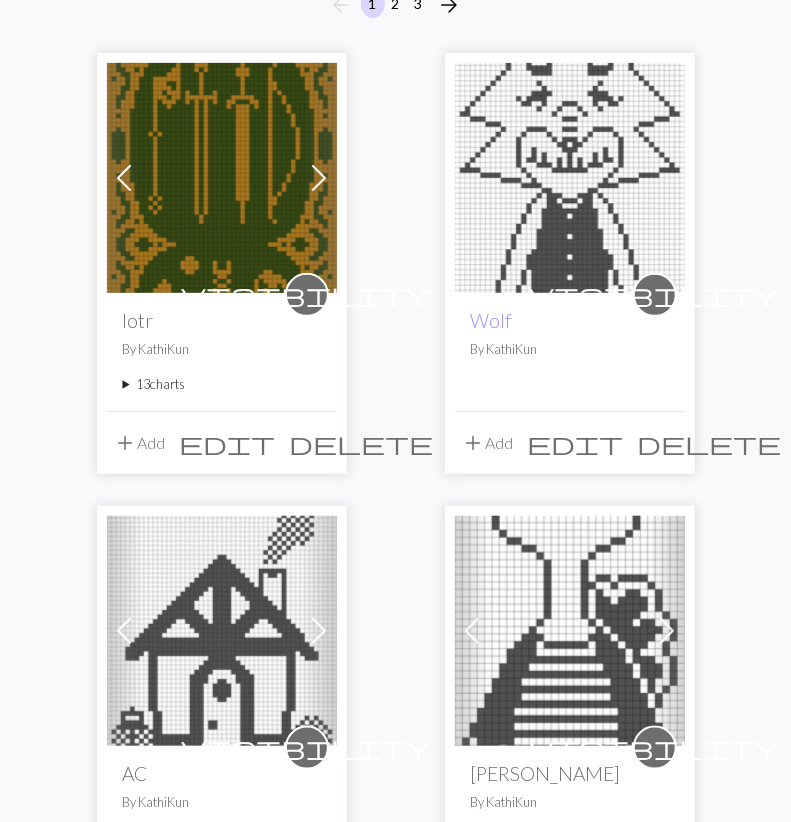 click on "13  charts" at bounding box center [222, 384] 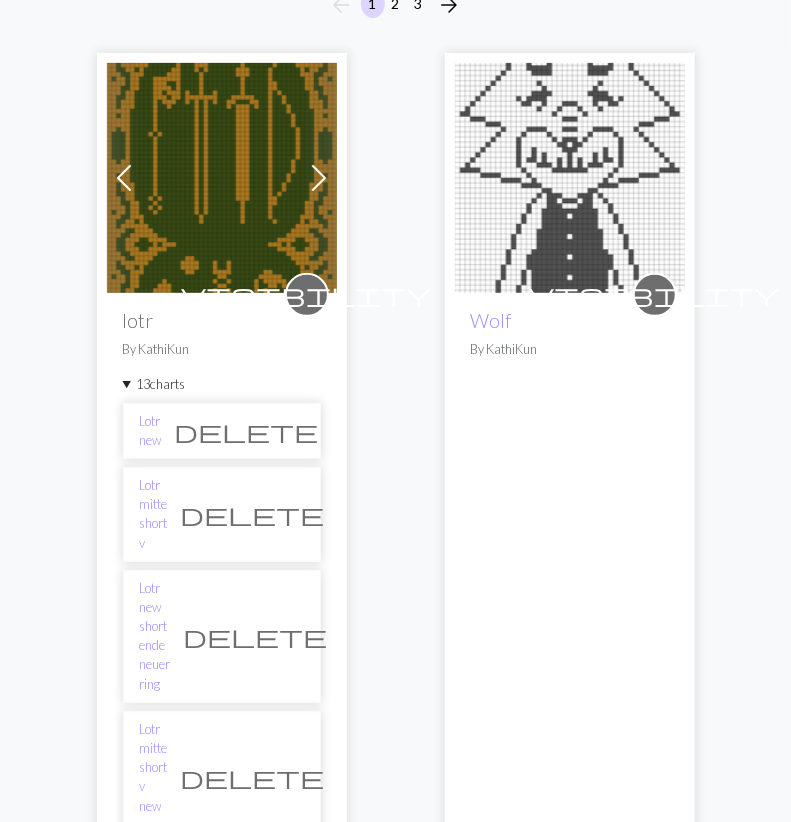 click on "Lotr 1" at bounding box center [150, 880] 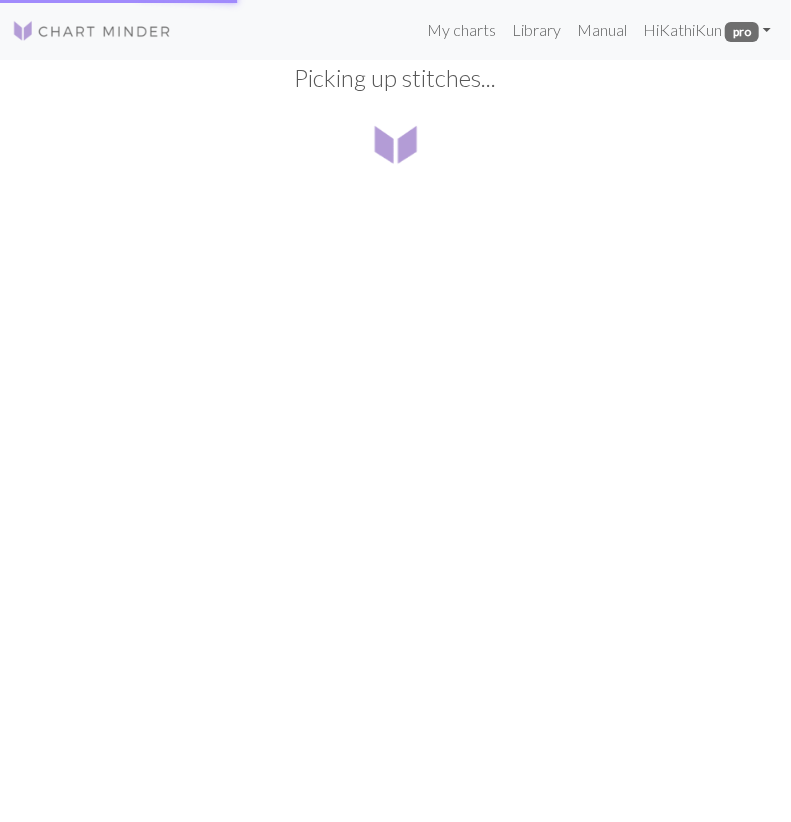 scroll, scrollTop: 0, scrollLeft: 0, axis: both 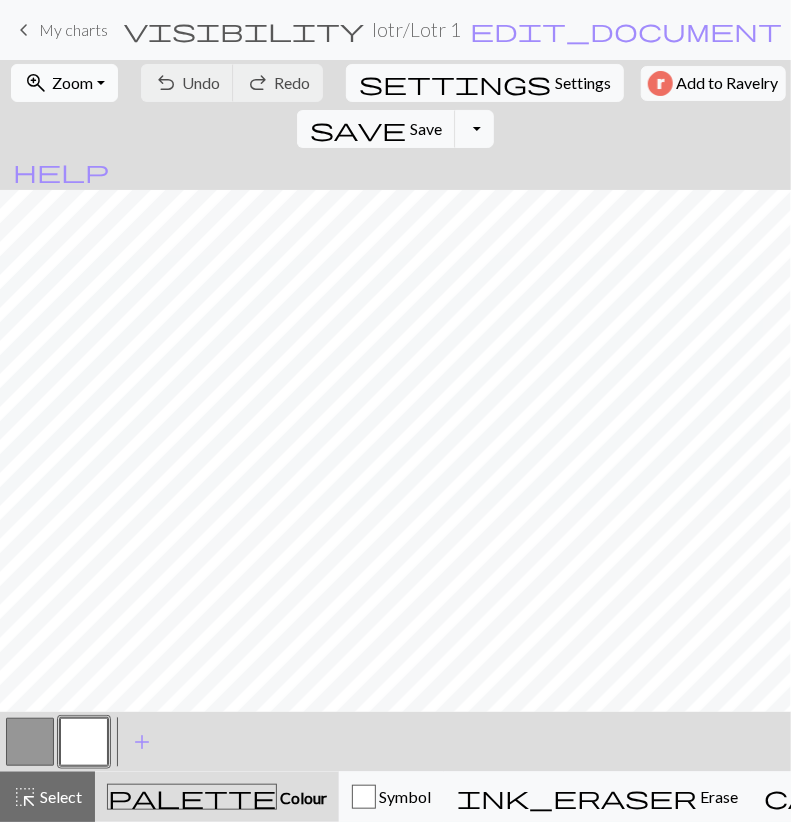 click on "Zoom" at bounding box center (72, 82) 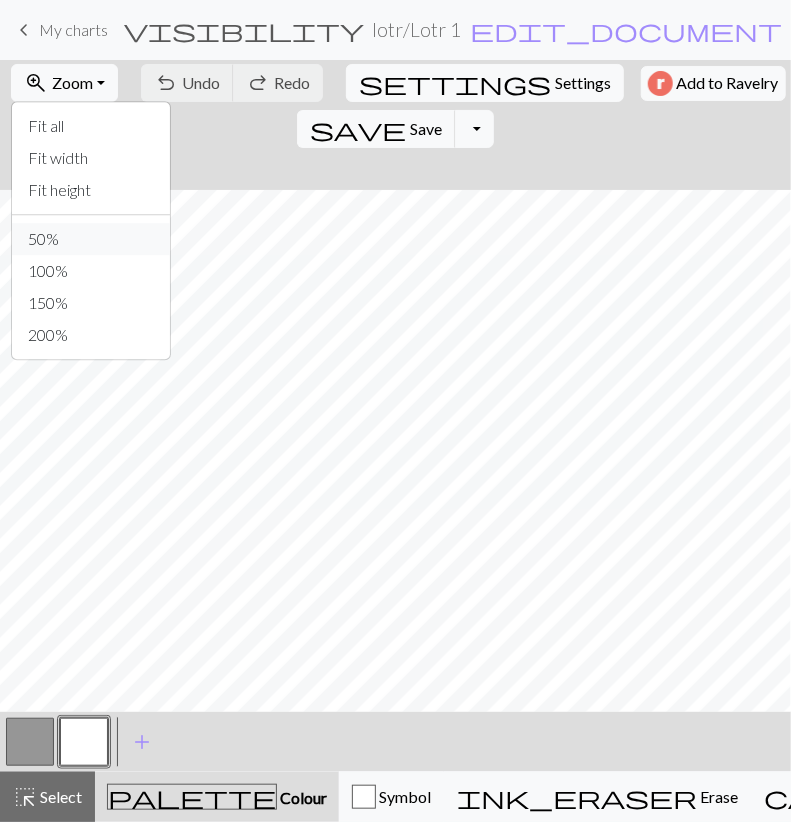 click on "50%" at bounding box center (91, 239) 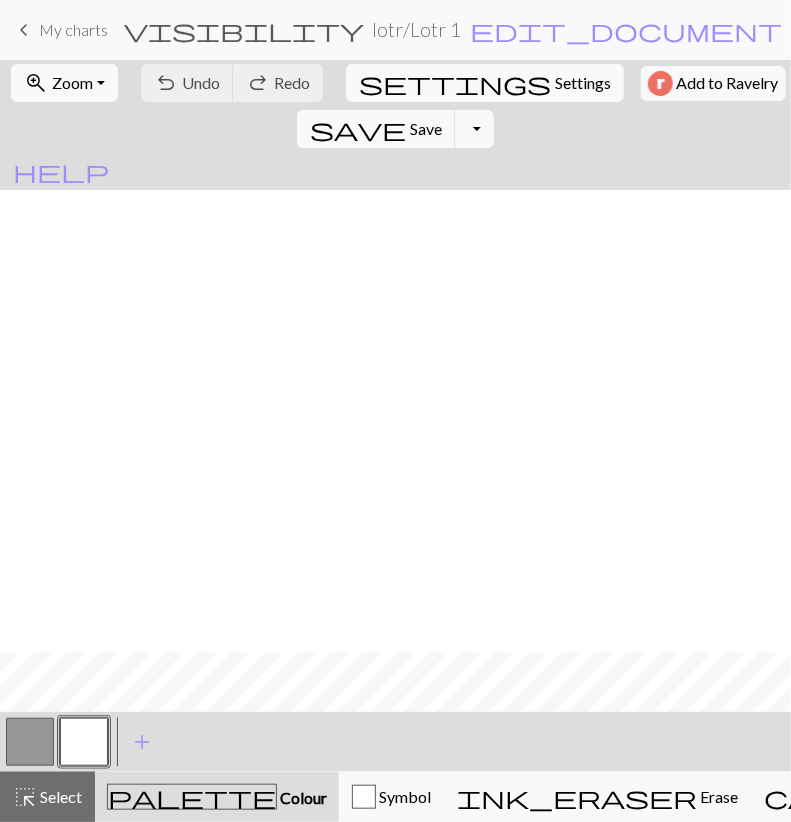 scroll, scrollTop: 463, scrollLeft: 0, axis: vertical 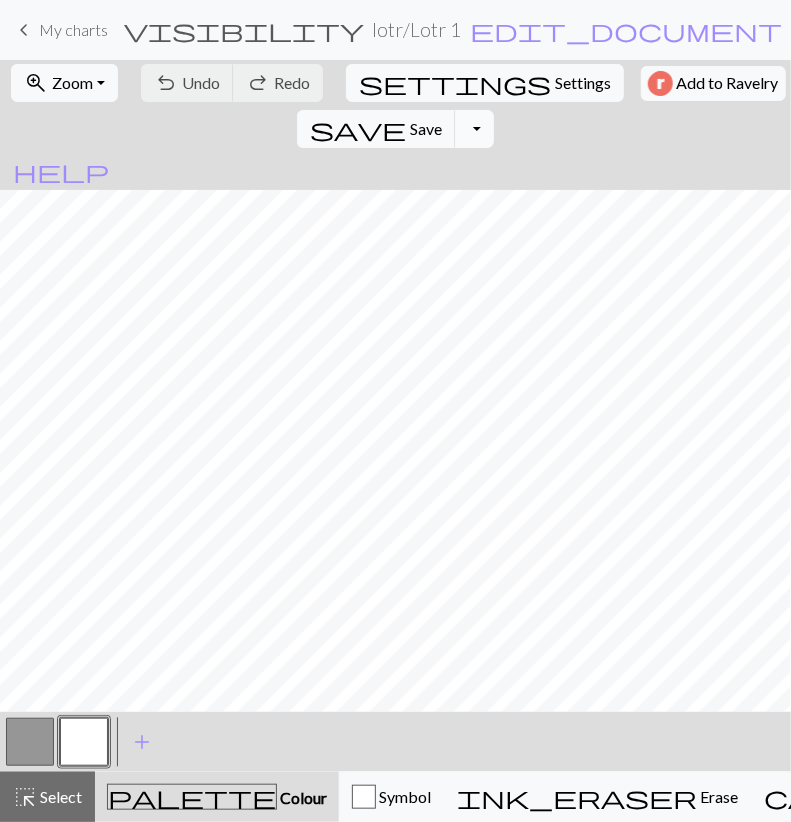 click on "Toggle Dropdown" at bounding box center (474, 129) 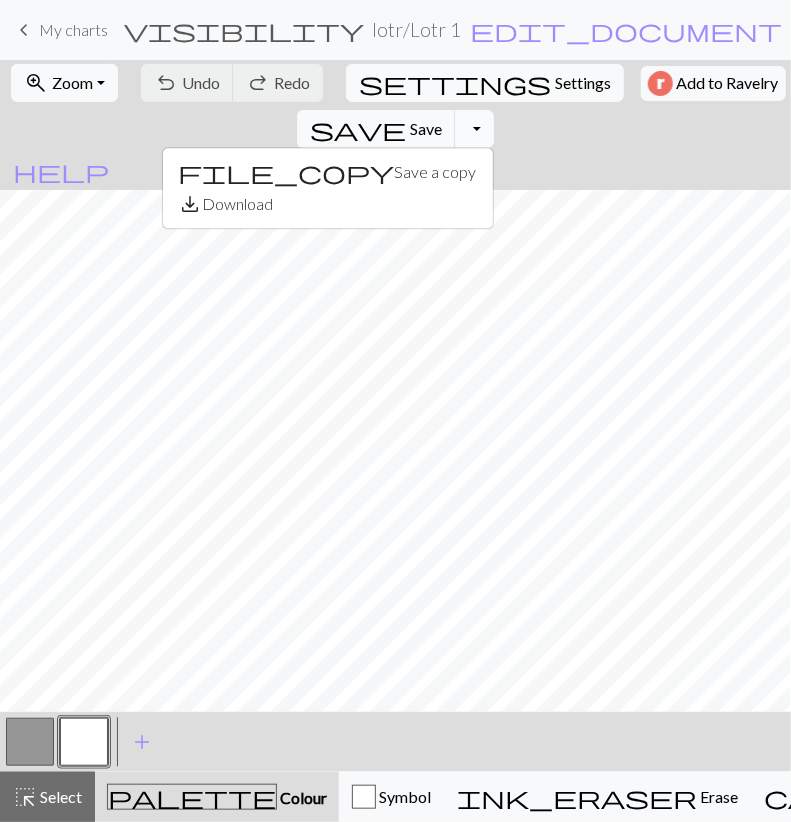click on "Toggle Dropdown" at bounding box center (474, 129) 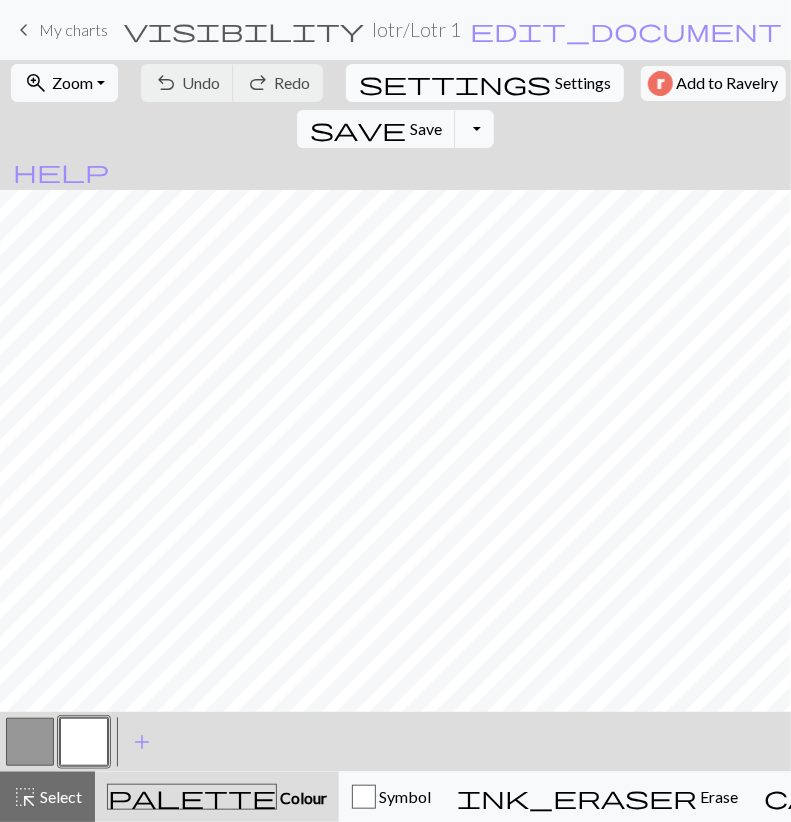 click on "settings" at bounding box center [455, 83] 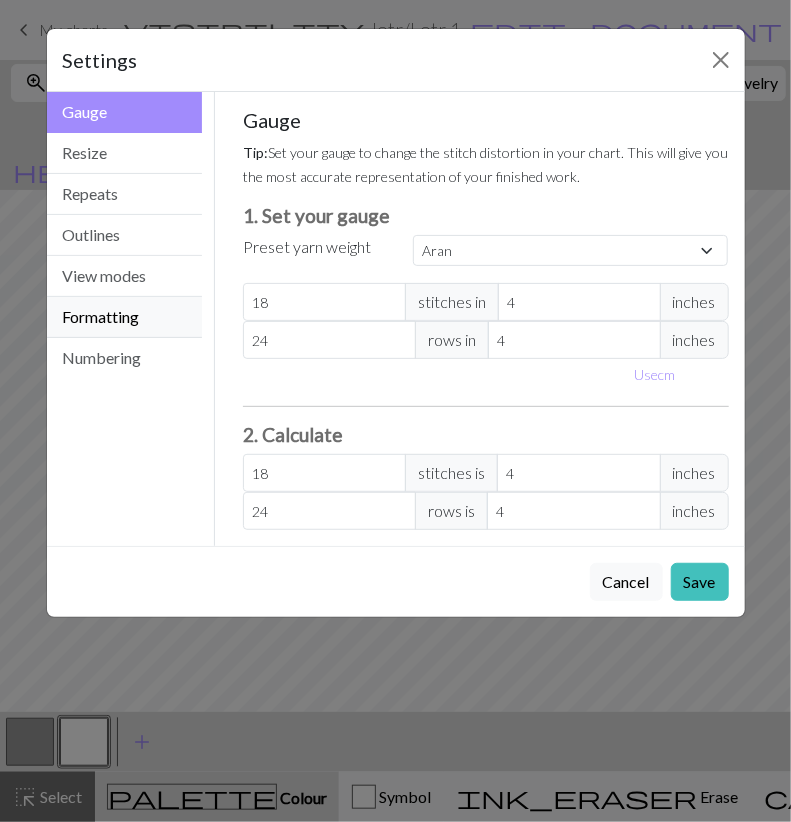 click on "Formatting" at bounding box center (125, 317) 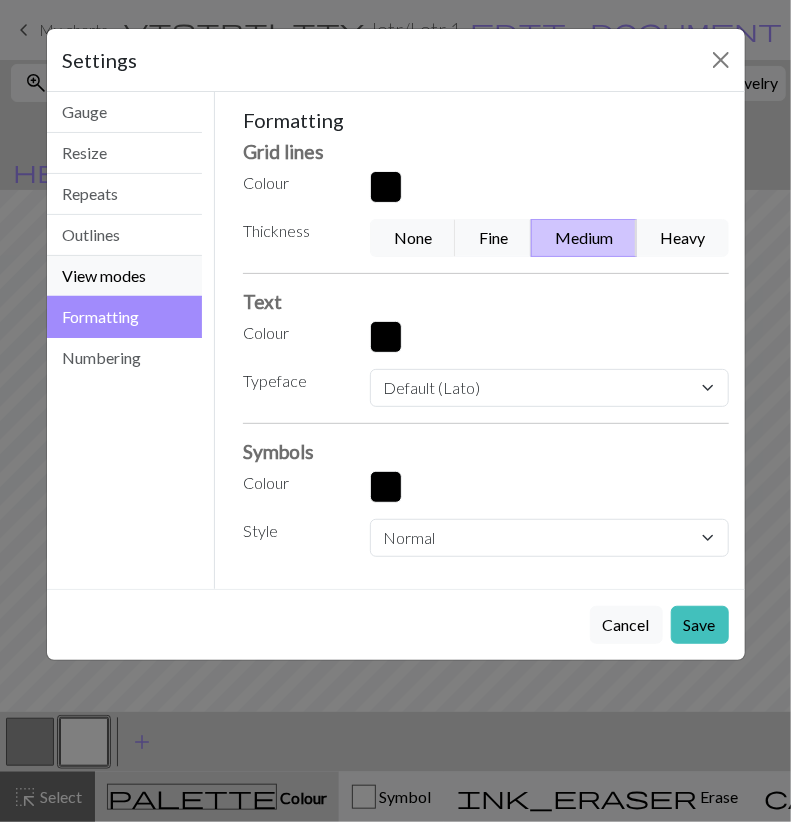 click on "View modes" at bounding box center [125, 276] 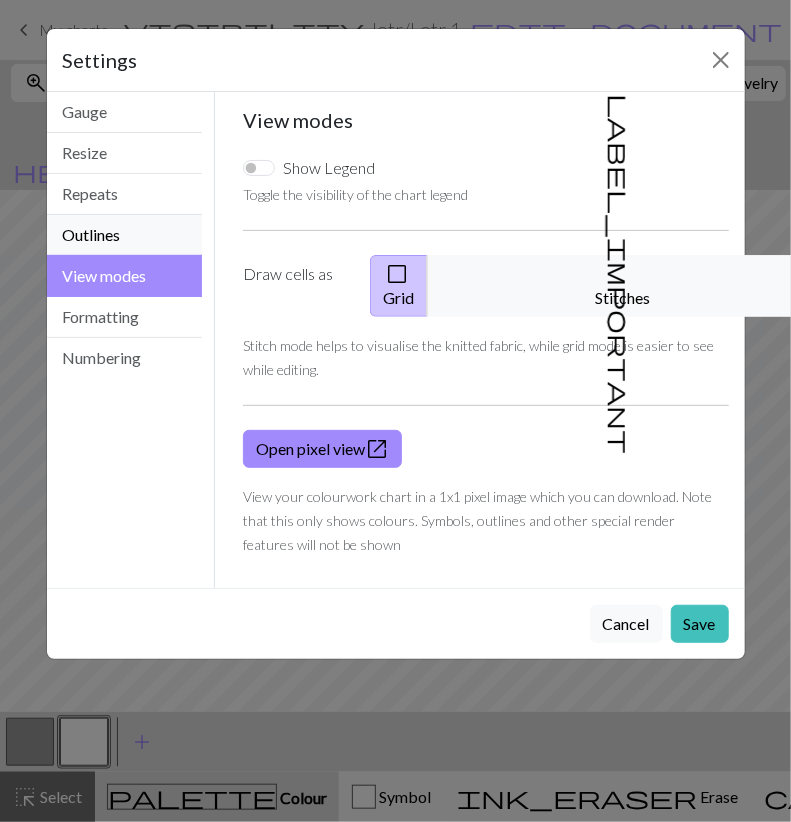 click on "Outlines" at bounding box center (125, 235) 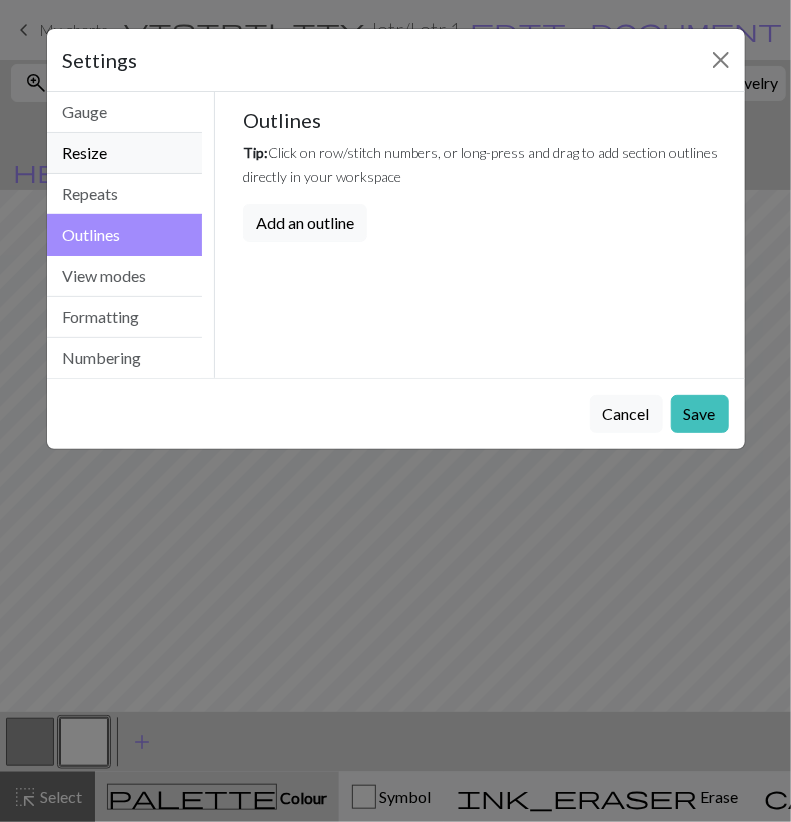 click on "Resize" at bounding box center (125, 153) 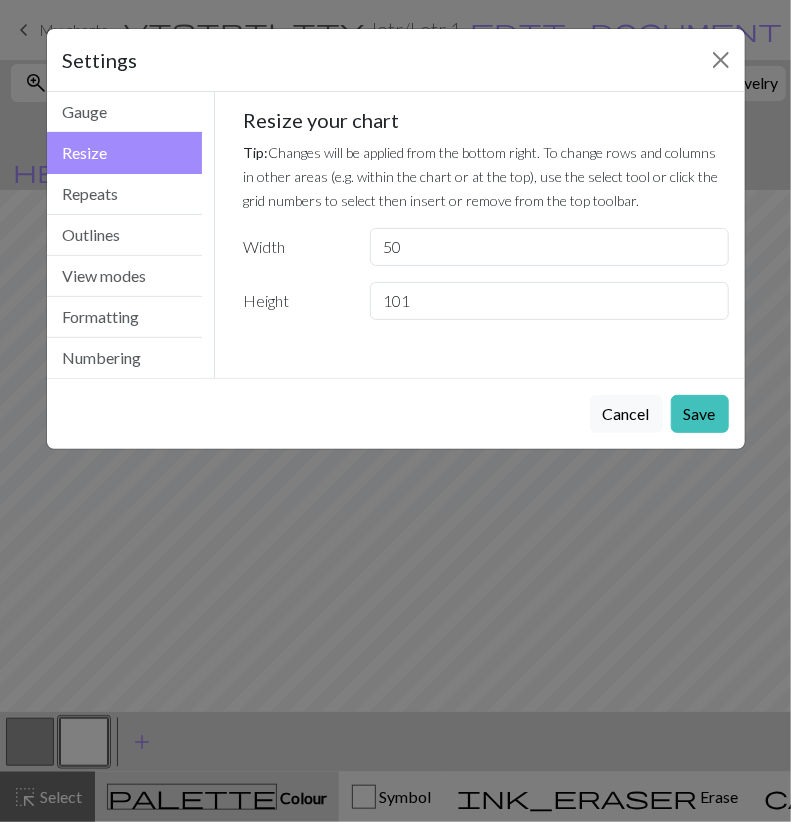 type on "101" 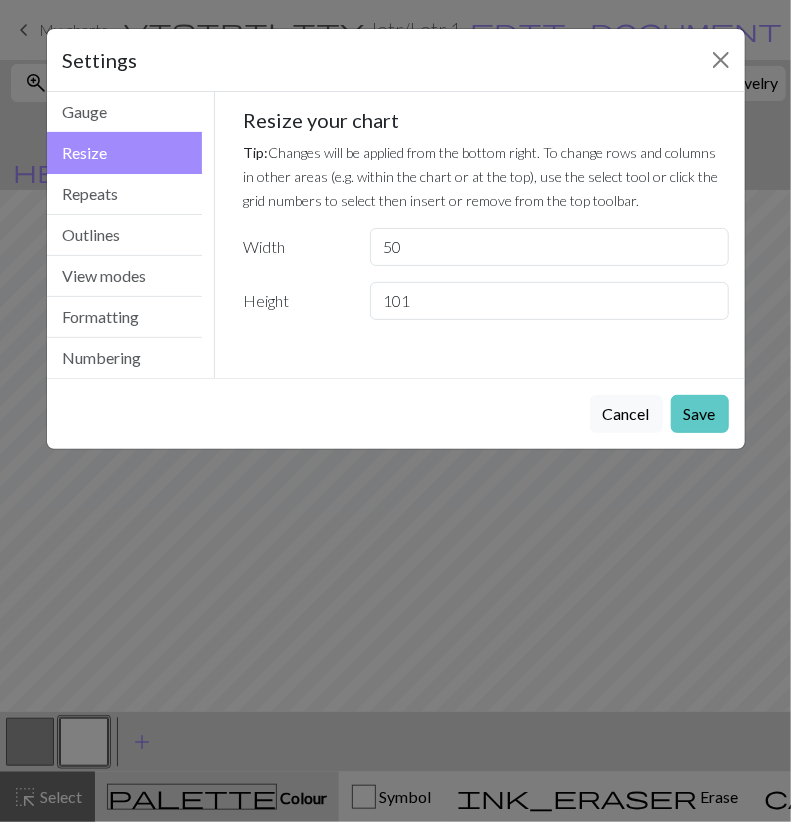 click on "Save" at bounding box center (700, 414) 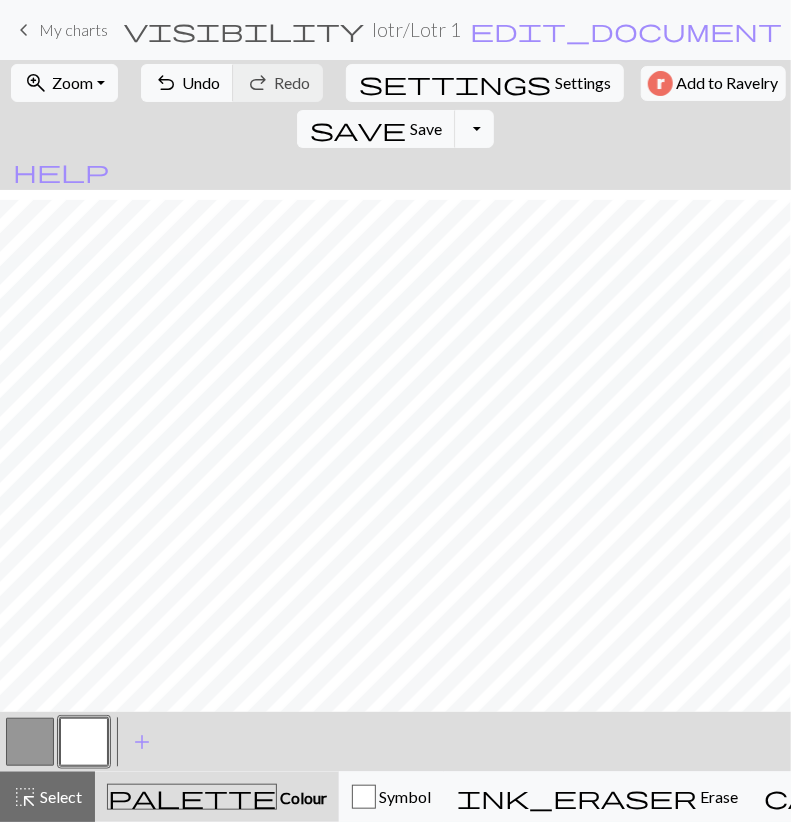 scroll, scrollTop: 473, scrollLeft: 0, axis: vertical 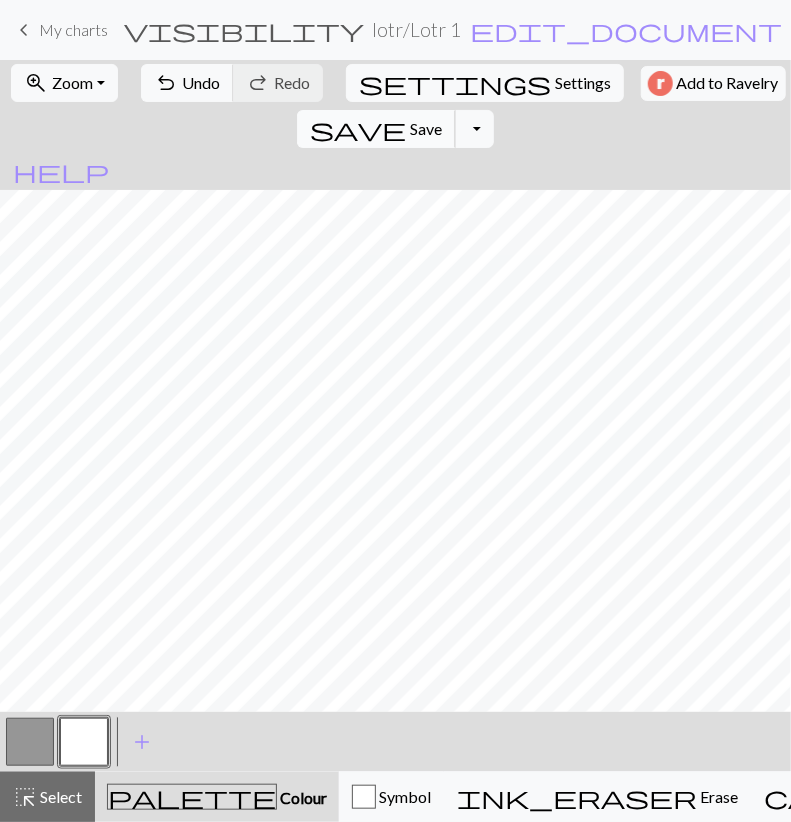 click on "Save" at bounding box center (426, 128) 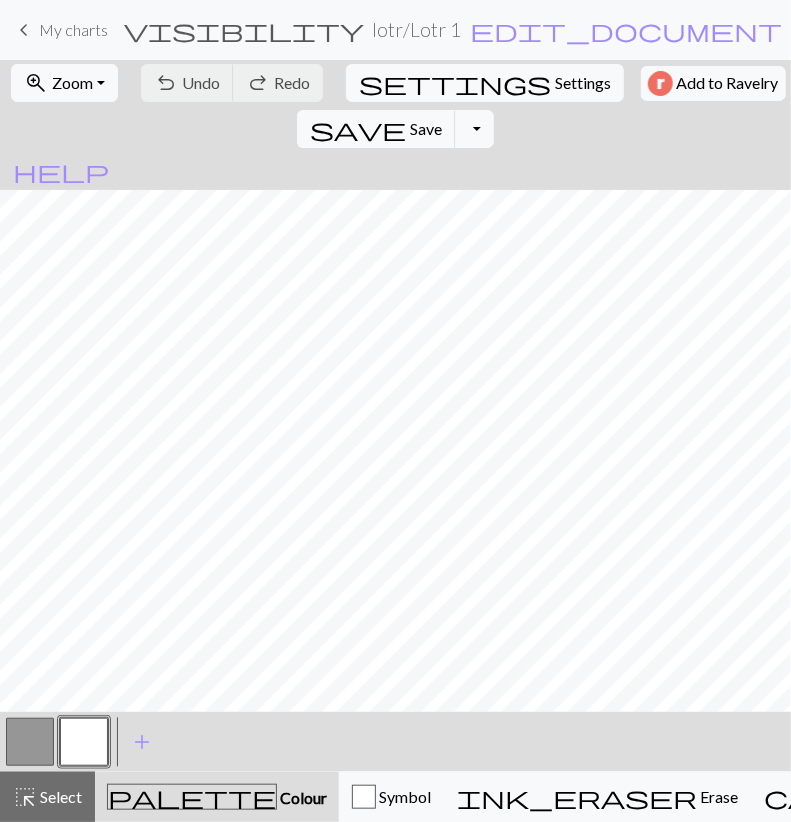 click on "Chart saved" at bounding box center [395, 39] 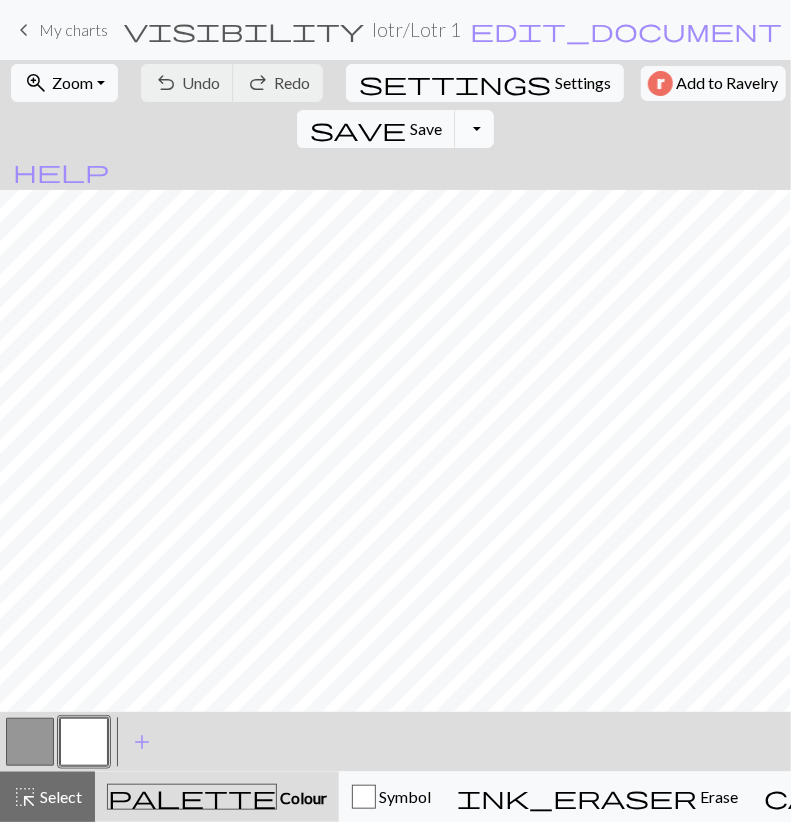 click on "Toggle Dropdown" at bounding box center (474, 129) 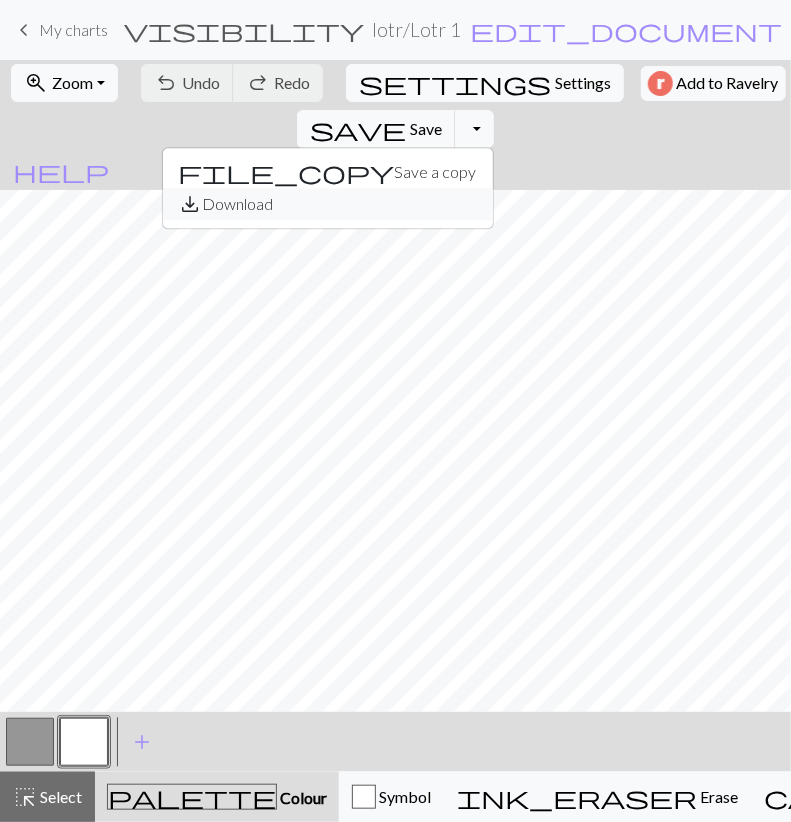 click on "save_alt  Download" at bounding box center [328, 204] 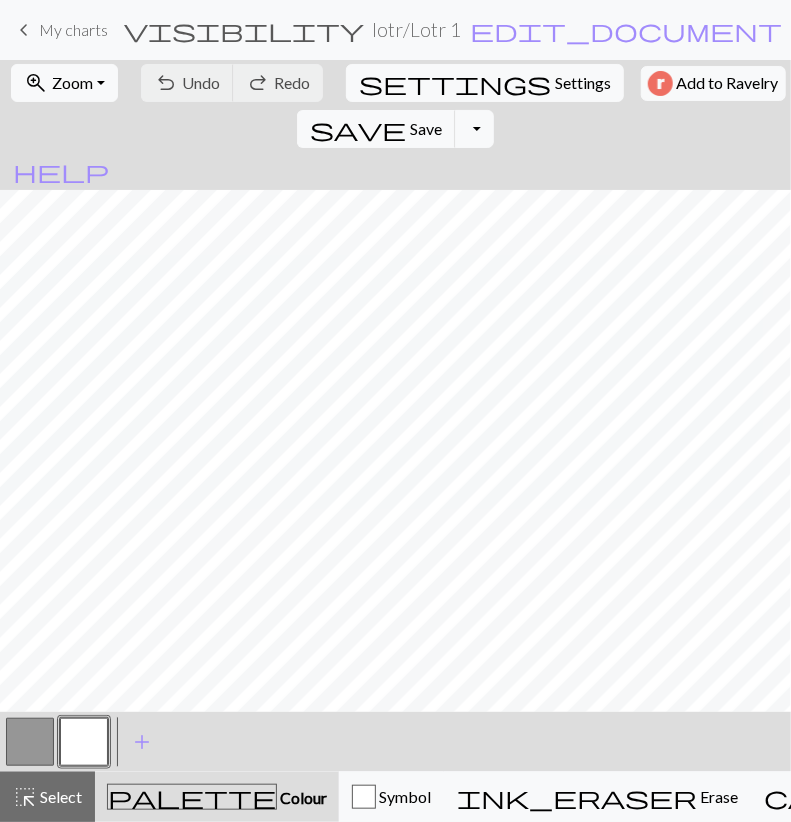 click at bounding box center (30, 742) 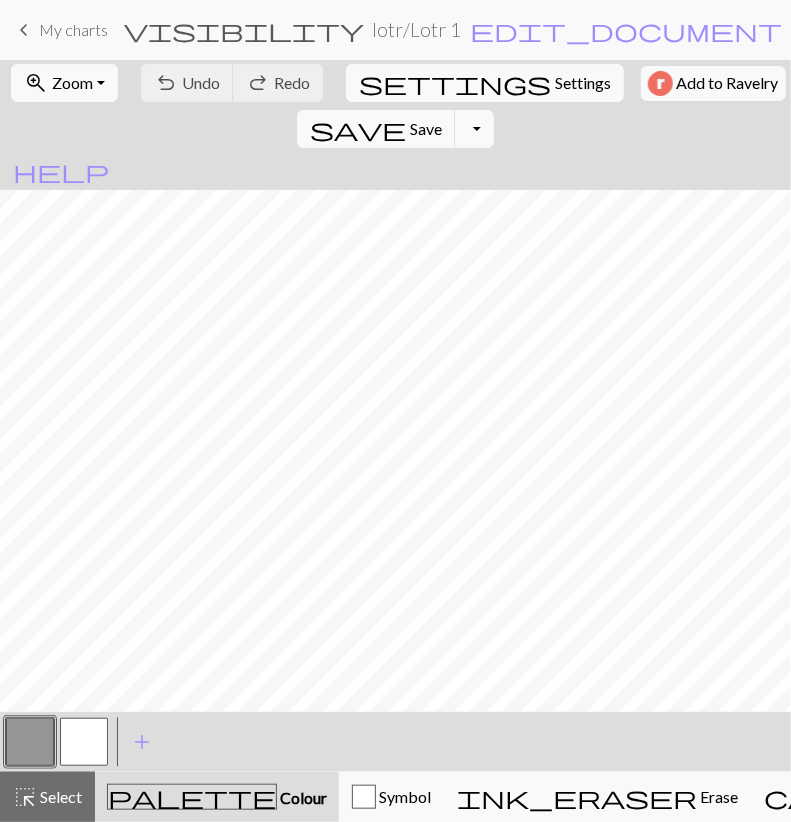 click at bounding box center (30, 742) 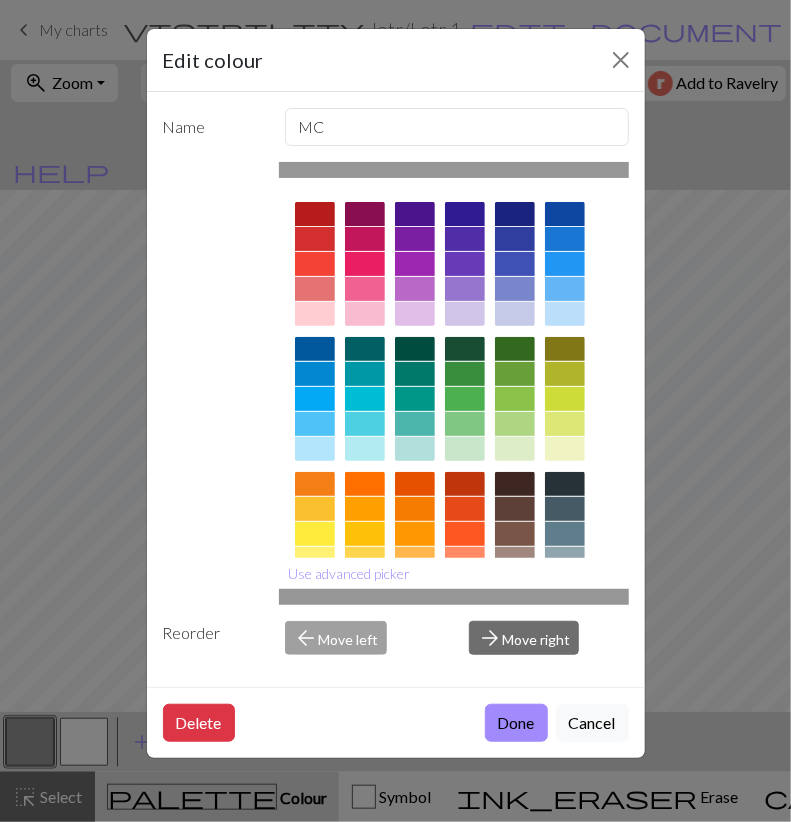 scroll, scrollTop: 196, scrollLeft: 0, axis: vertical 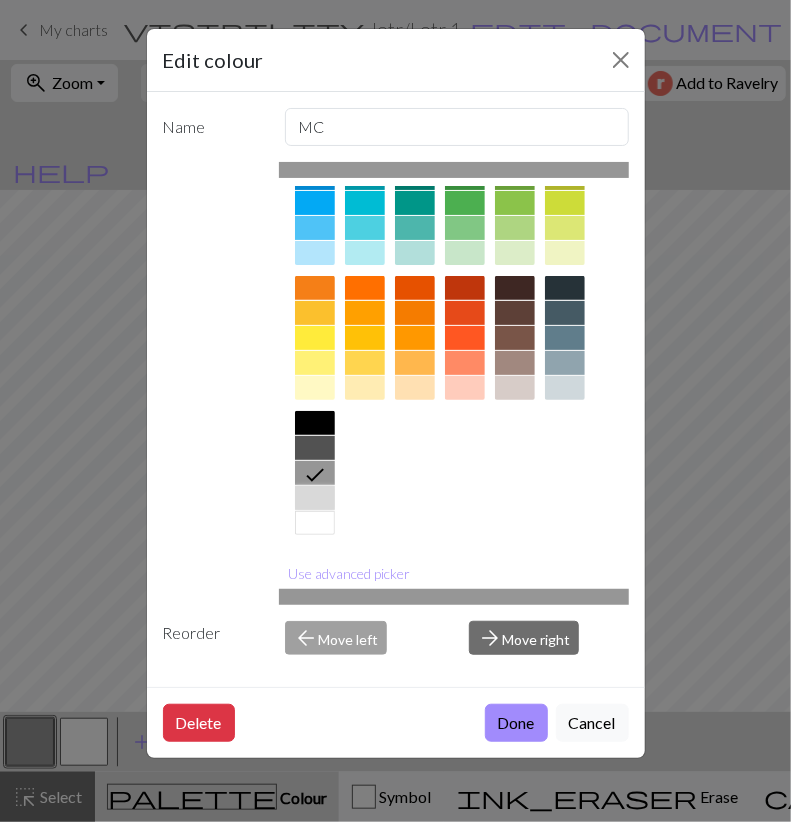 click at bounding box center [315, 498] 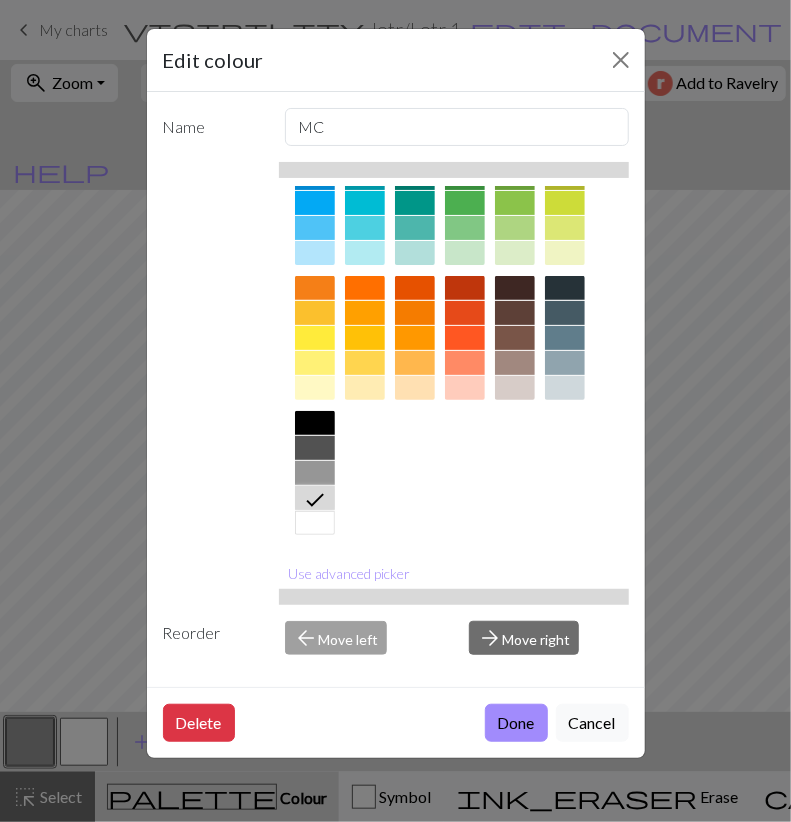 click at bounding box center (315, 523) 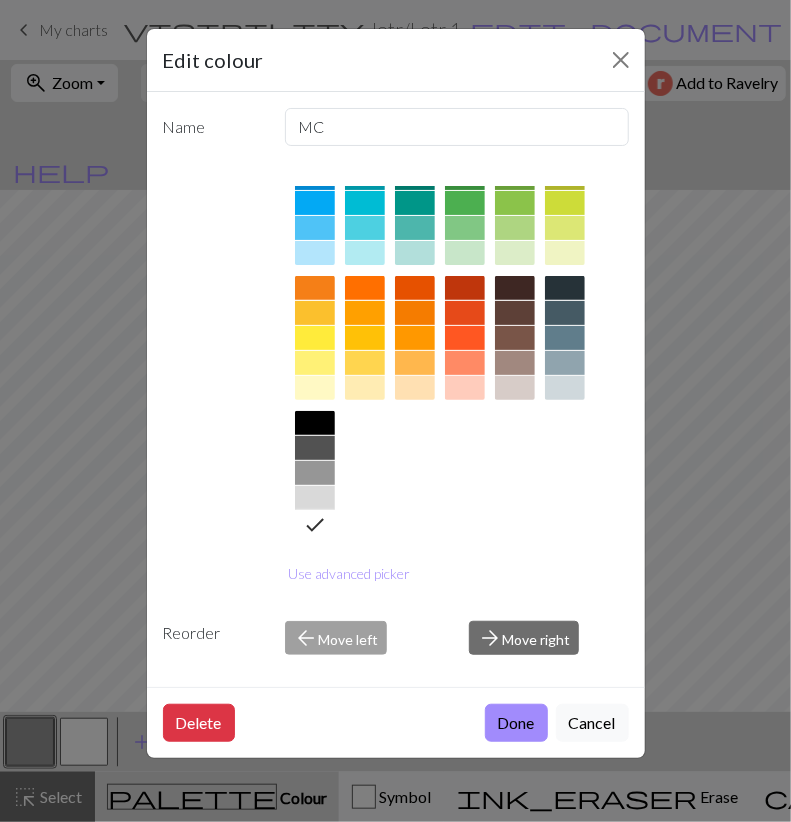 click on "Done" at bounding box center (516, 723) 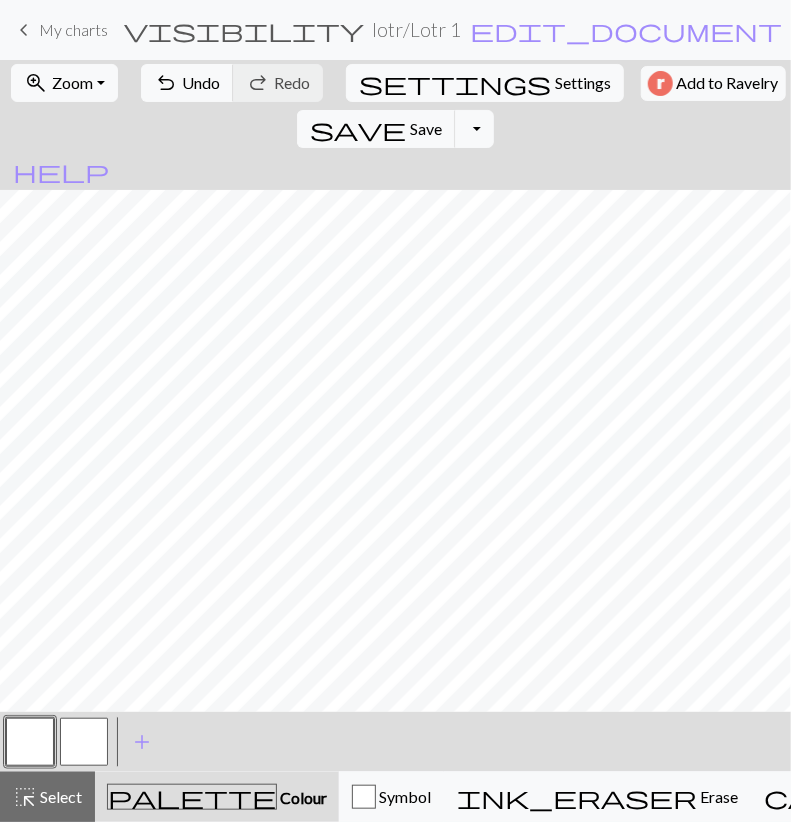 click at bounding box center (84, 742) 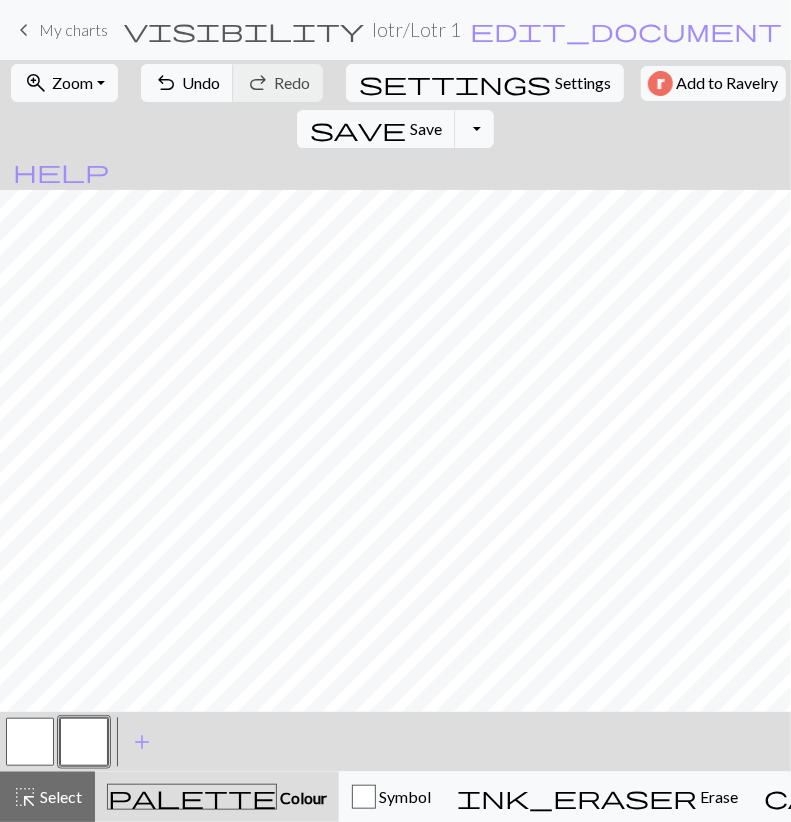 click at bounding box center [84, 742] 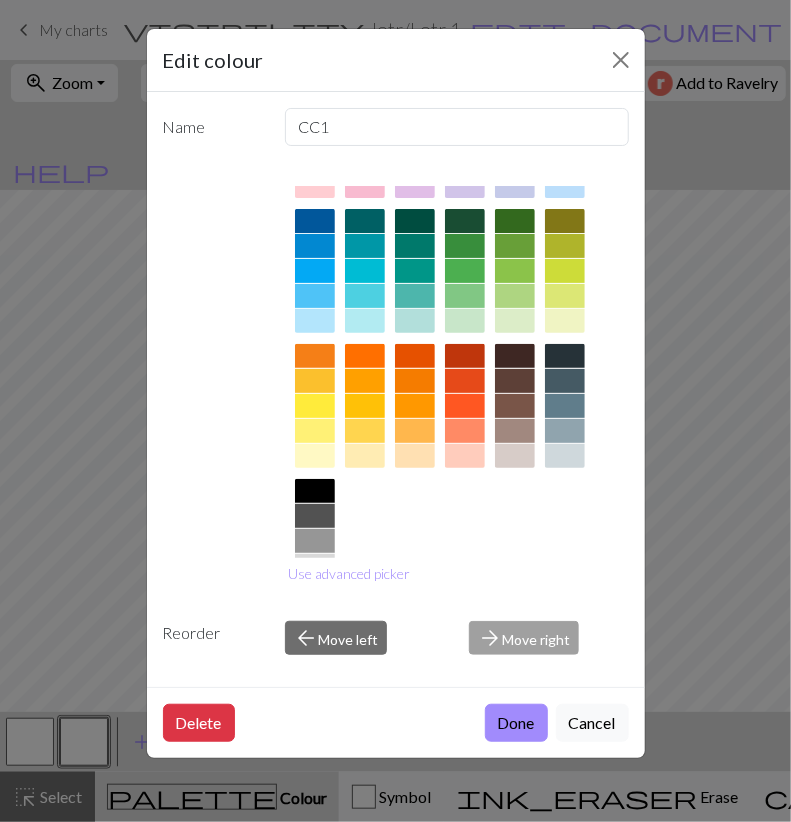 scroll, scrollTop: 196, scrollLeft: 0, axis: vertical 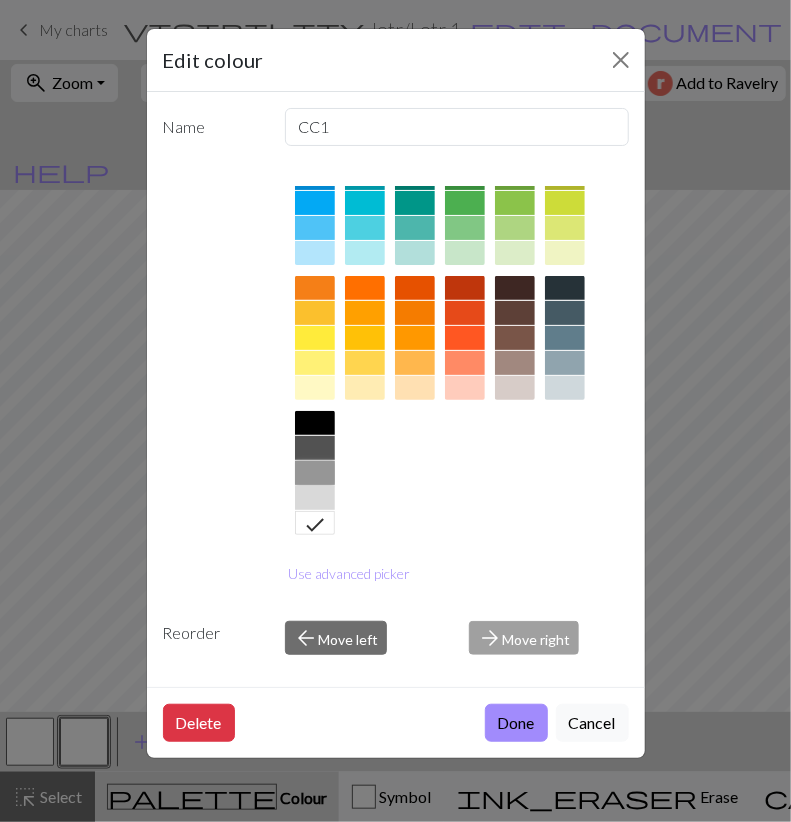 click at bounding box center (315, 473) 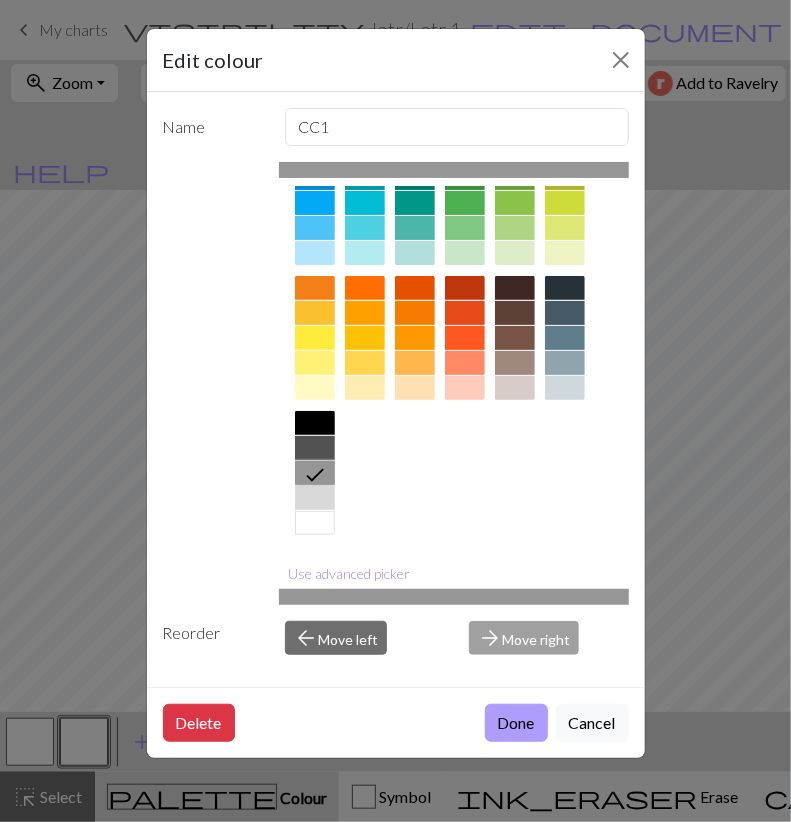 click on "Done" at bounding box center (516, 723) 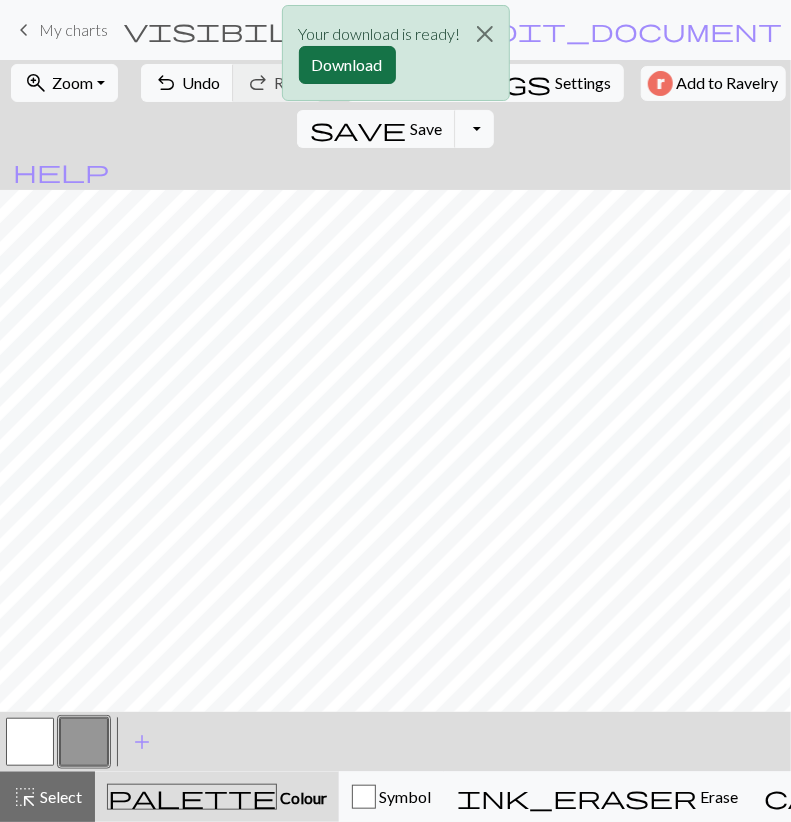 click on "Download" at bounding box center [347, 65] 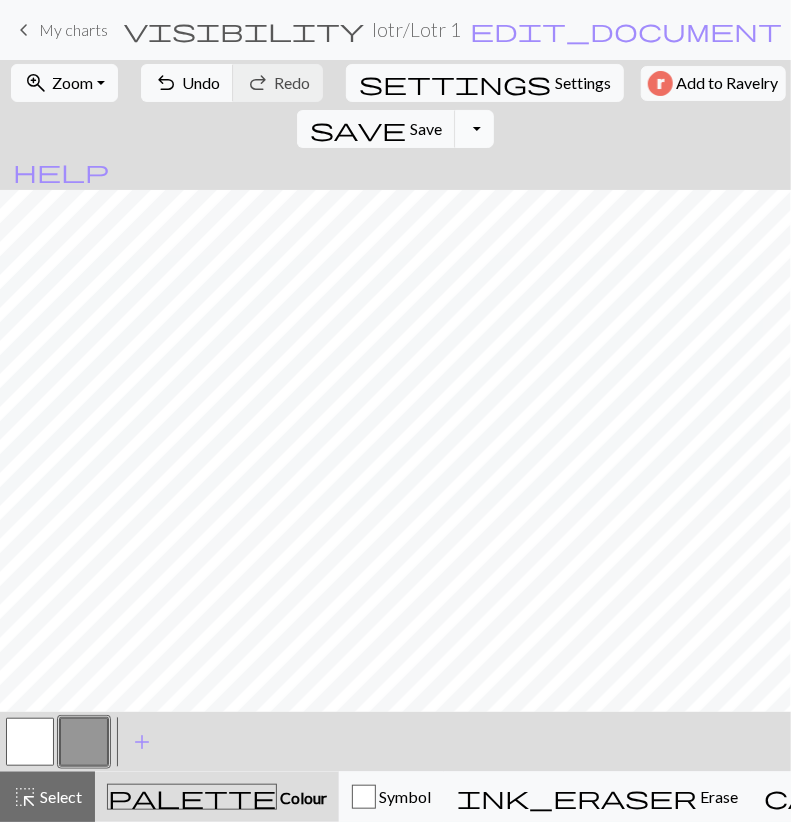 click on "Toggle Dropdown" at bounding box center [474, 129] 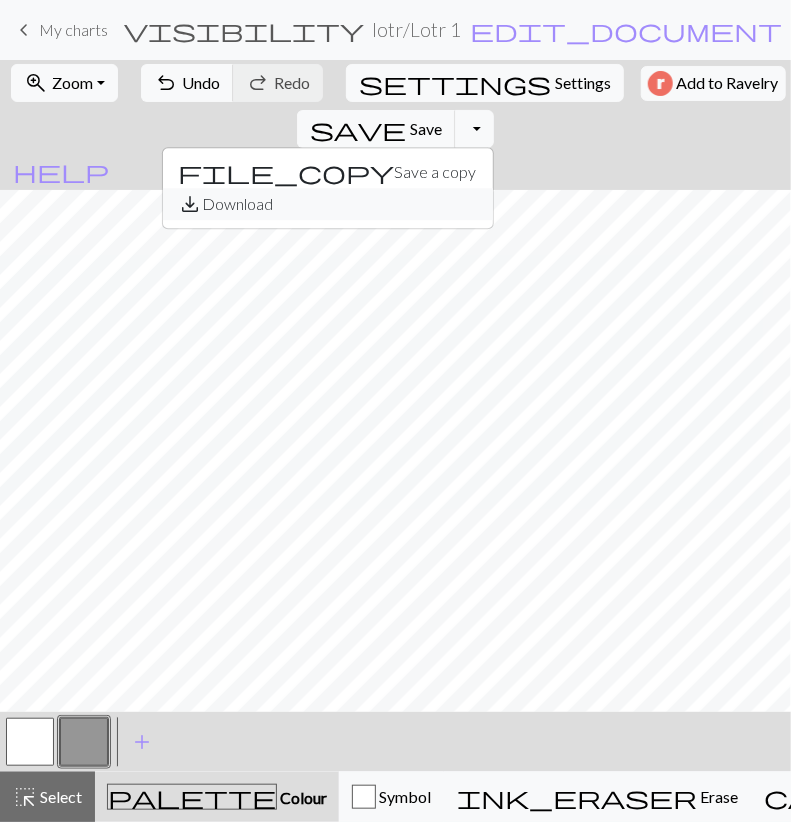 click on "save_alt  Download" at bounding box center [328, 204] 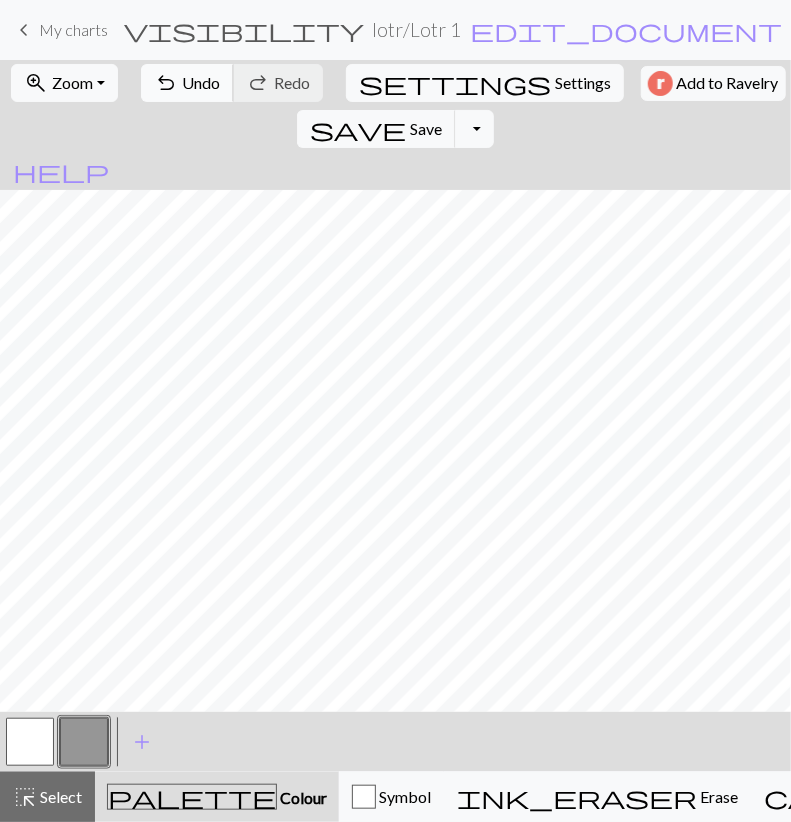 click on "Undo" at bounding box center [201, 82] 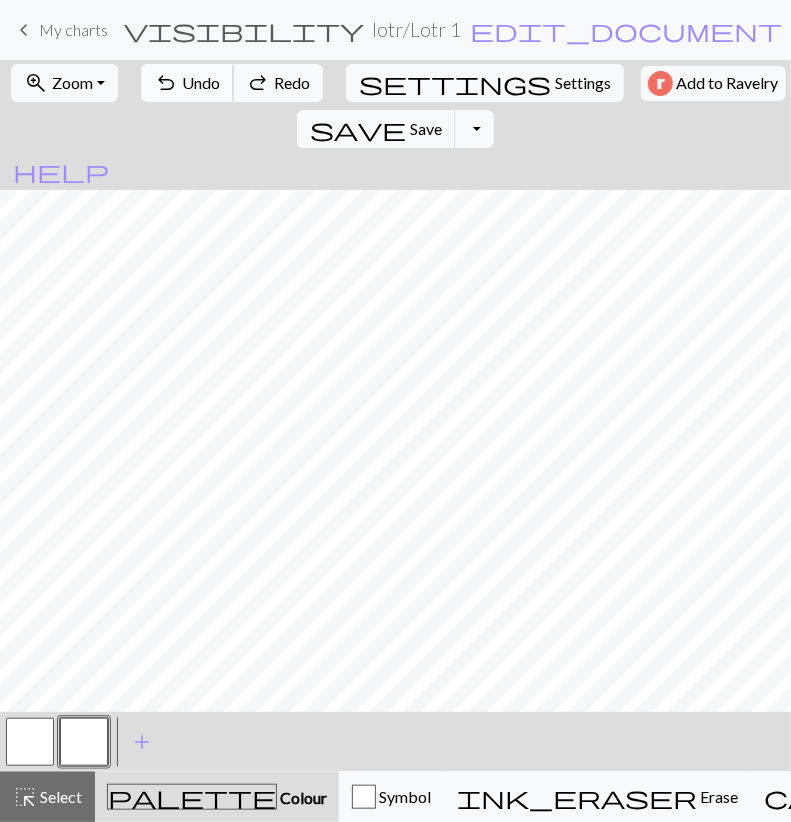 click on "Undo" at bounding box center [201, 82] 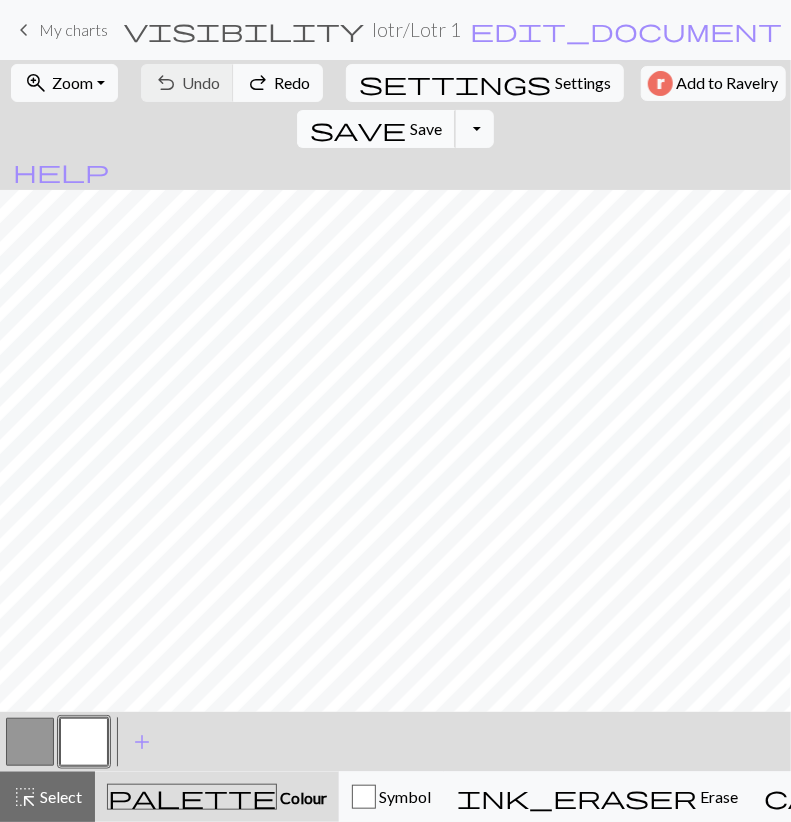 click on "save" at bounding box center (358, 129) 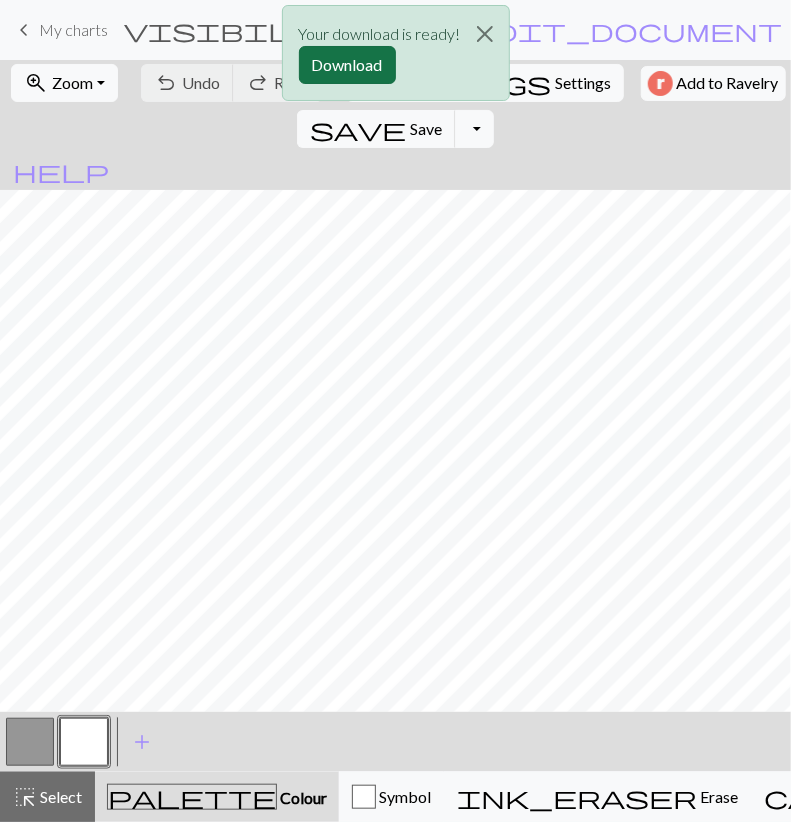 click on "Download" at bounding box center [347, 65] 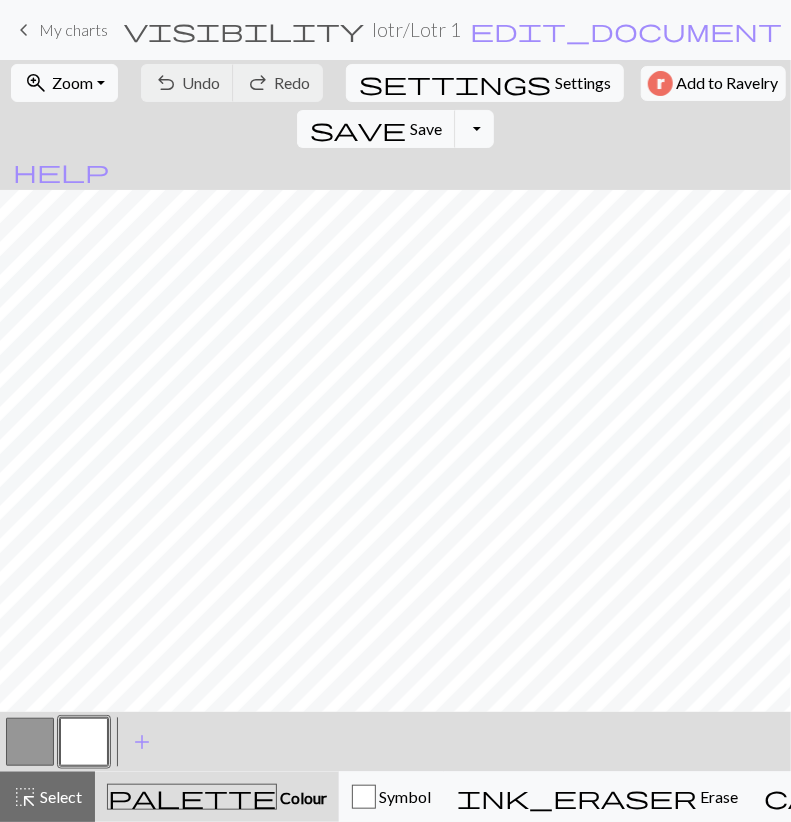 click on "My charts" at bounding box center (73, 29) 